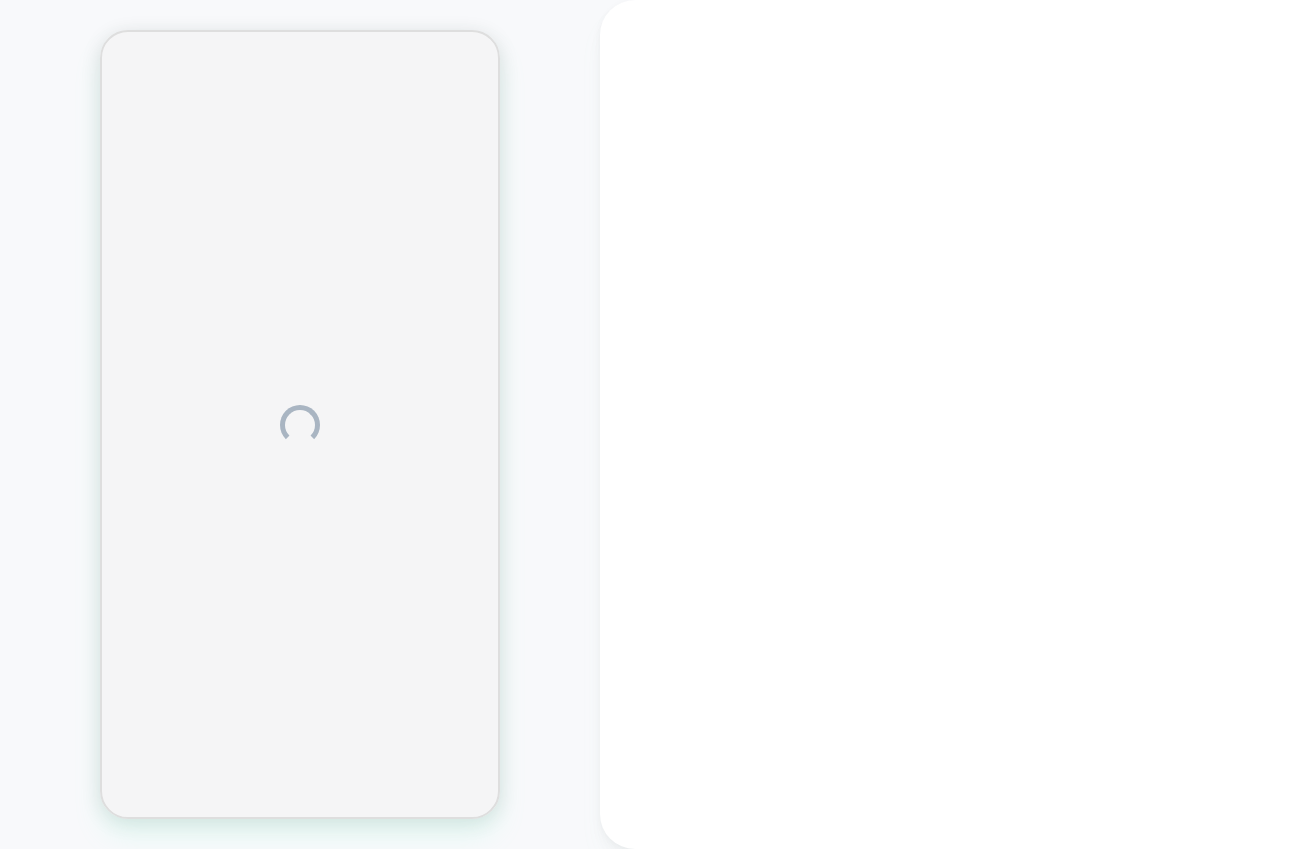 scroll, scrollTop: 0, scrollLeft: 0, axis: both 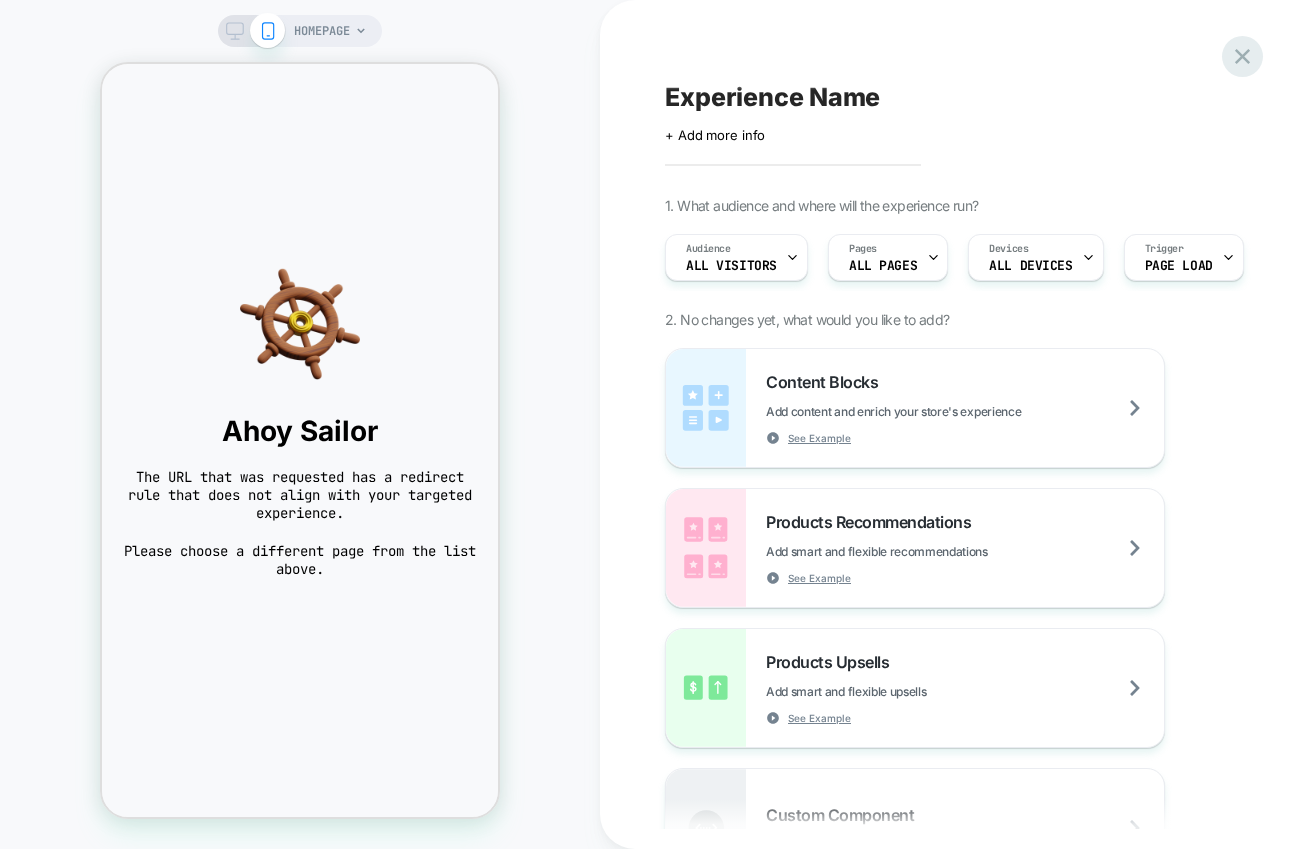click 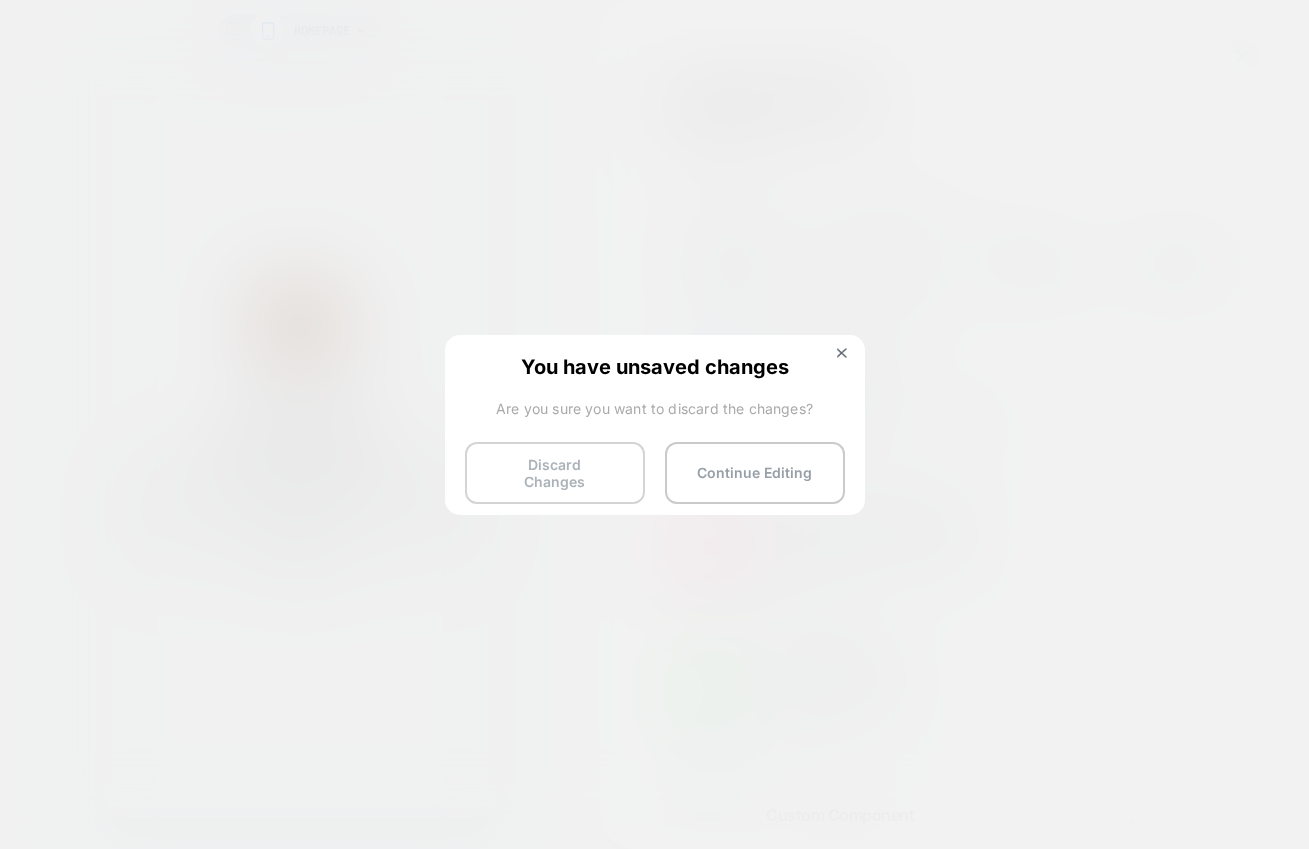 click on "Discard Changes" at bounding box center (555, 473) 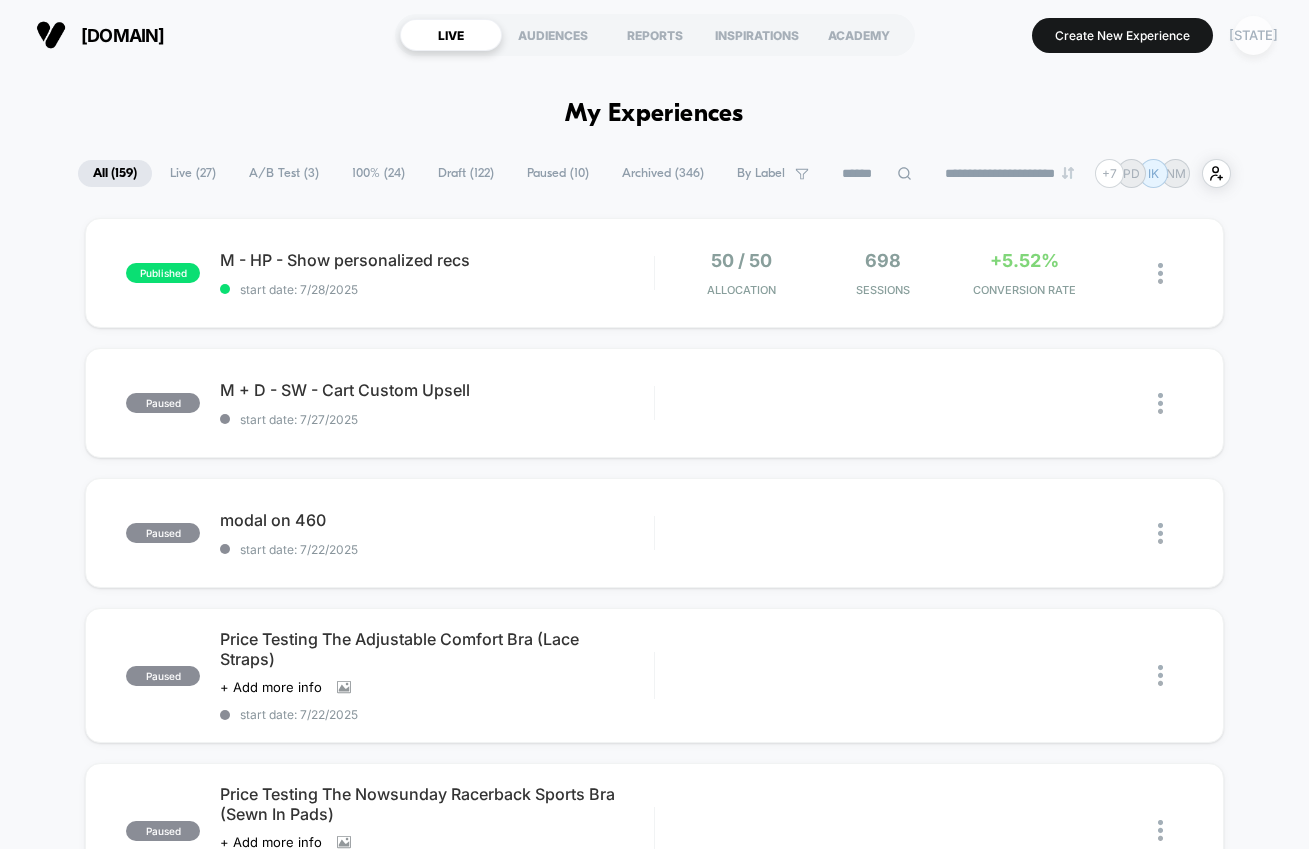 click on "MA" at bounding box center [1253, 35] 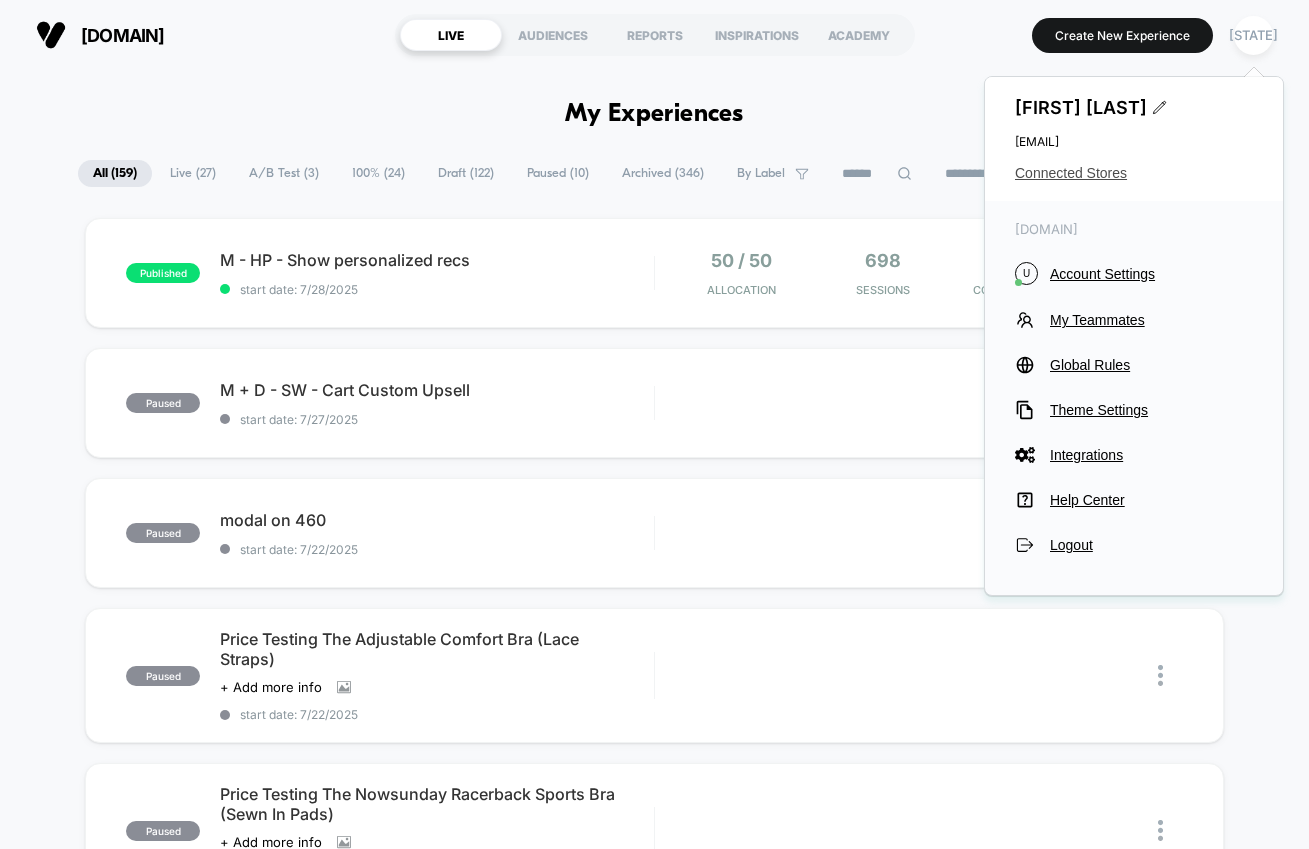 click on "Connected Stores" at bounding box center (1134, 173) 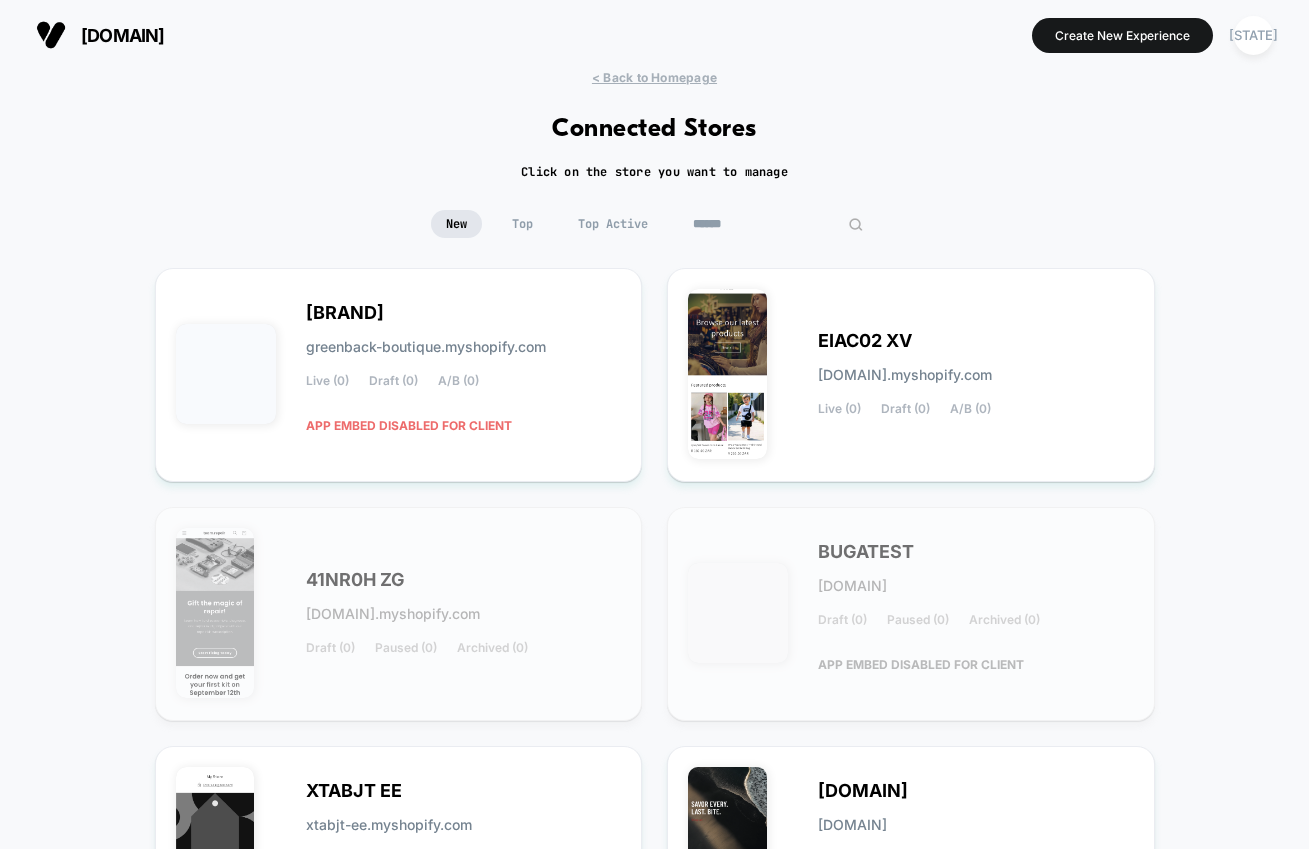 click at bounding box center [778, 224] 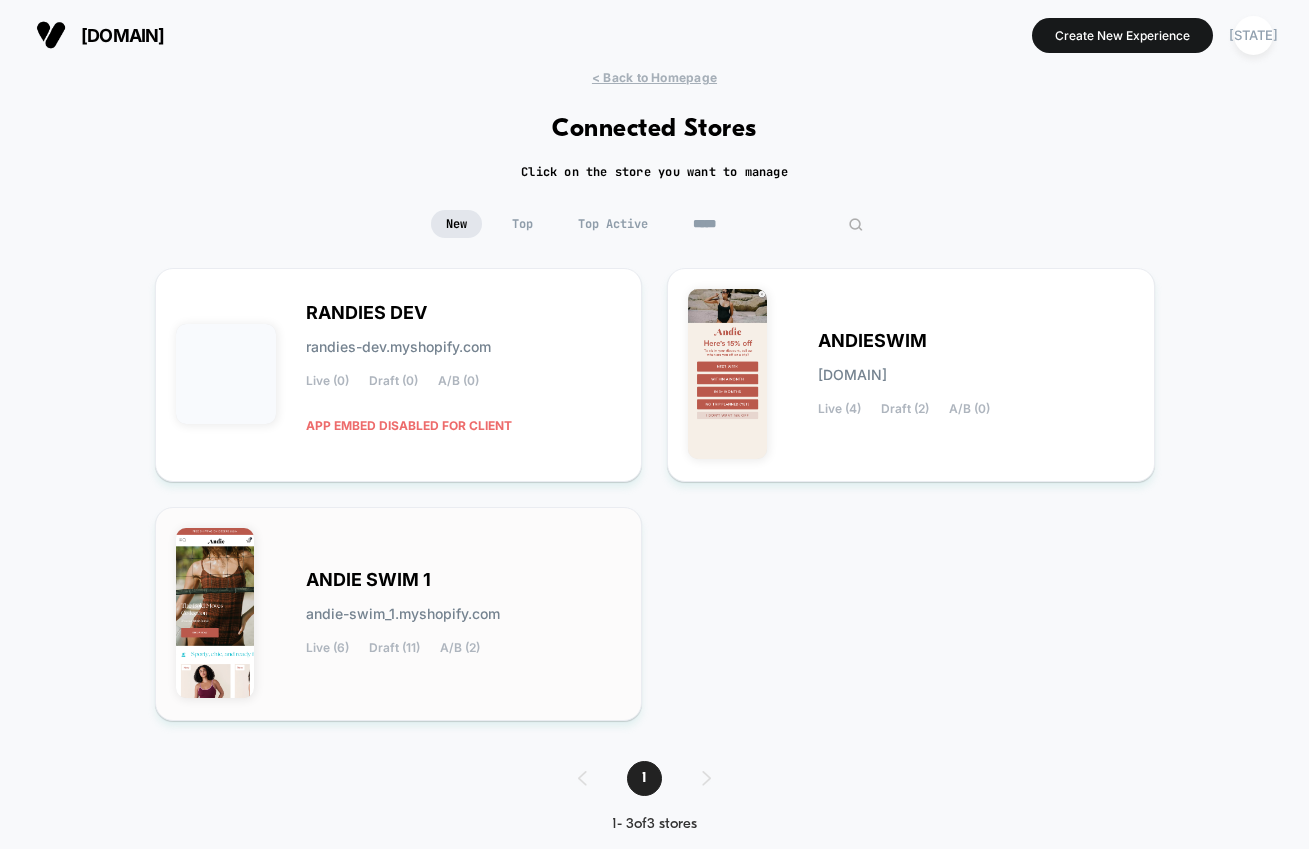 type on "*****" 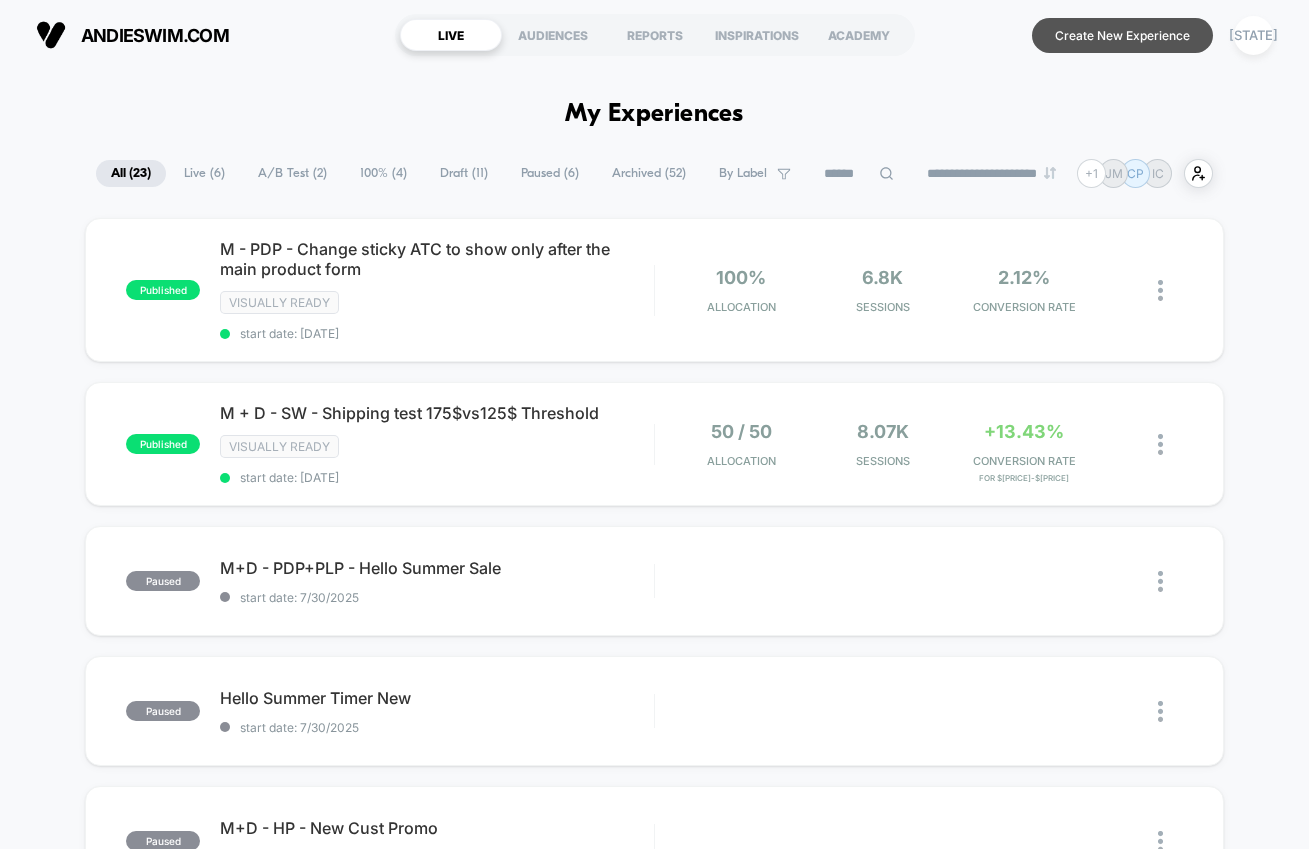 click on "Create New Experience" at bounding box center [1122, 35] 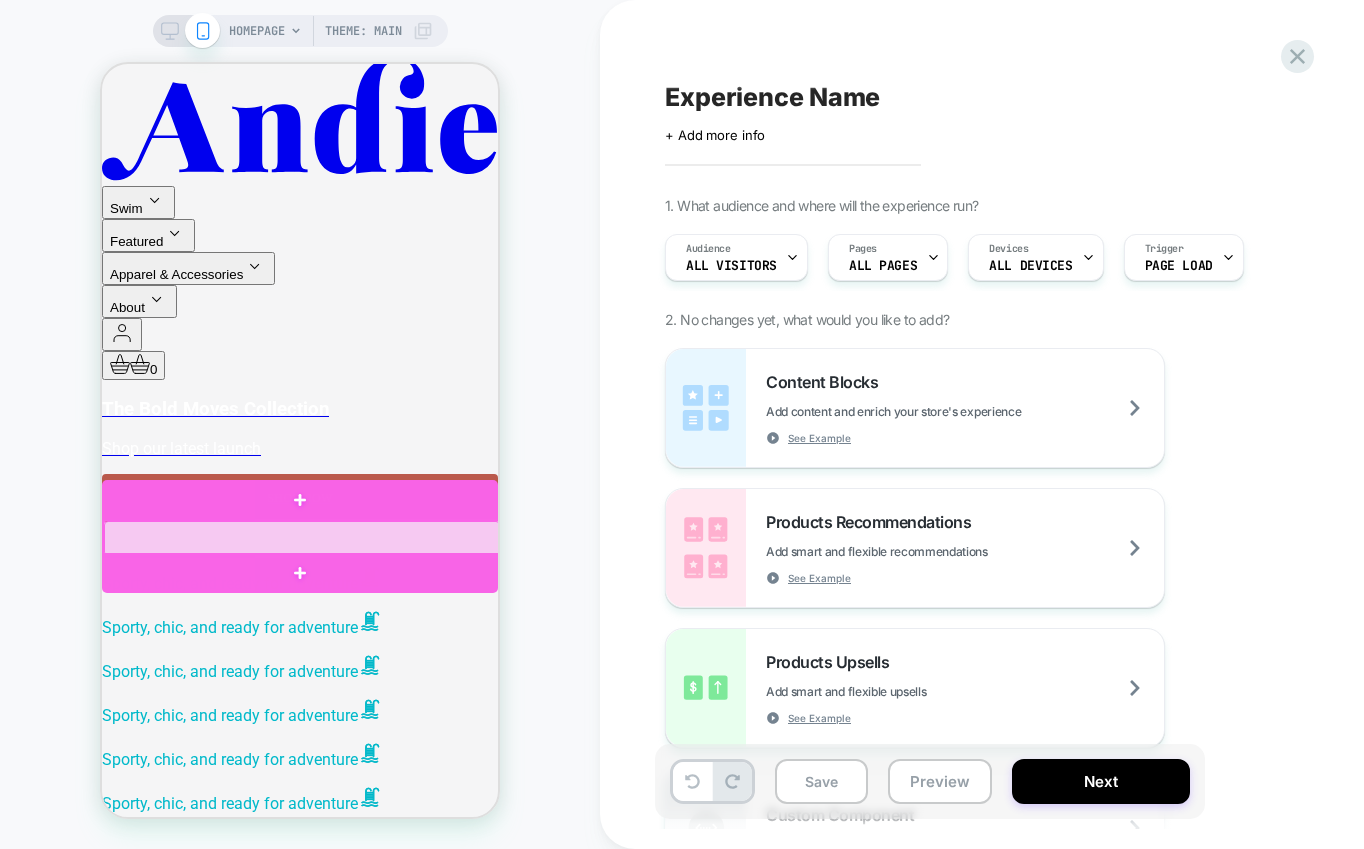 scroll, scrollTop: 609, scrollLeft: 0, axis: vertical 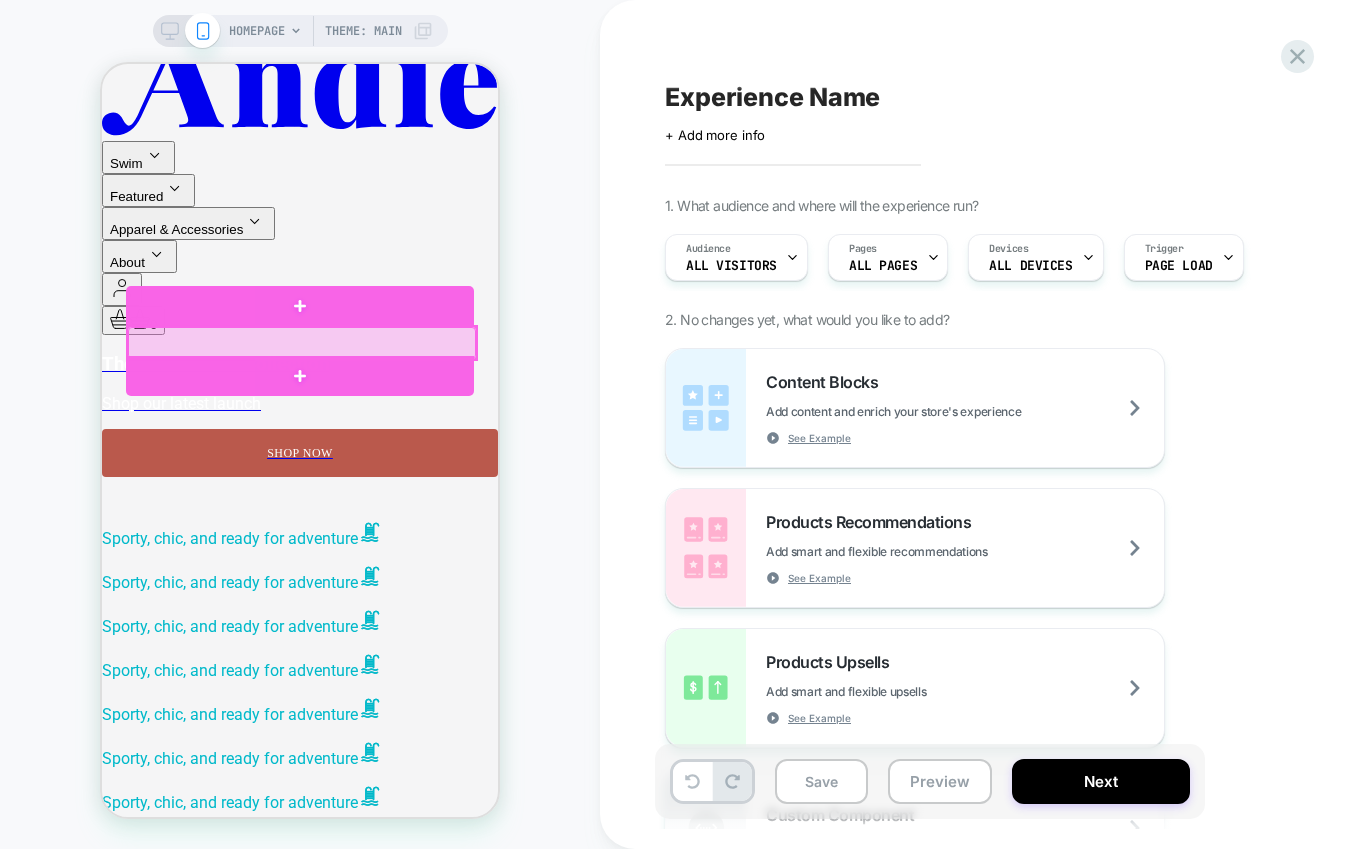 click at bounding box center (302, 343) 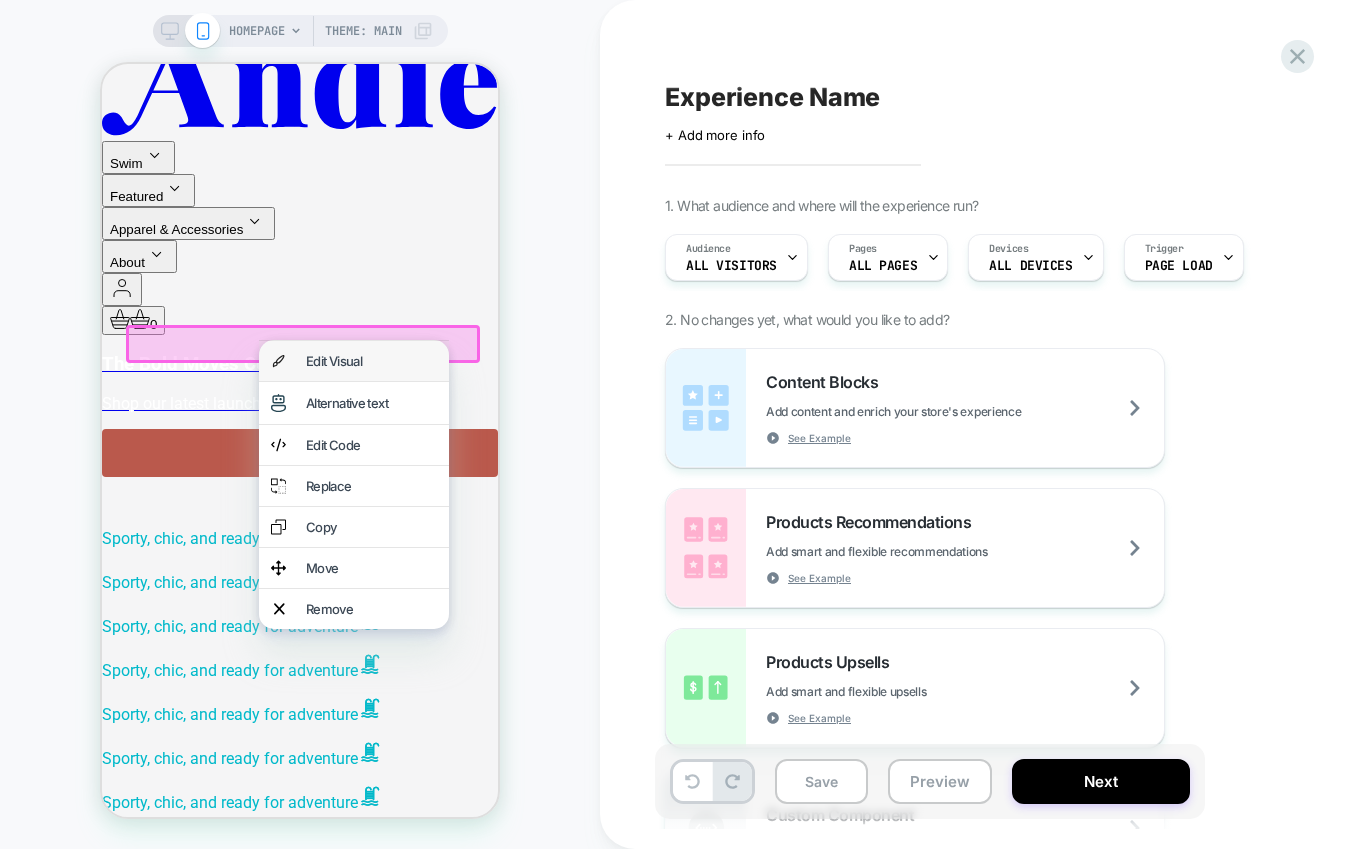click on "Edit Visual" at bounding box center [371, 361] 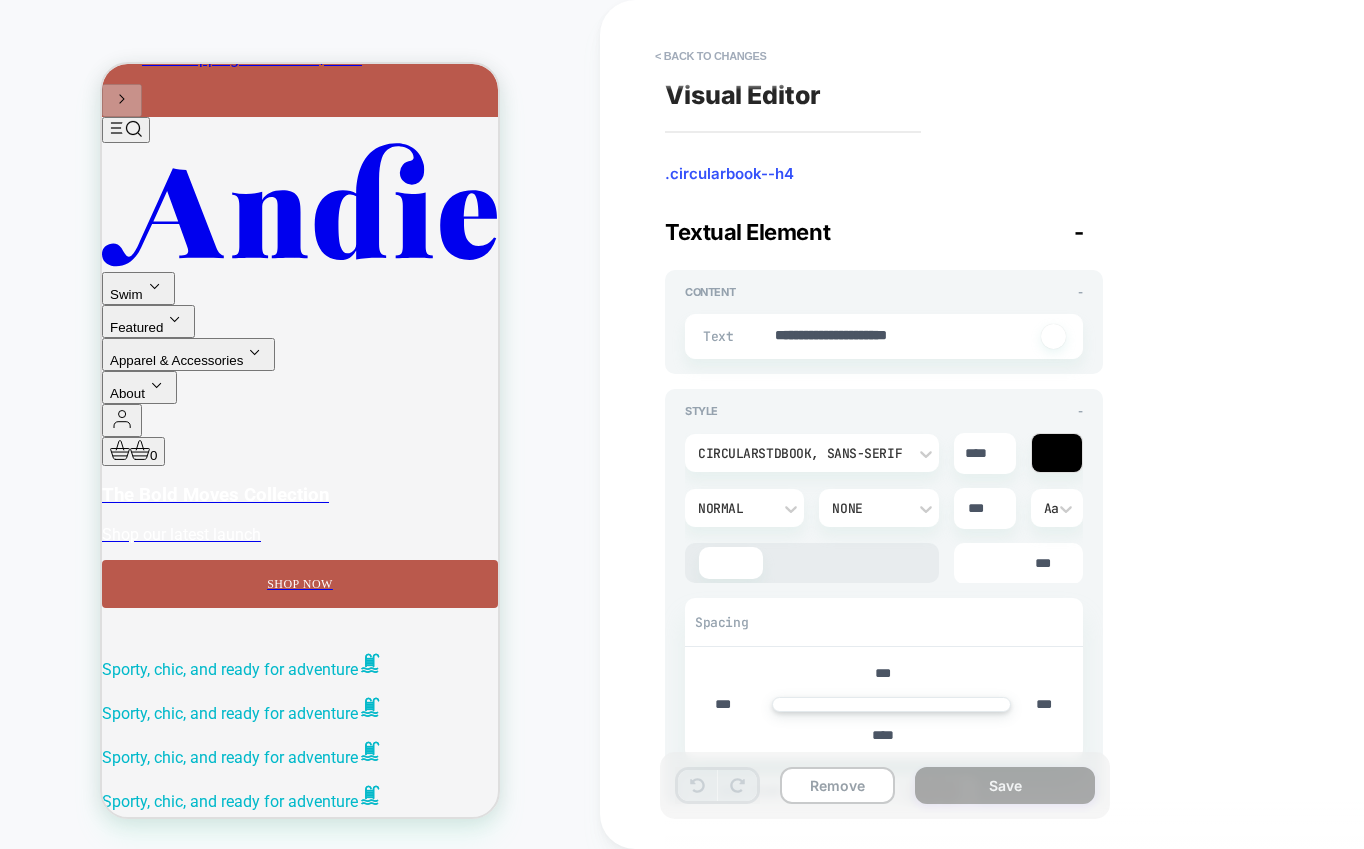 scroll, scrollTop: 466, scrollLeft: 0, axis: vertical 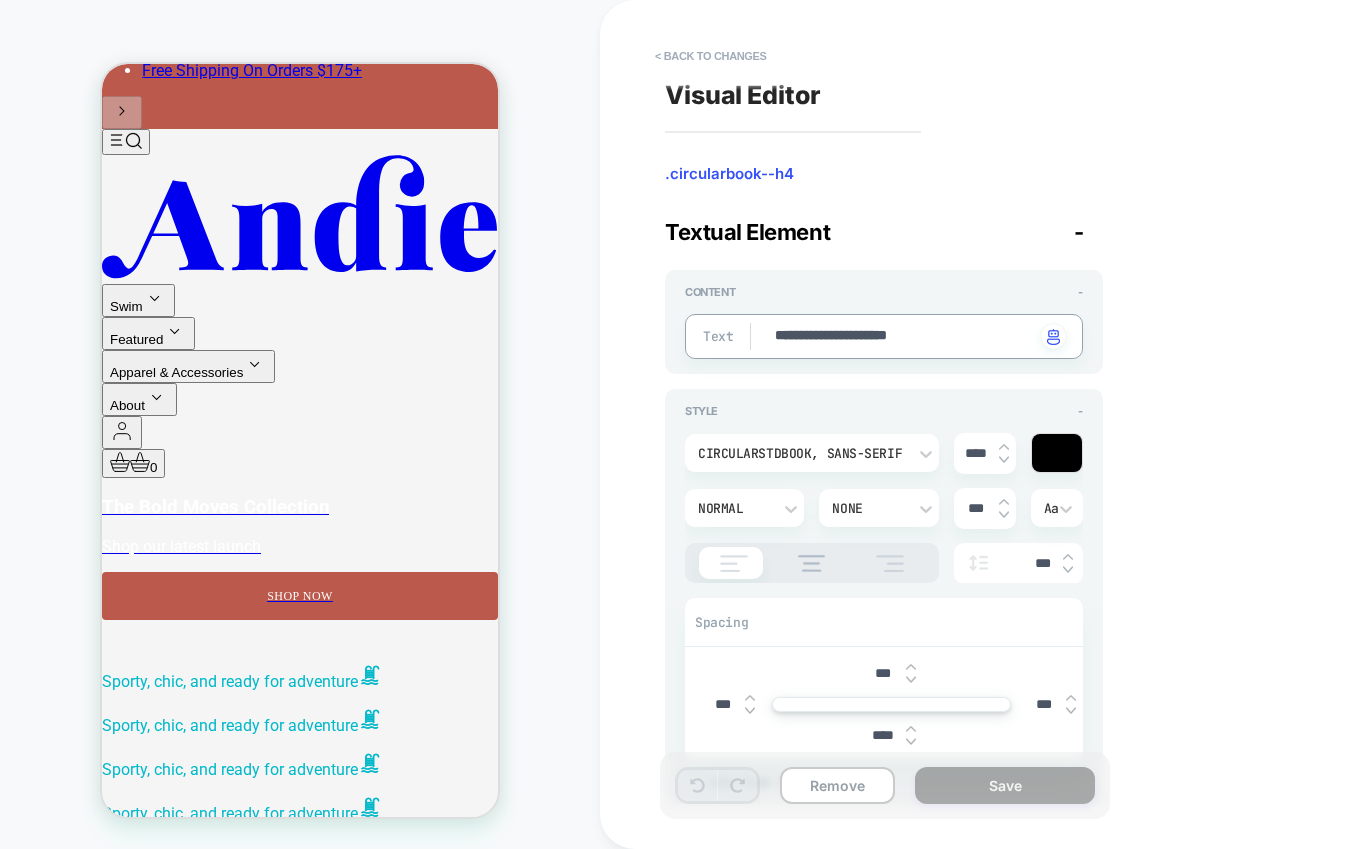 click on "**********" at bounding box center [904, 337] 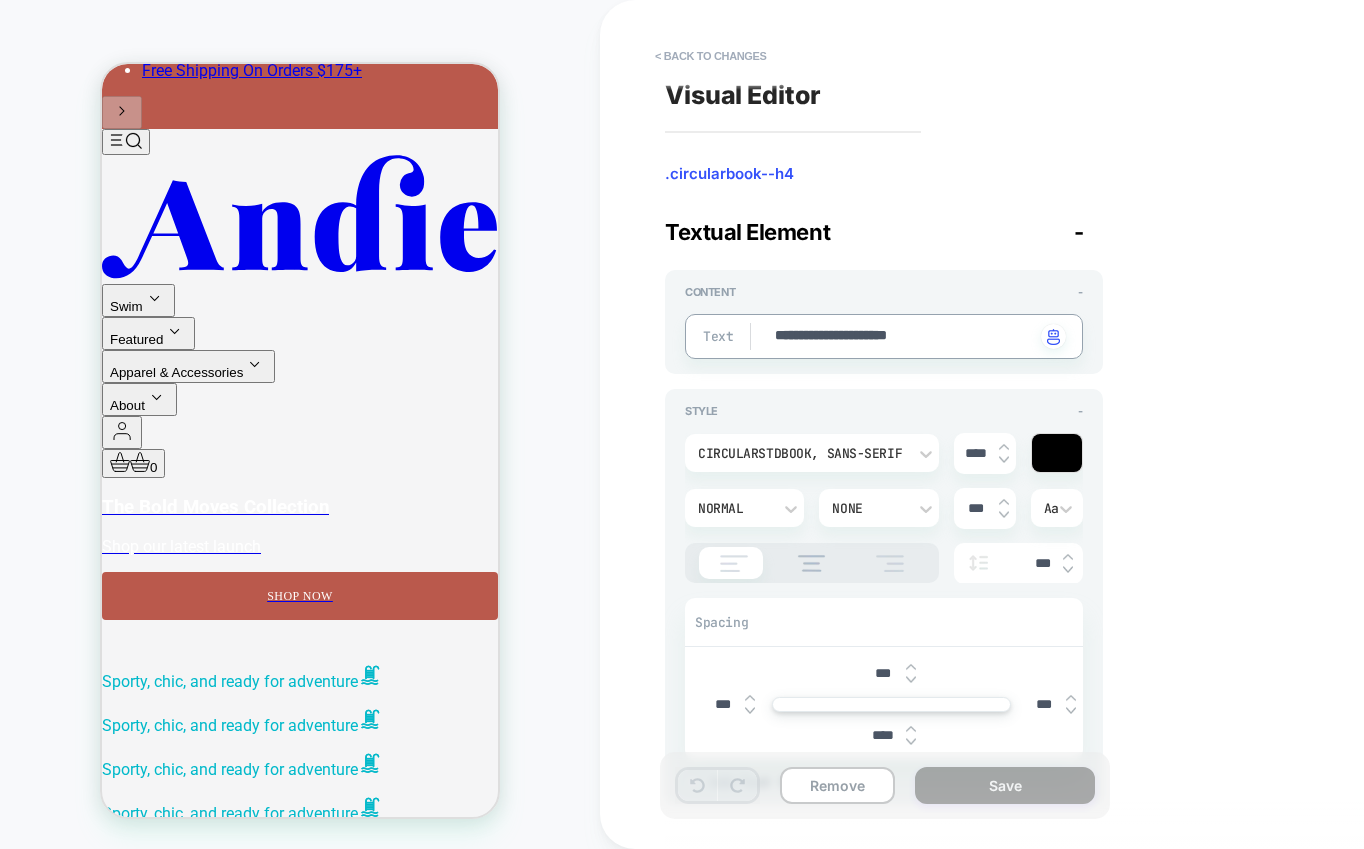 click on "**********" at bounding box center (904, 337) 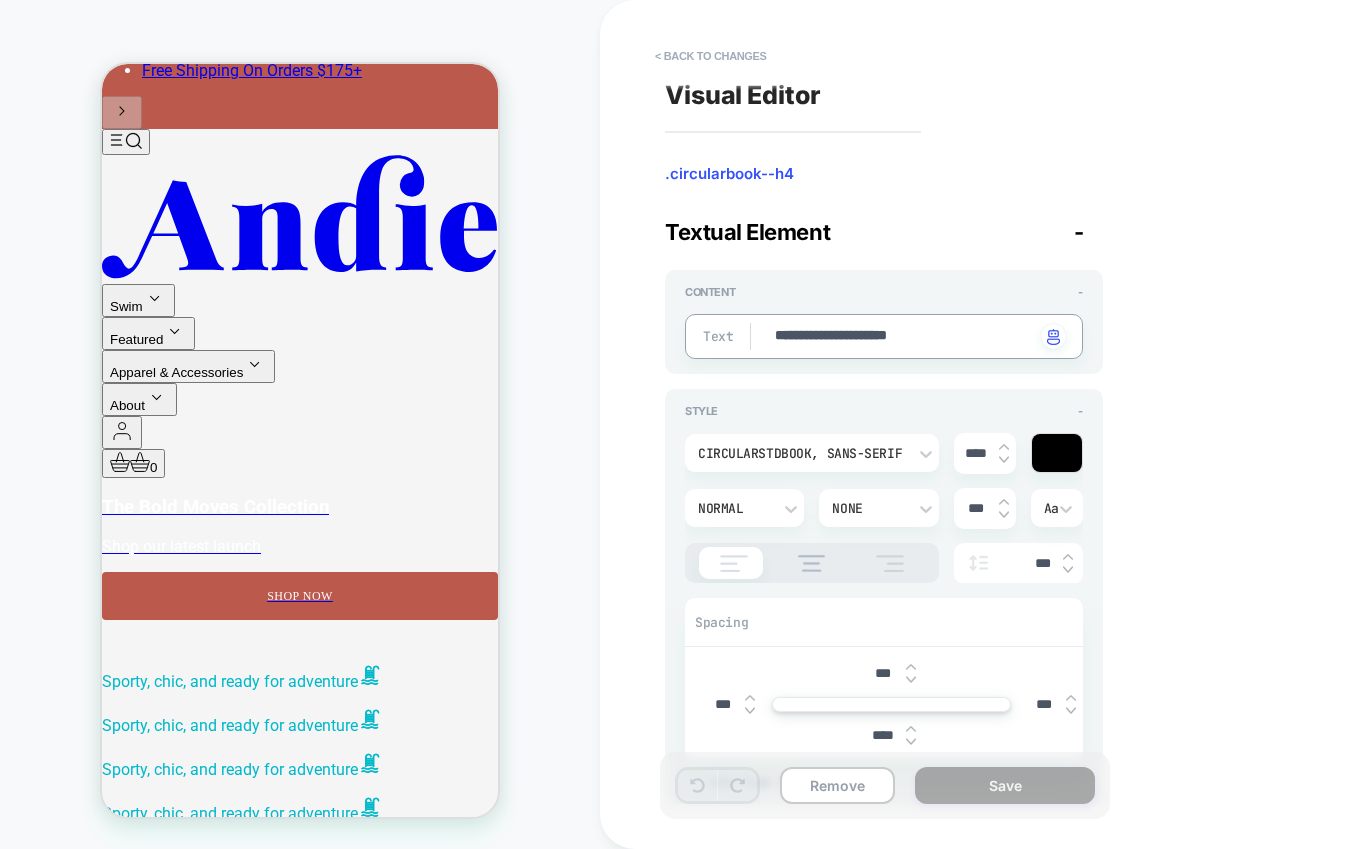 type on "*" 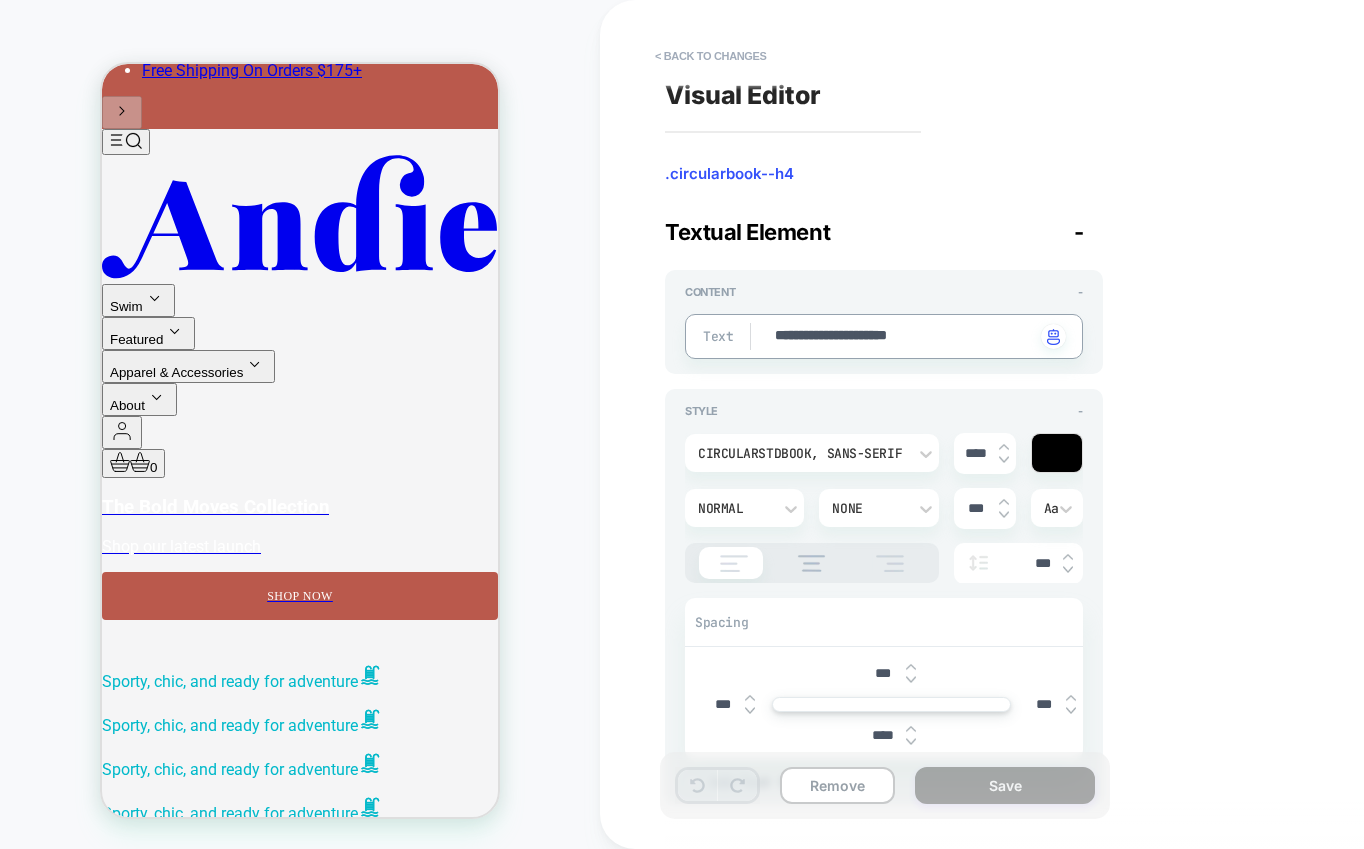 type on "*" 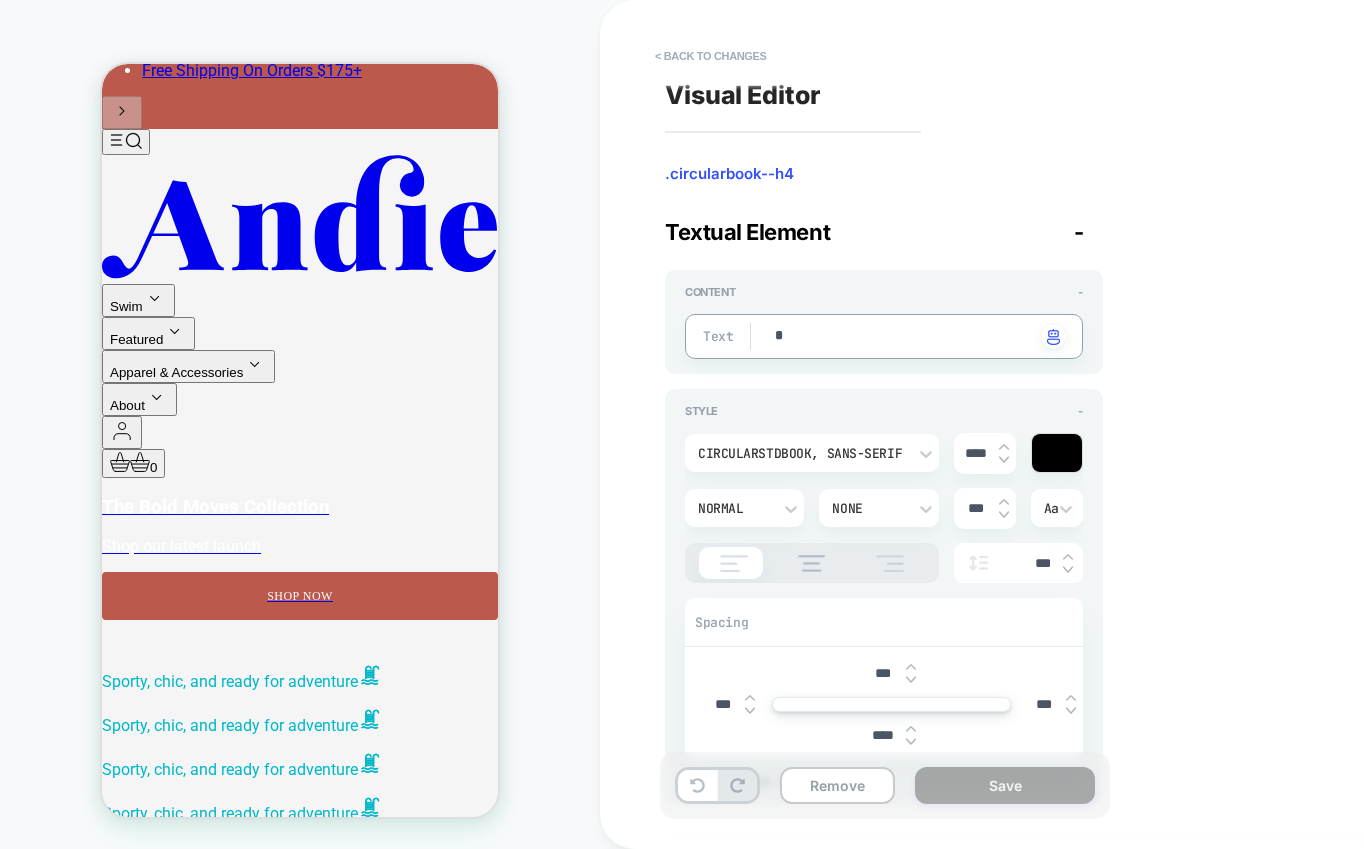 type on "*" 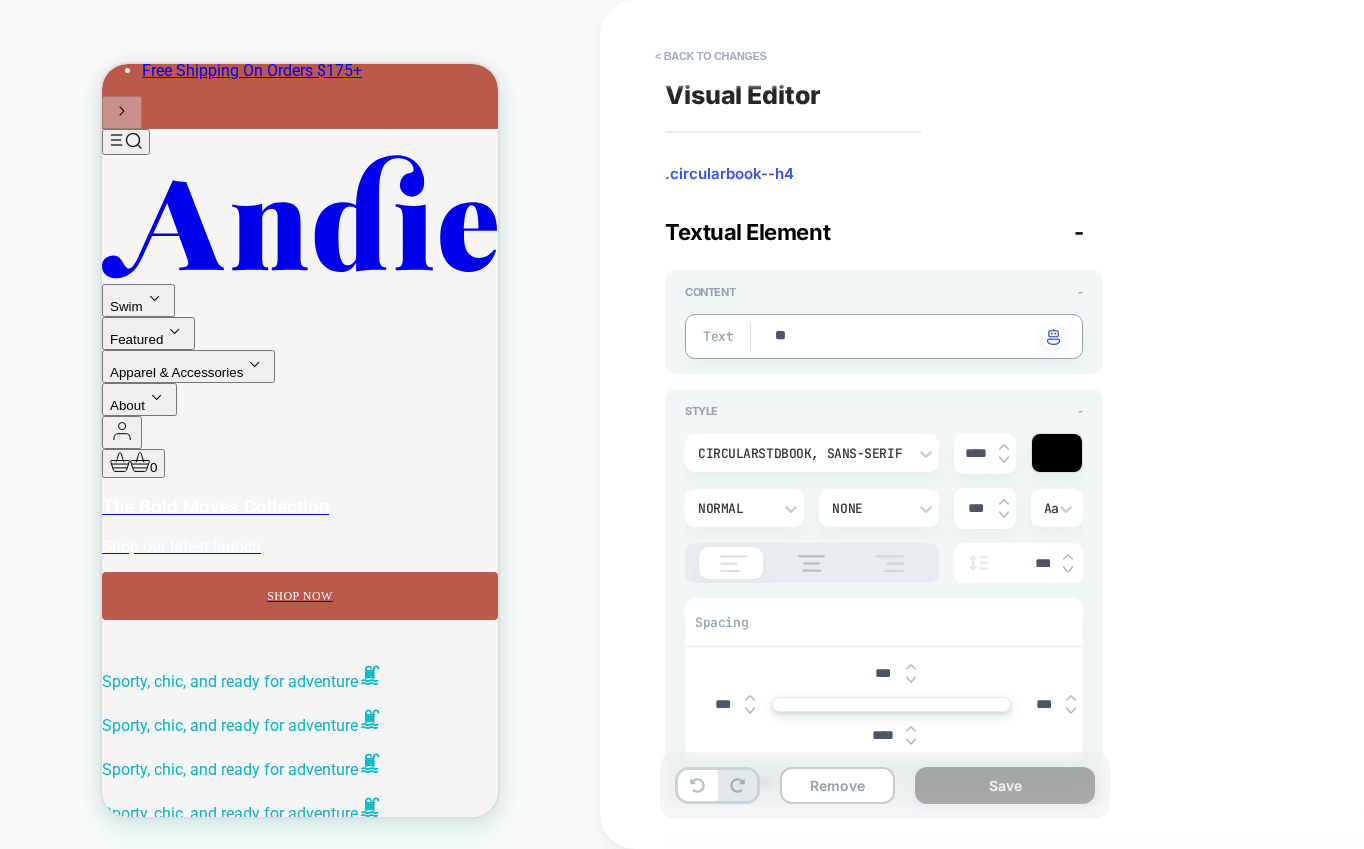 type on "*" 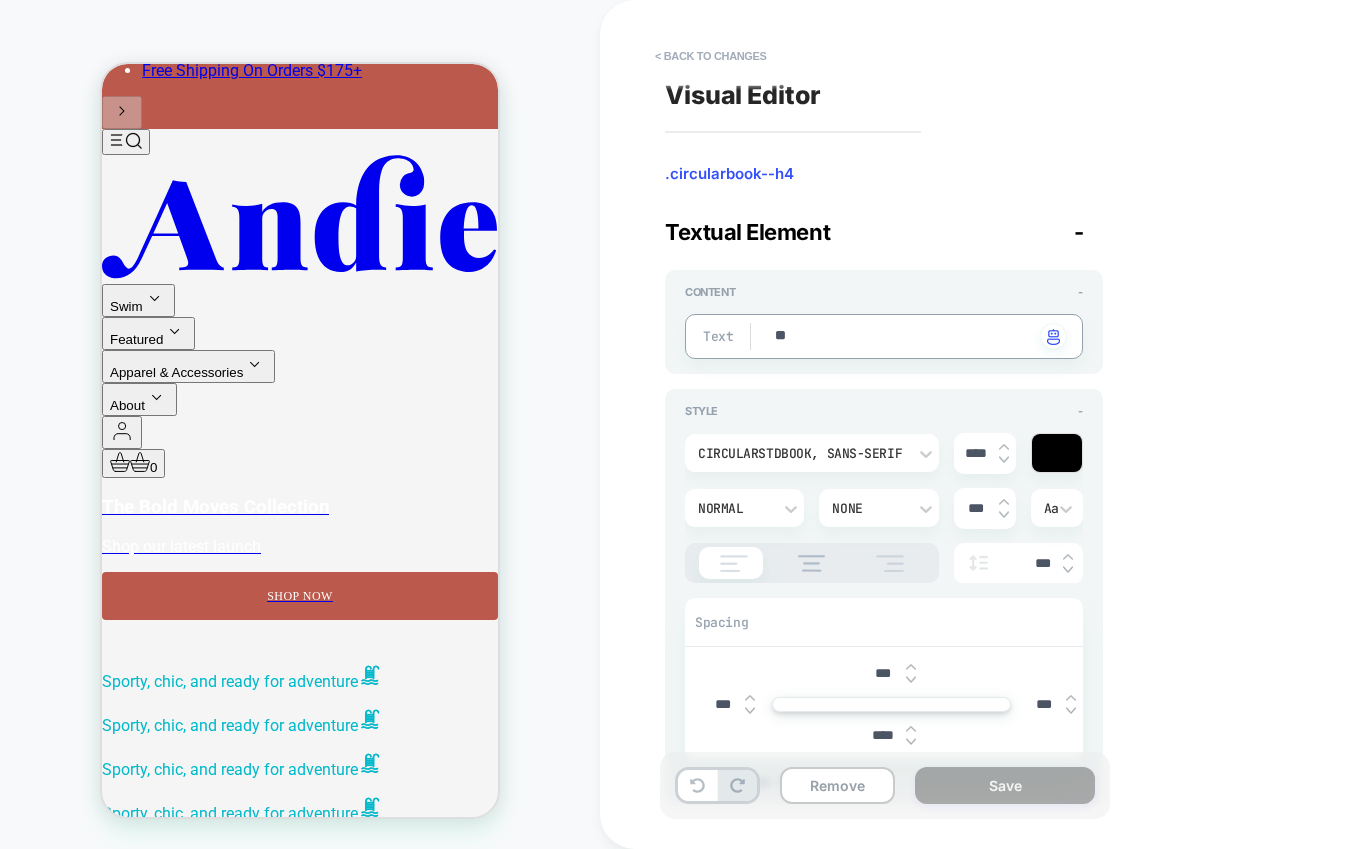 type on "***" 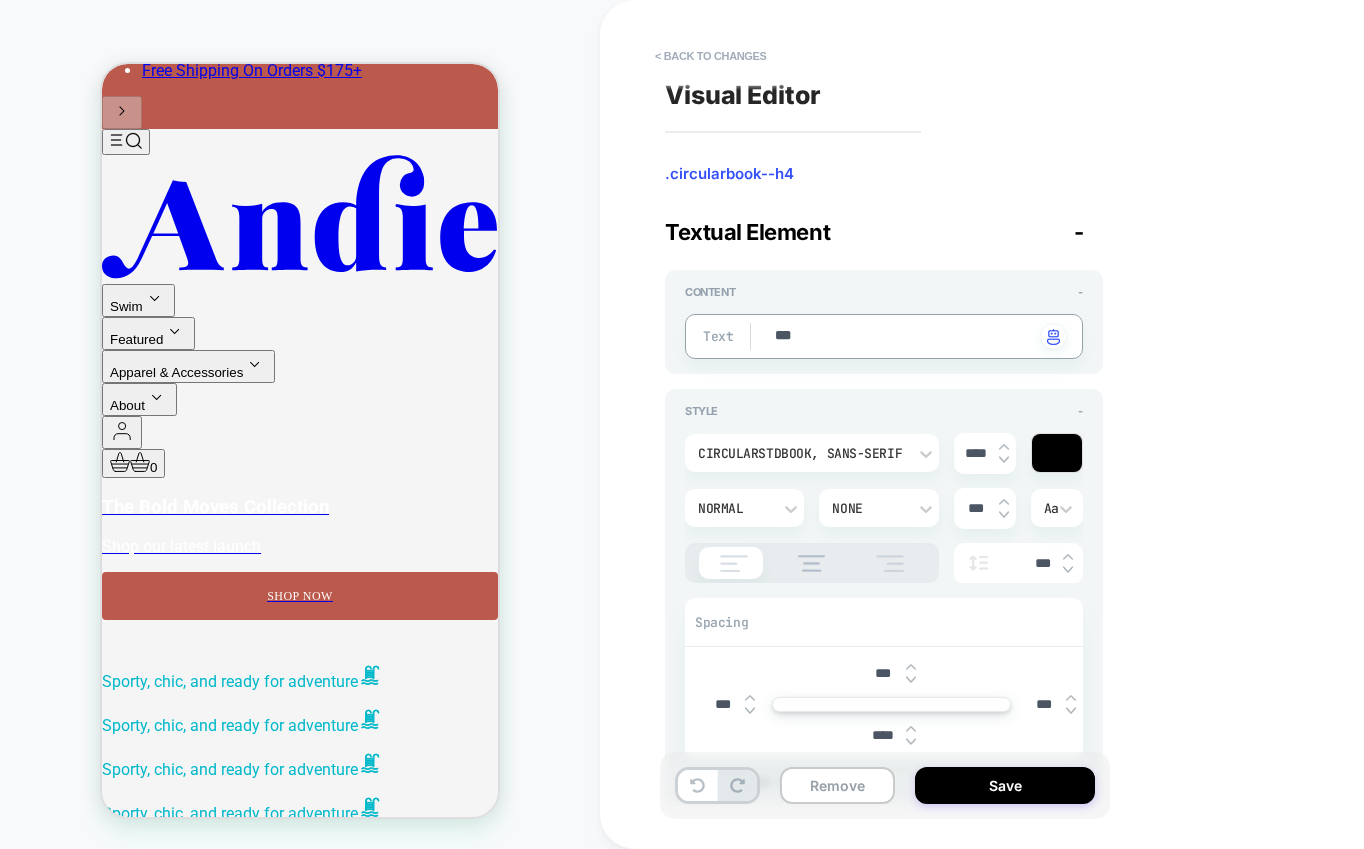 type on "*" 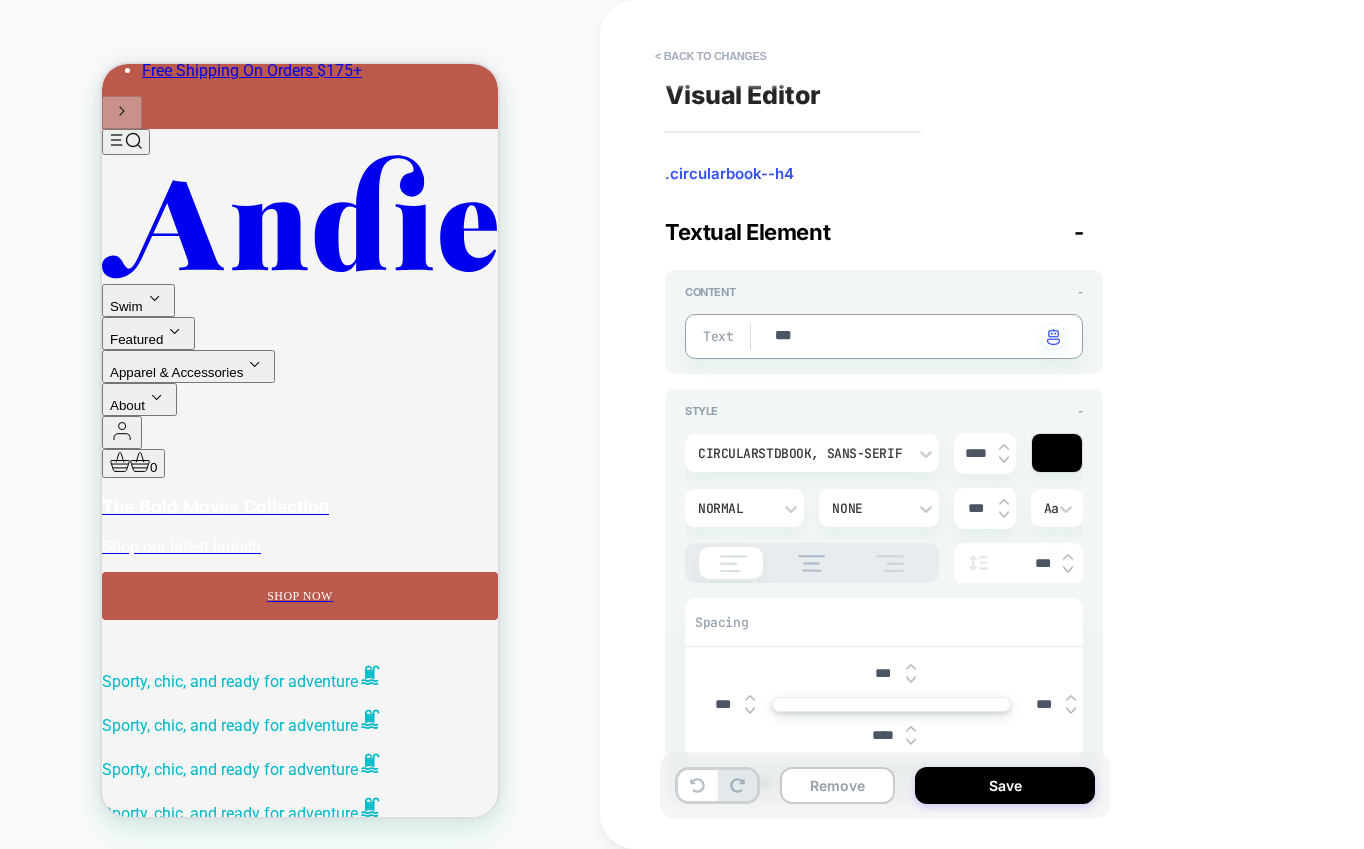 type on "****" 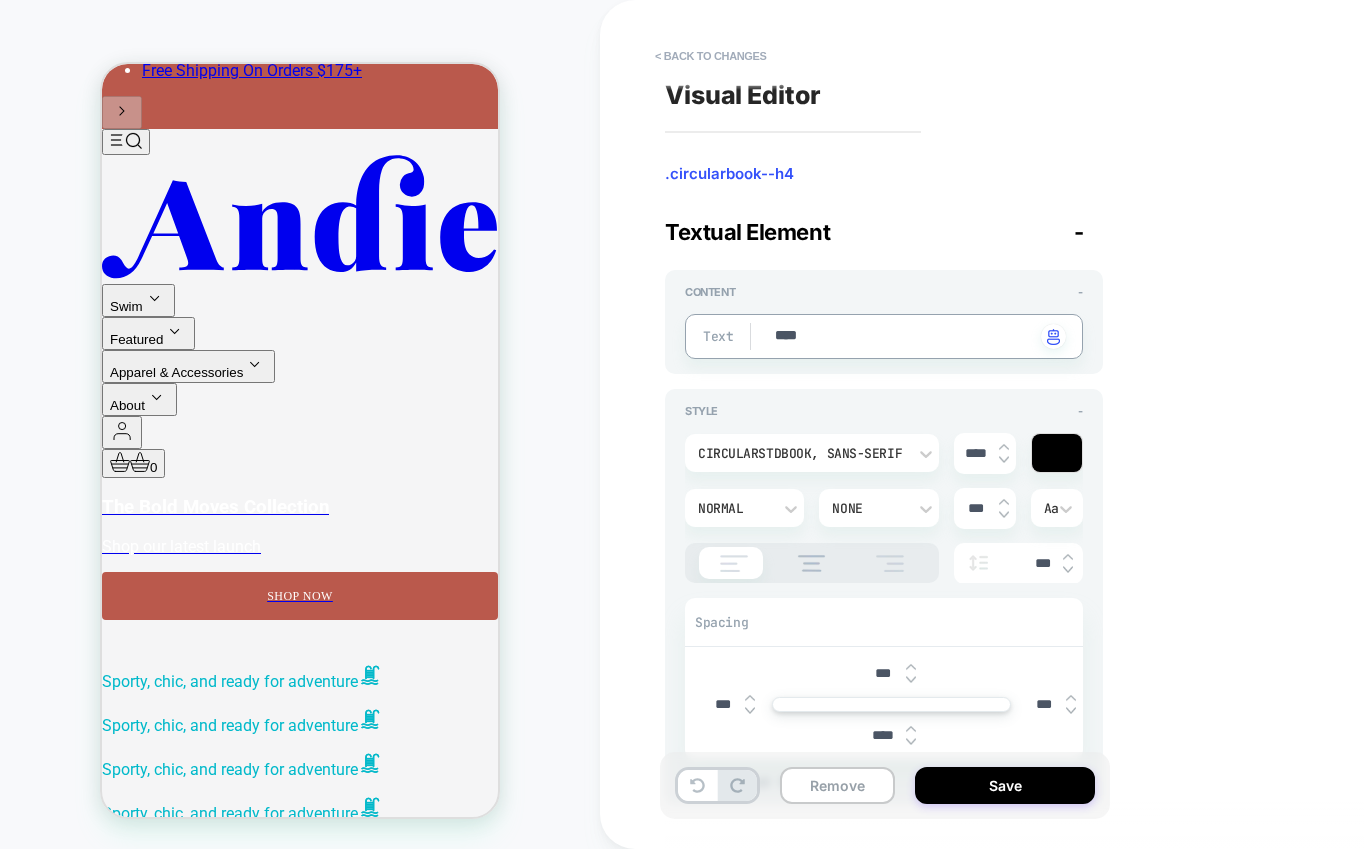 type on "*" 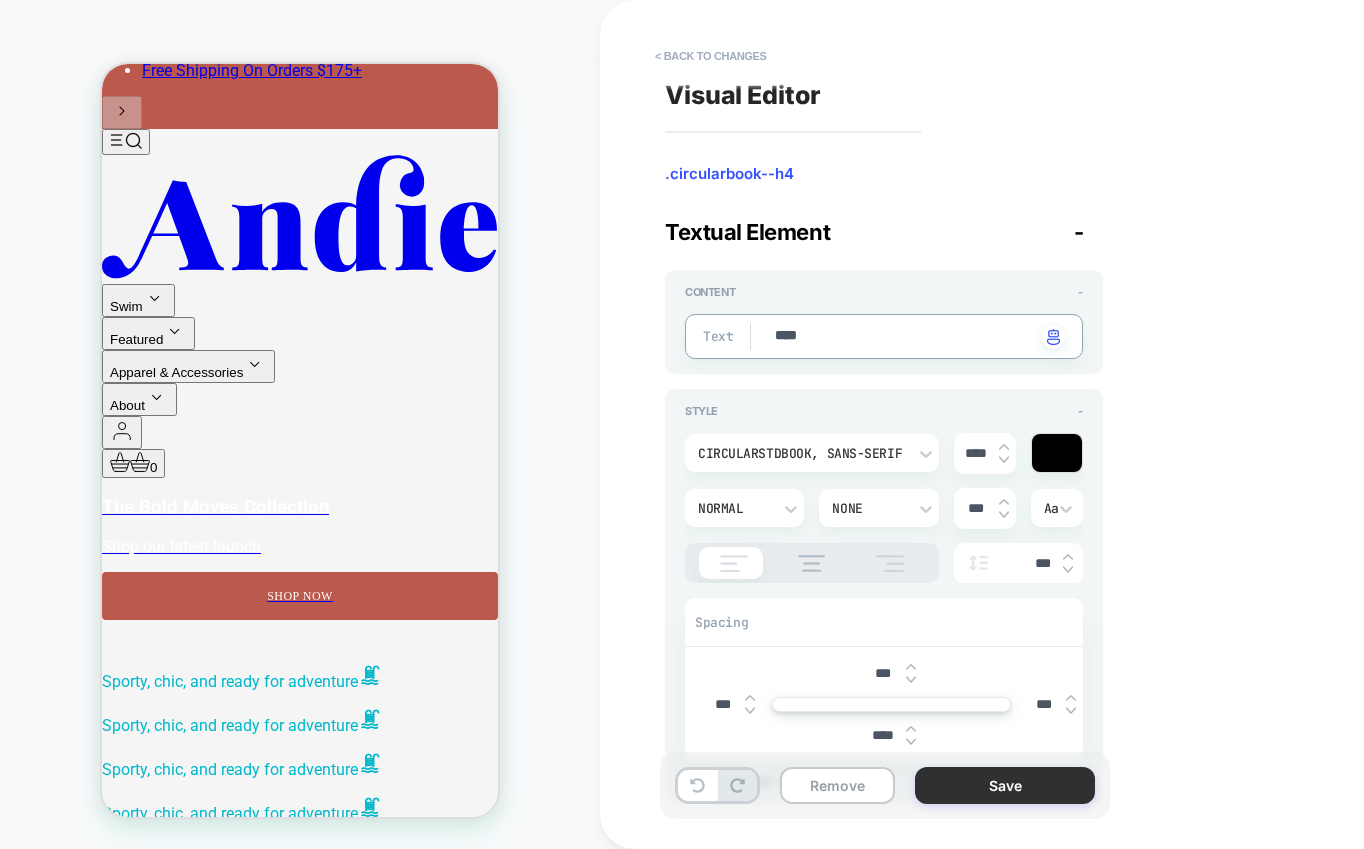 type on "****" 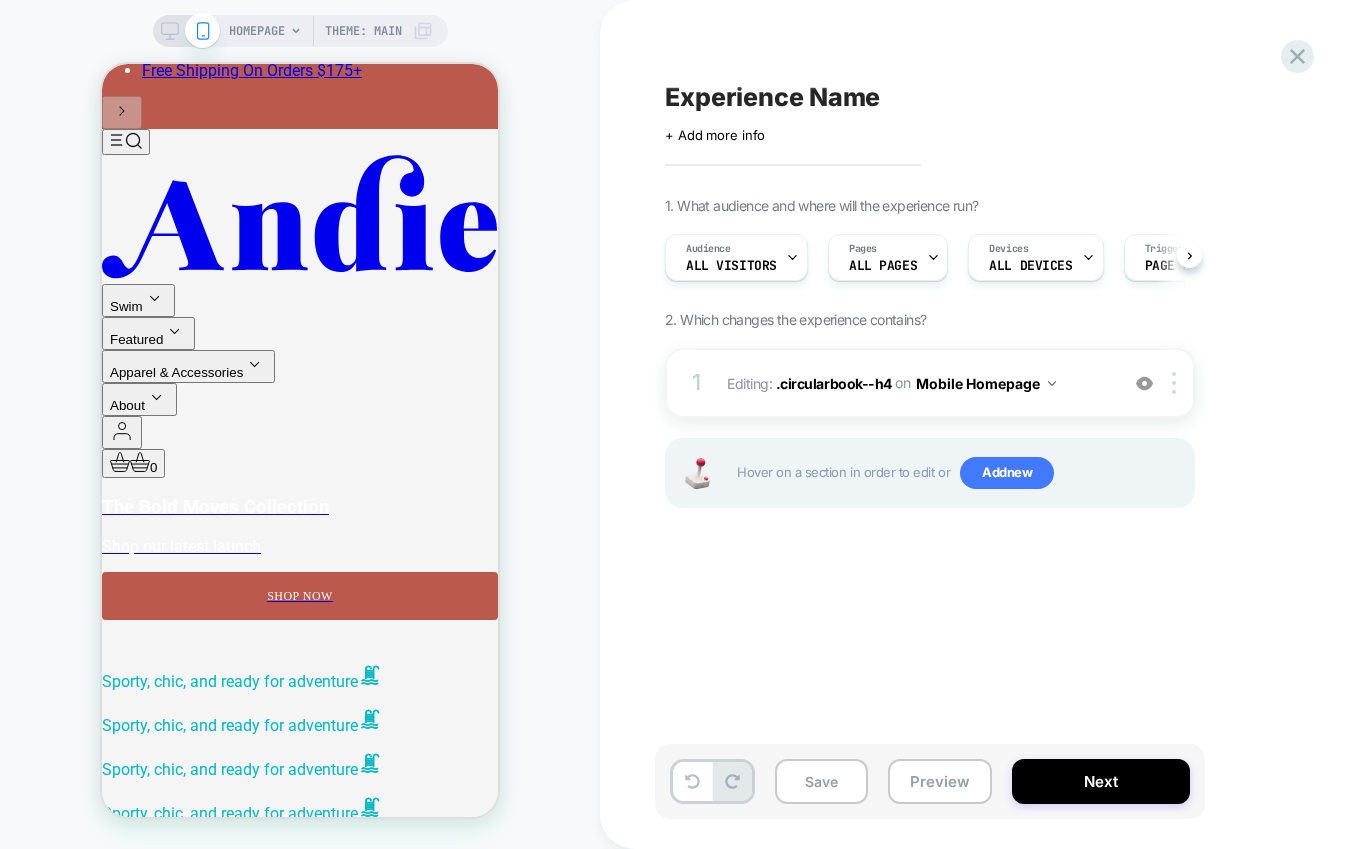scroll, scrollTop: 0, scrollLeft: 1, axis: horizontal 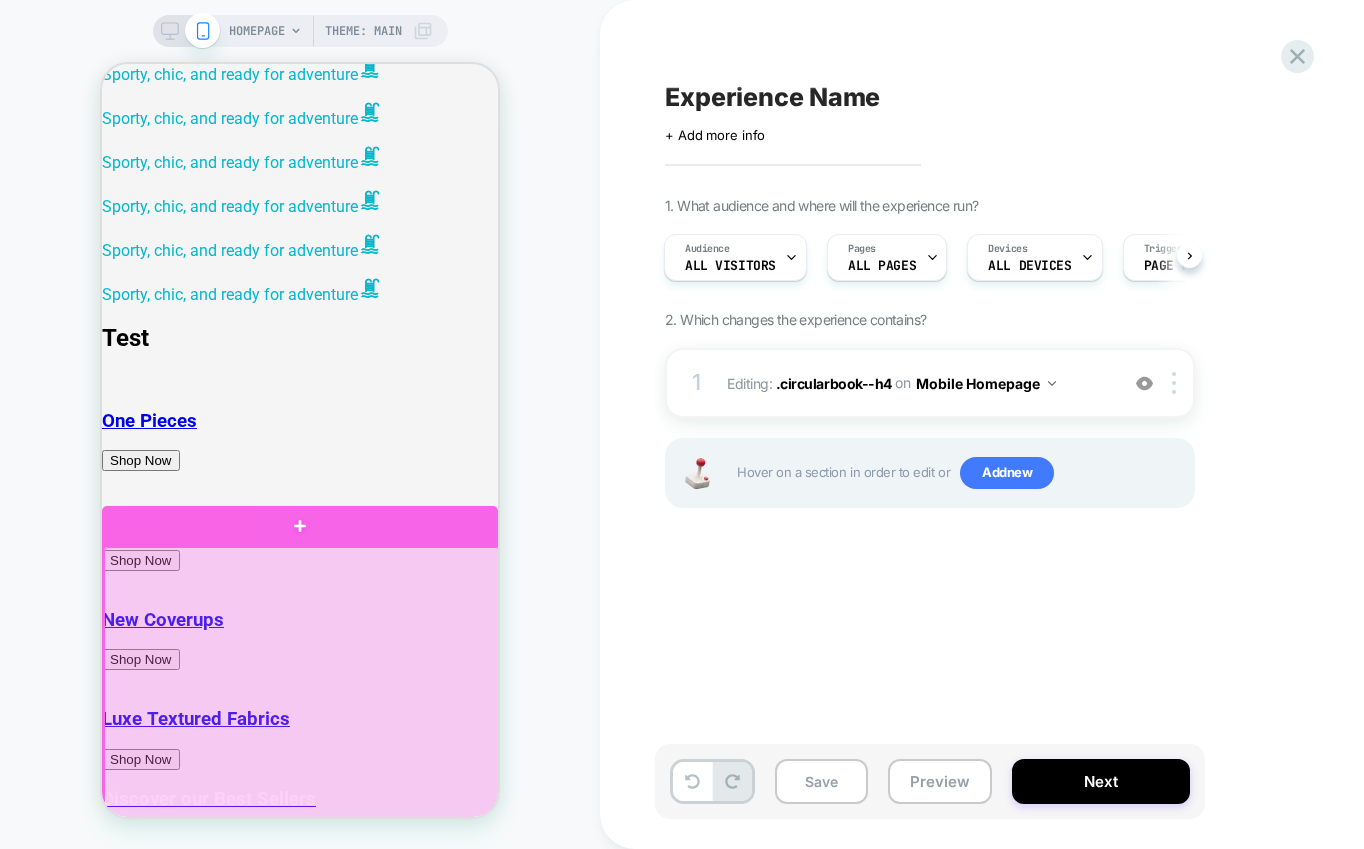 click at bounding box center (302, 951) 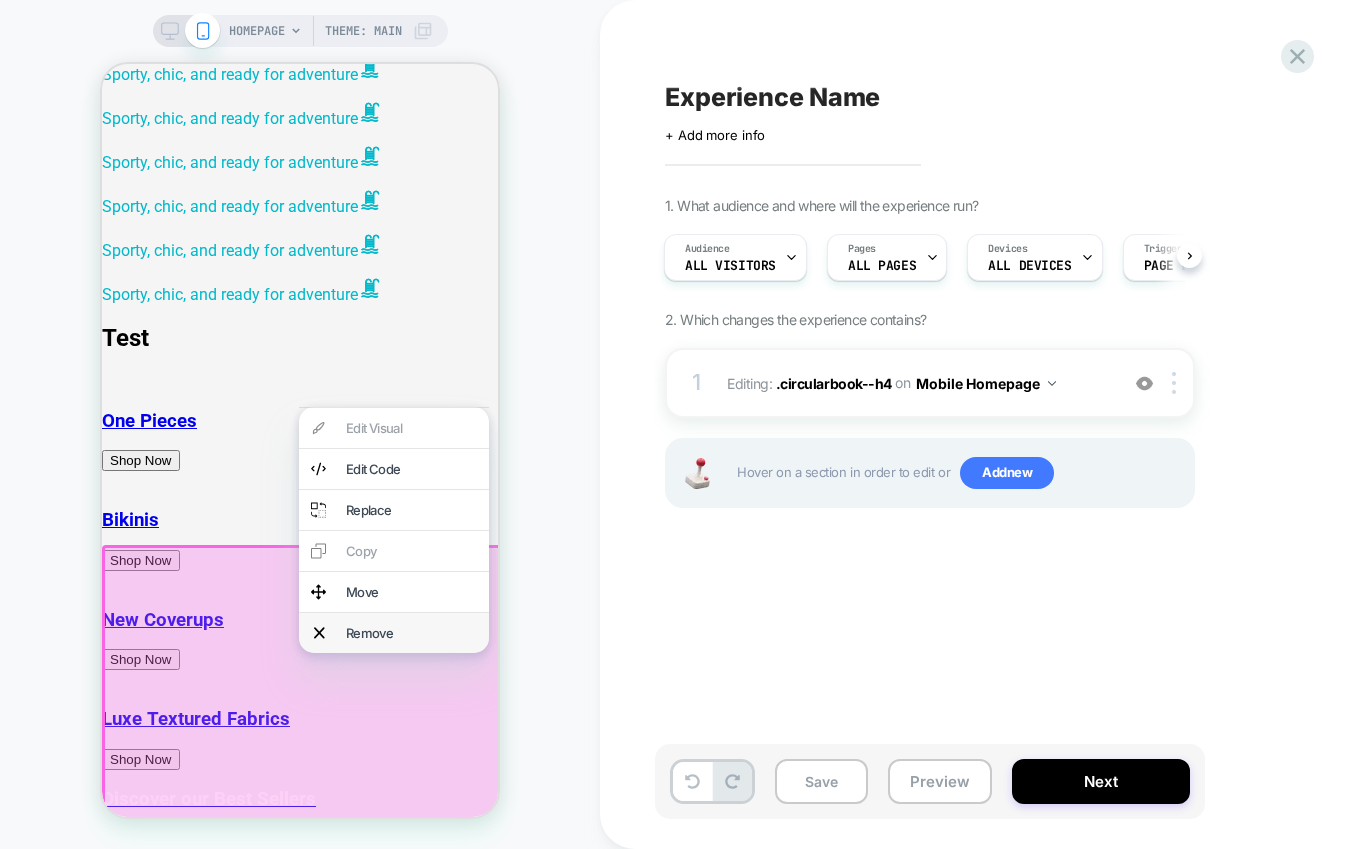 click on "Remove" at bounding box center [411, 633] 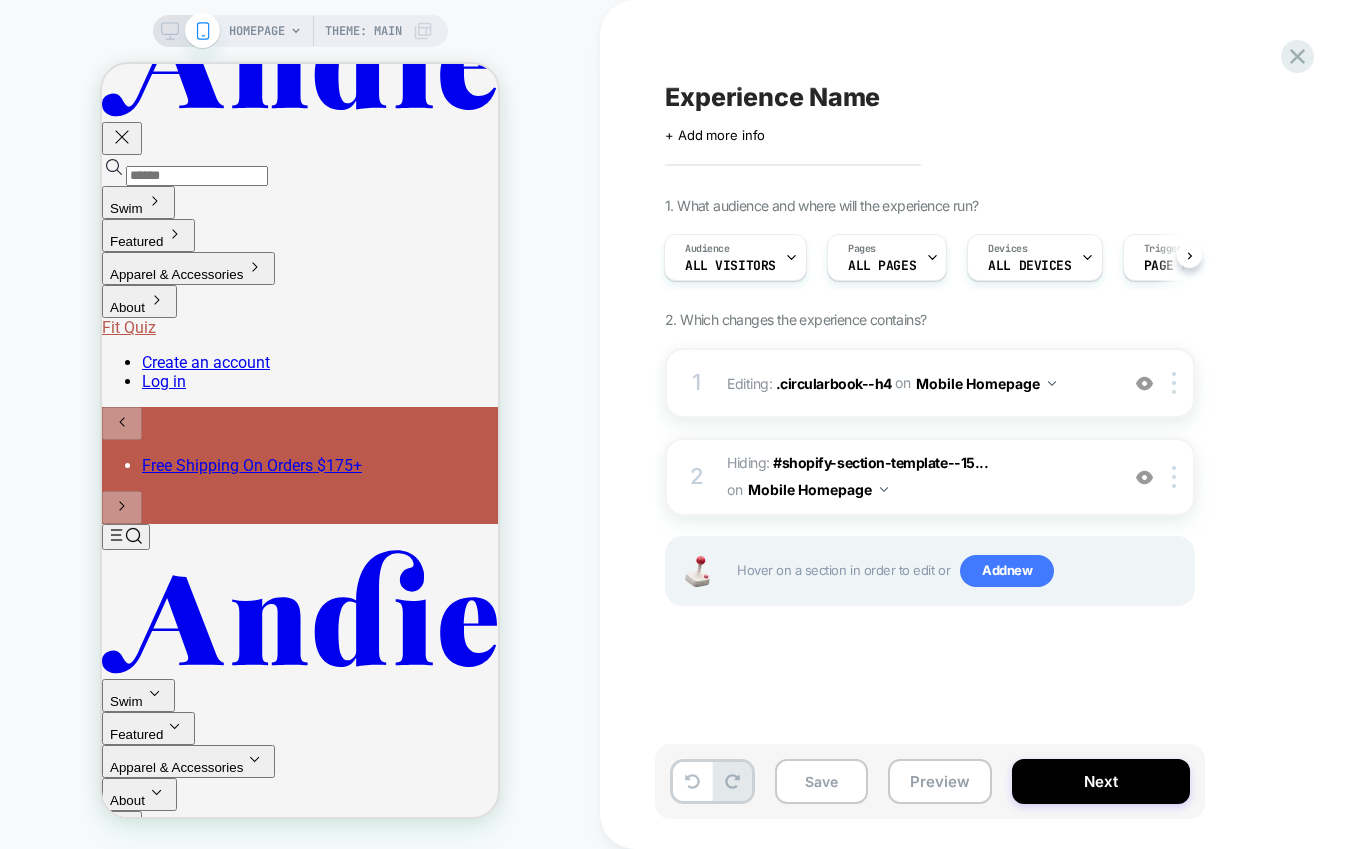 scroll, scrollTop: 0, scrollLeft: 0, axis: both 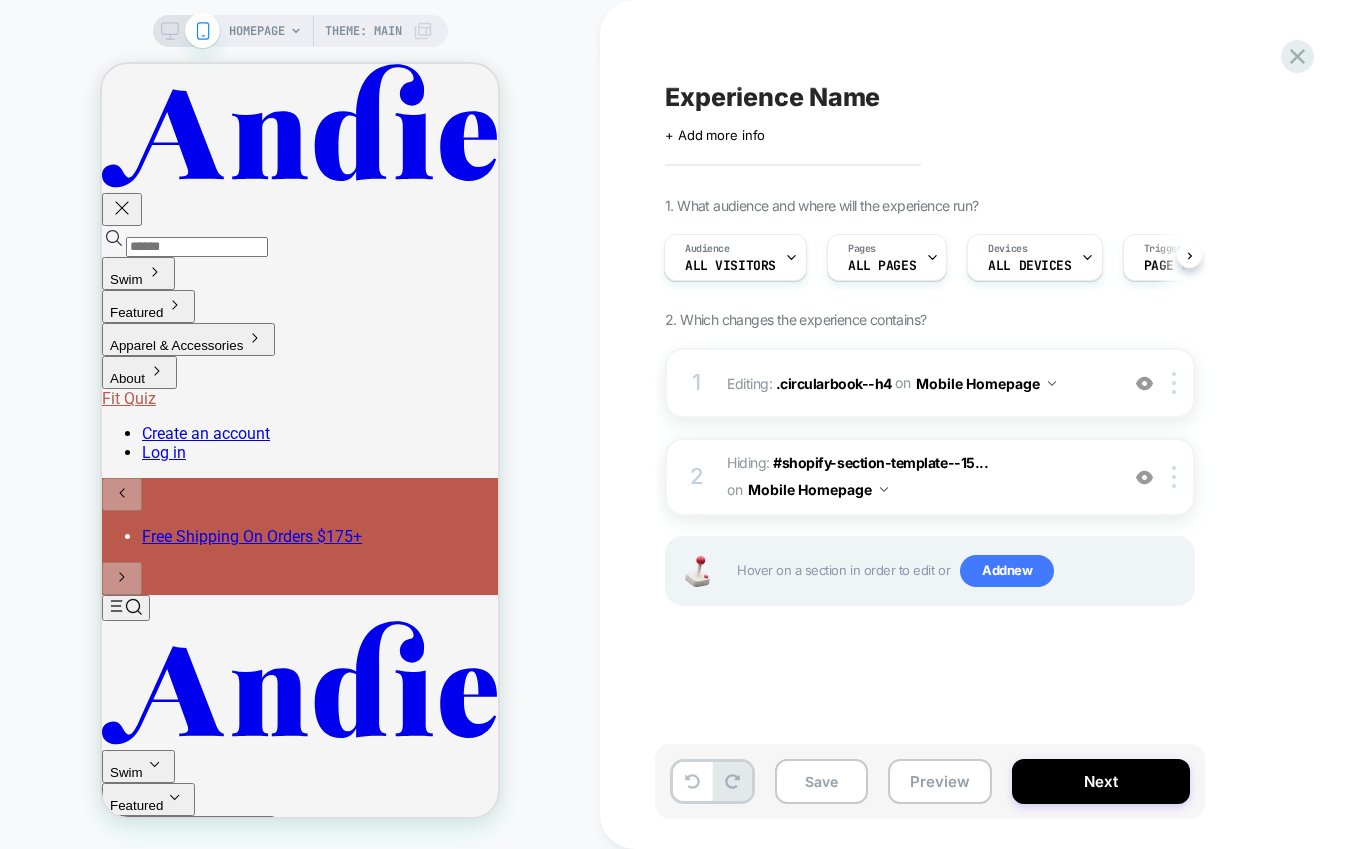 click on "HOMEPAGE Theme: MAIN" at bounding box center [331, 31] 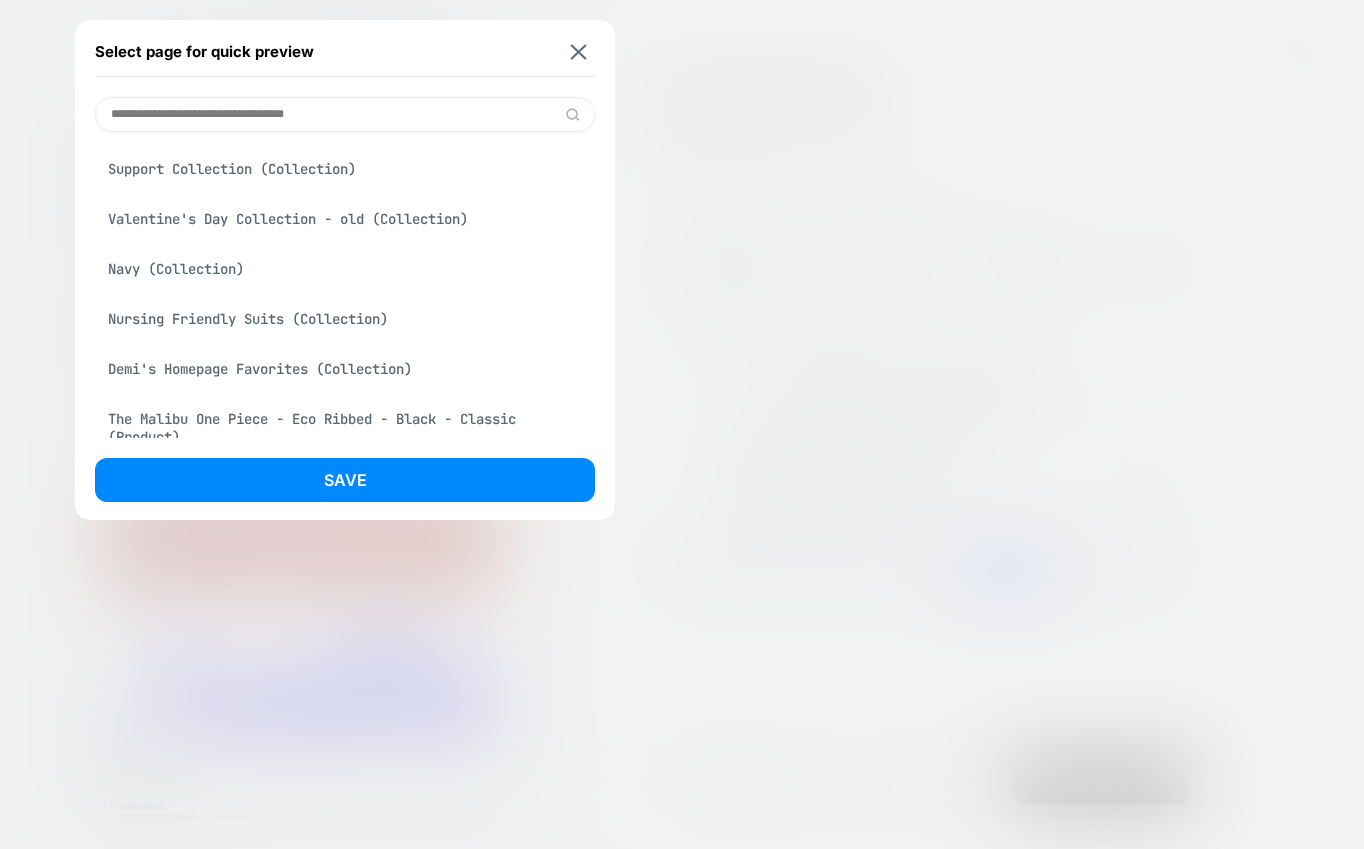 scroll, scrollTop: 280, scrollLeft: 0, axis: vertical 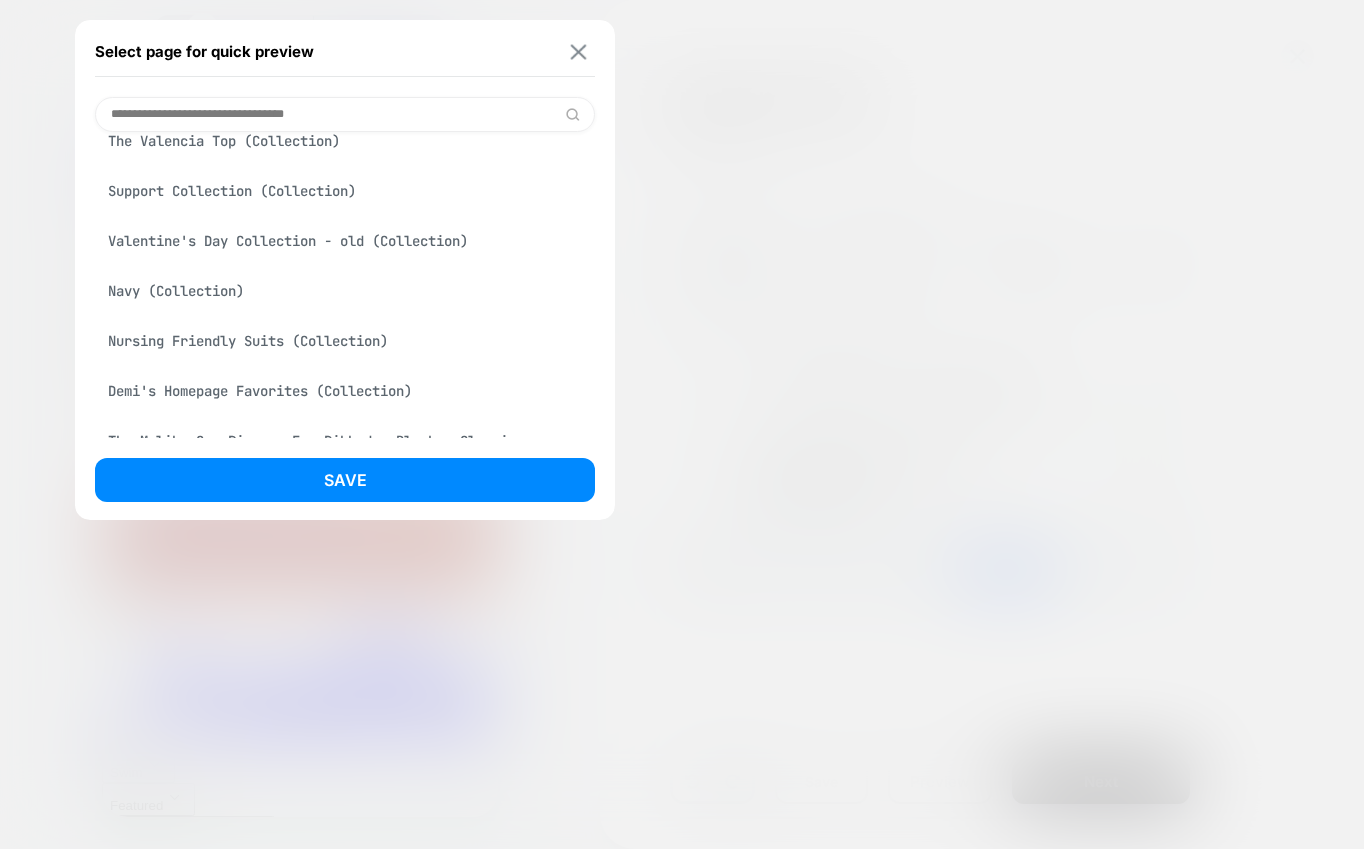 click at bounding box center (579, 51) 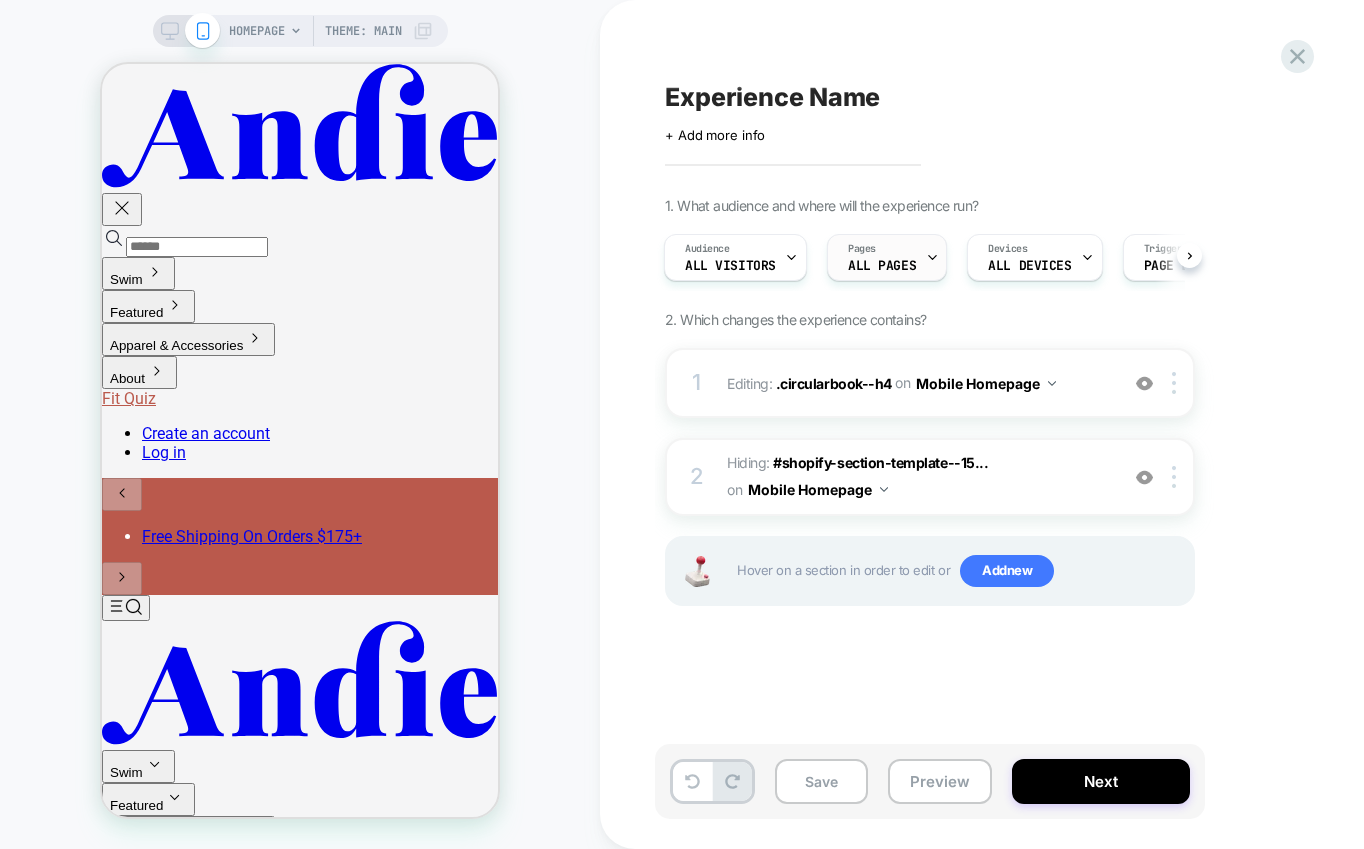 click on "ALL PAGES" at bounding box center (882, 266) 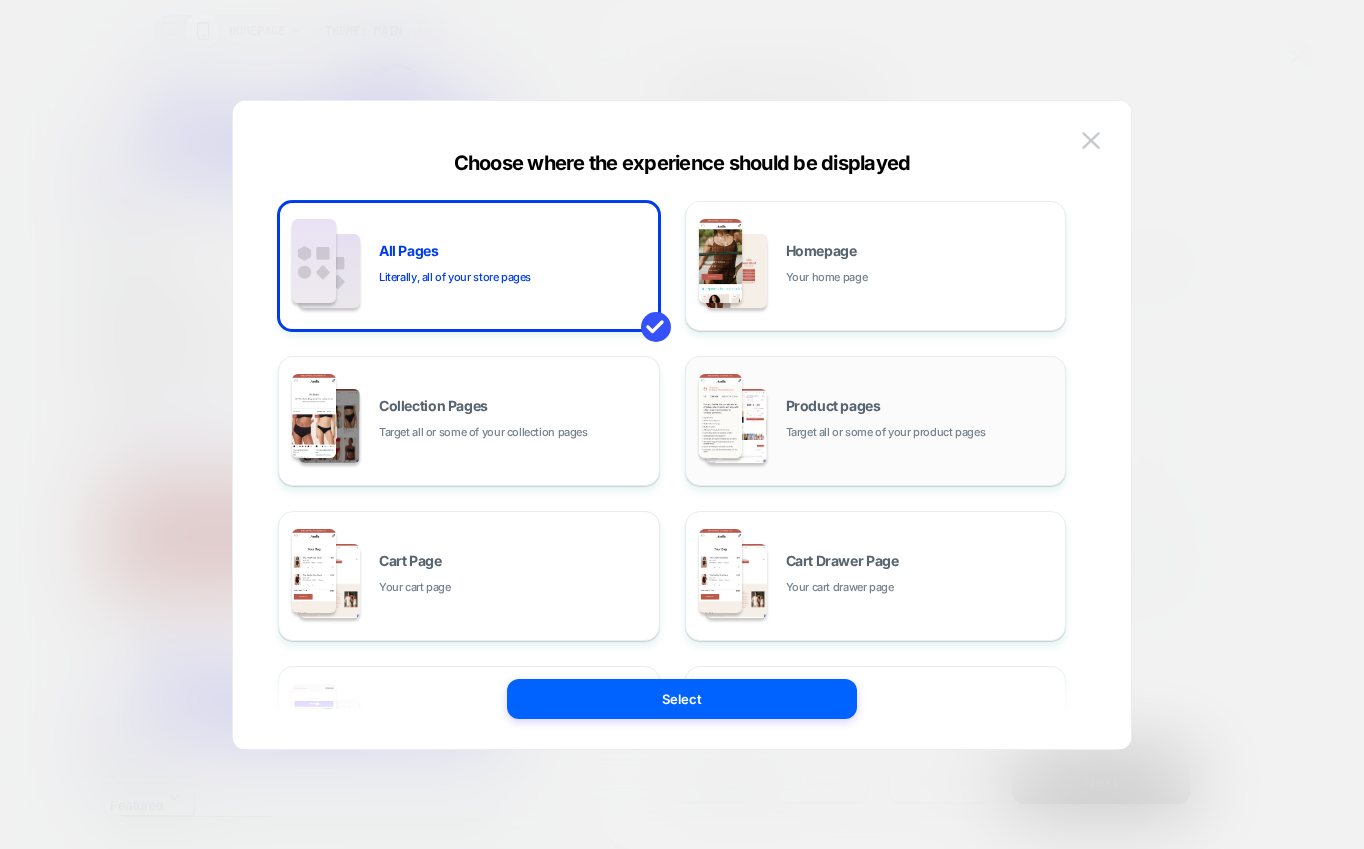 click on "Product pages Target all or some of your product pages" at bounding box center (876, 421) 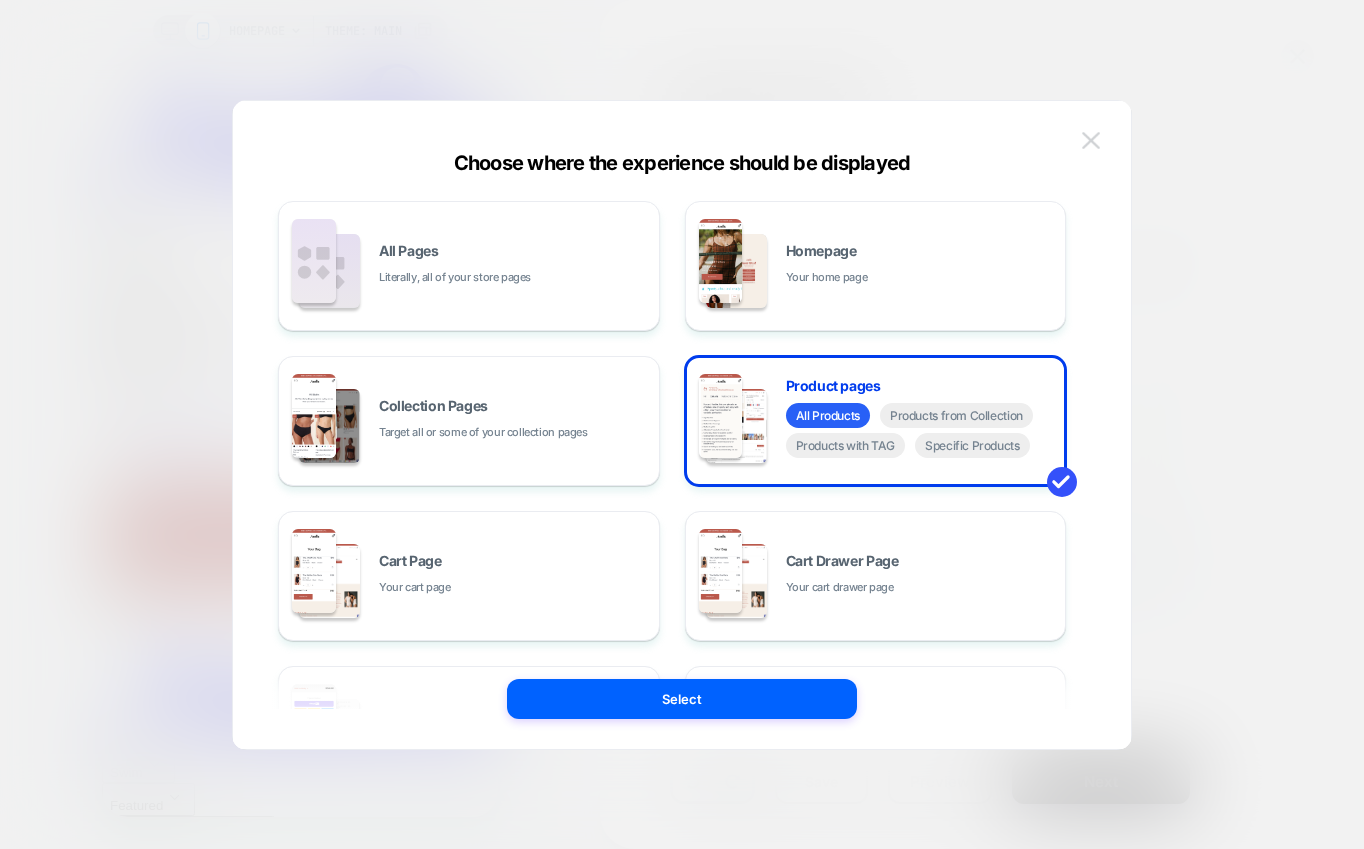 click at bounding box center (1091, 140) 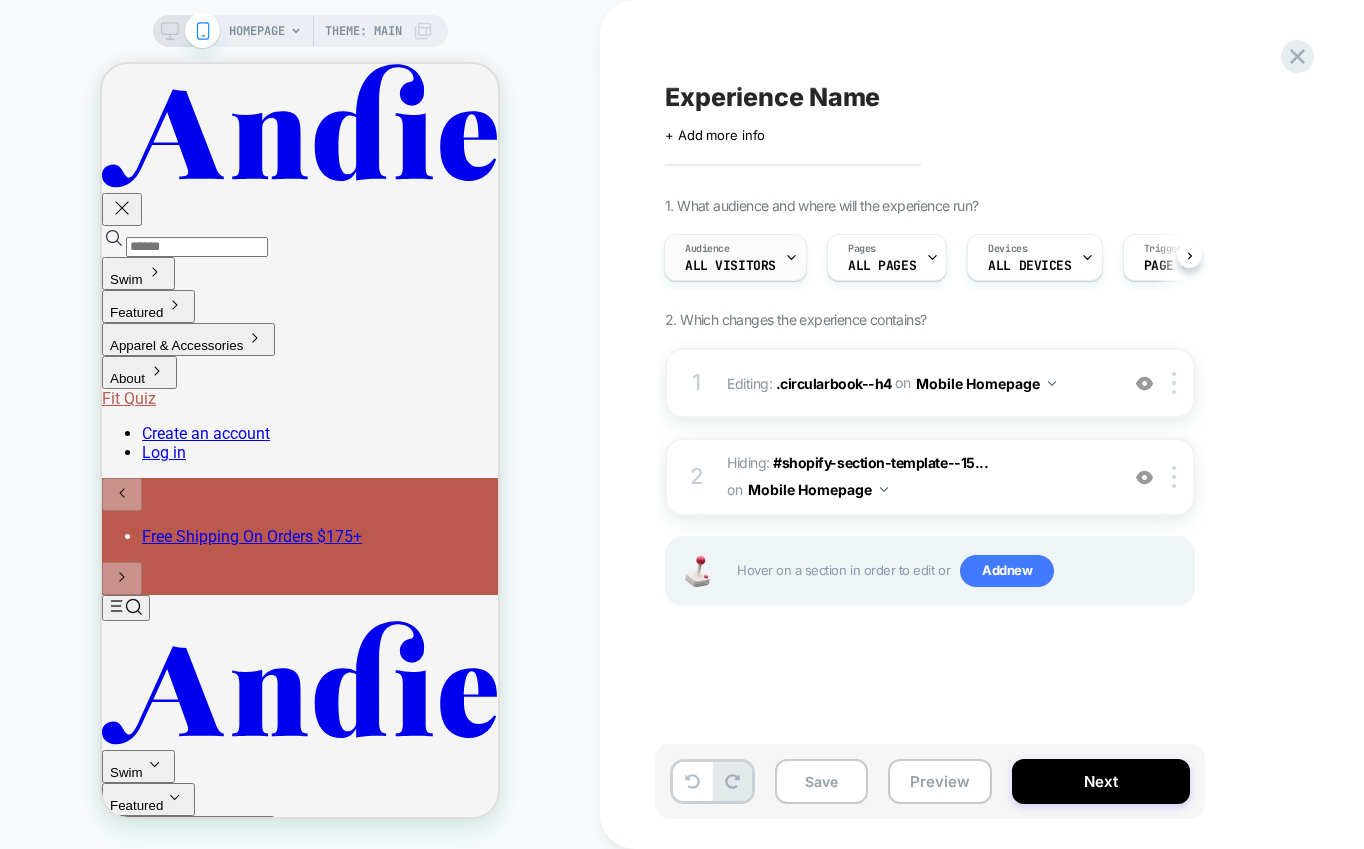 click on "All Visitors" at bounding box center [730, 266] 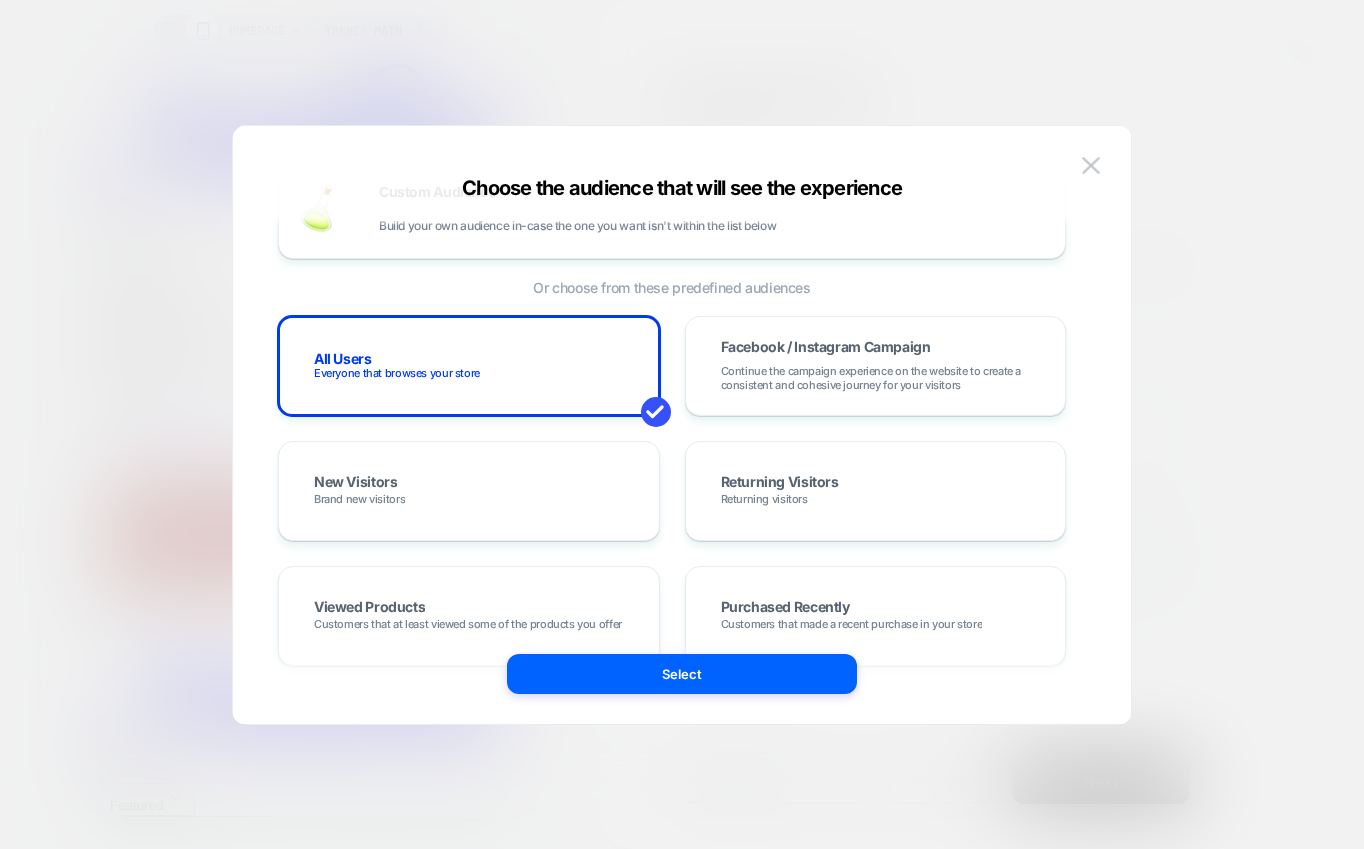 scroll, scrollTop: 0, scrollLeft: 0, axis: both 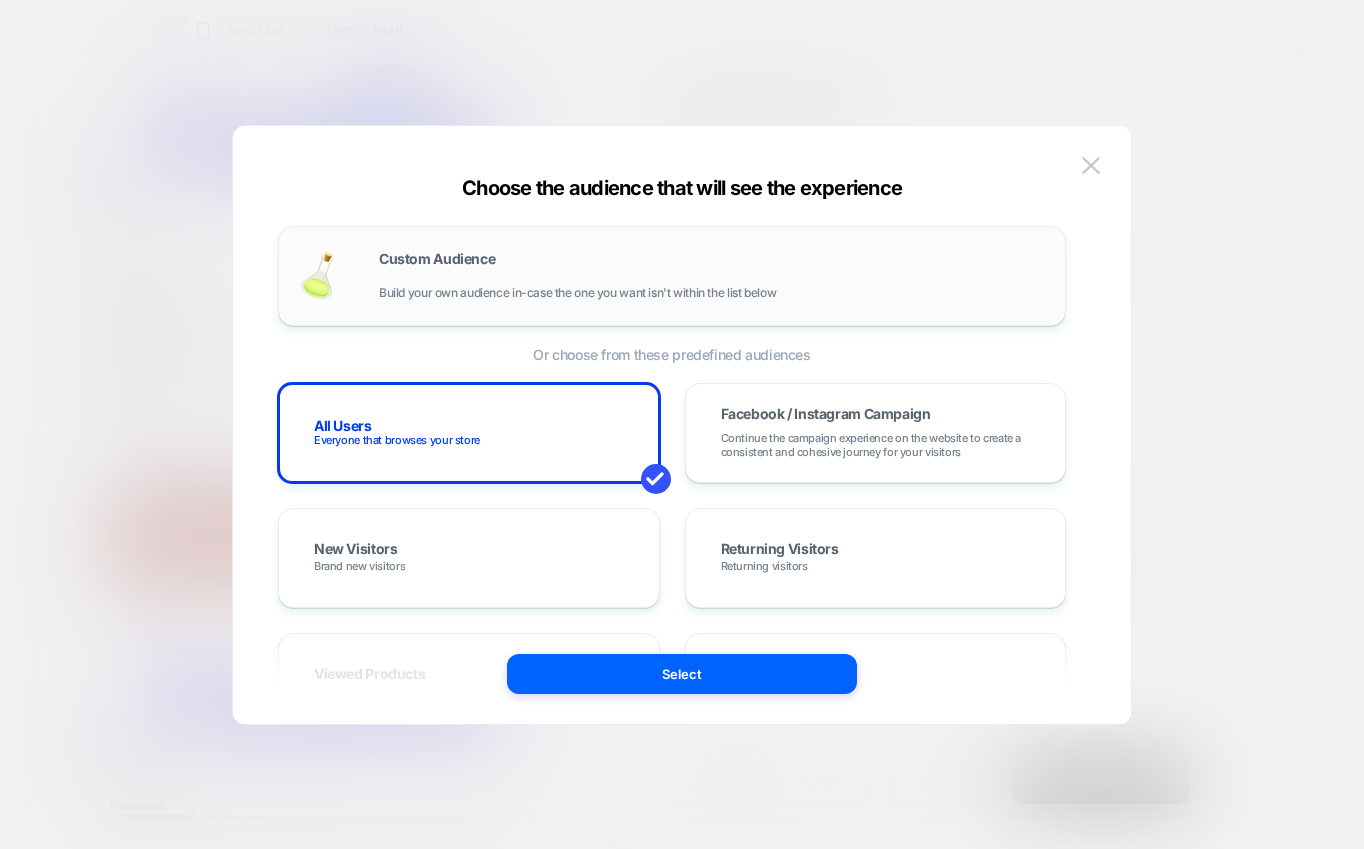 click on "Custom Audience Build your own audience in-case the one you want isn't within the list below" at bounding box center [712, 276] 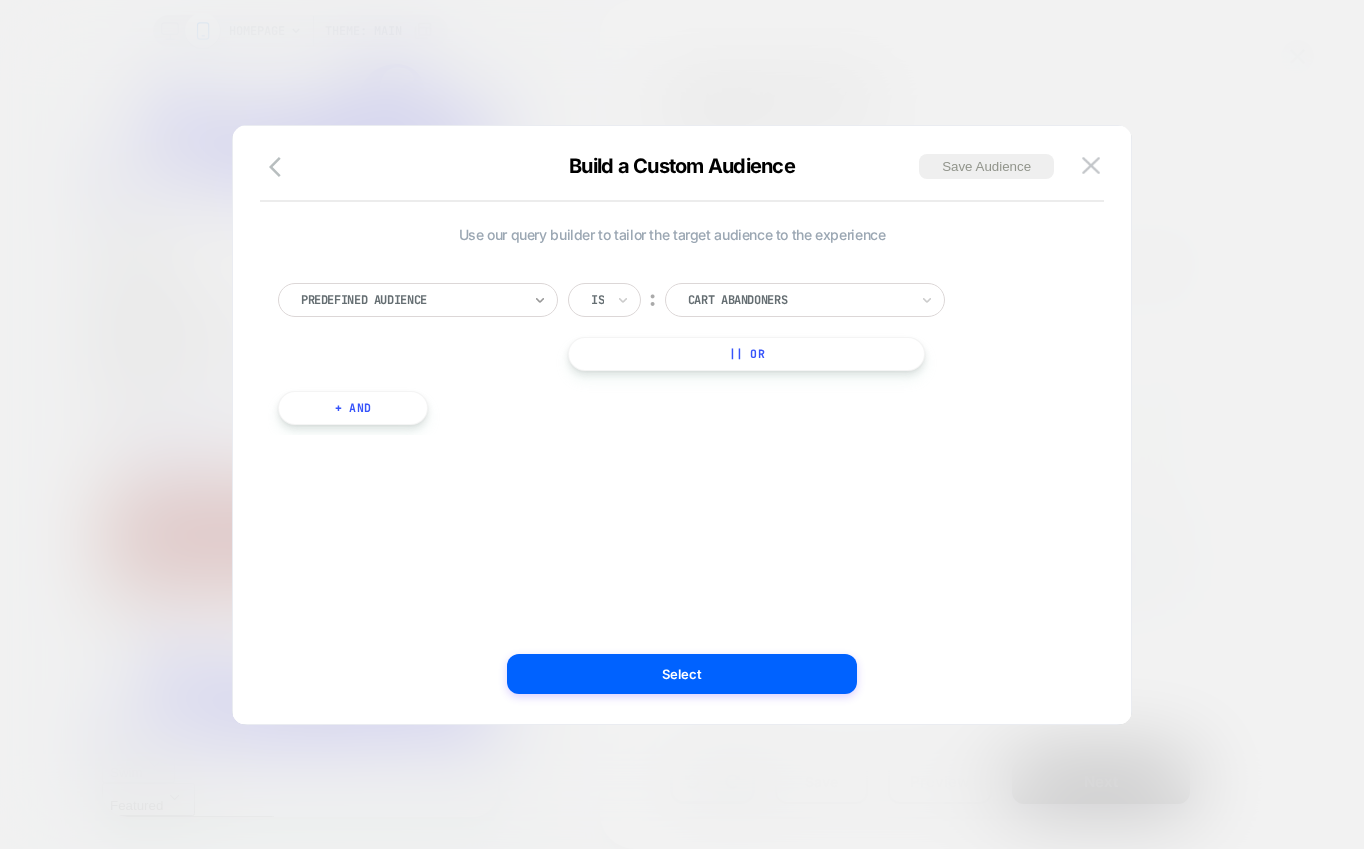 click 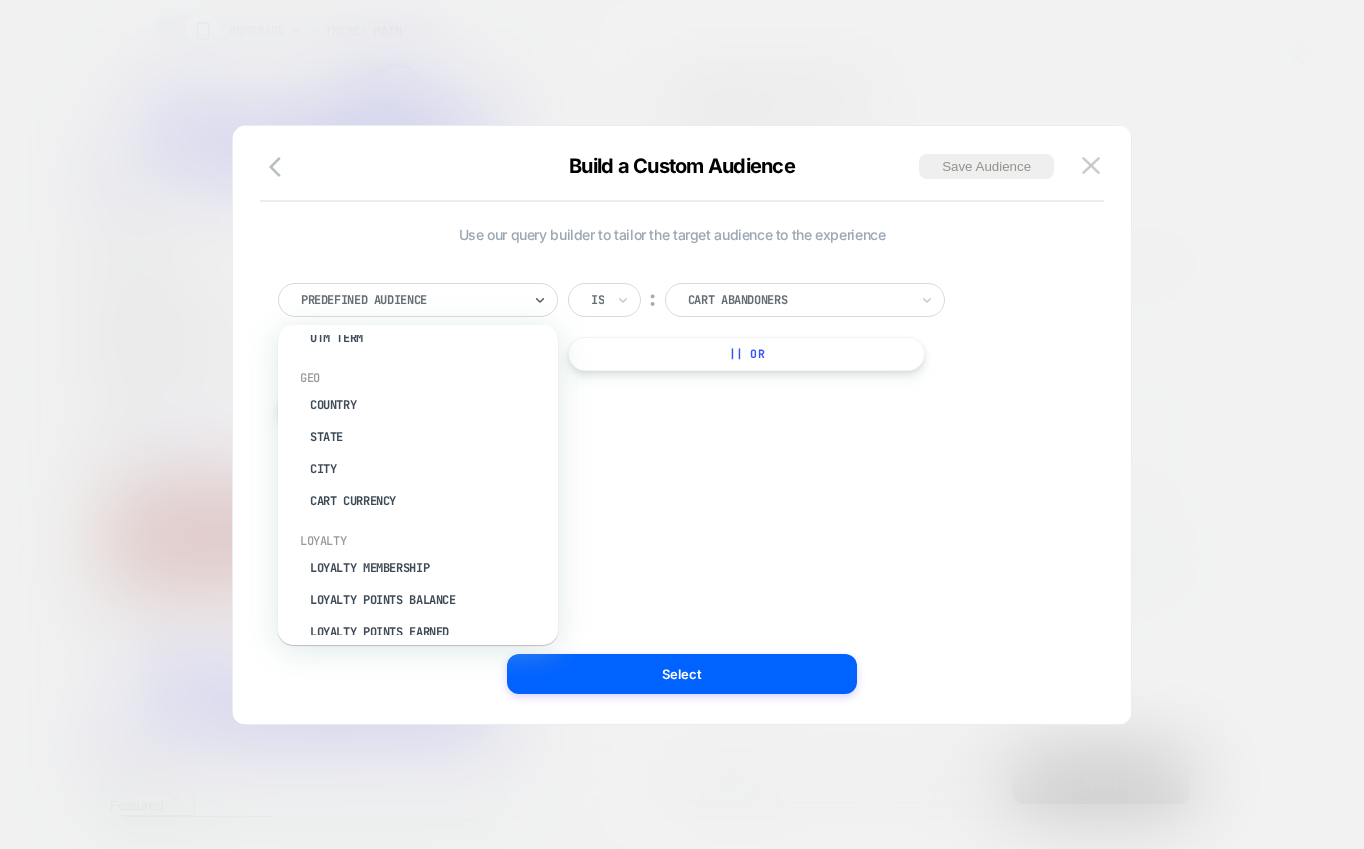 scroll, scrollTop: 1067, scrollLeft: 0, axis: vertical 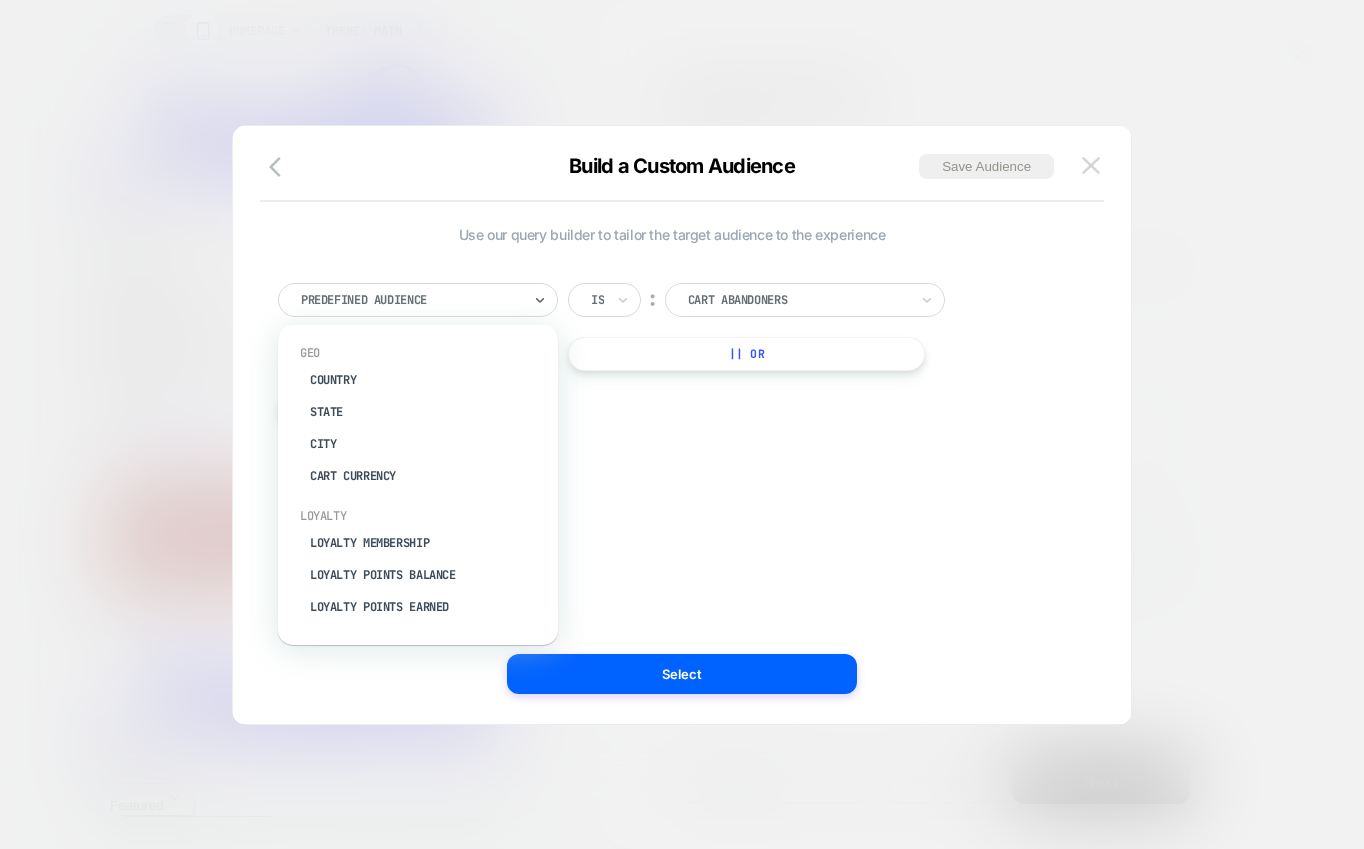 click at bounding box center [1091, 165] 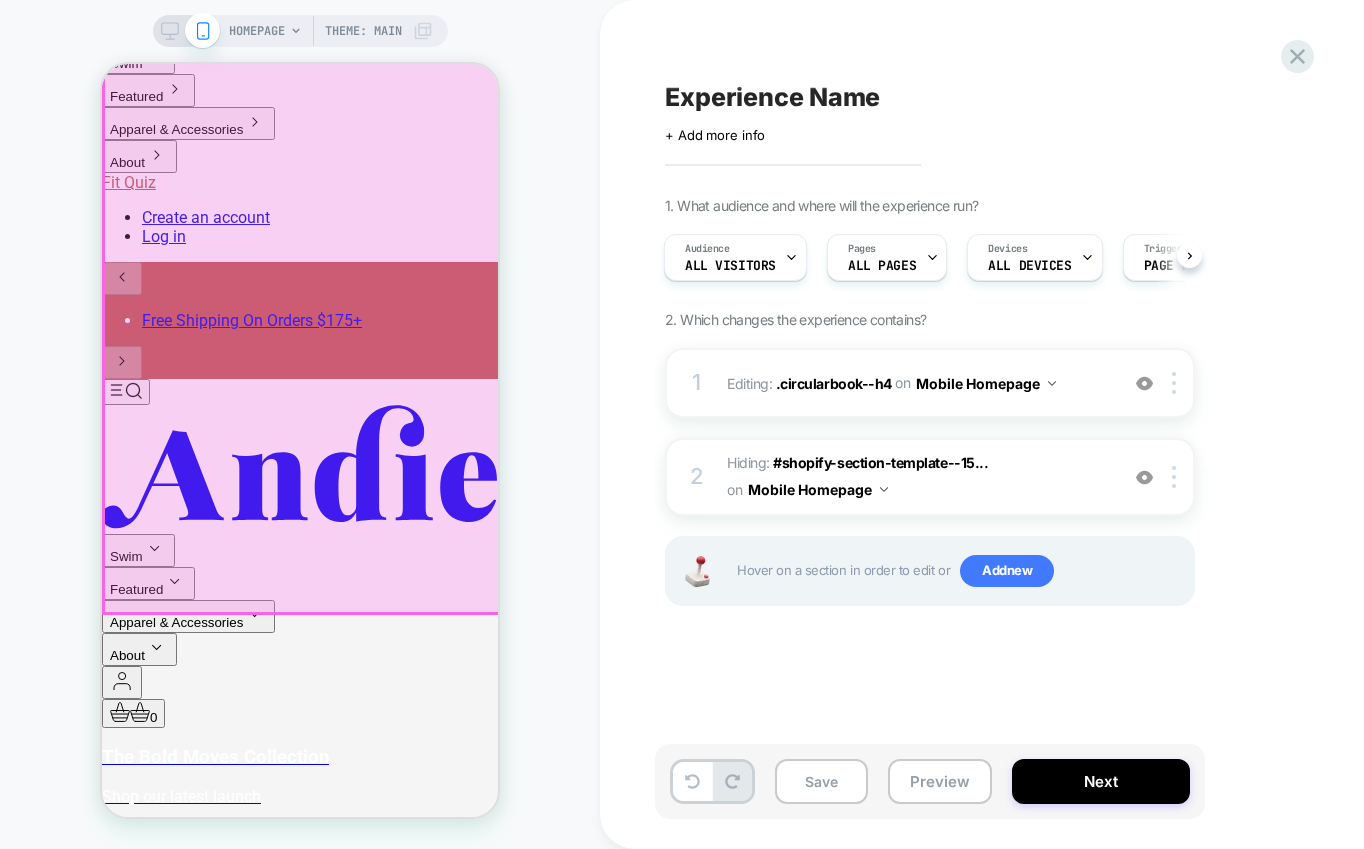 scroll, scrollTop: 0, scrollLeft: 0, axis: both 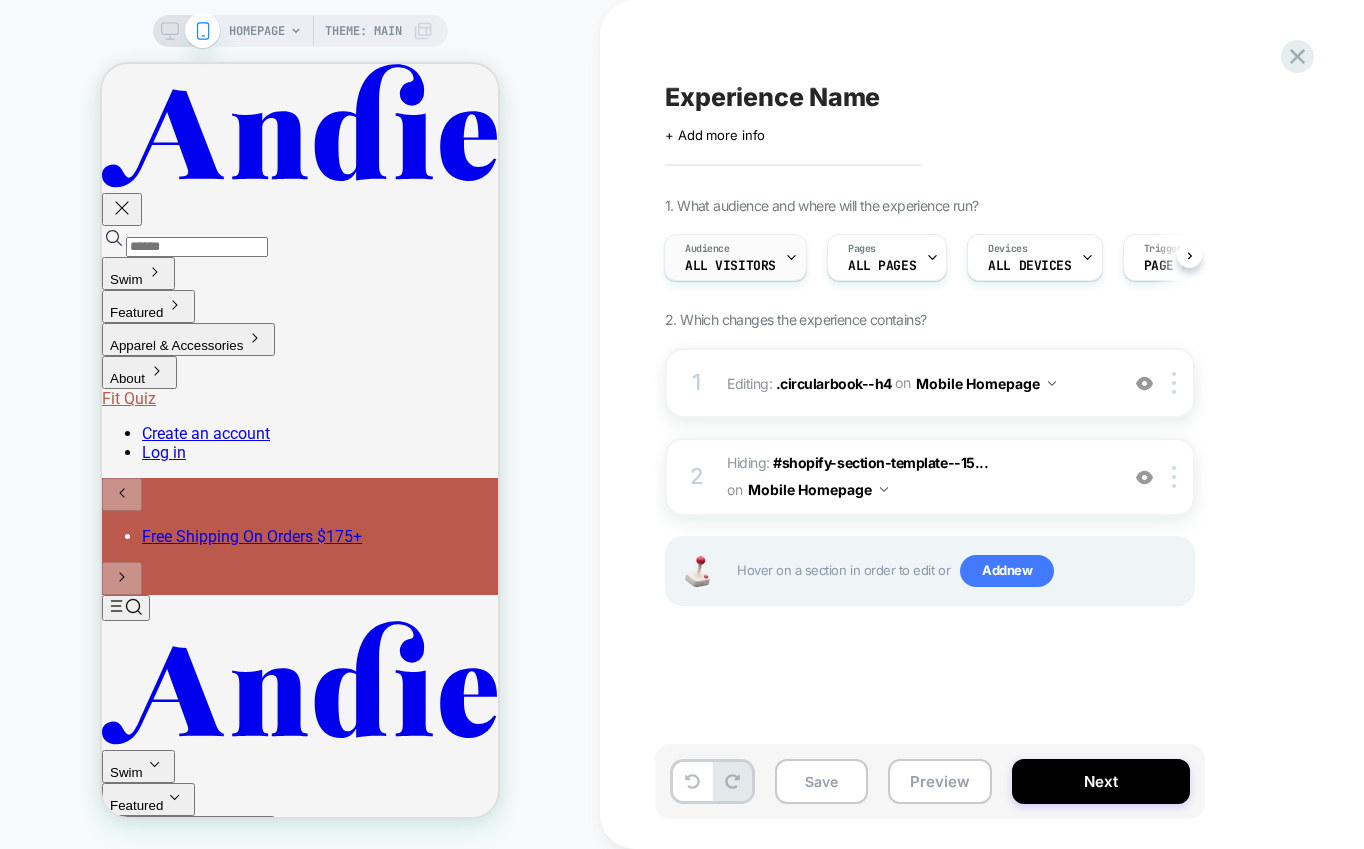 click on "Audience All Visitors" at bounding box center (730, 257) 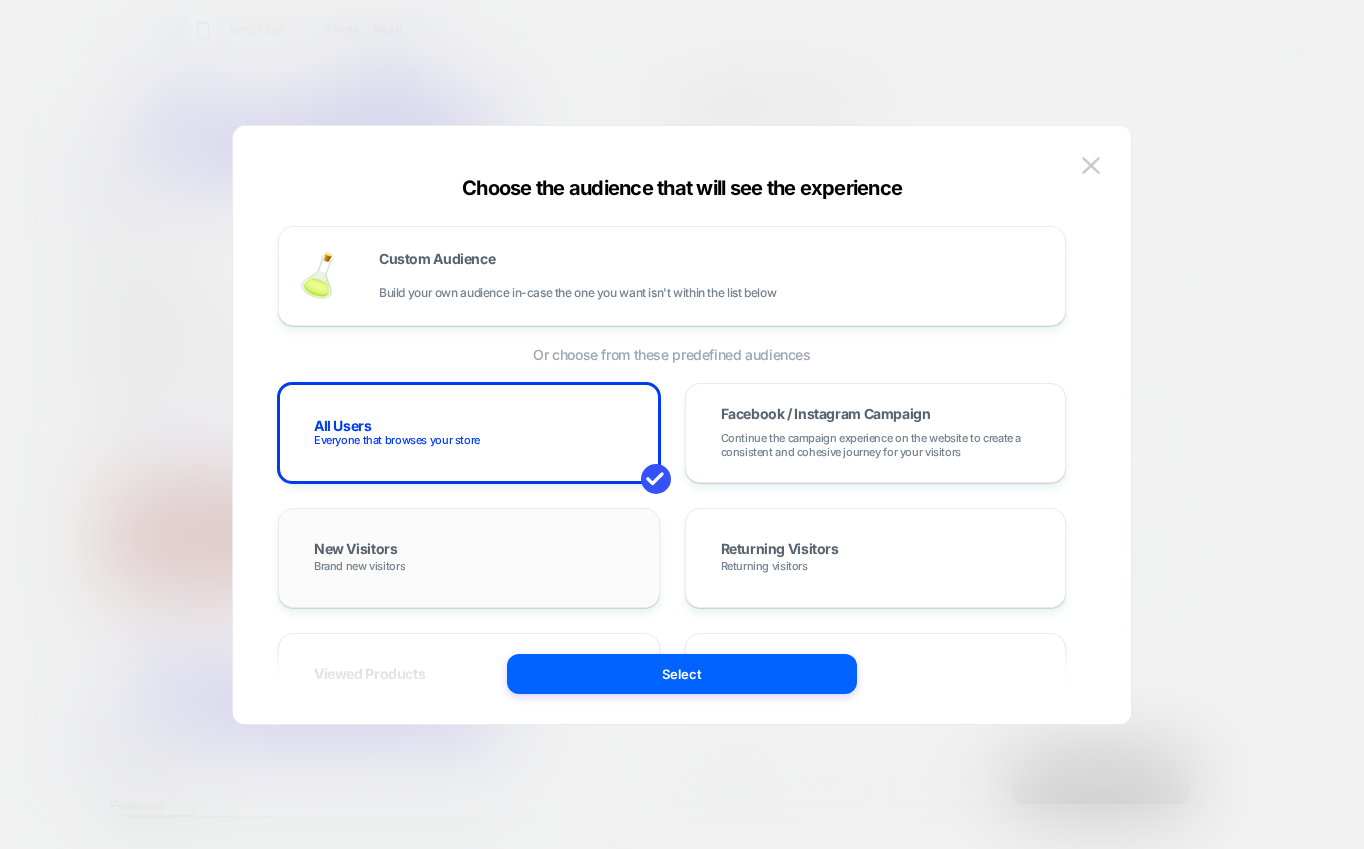click on "Brand new visitors" at bounding box center (359, 566) 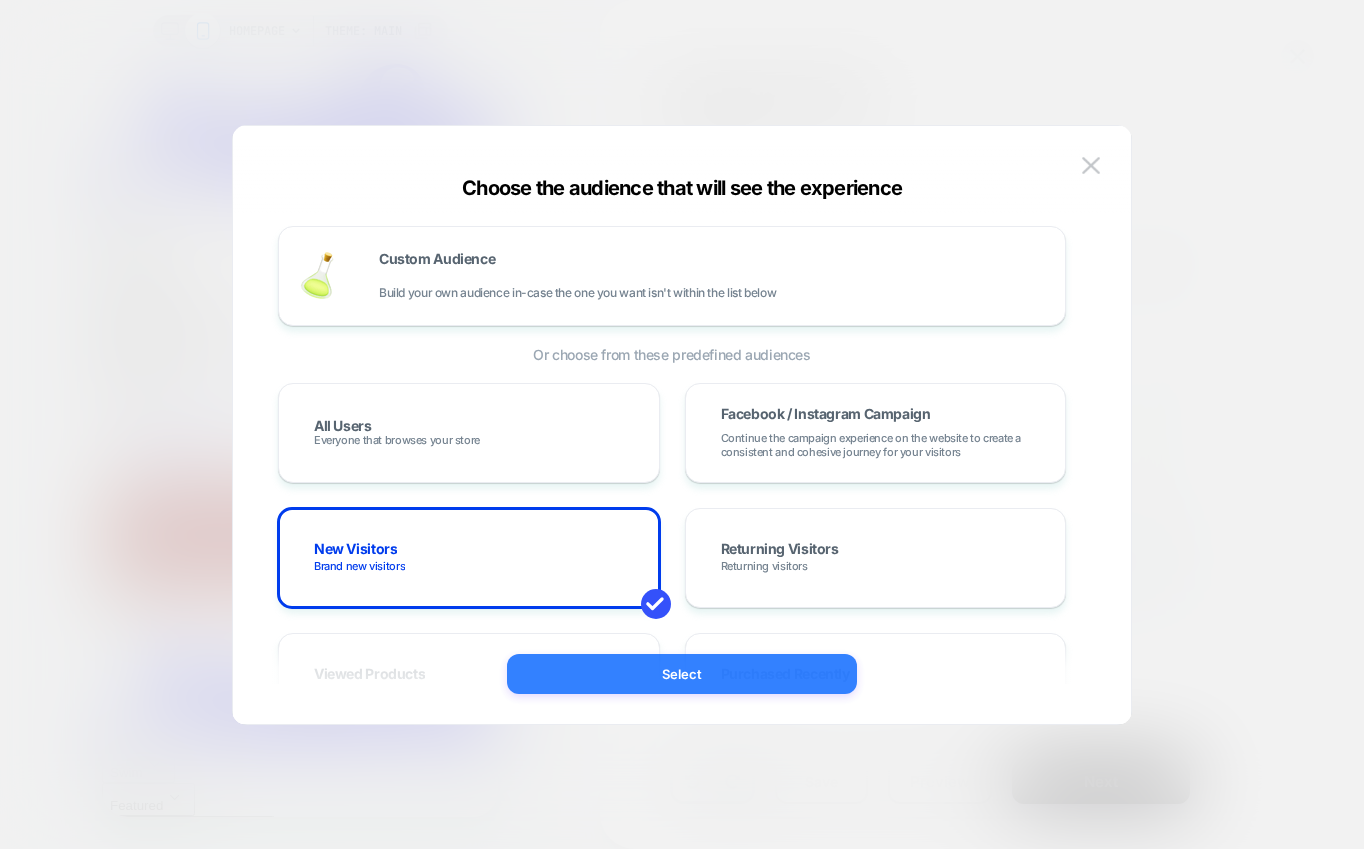 click on "Select" at bounding box center [682, 674] 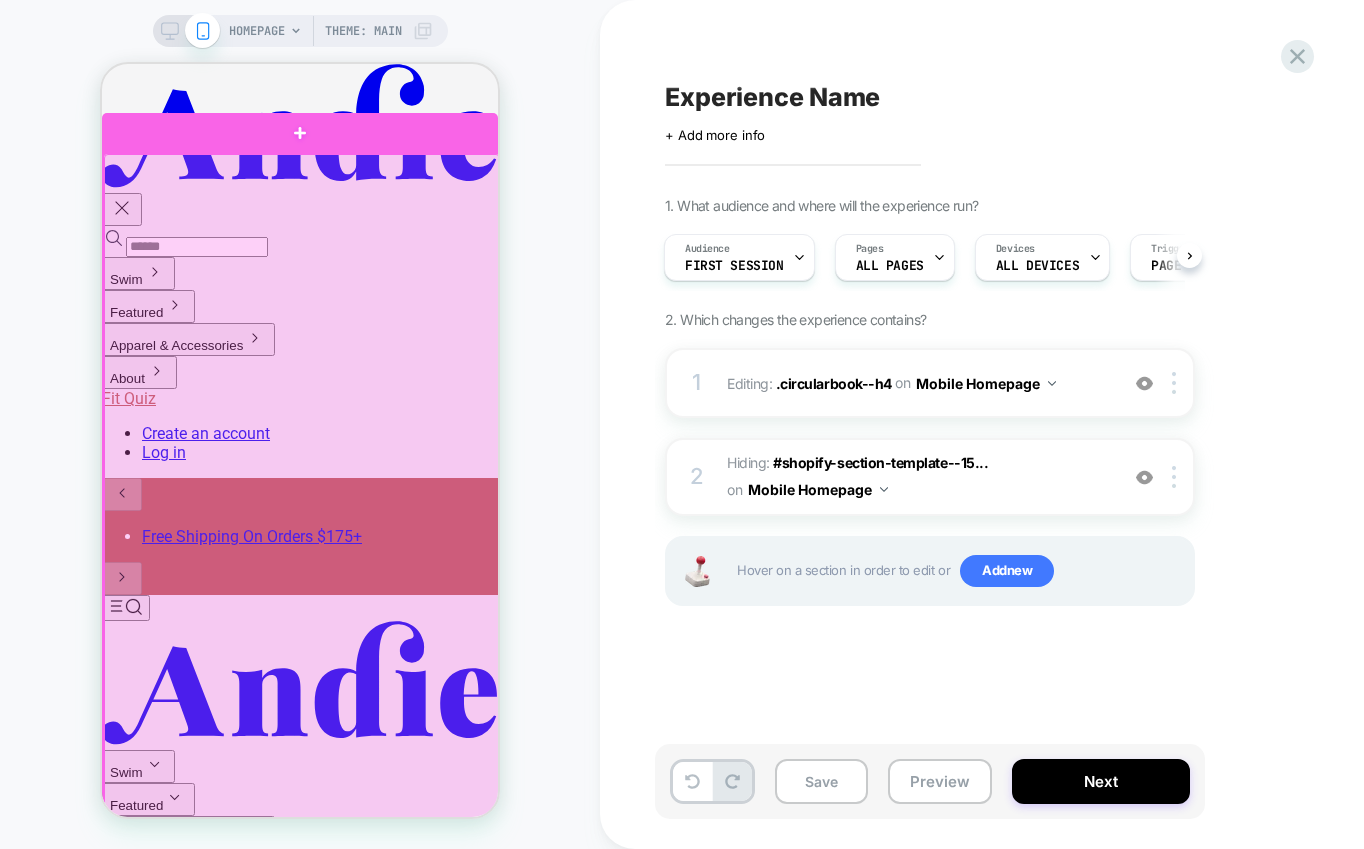 click at bounding box center [302, 491] 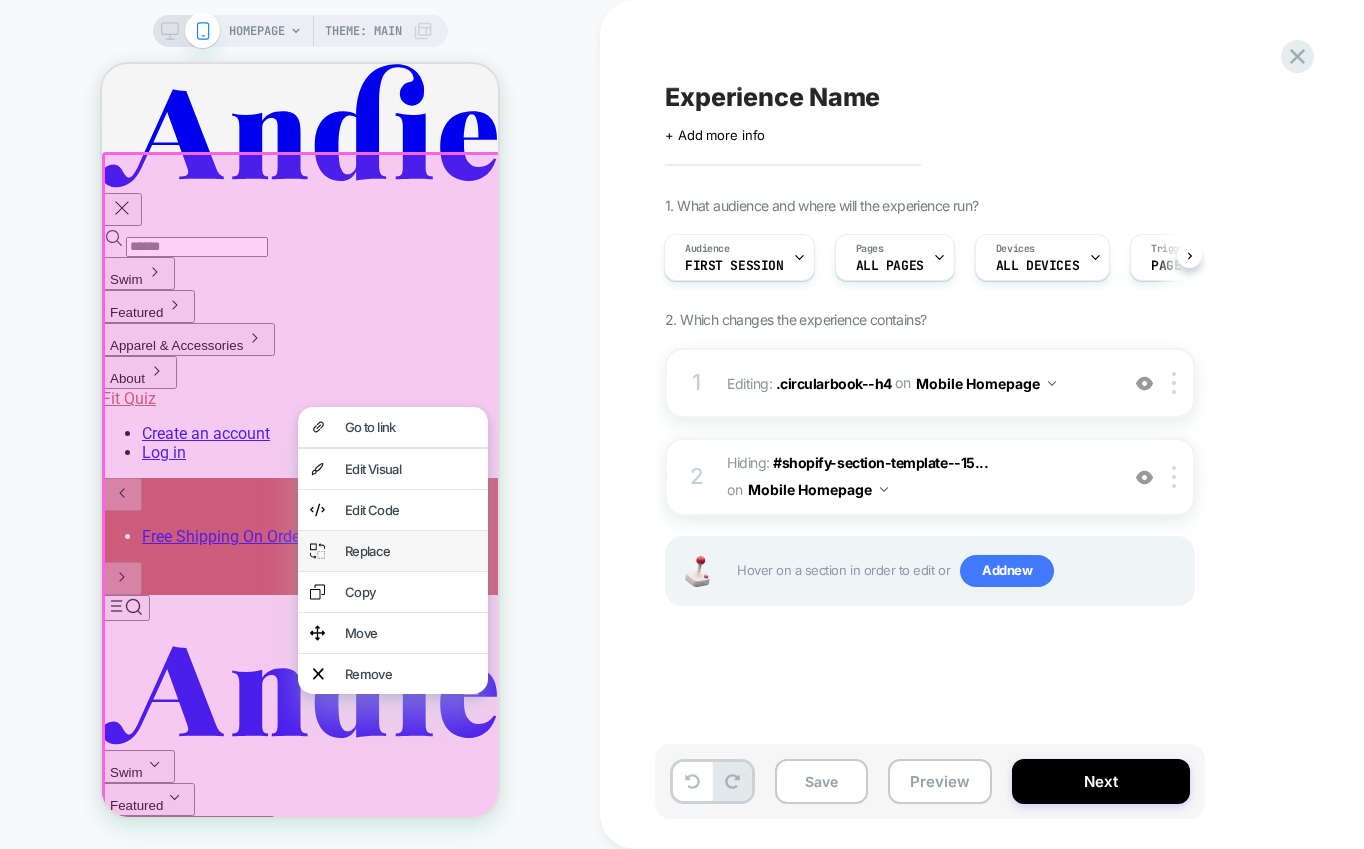 click on "Replace" at bounding box center [410, 551] 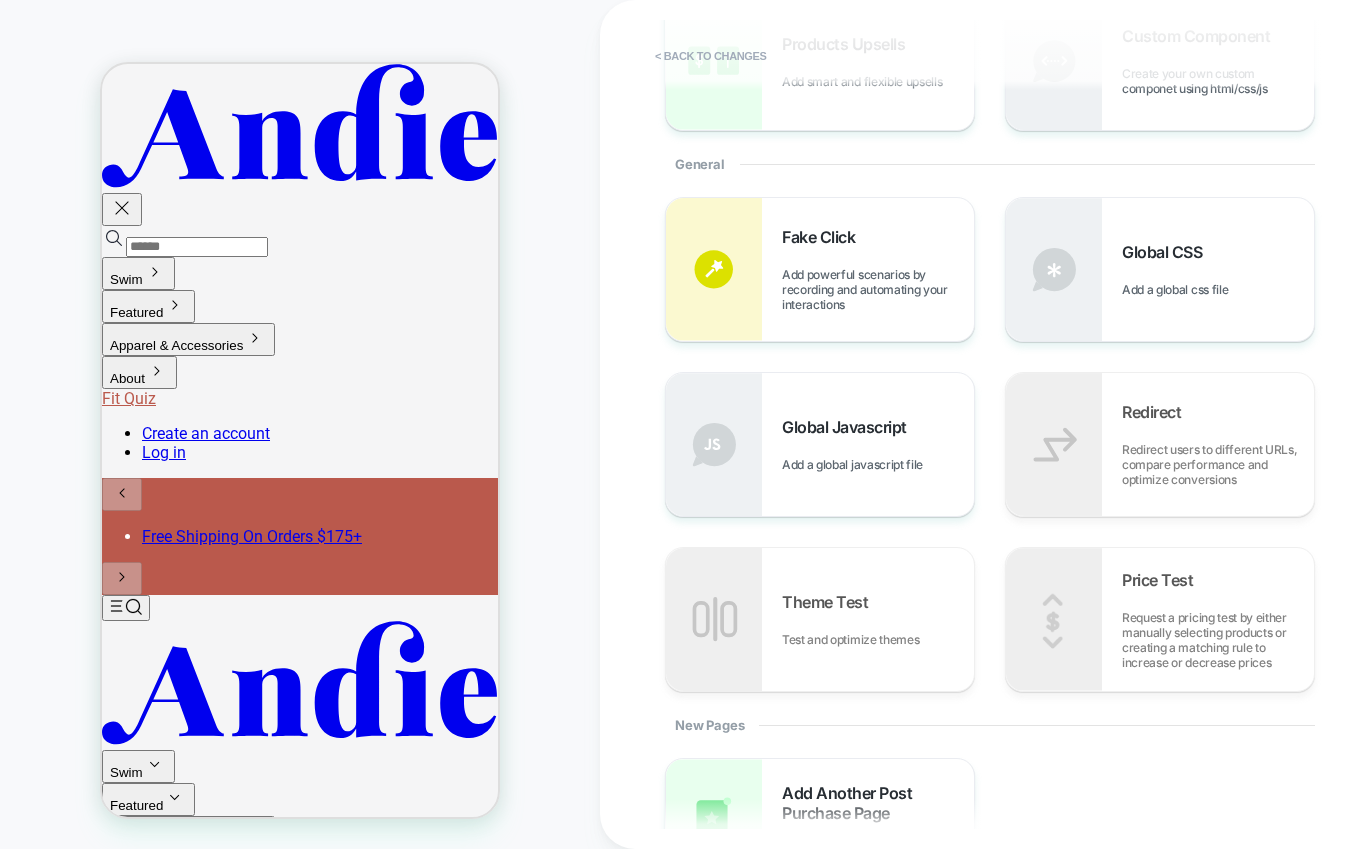 scroll, scrollTop: 0, scrollLeft: 0, axis: both 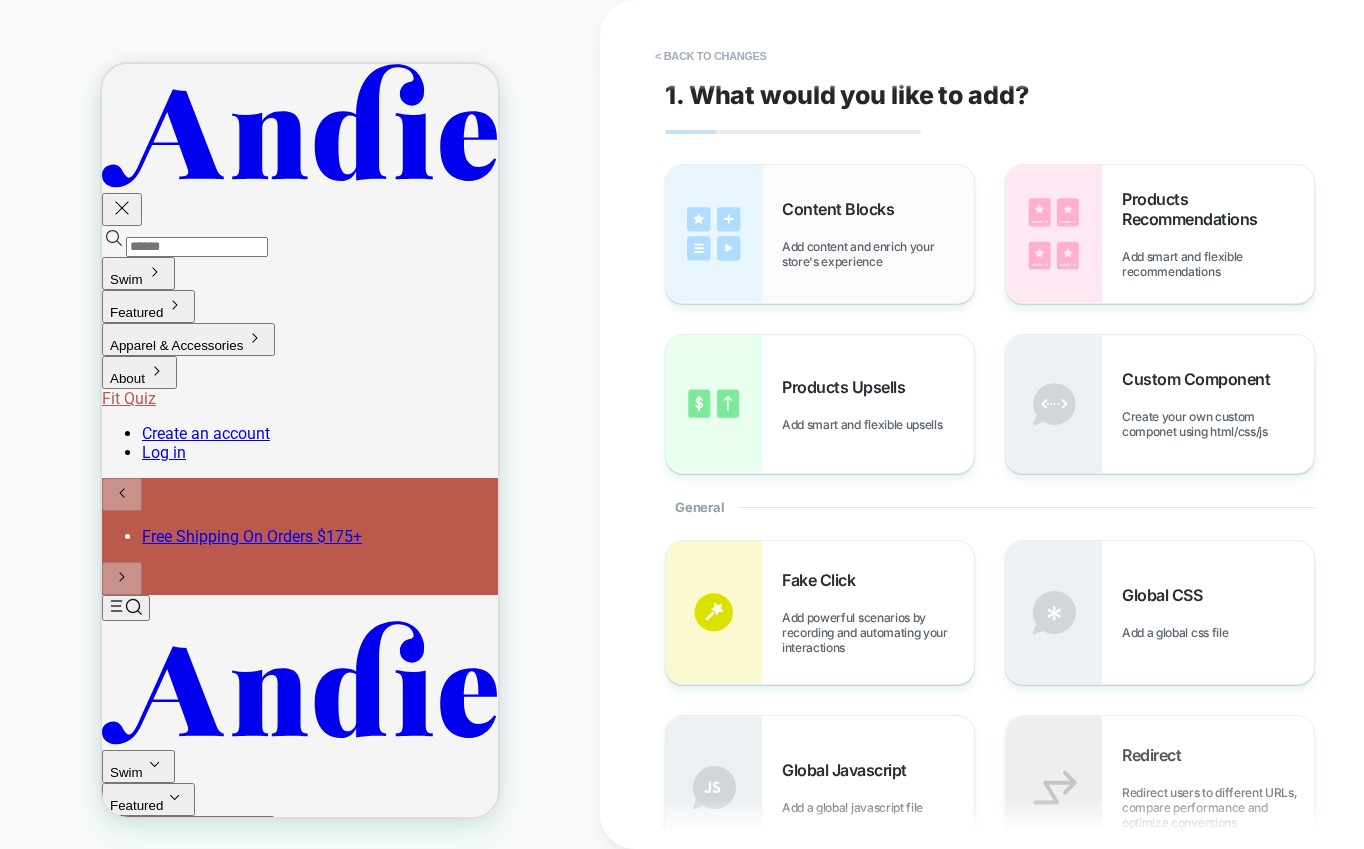 click on "Add content and enrich your store's experience" at bounding box center [878, 254] 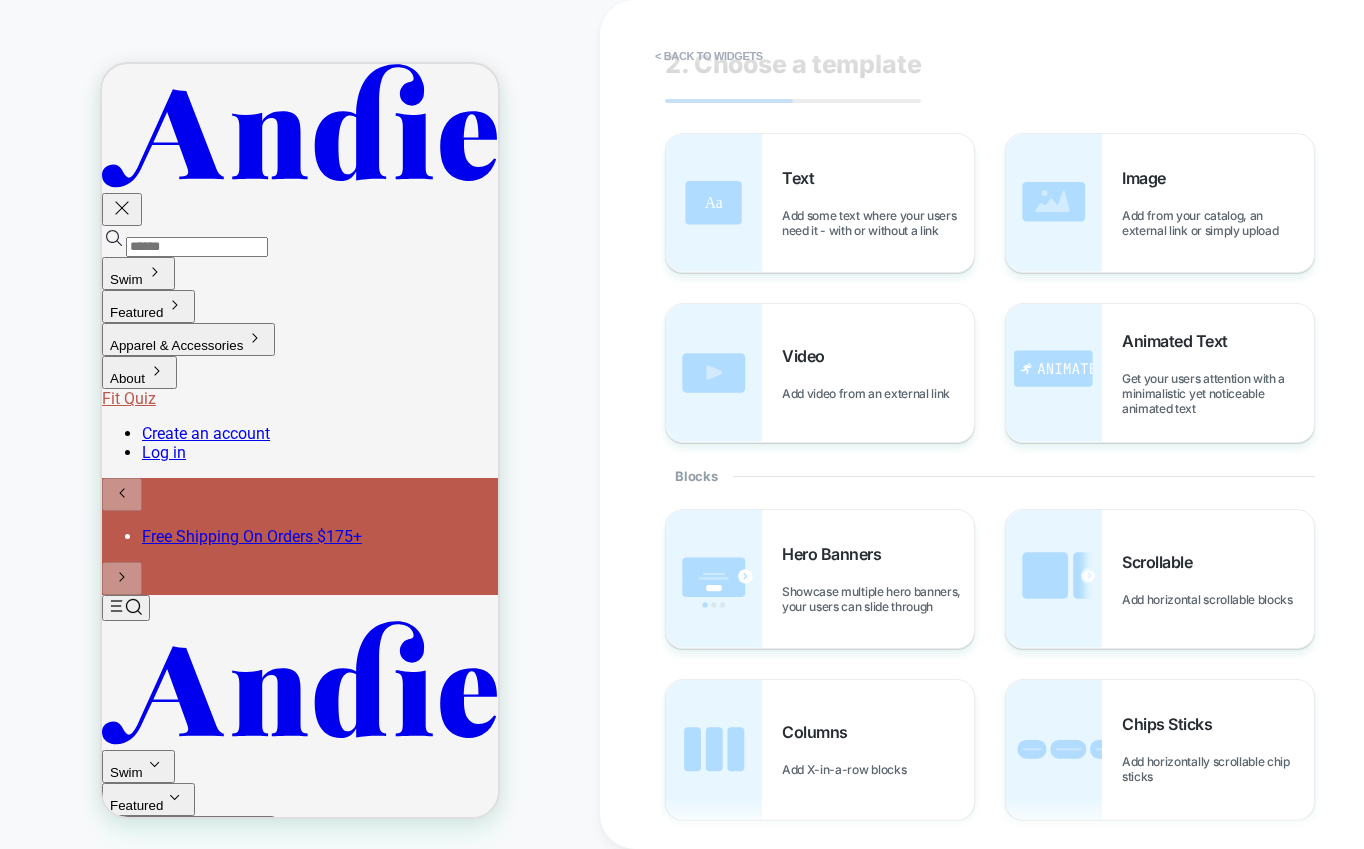 scroll, scrollTop: 30, scrollLeft: 0, axis: vertical 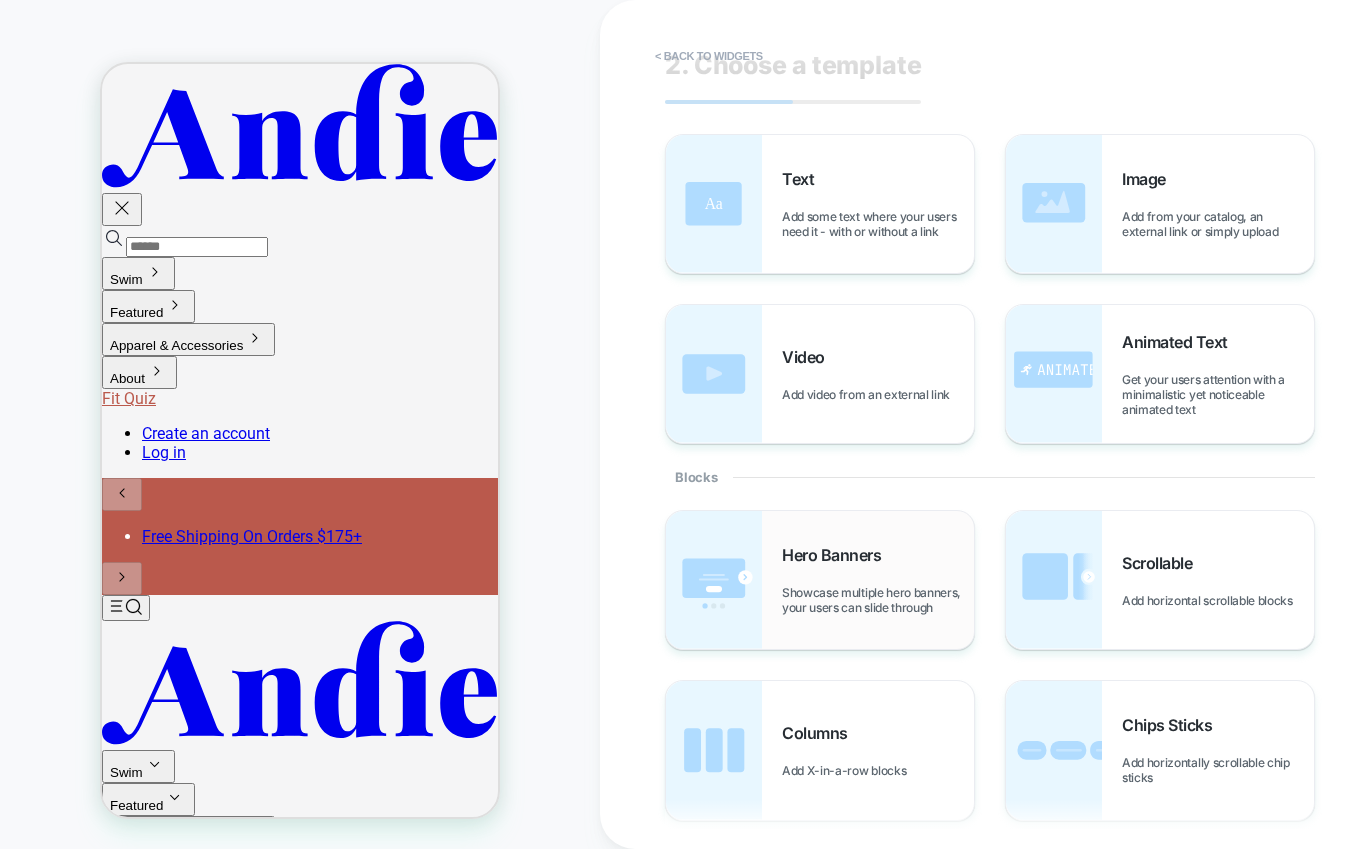 click on "Hero Banners" at bounding box center [836, 555] 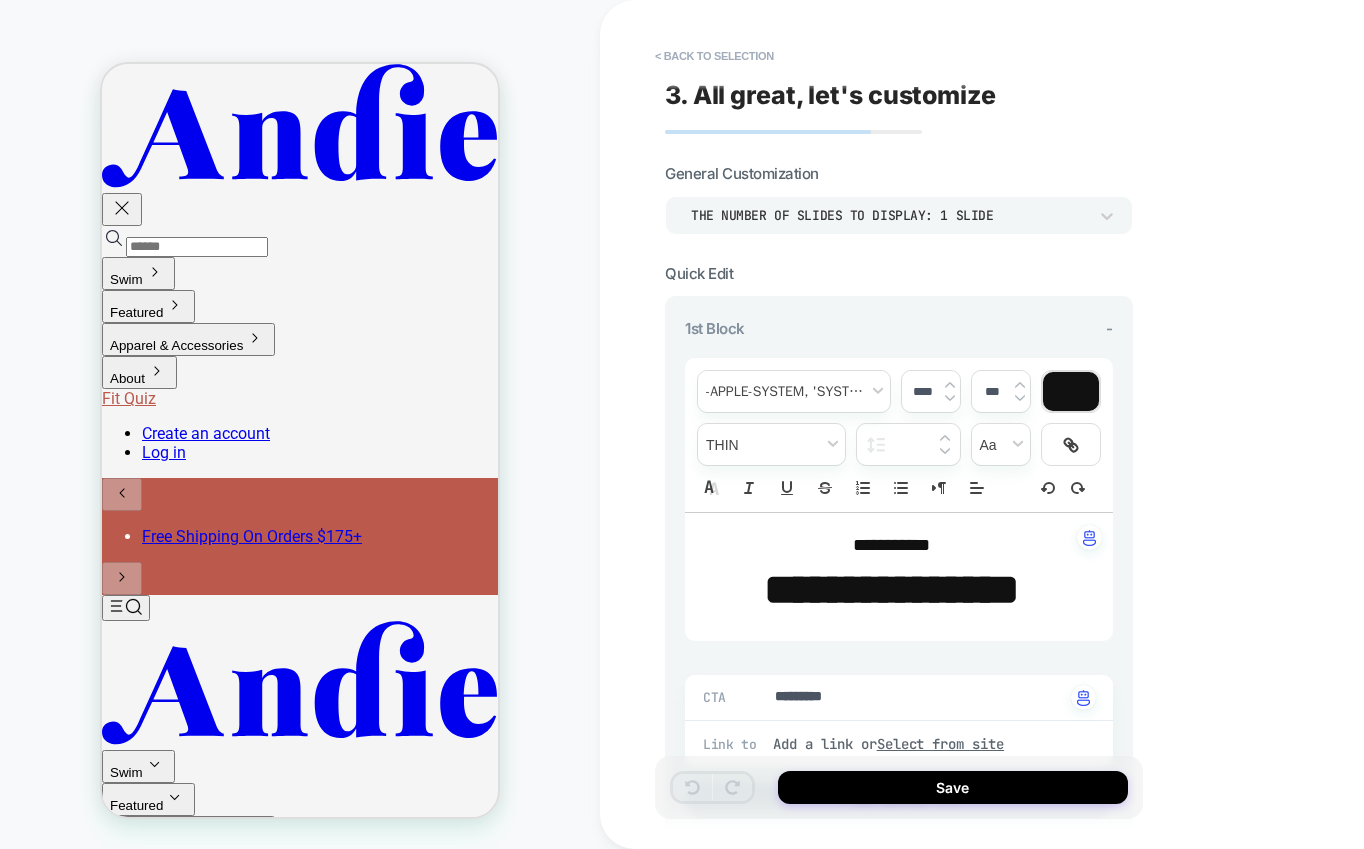 type on "*" 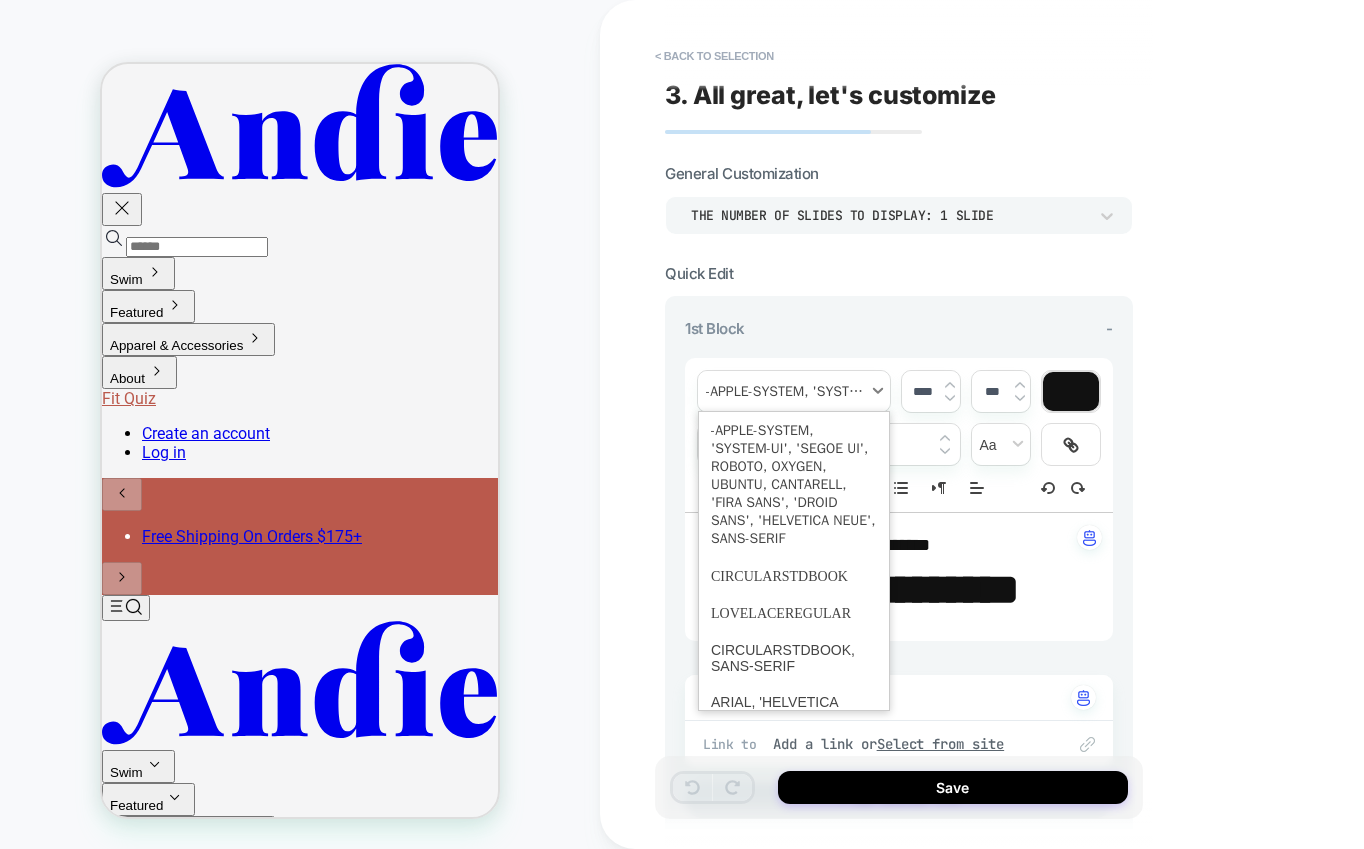click at bounding box center [794, 391] 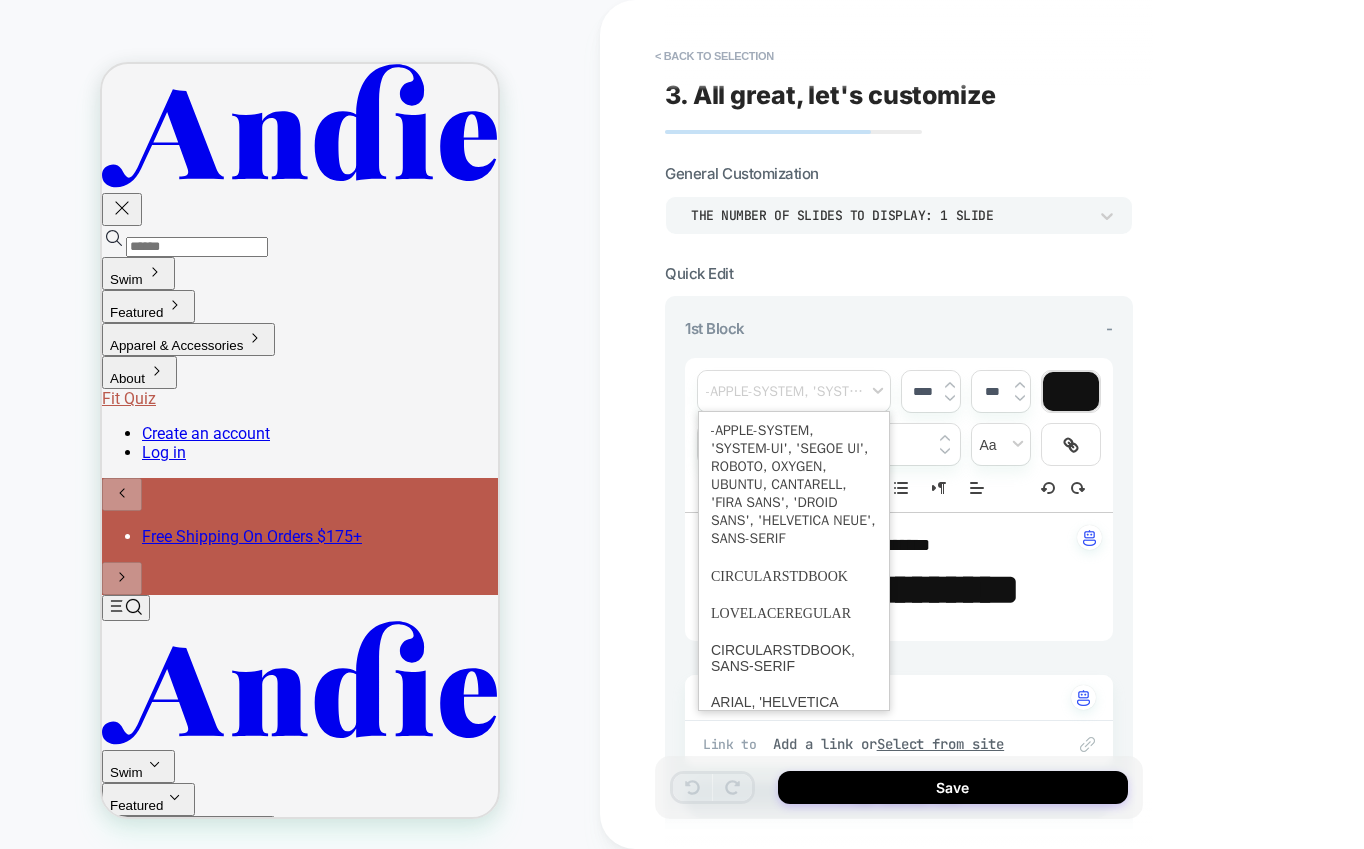 click on "**********" at bounding box center [899, 577] 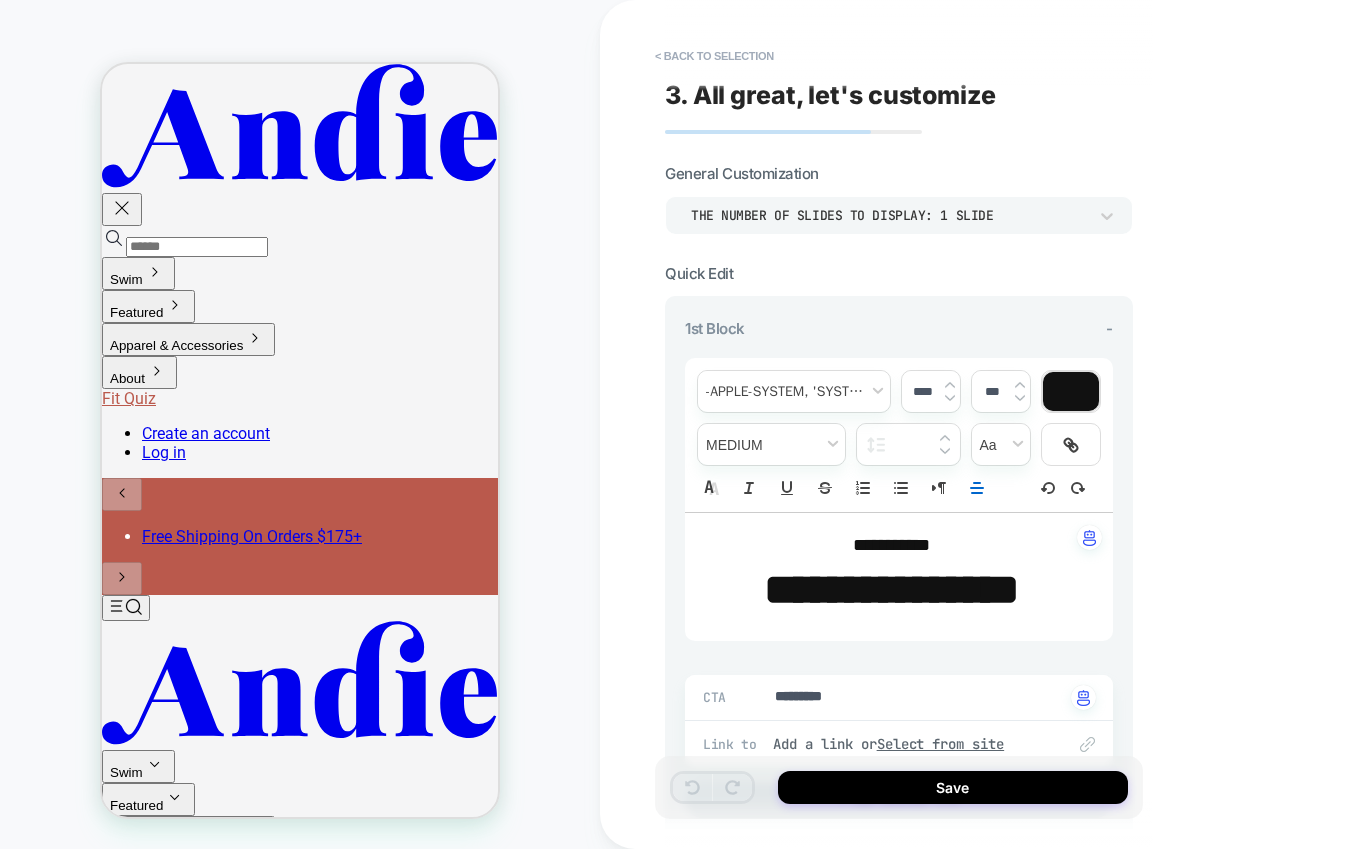 click on "**********" at bounding box center [891, 546] 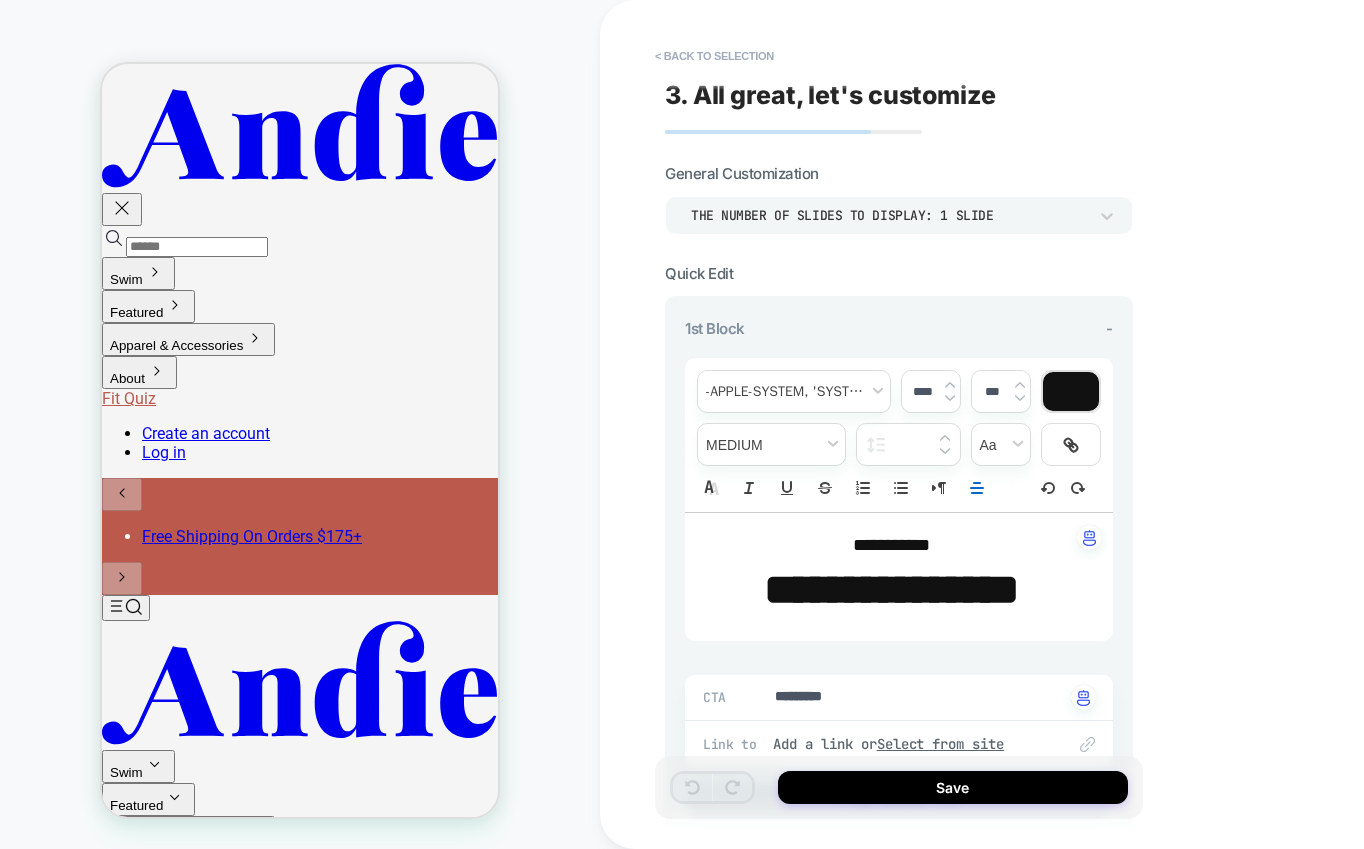 type on "*" 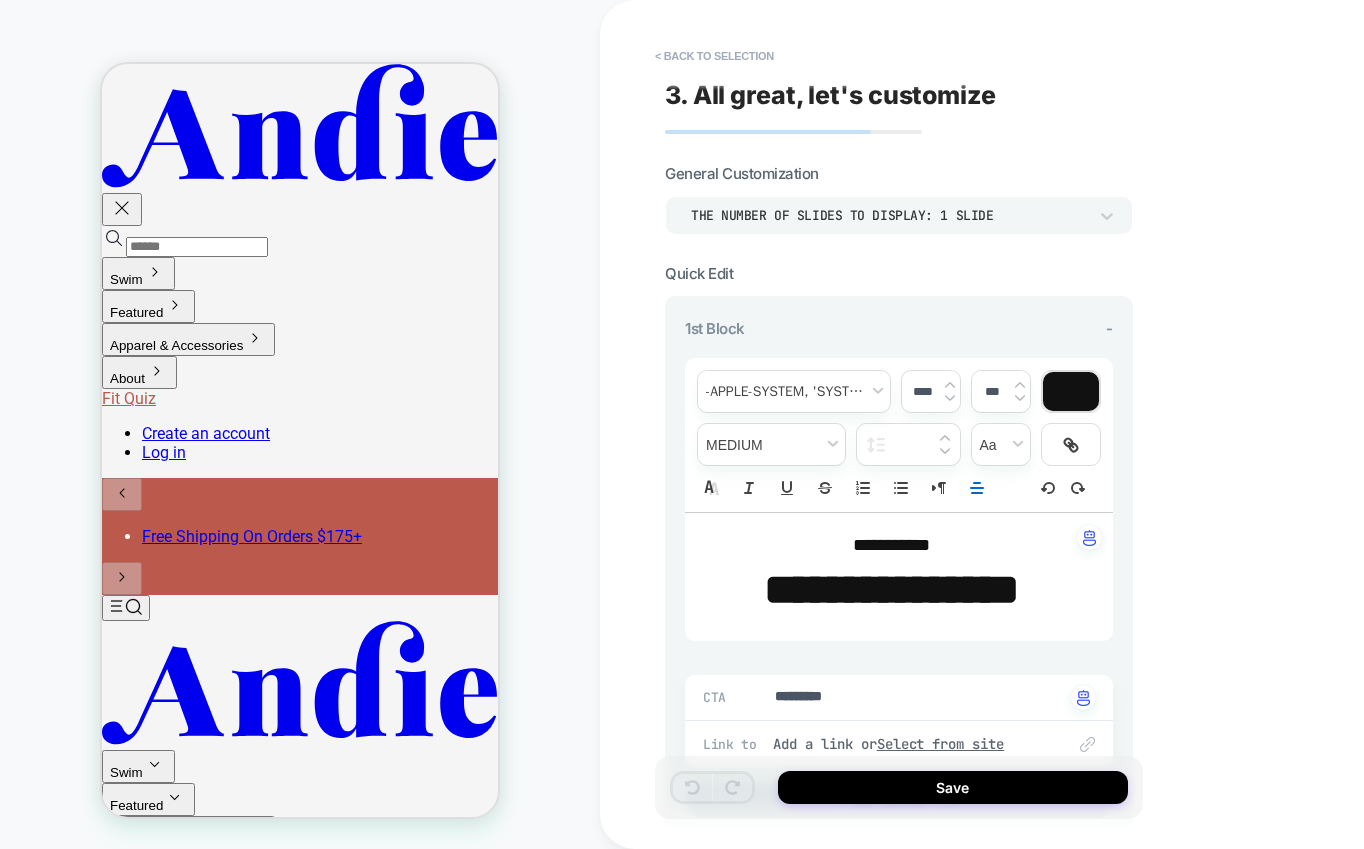 type 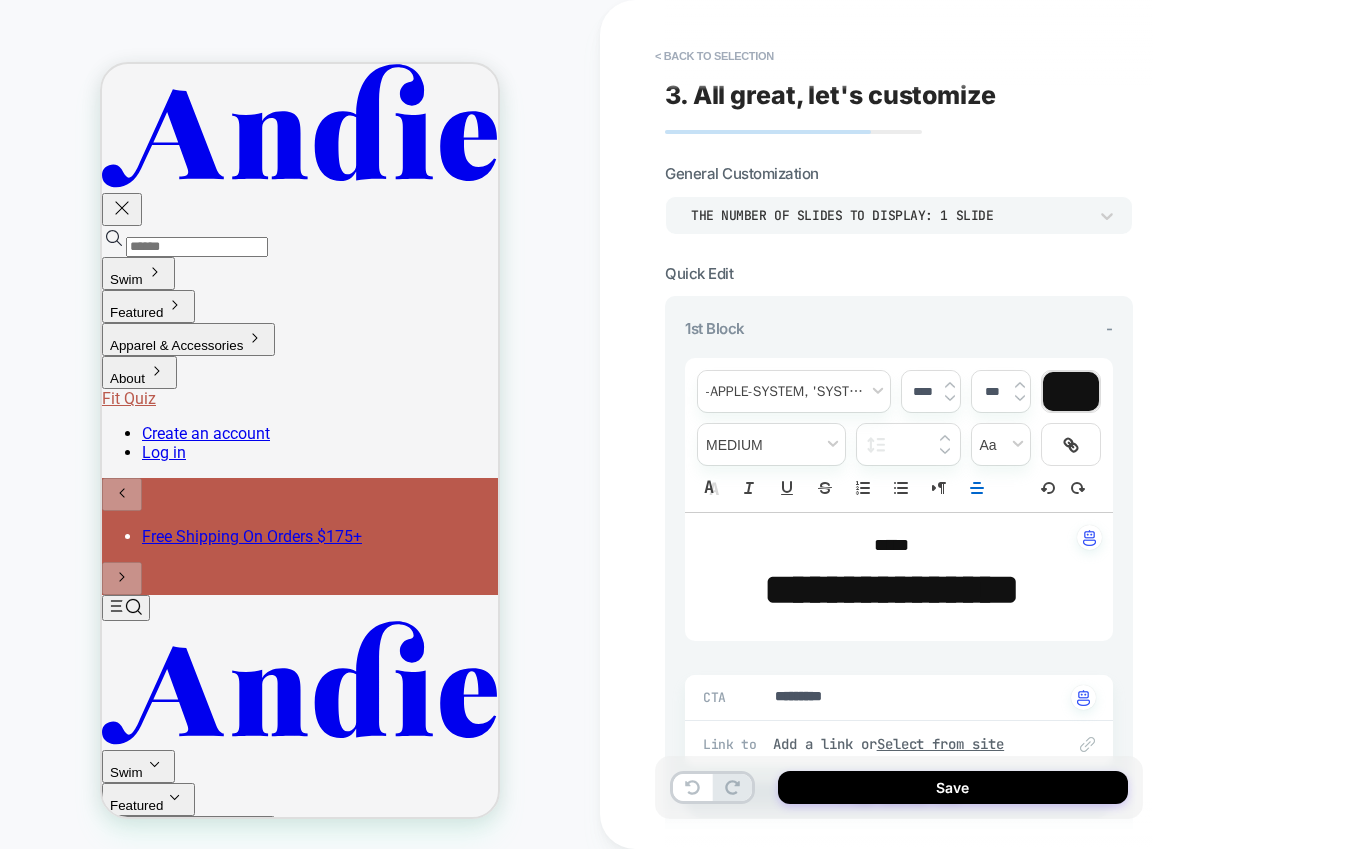 type on "*" 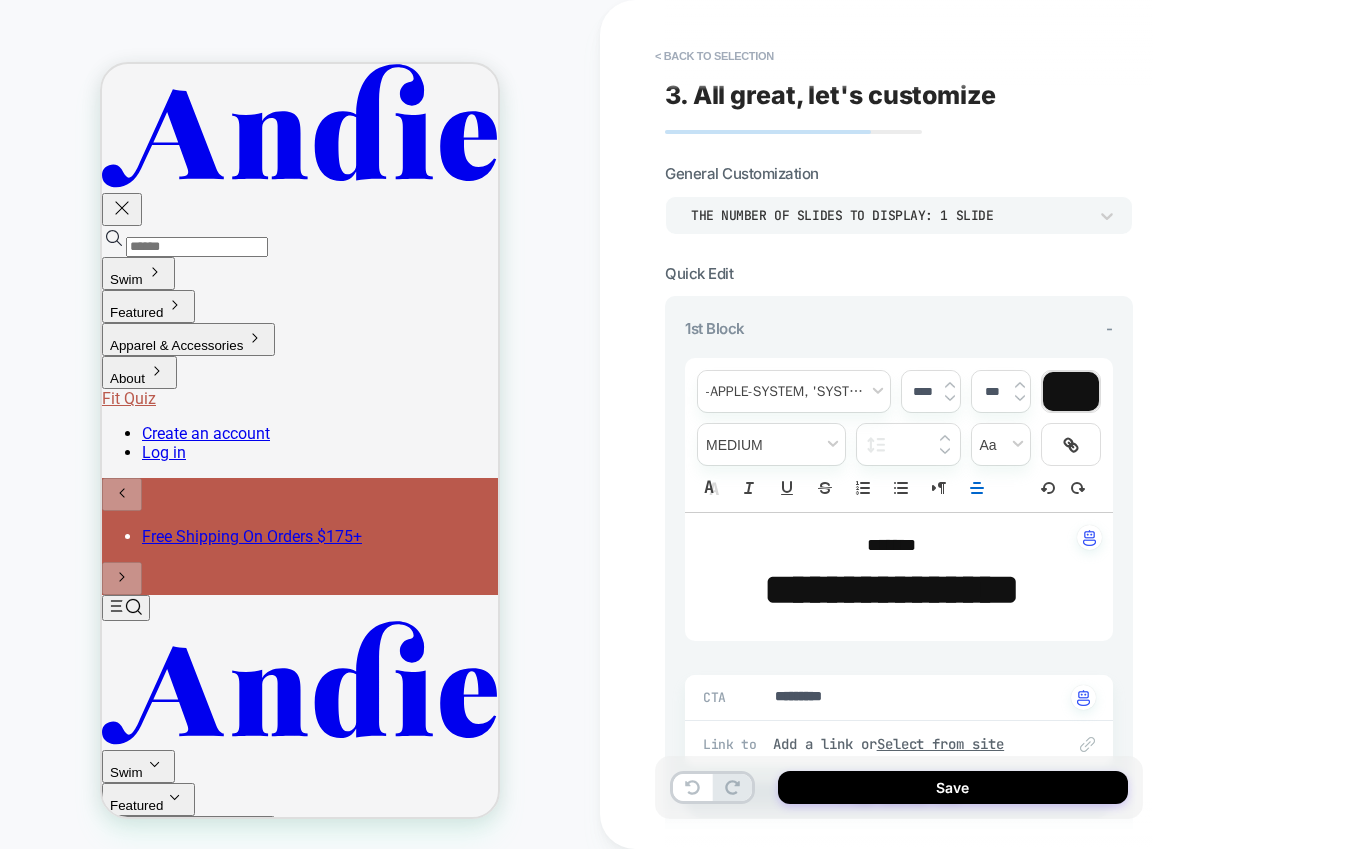 type on "****" 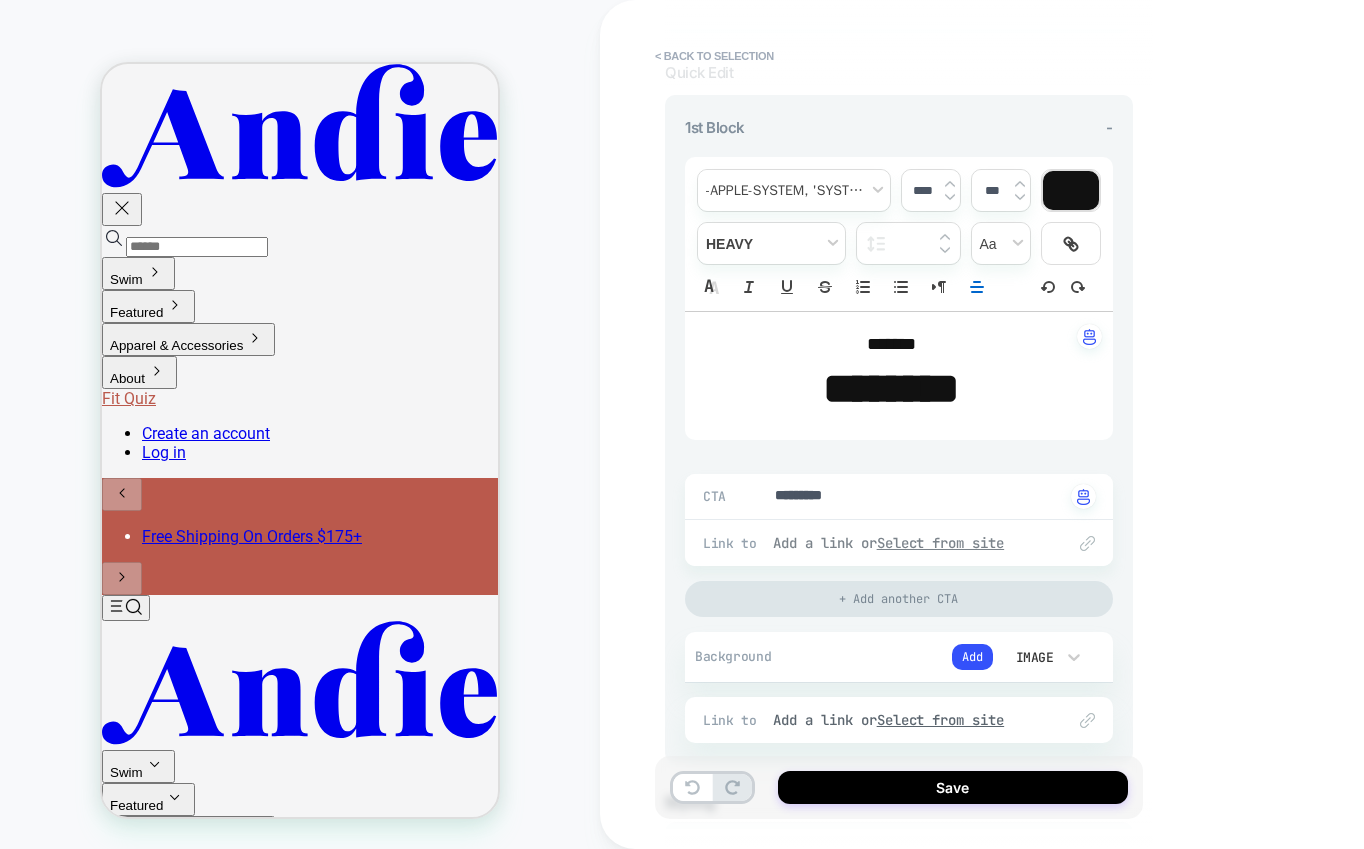 scroll, scrollTop: 205, scrollLeft: 0, axis: vertical 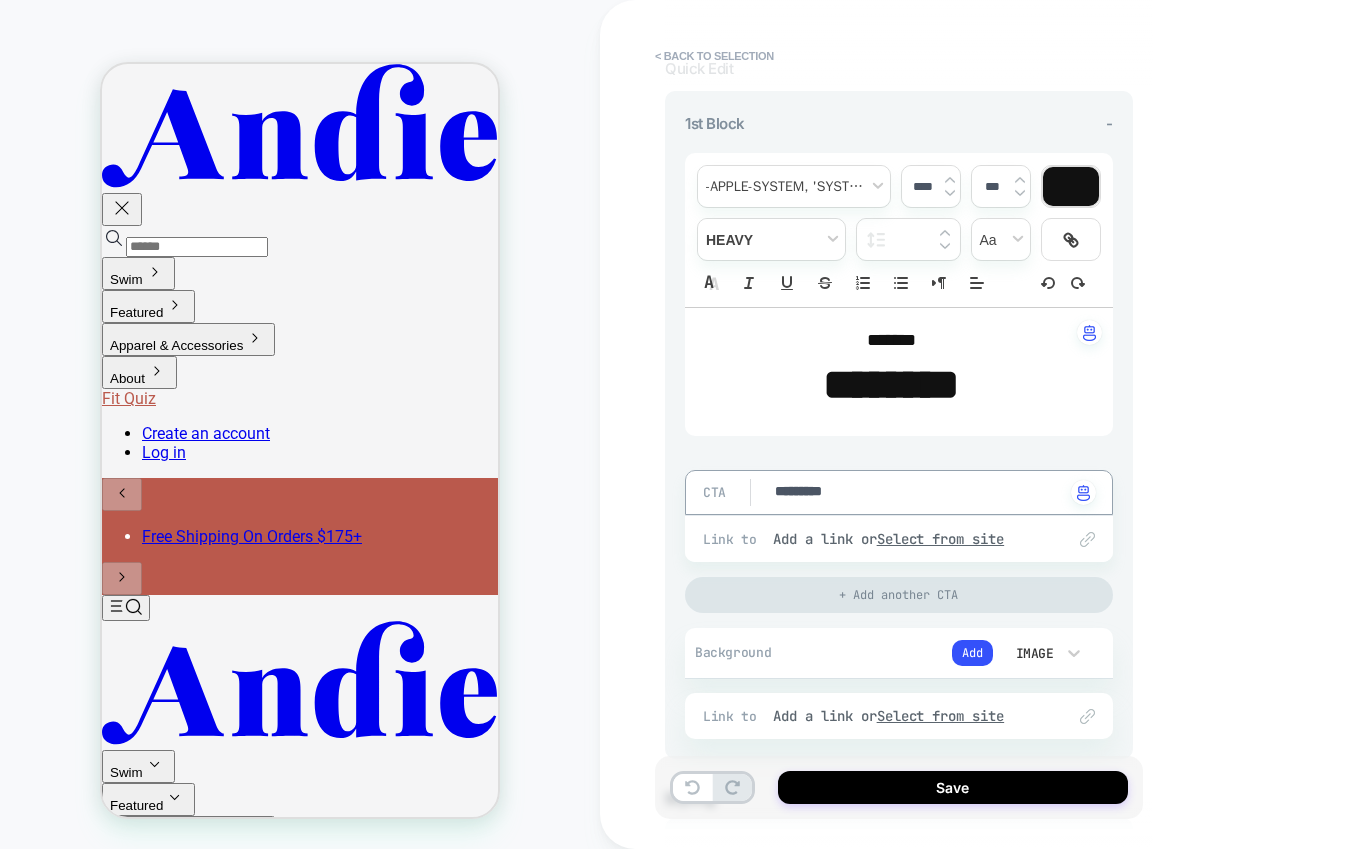 click on "*********" at bounding box center (919, 493) 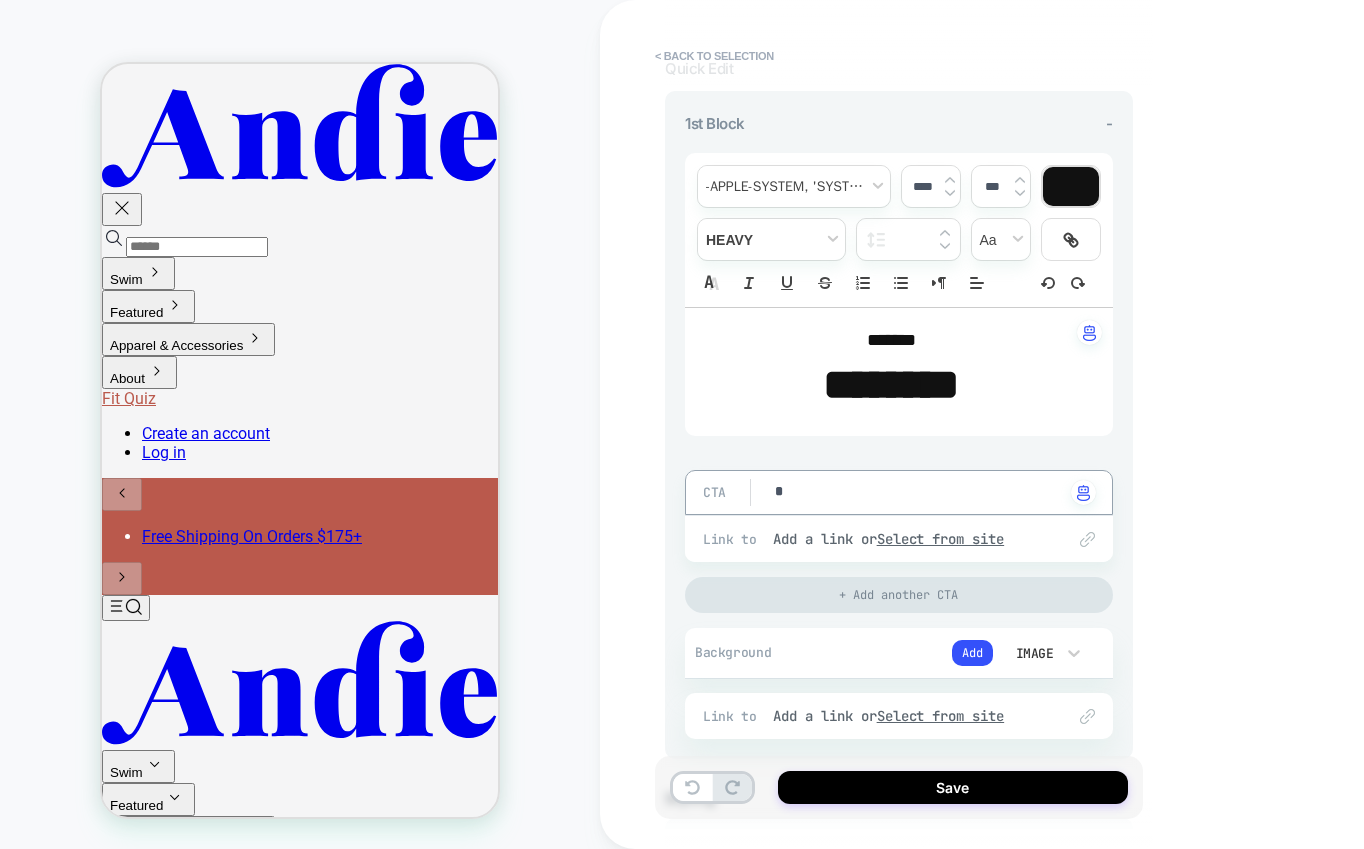type on "*" 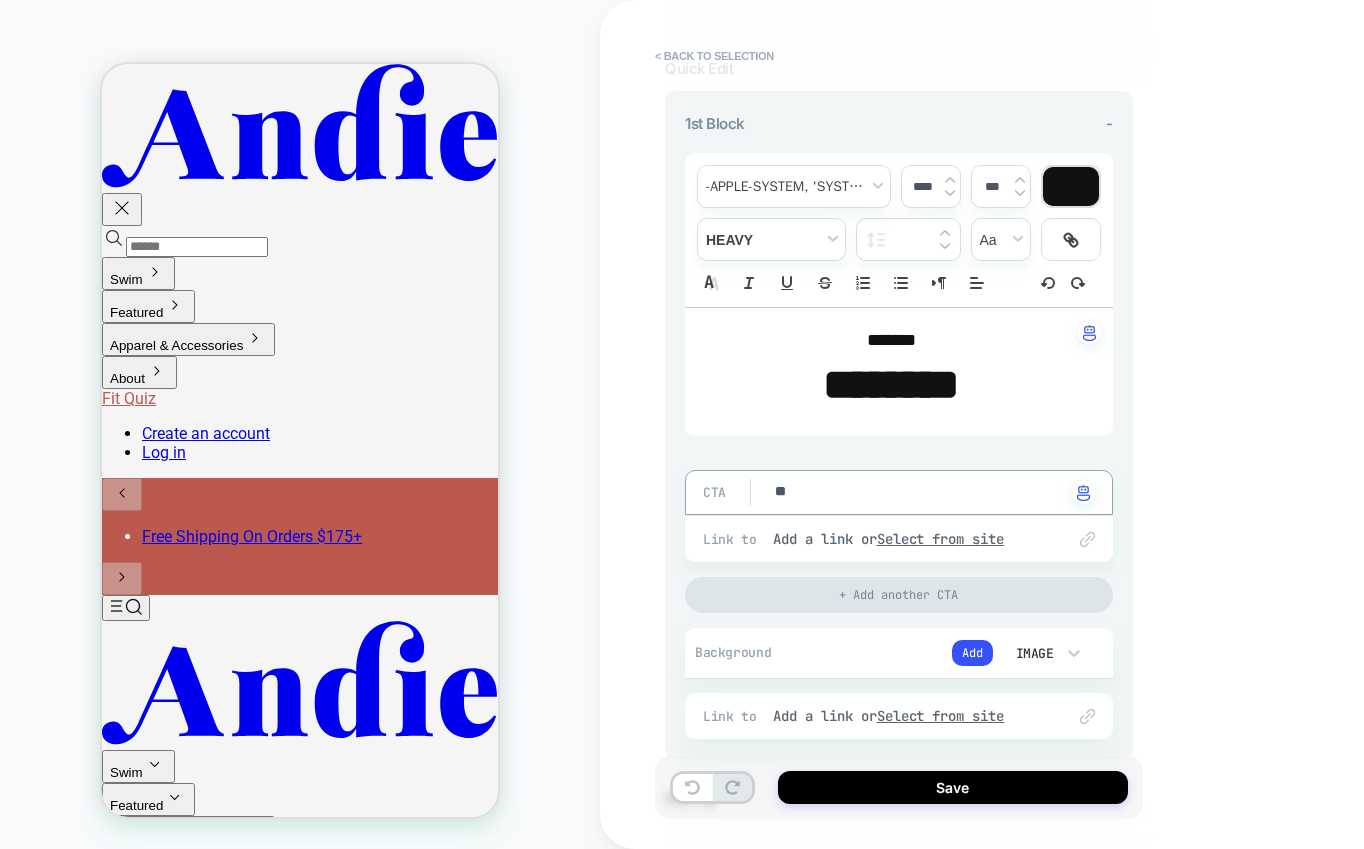 type on "*" 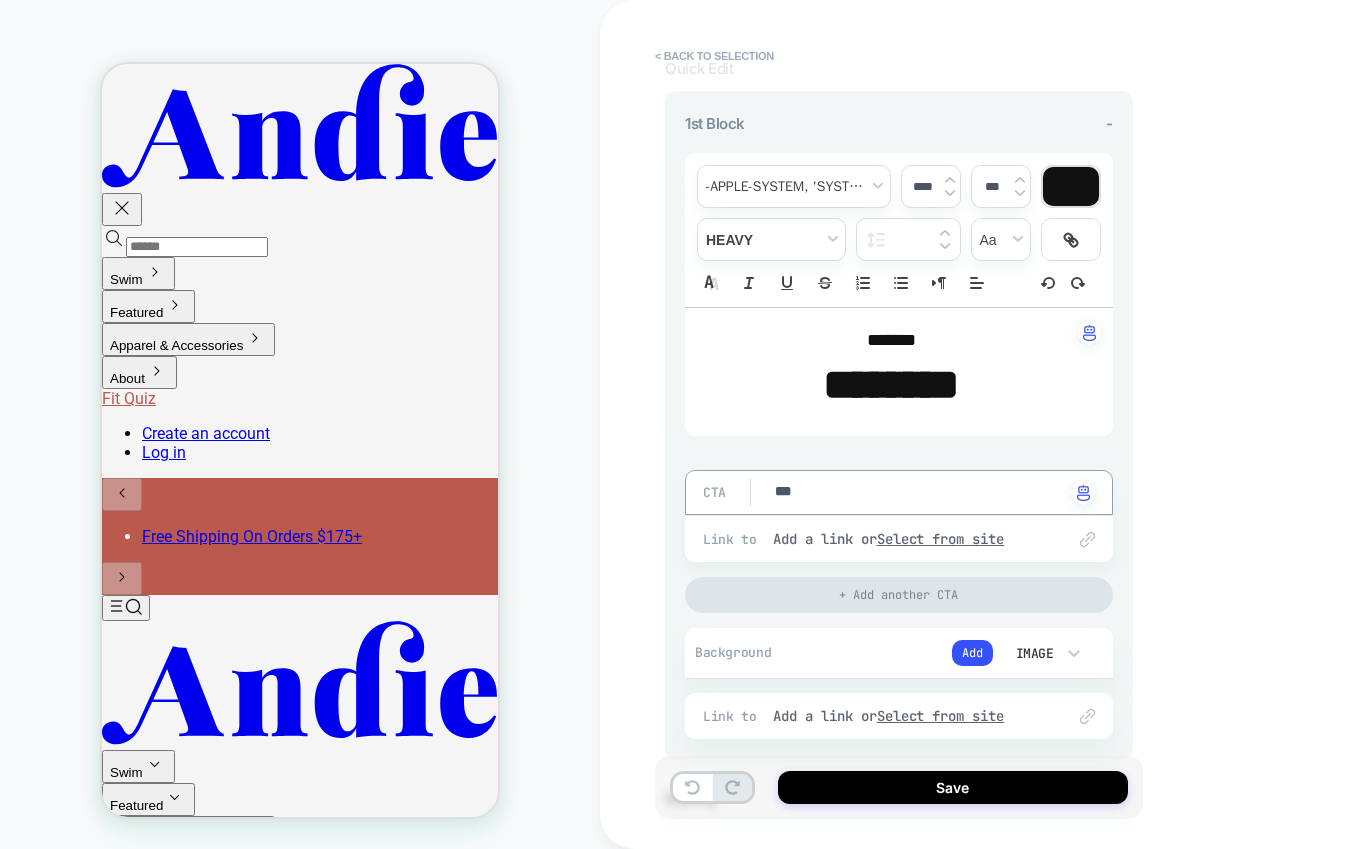 type on "*" 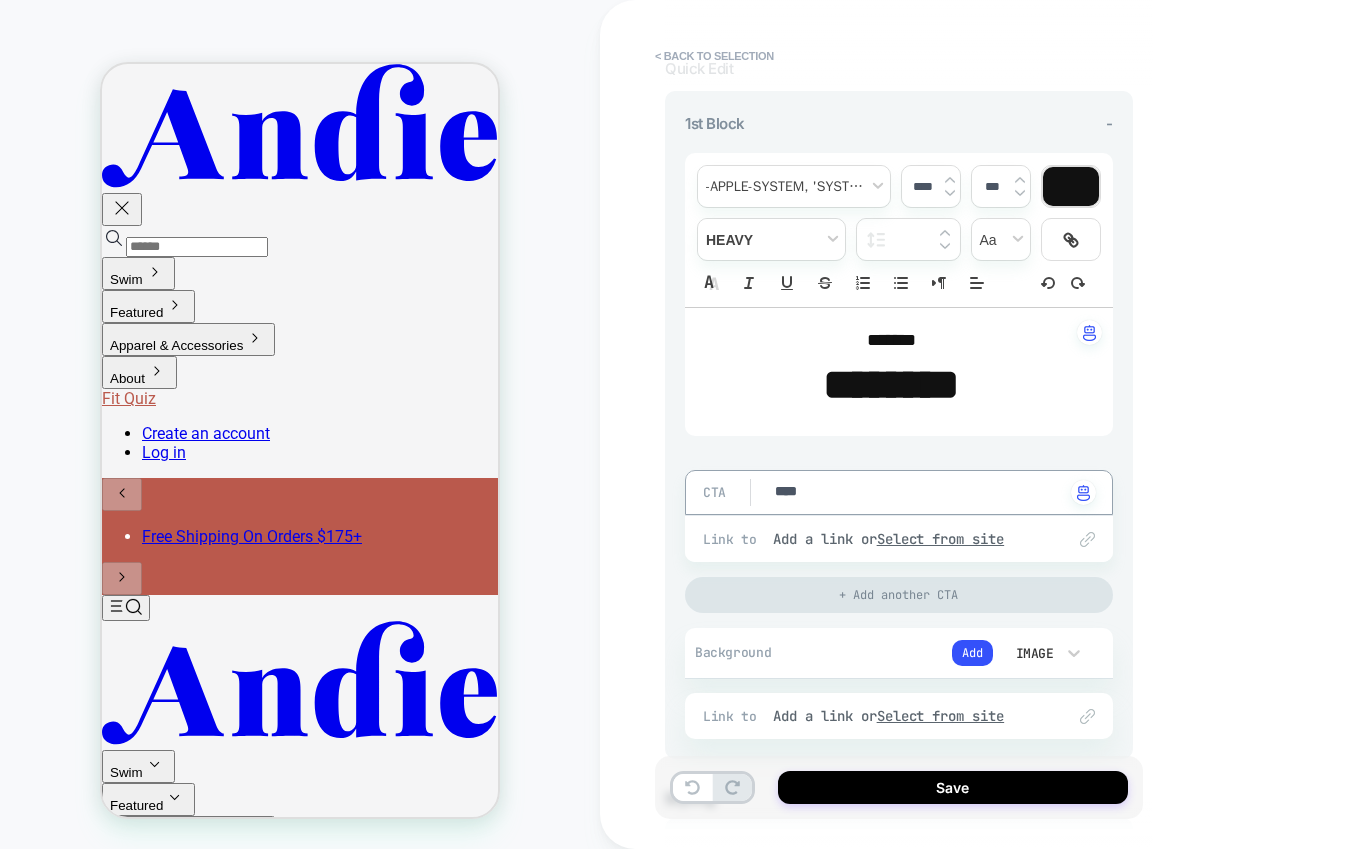 type on "*" 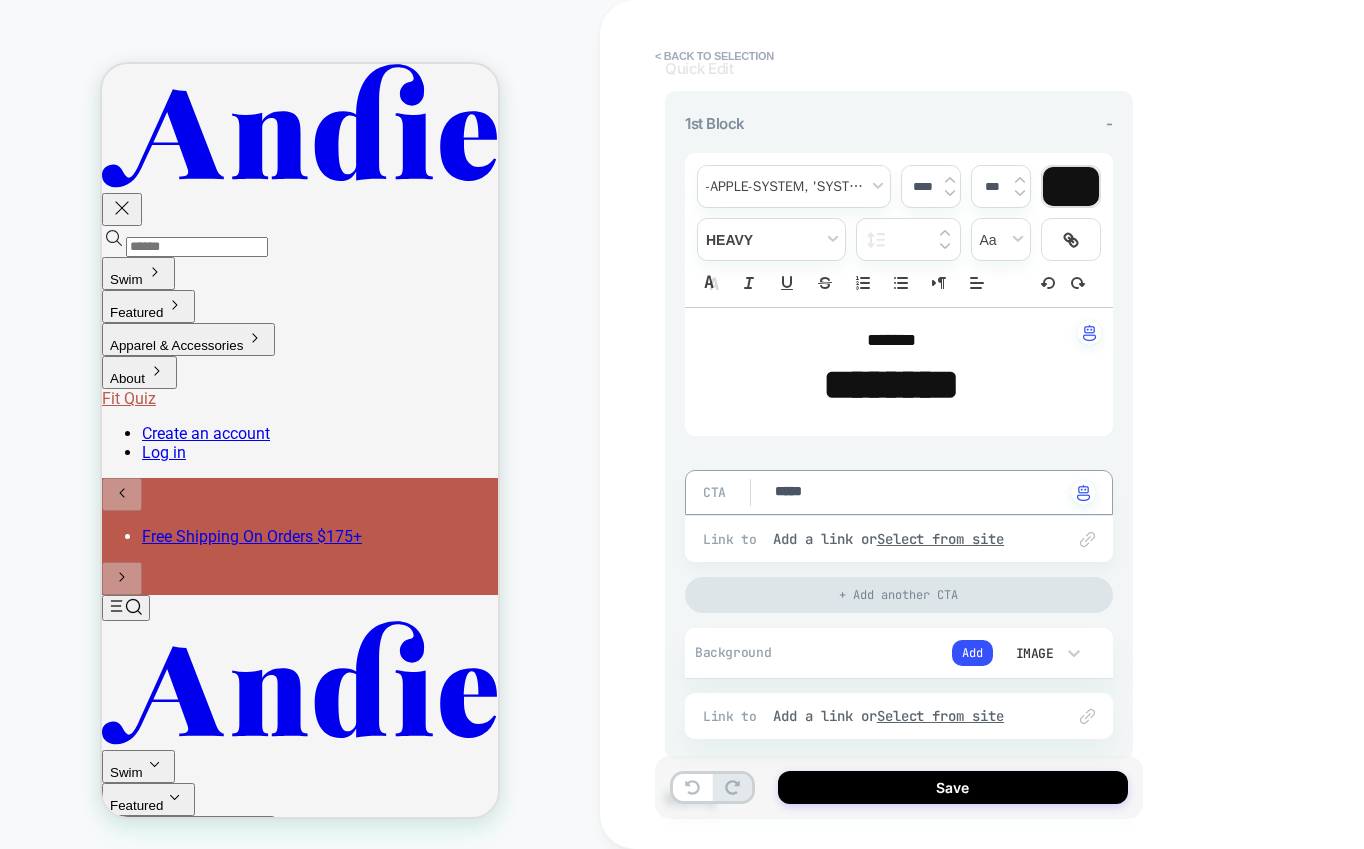 type on "*" 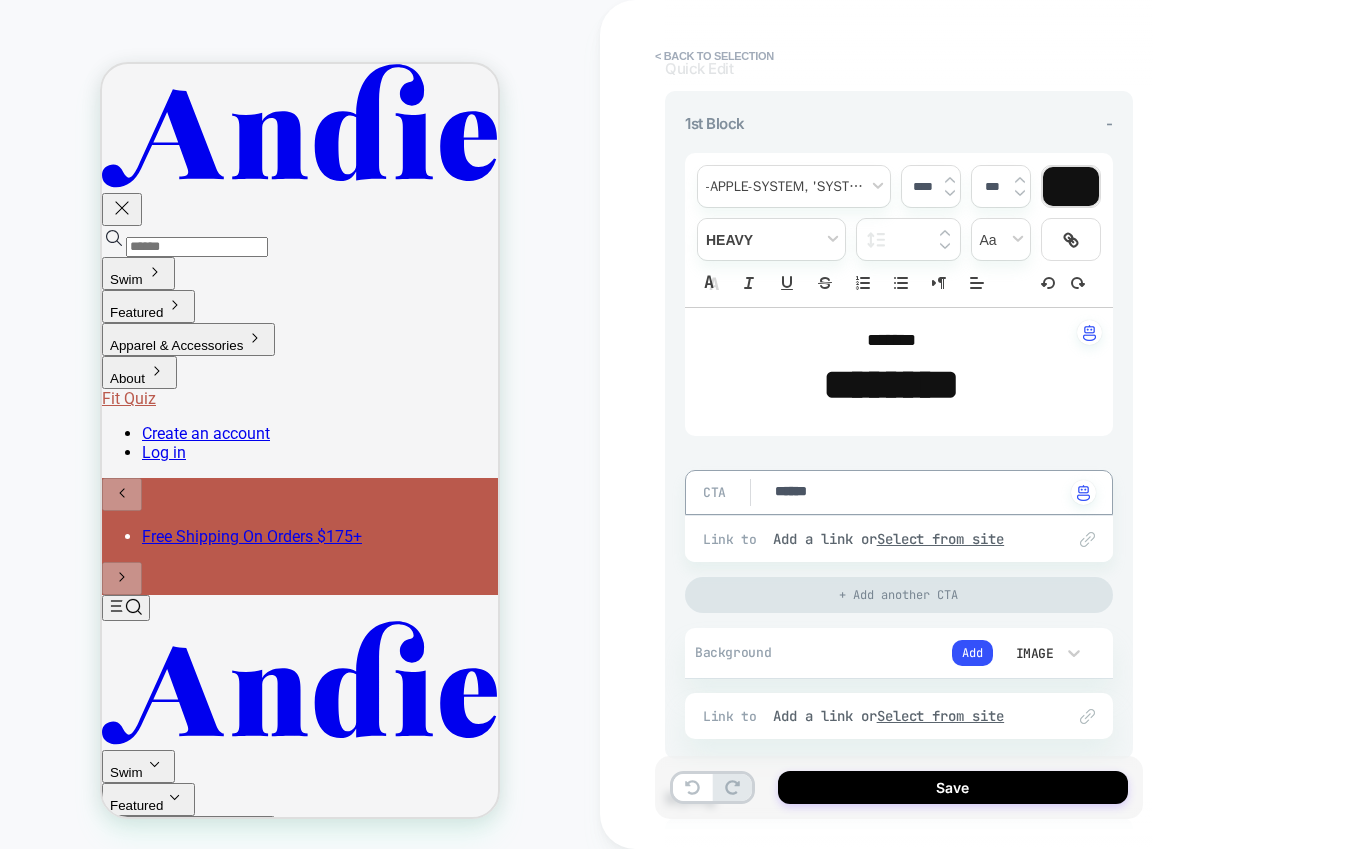 type on "*" 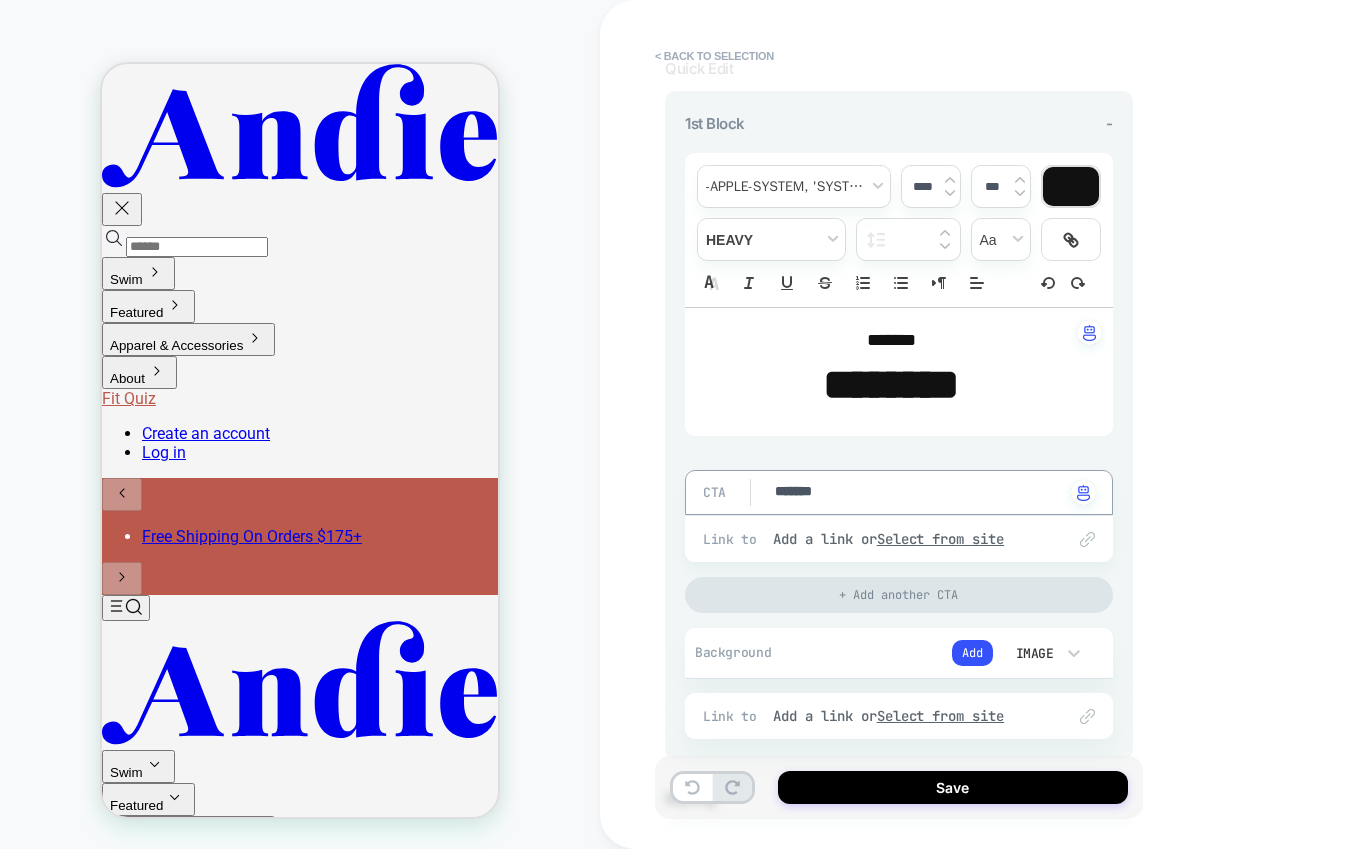 type on "*" 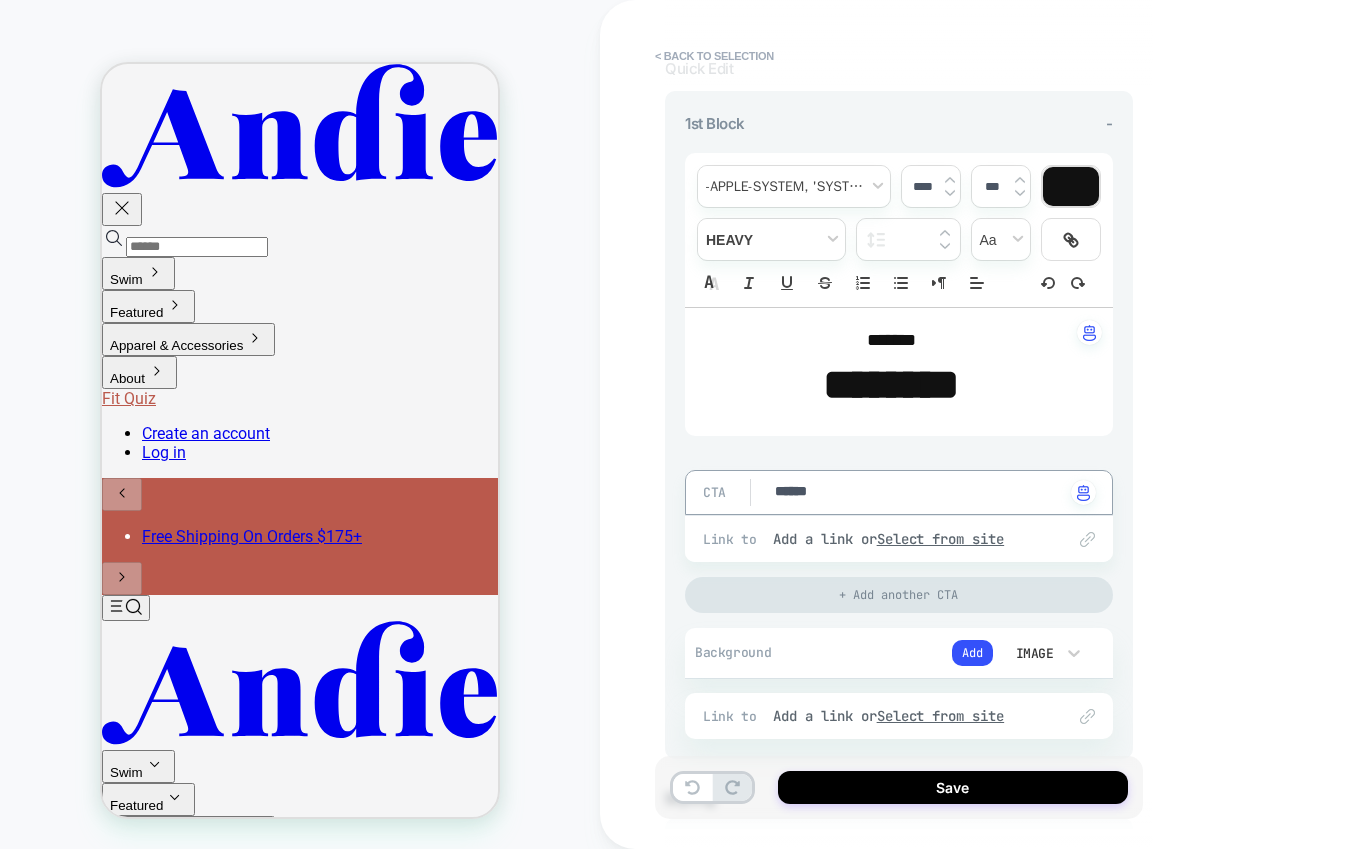 type on "*" 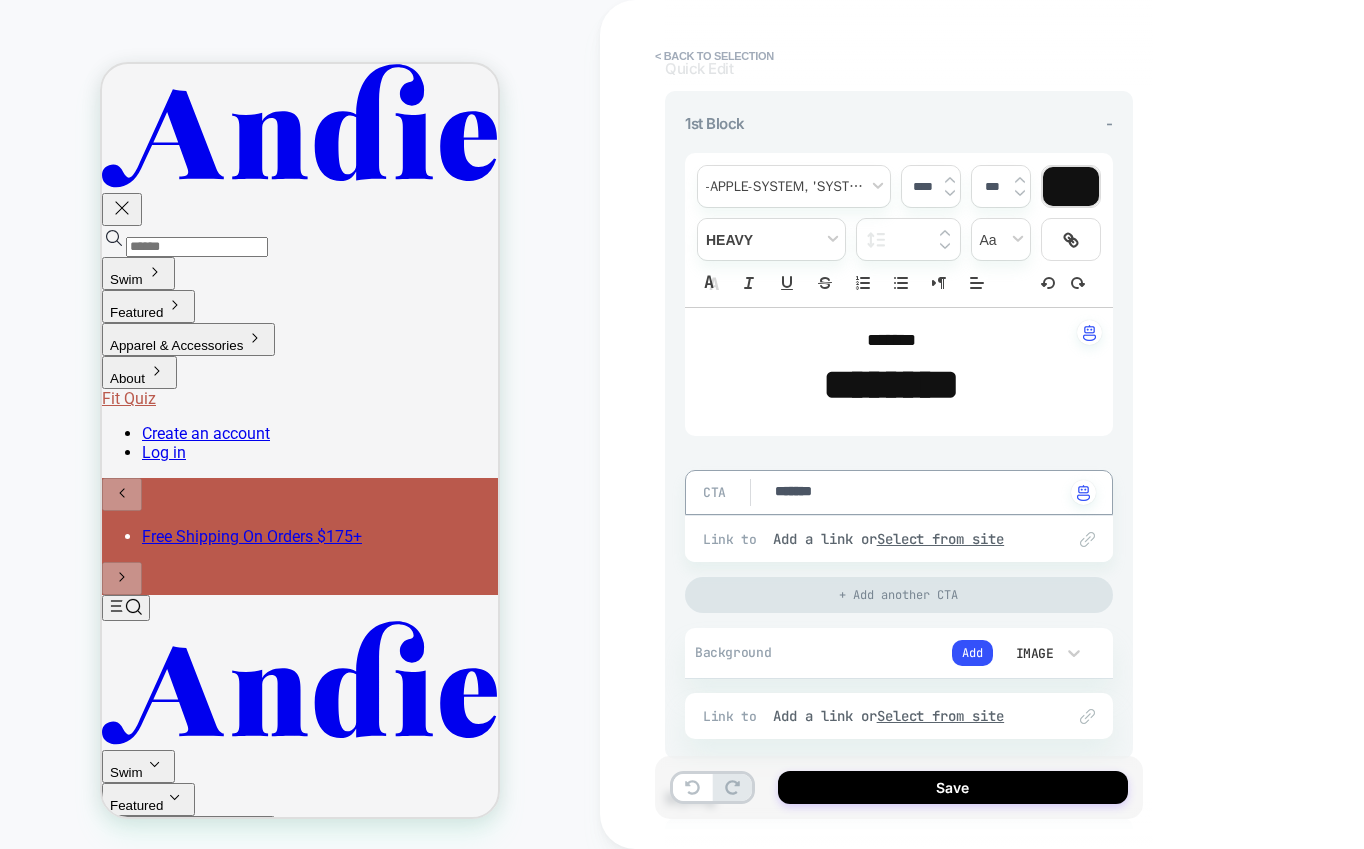 type on "*" 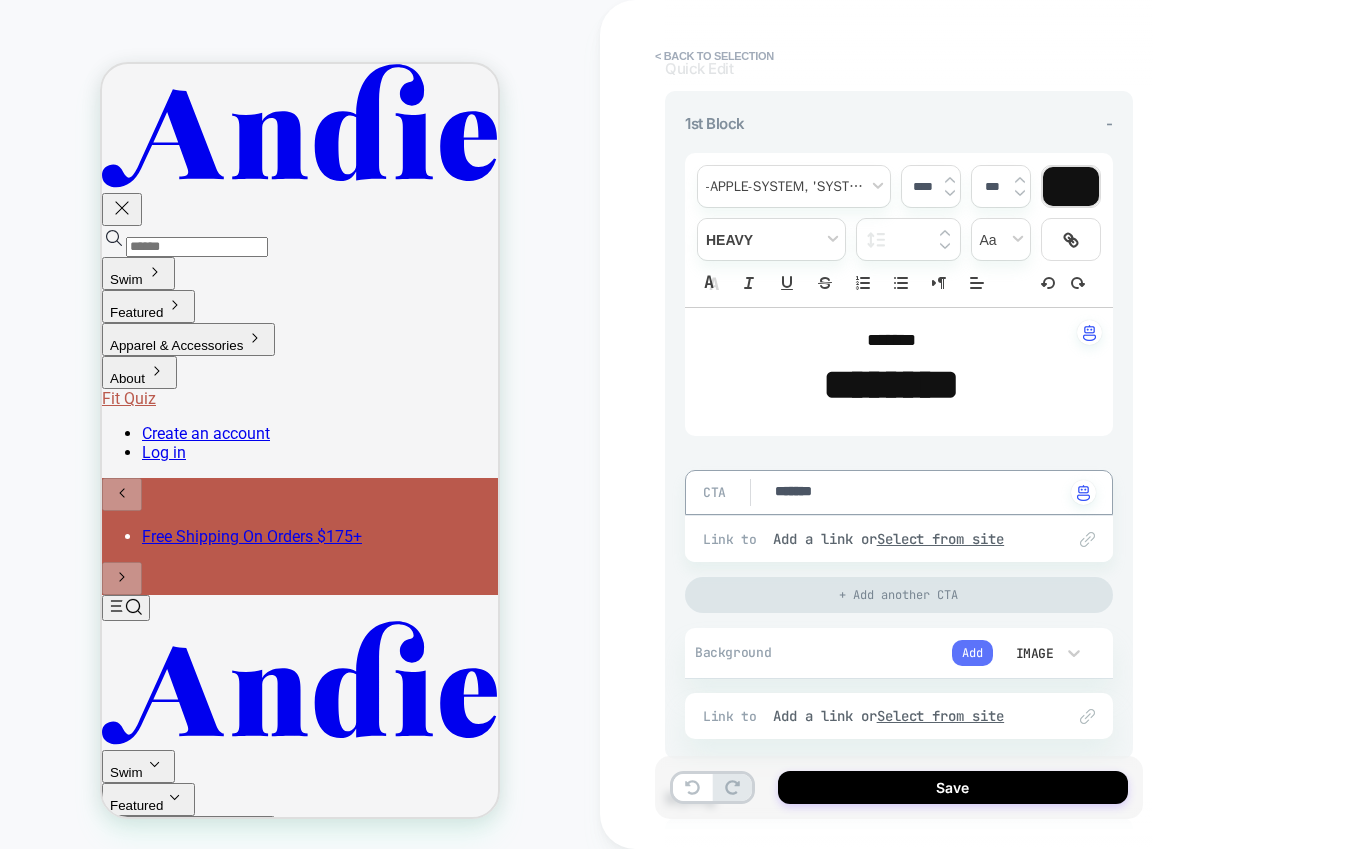 type on "*******" 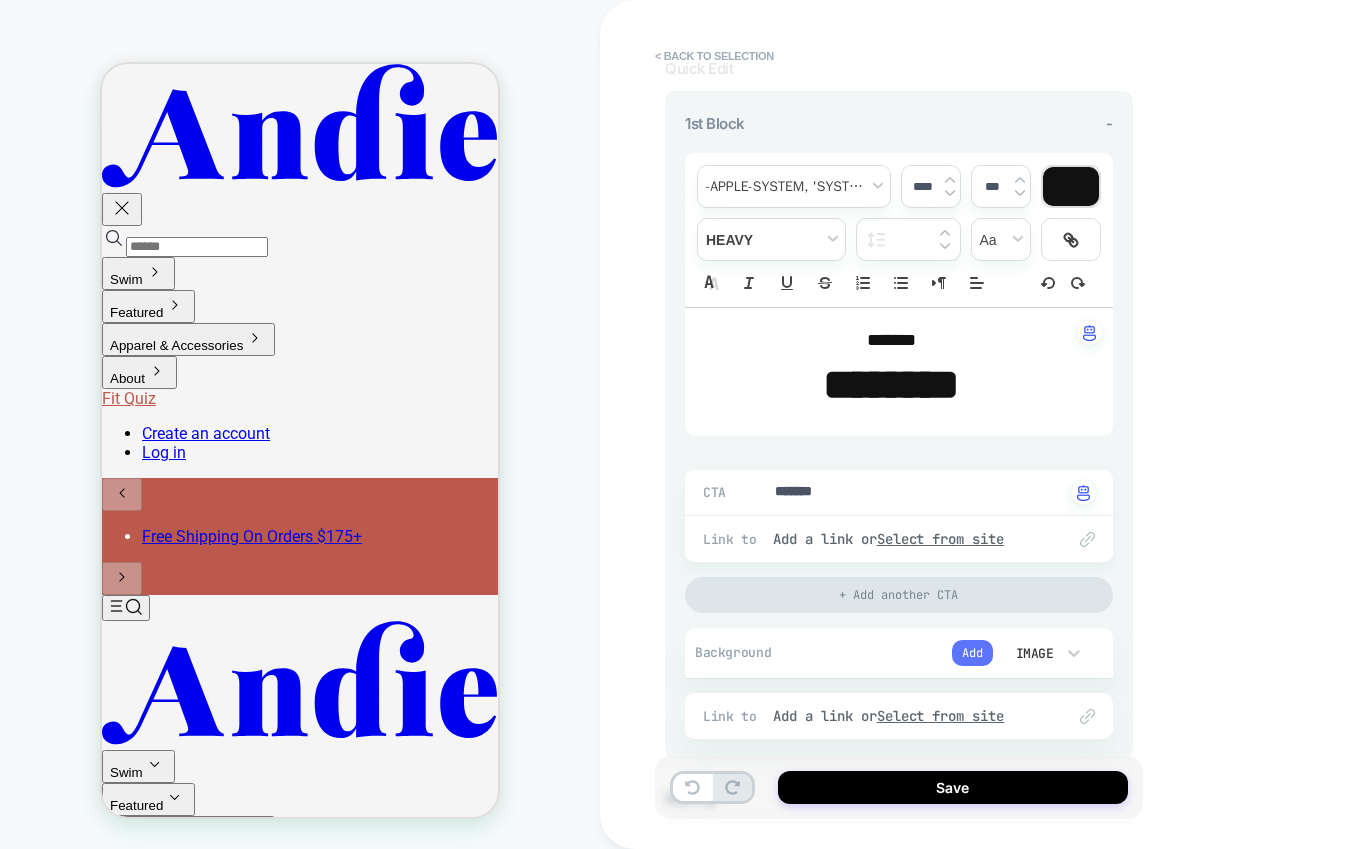 click on "Add" at bounding box center (972, 653) 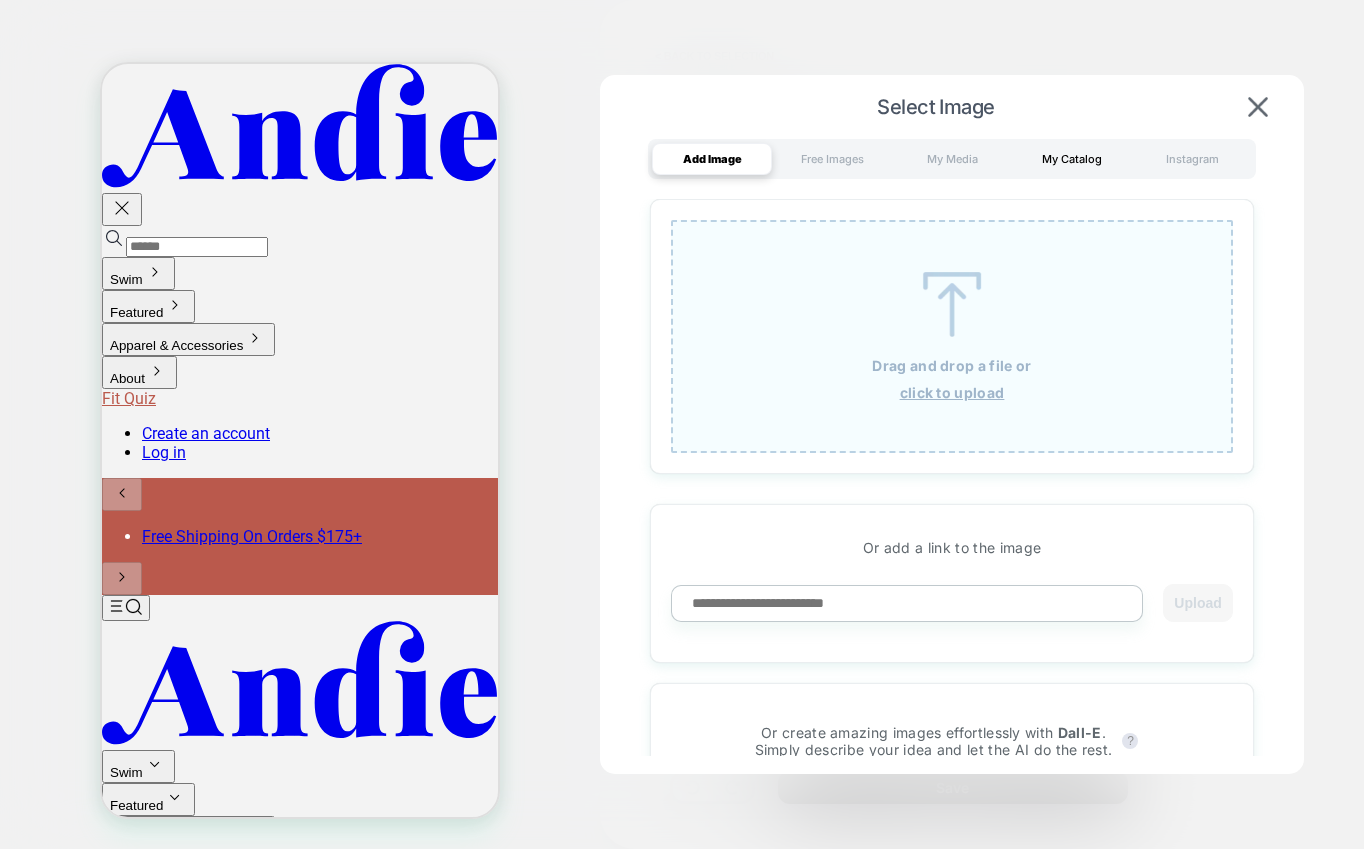 click on "My Catalog" at bounding box center [1072, 159] 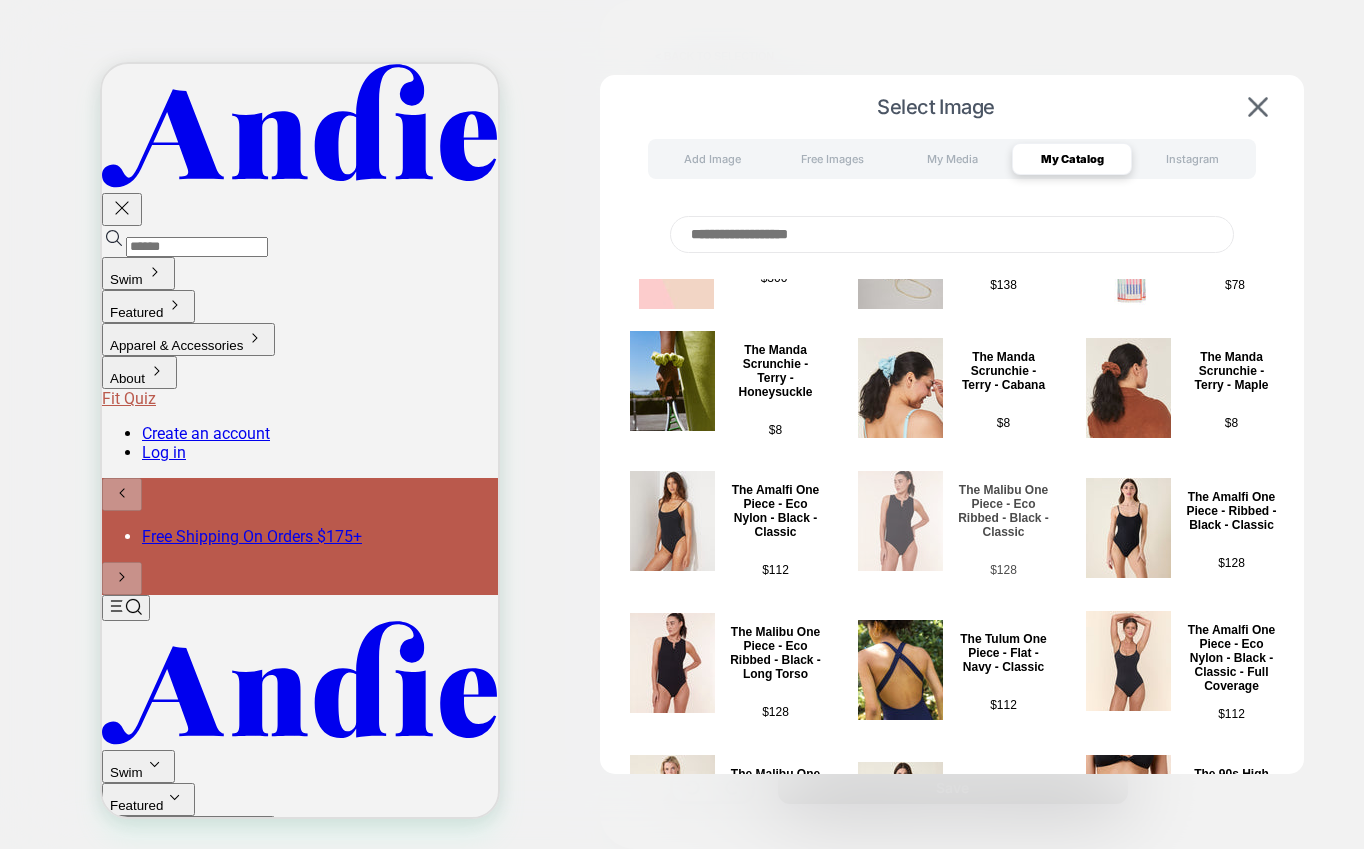 scroll, scrollTop: 95, scrollLeft: 0, axis: vertical 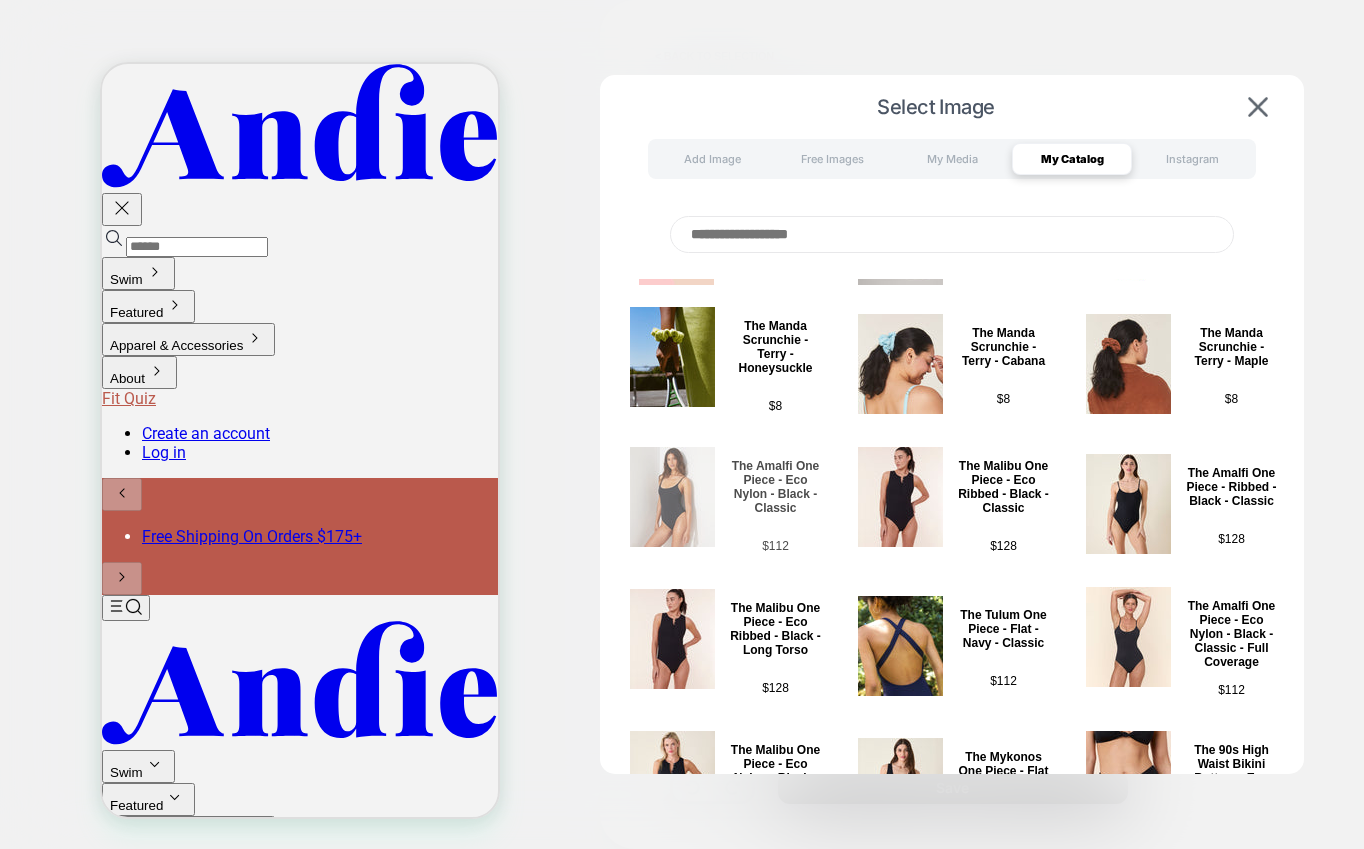 click at bounding box center [672, 497] 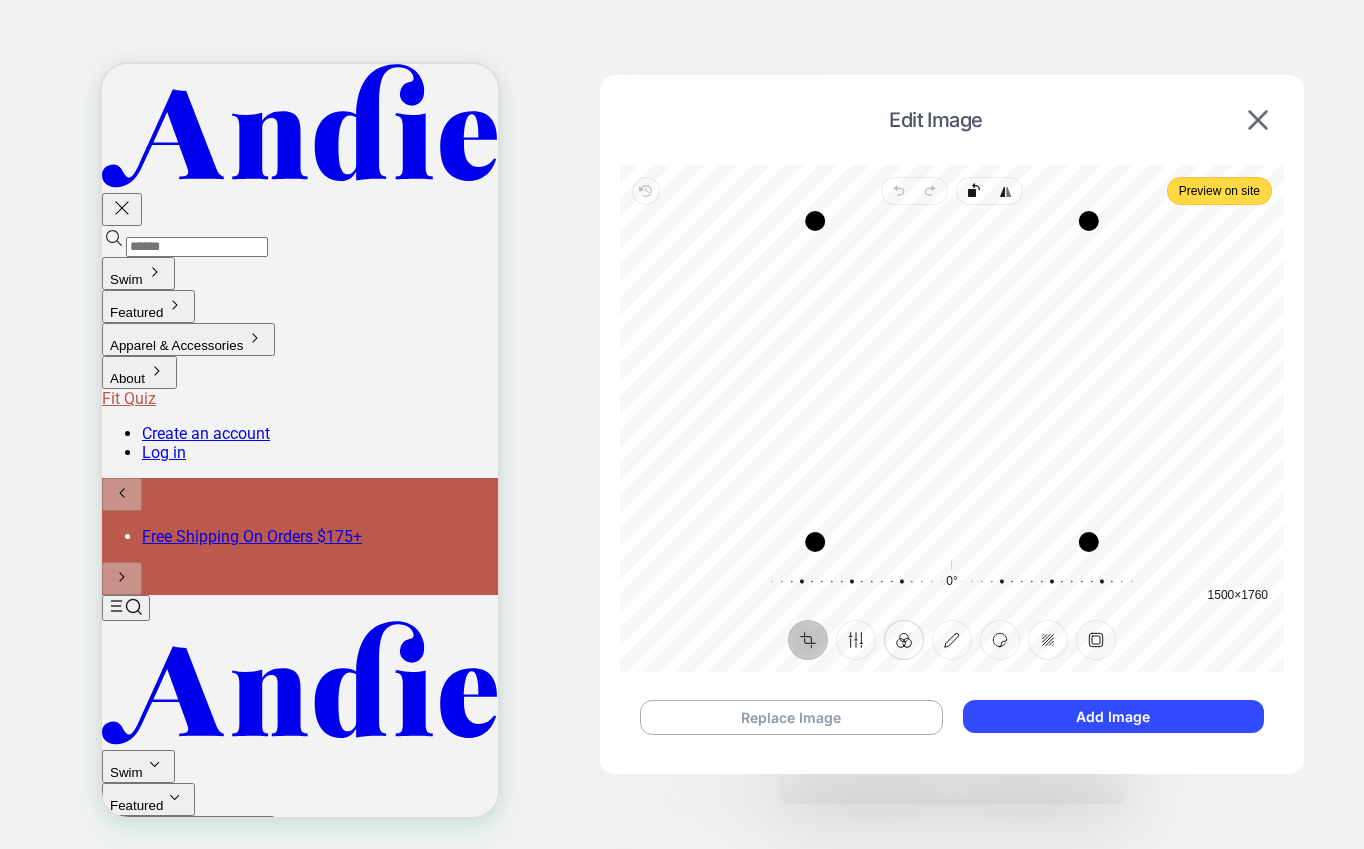 click on "Filter" at bounding box center (904, 640) 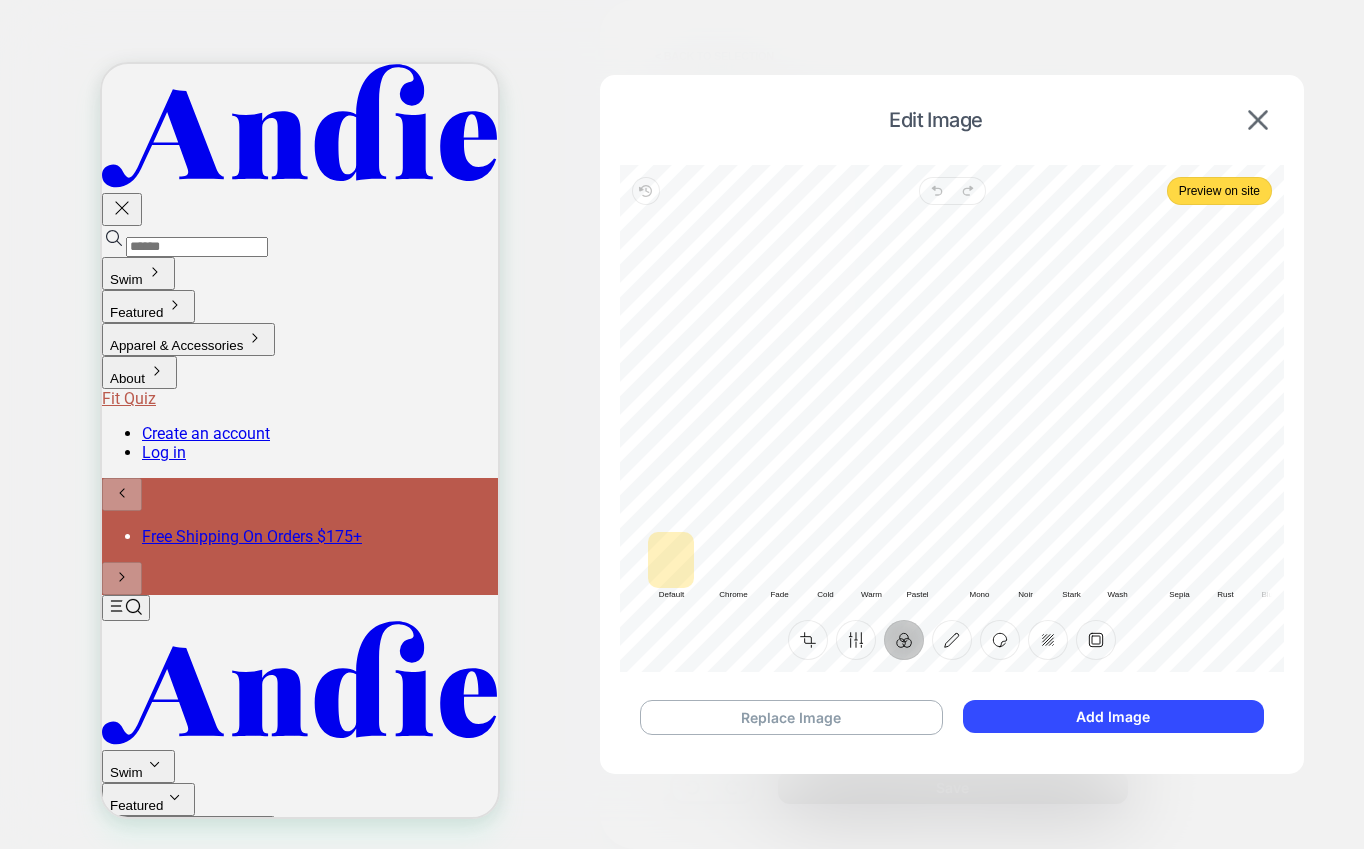 click at bounding box center [733, 560] 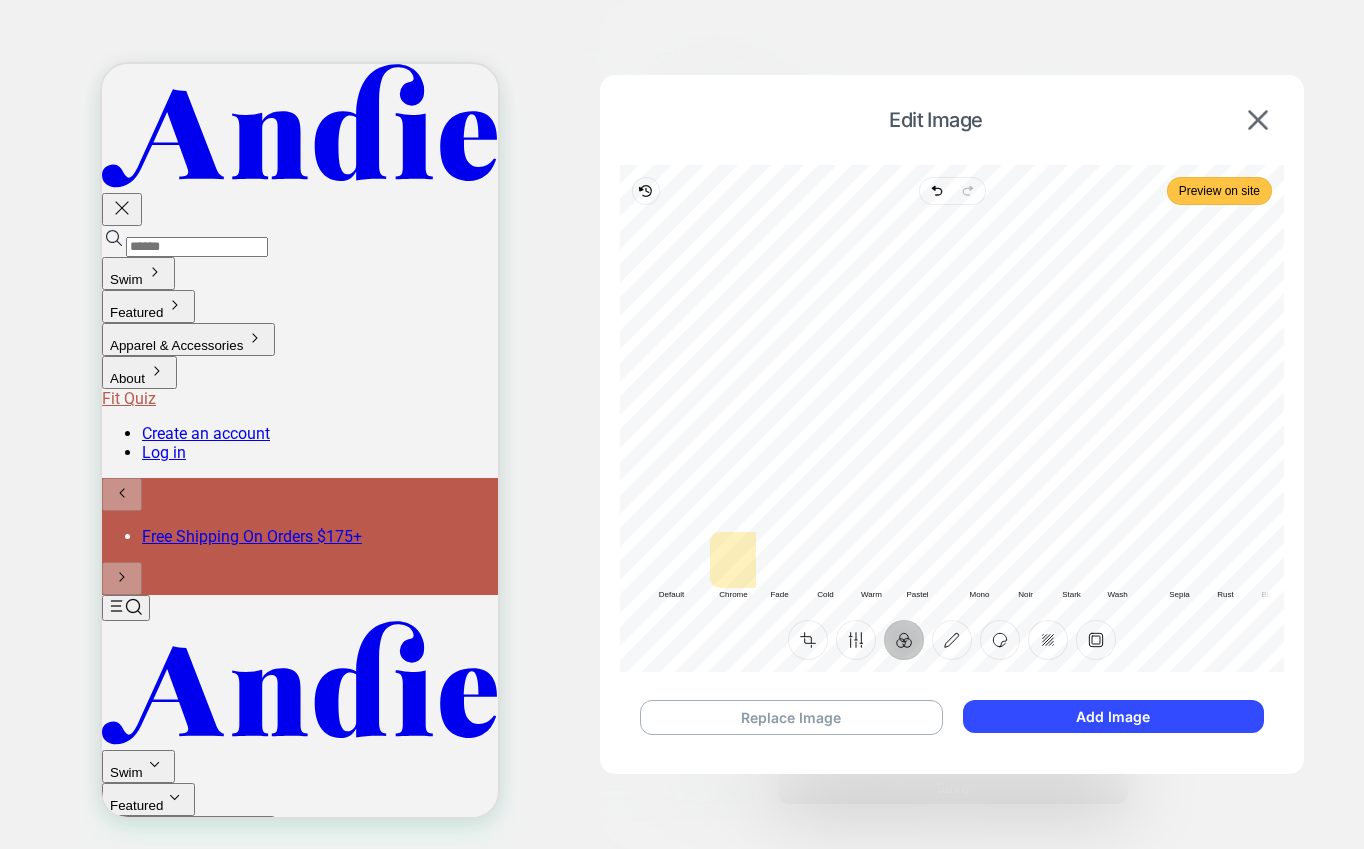 click on "Preview on site" at bounding box center [1219, 191] 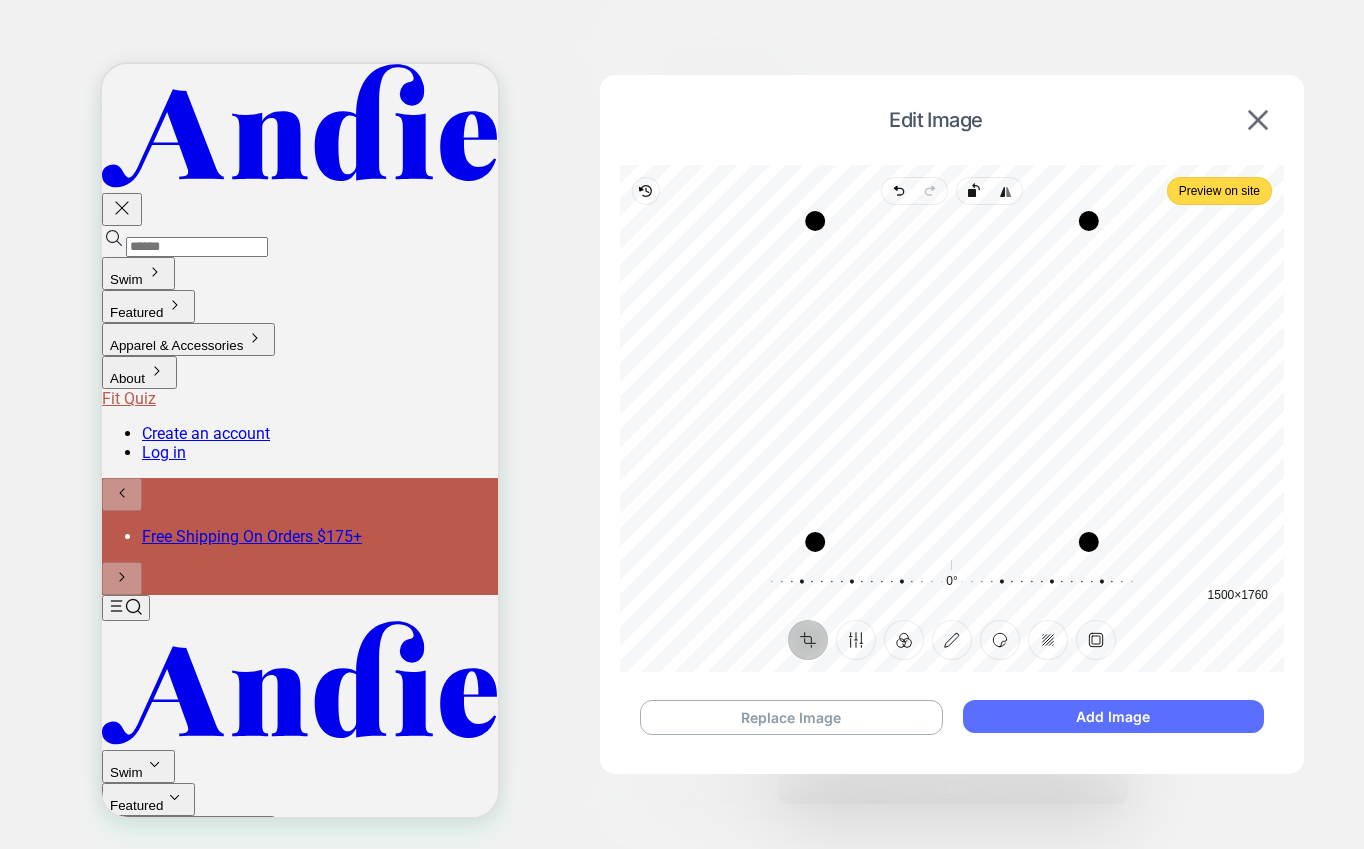 click on "Add Image" at bounding box center [1113, 716] 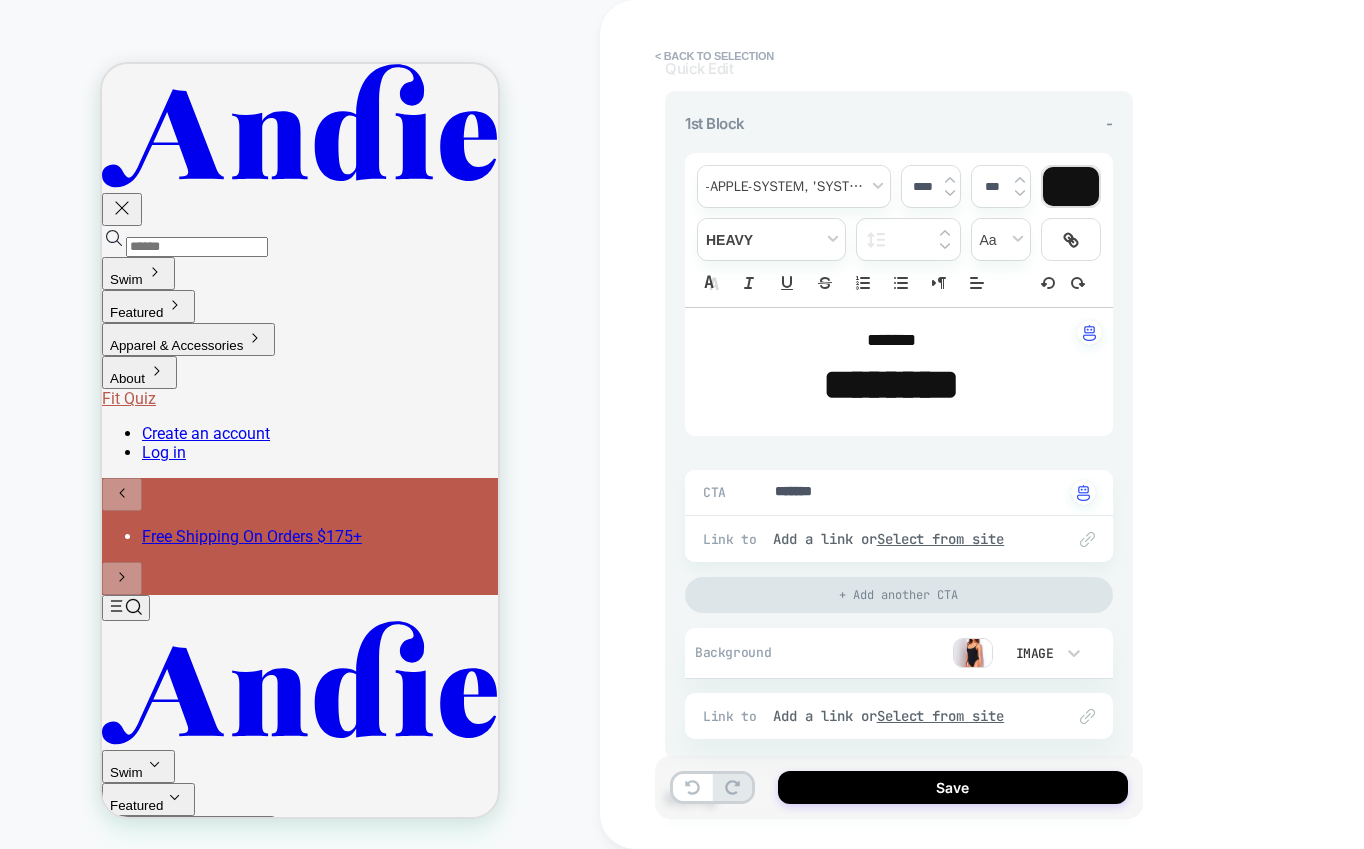 scroll, scrollTop: 384, scrollLeft: 0, axis: vertical 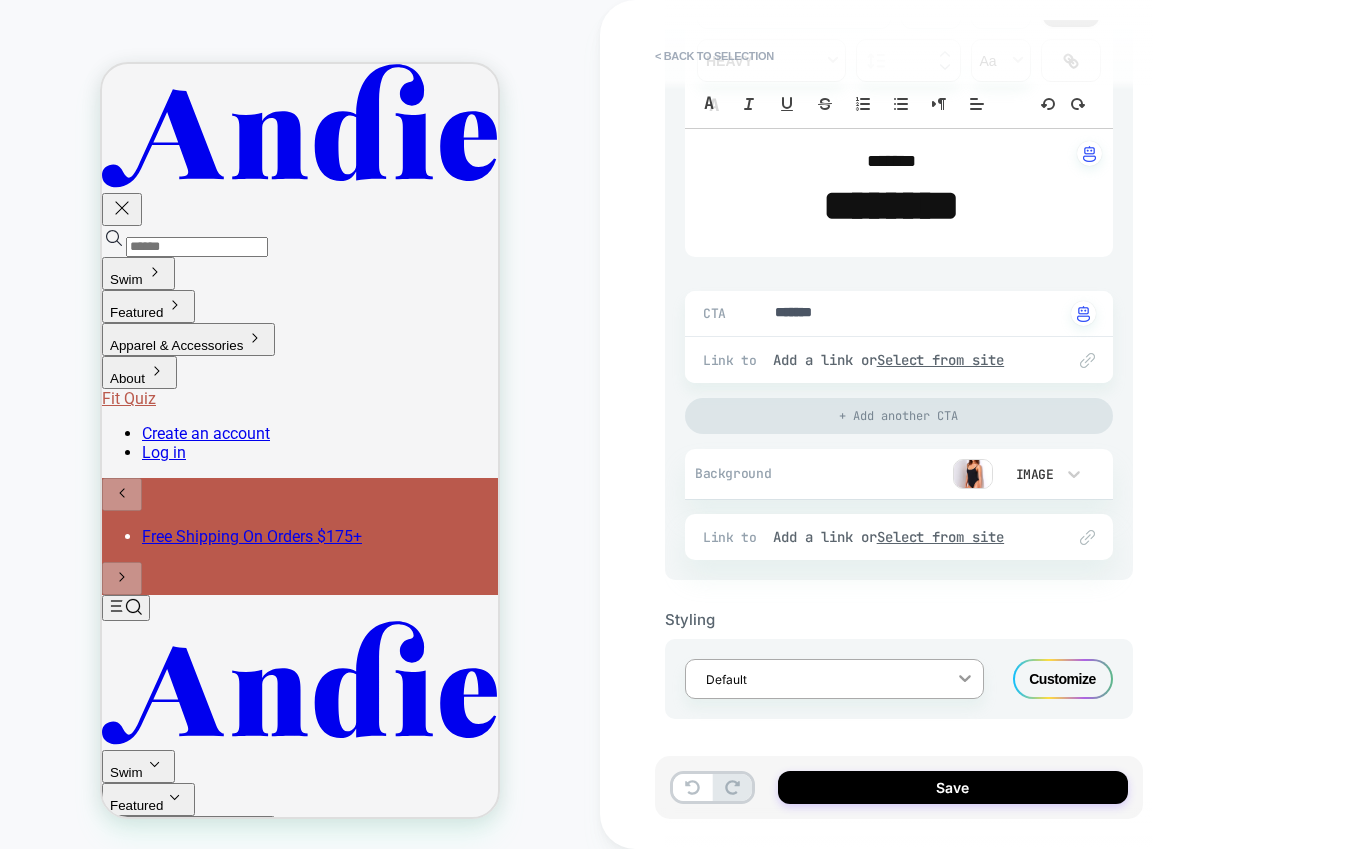 click 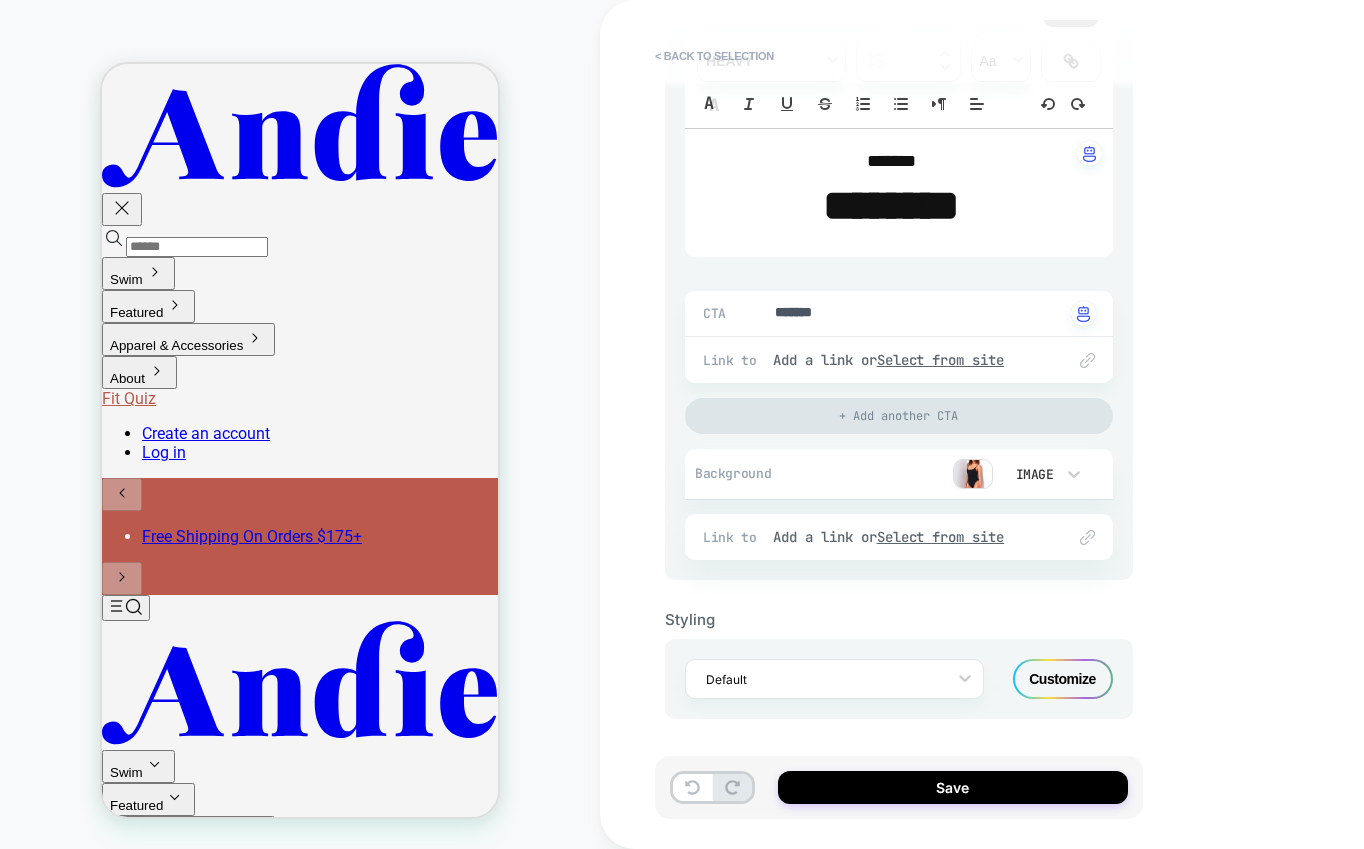 click on "Customize" at bounding box center [1063, 679] 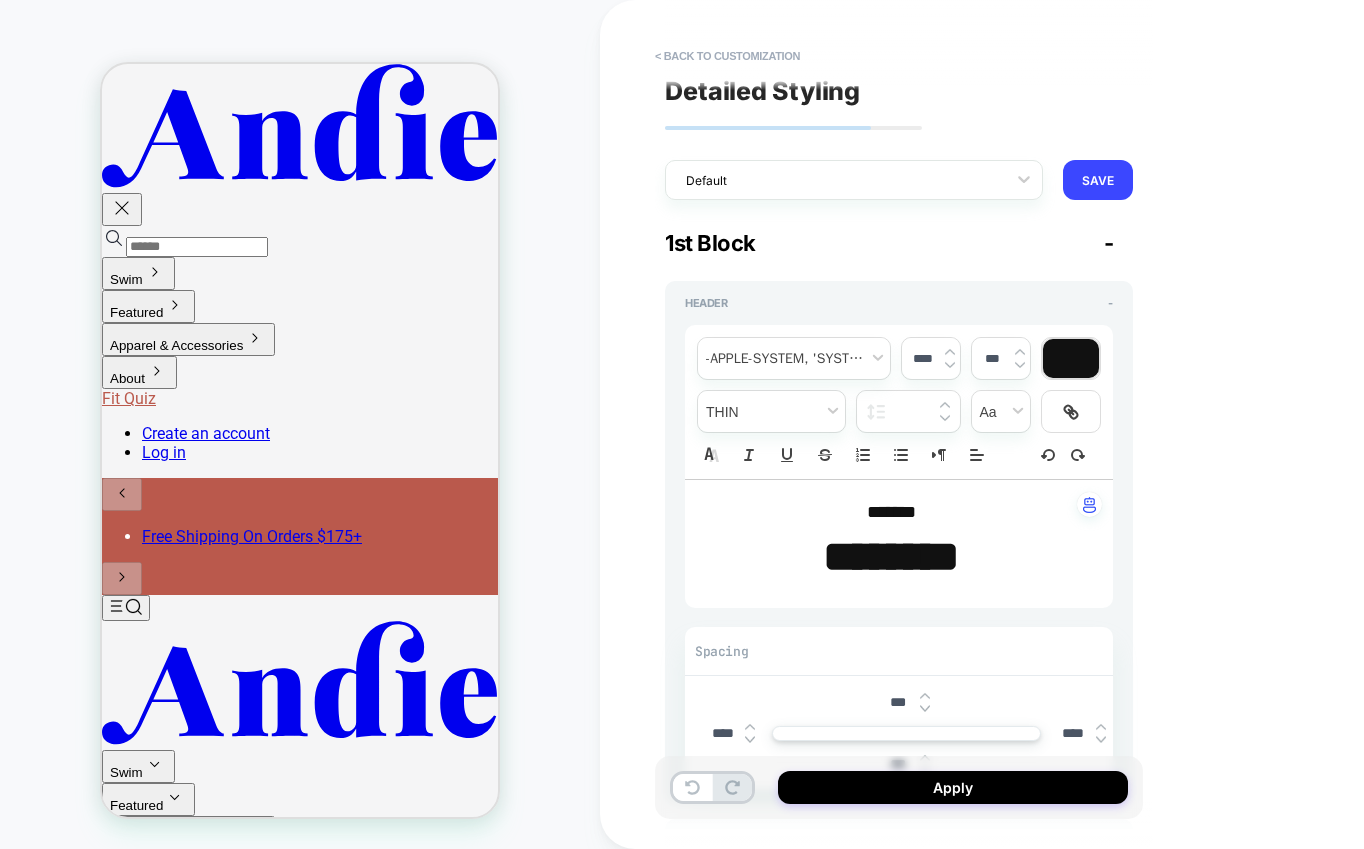 scroll, scrollTop: 0, scrollLeft: 0, axis: both 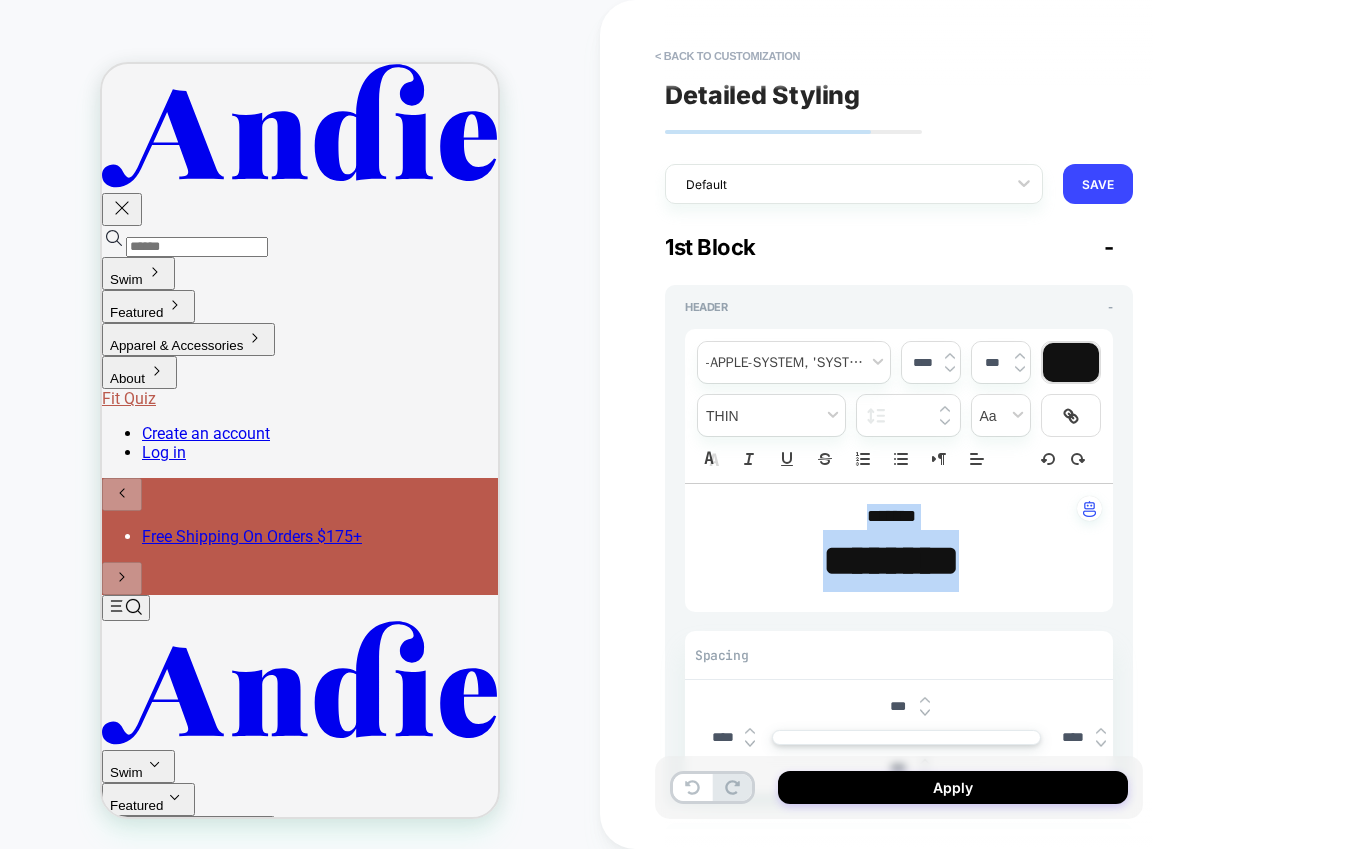 drag, startPoint x: 1009, startPoint y: 562, endPoint x: 835, endPoint y: 520, distance: 178.99721 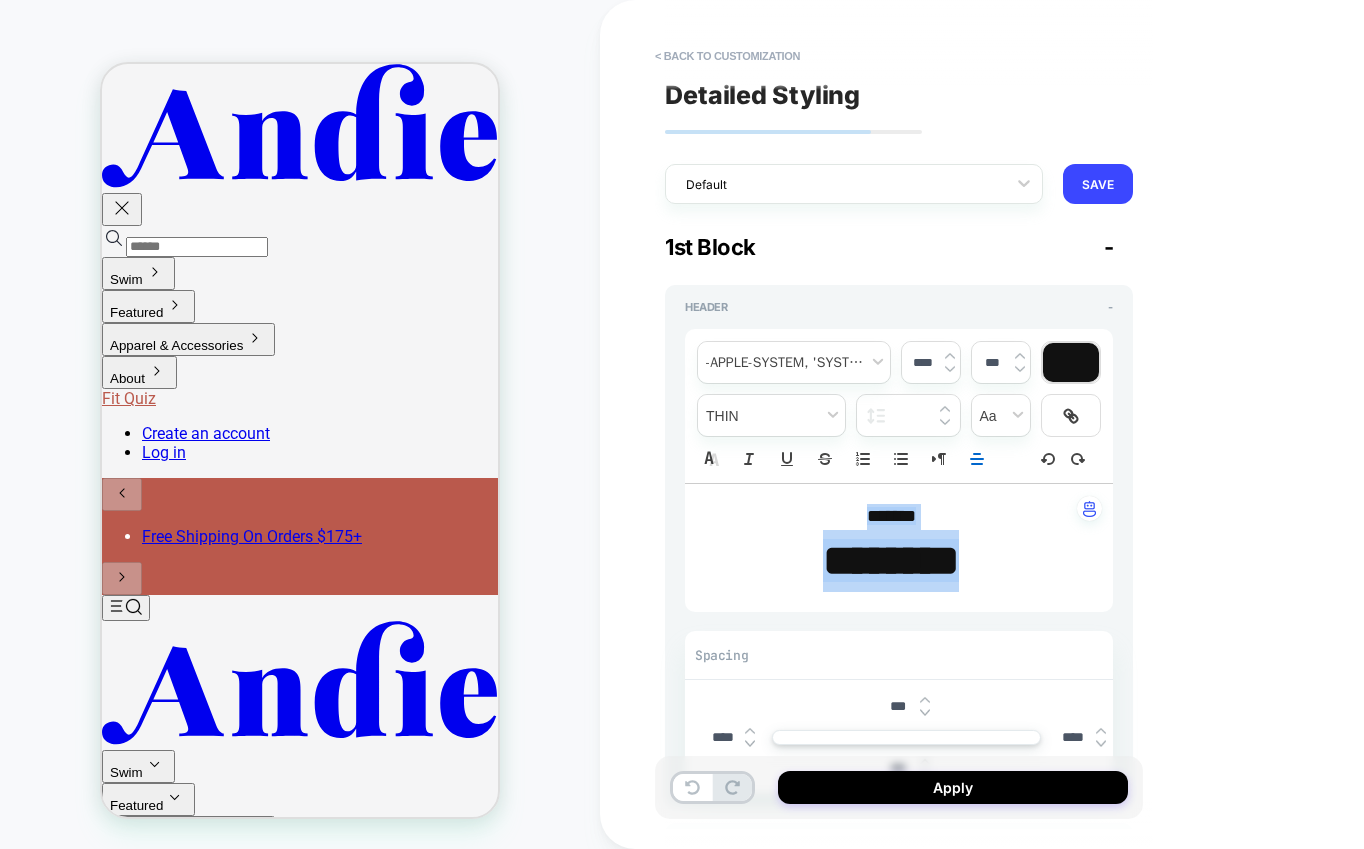 click at bounding box center [1071, 362] 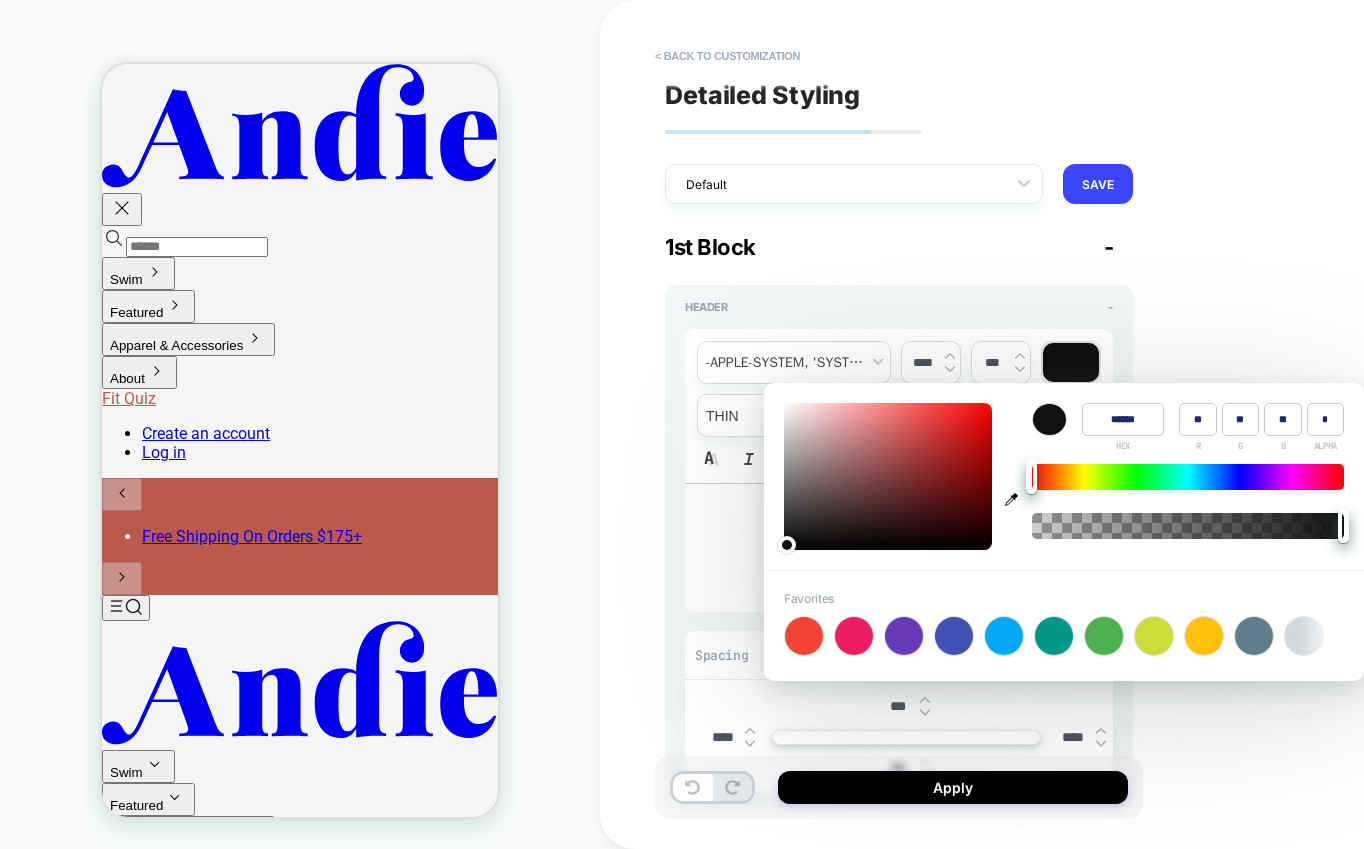 type on "******" 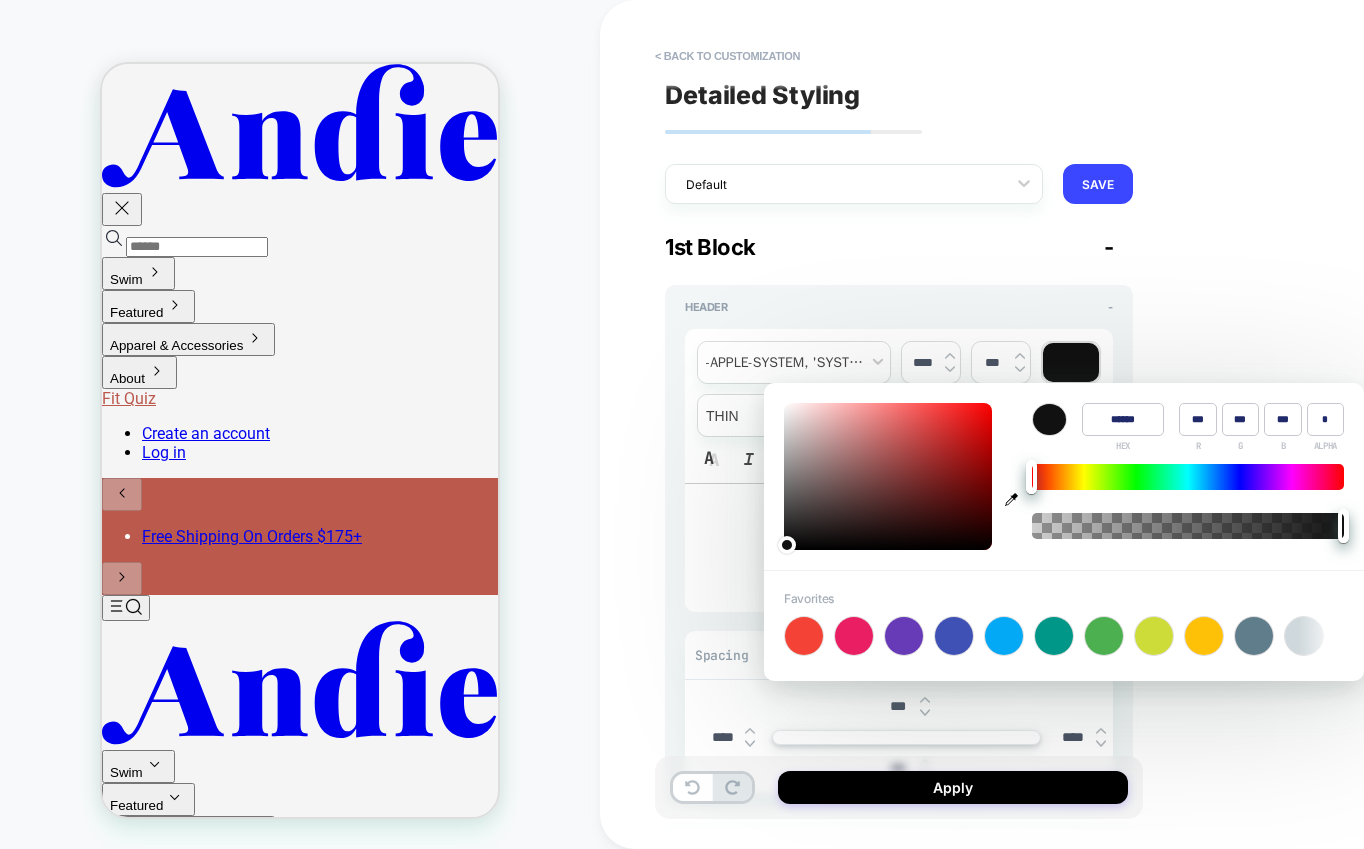 click at bounding box center (888, 476) 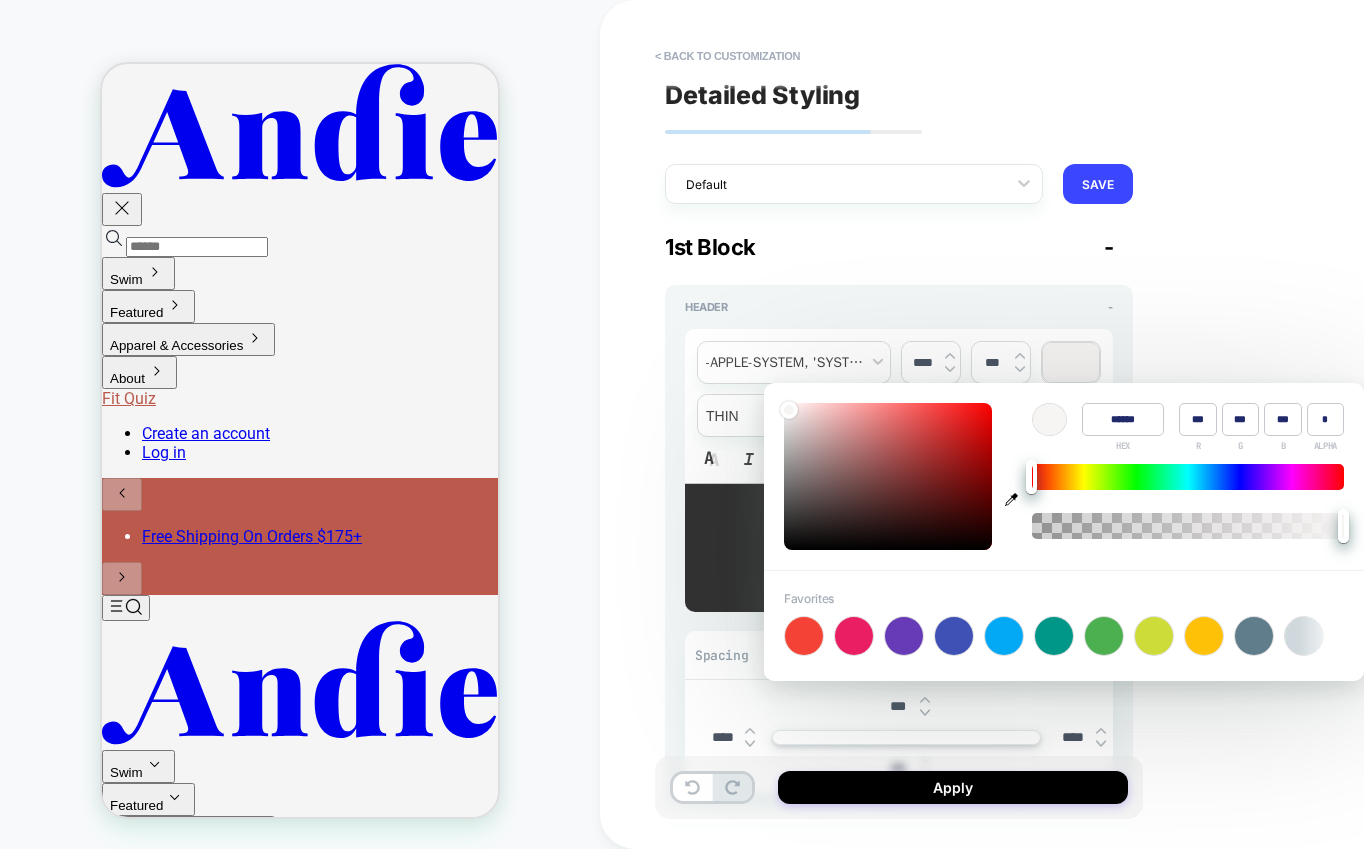 click on "**********" at bounding box center (1040, 424) 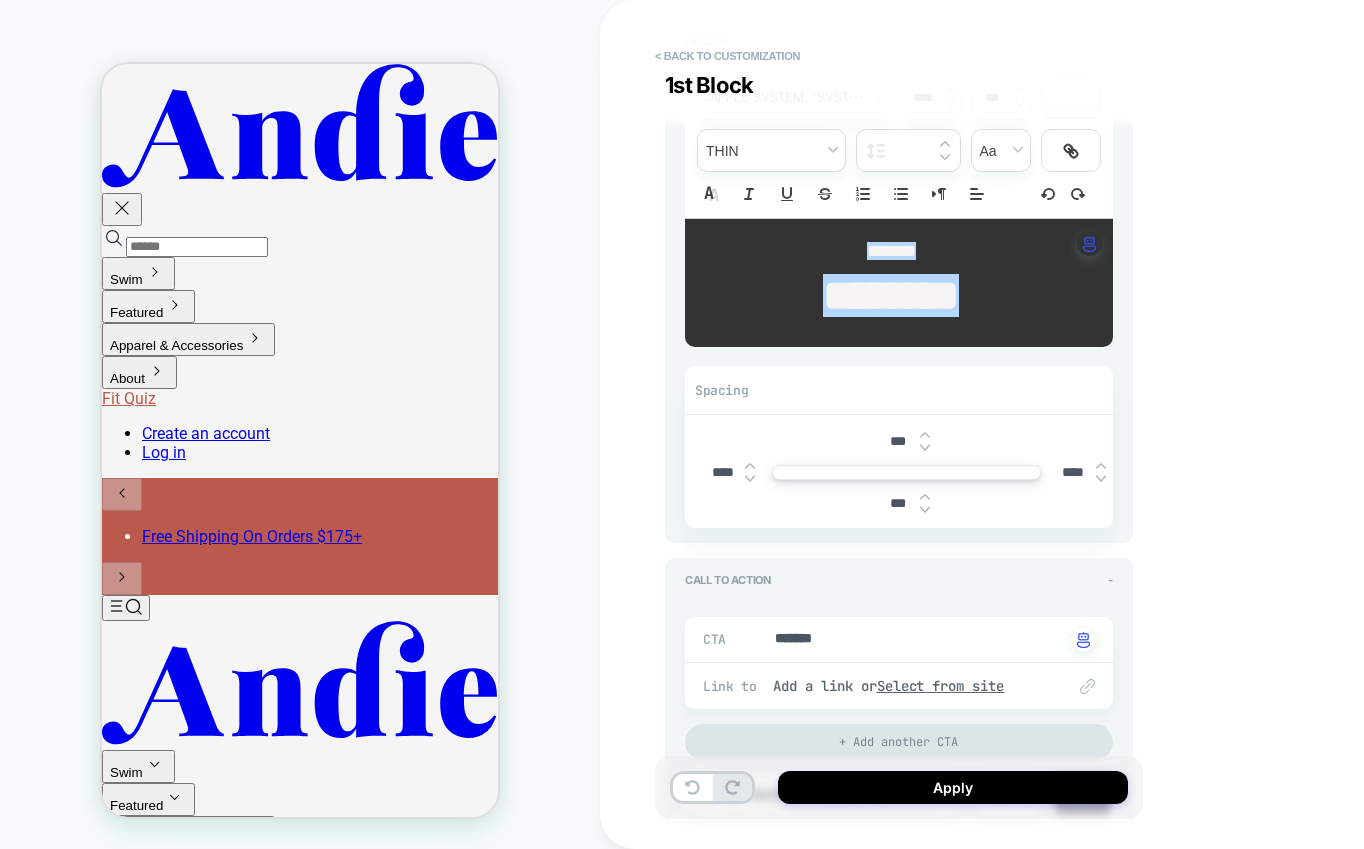 scroll, scrollTop: 270, scrollLeft: 0, axis: vertical 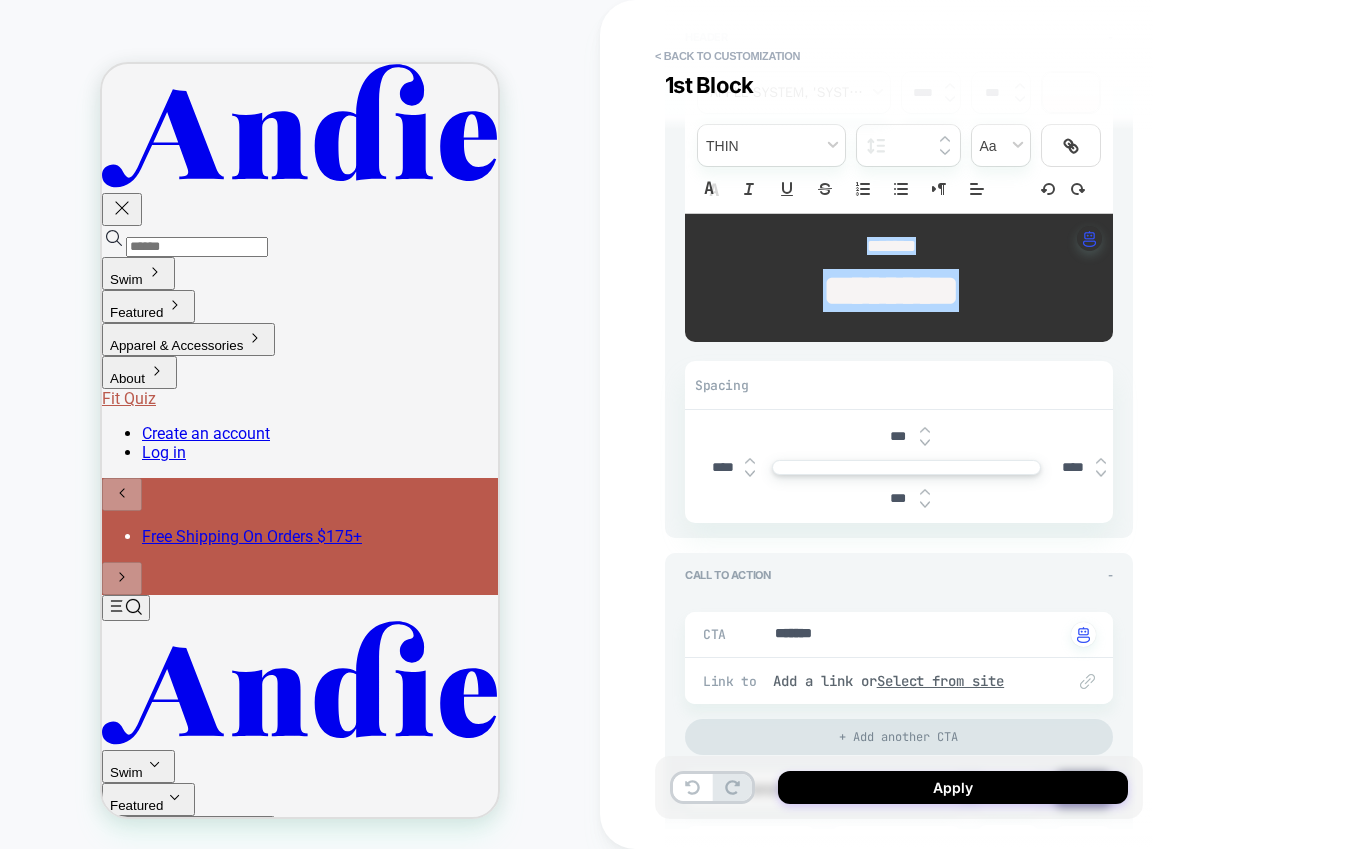 click on "***" at bounding box center [897, 436] 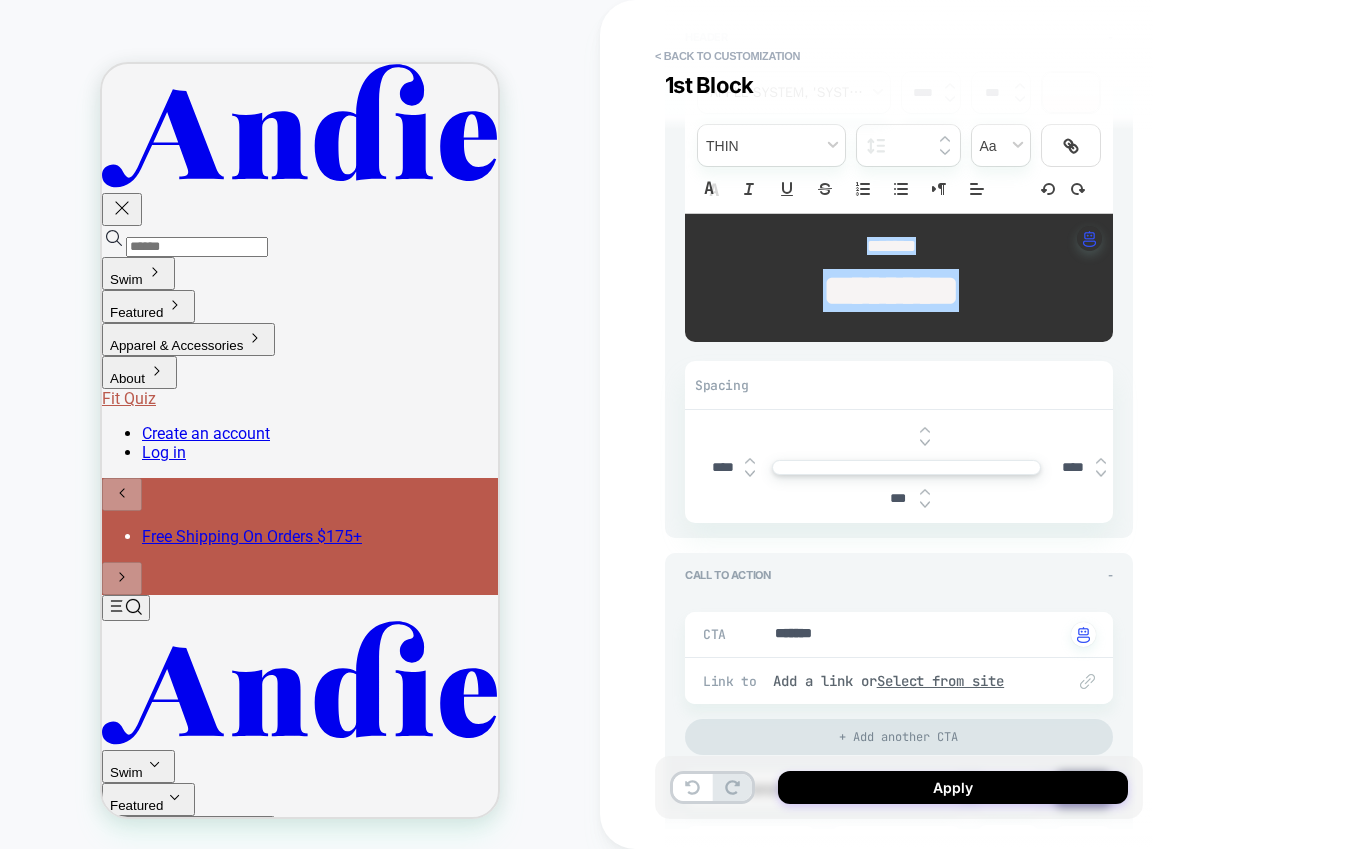 type on "*" 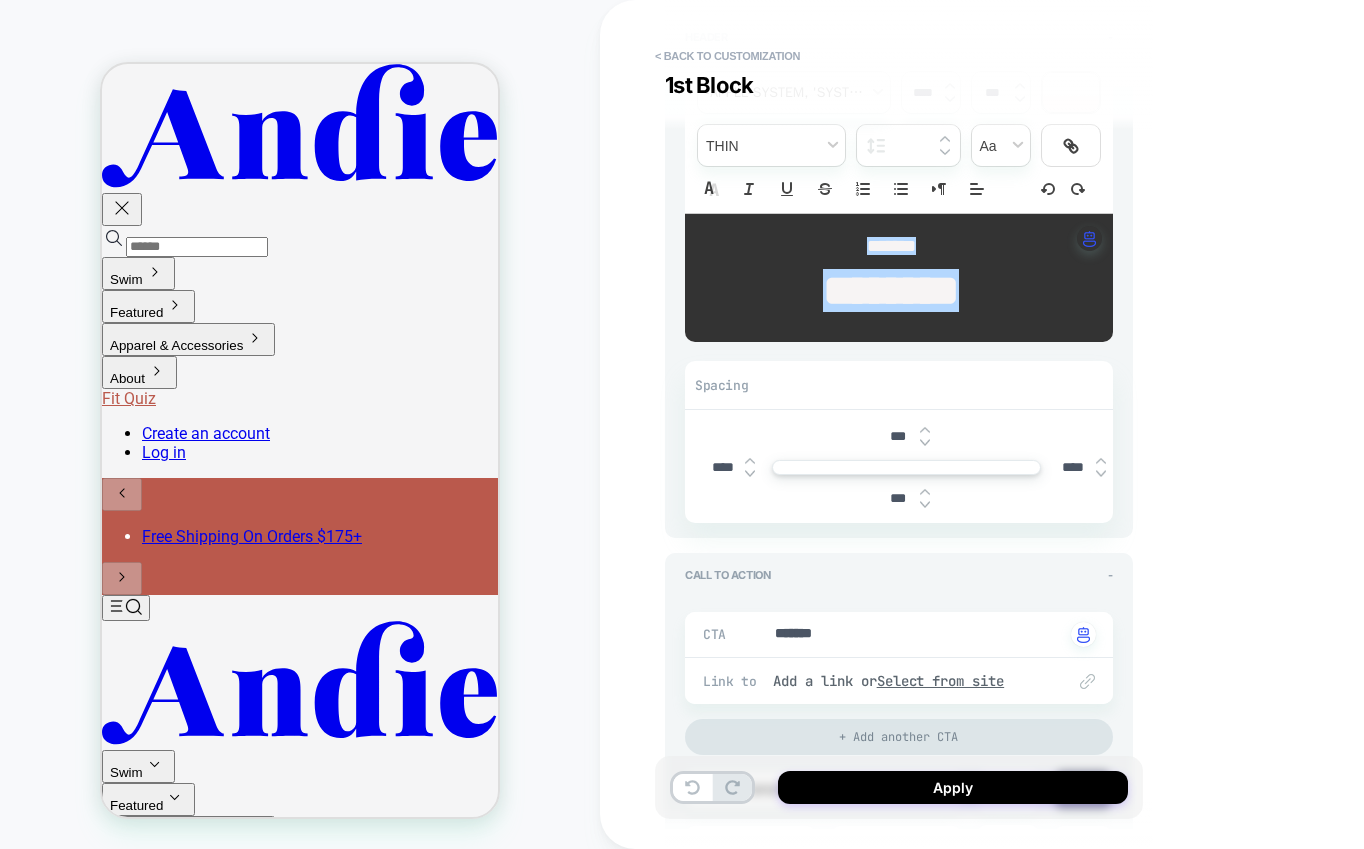 type on "*" 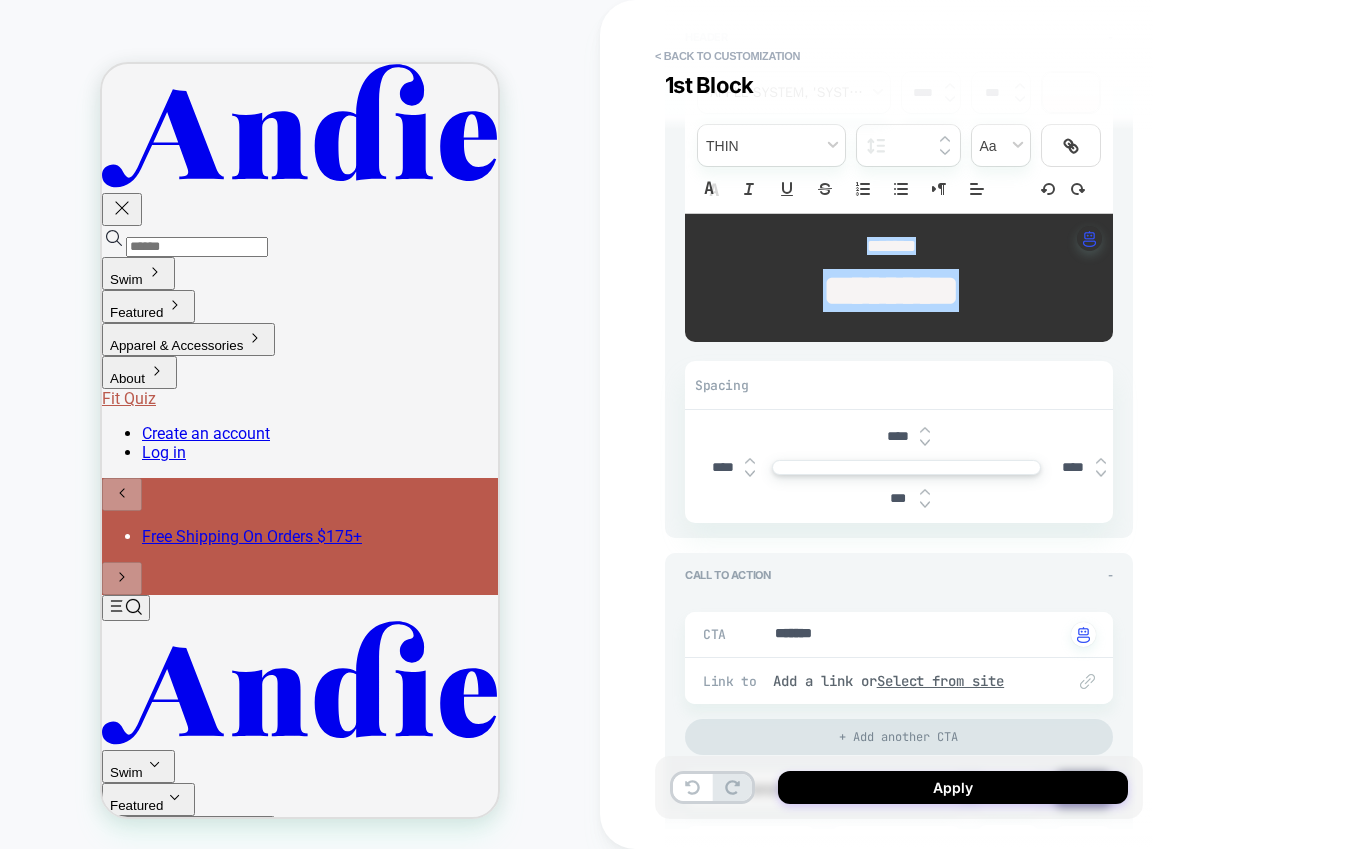 type on "*" 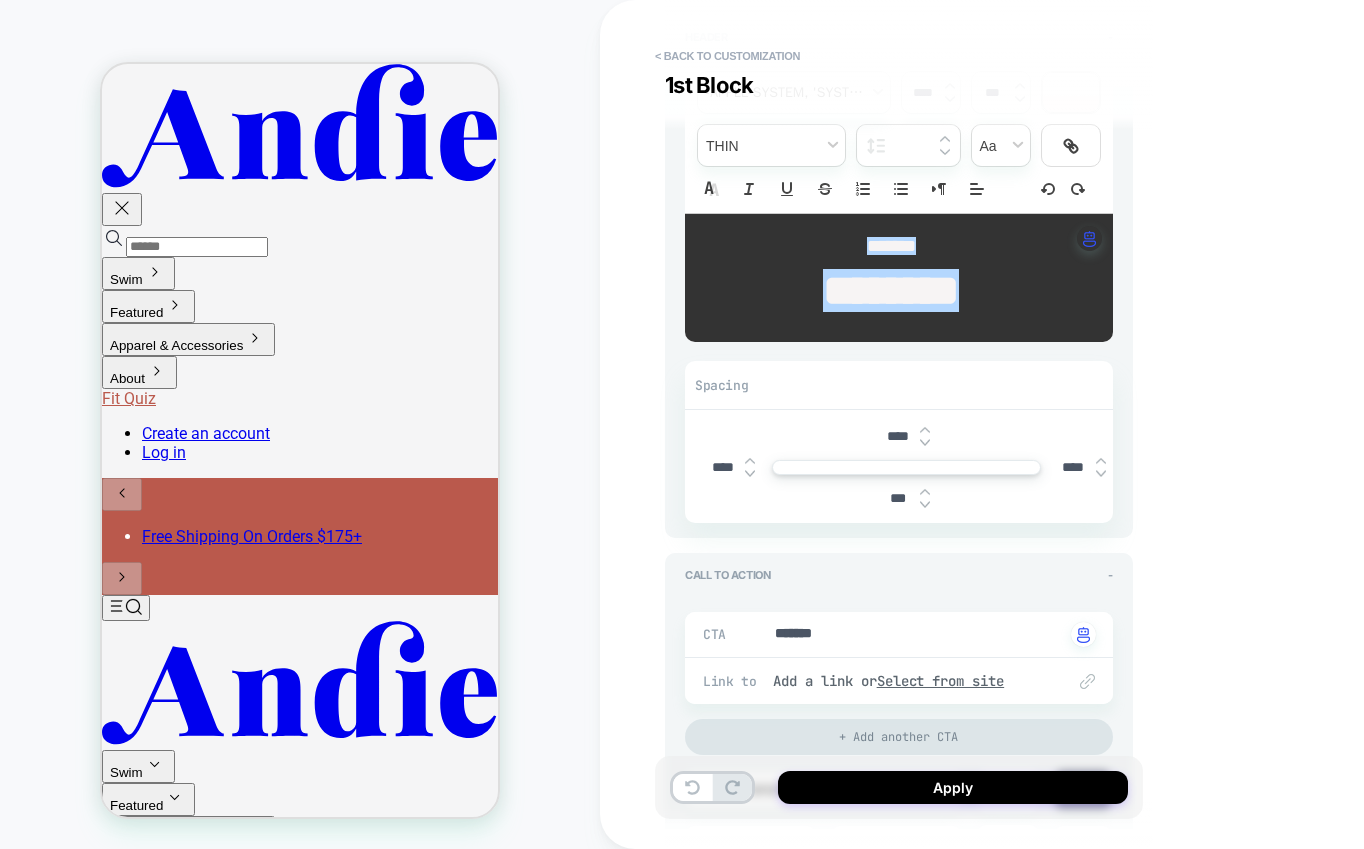 type on "****" 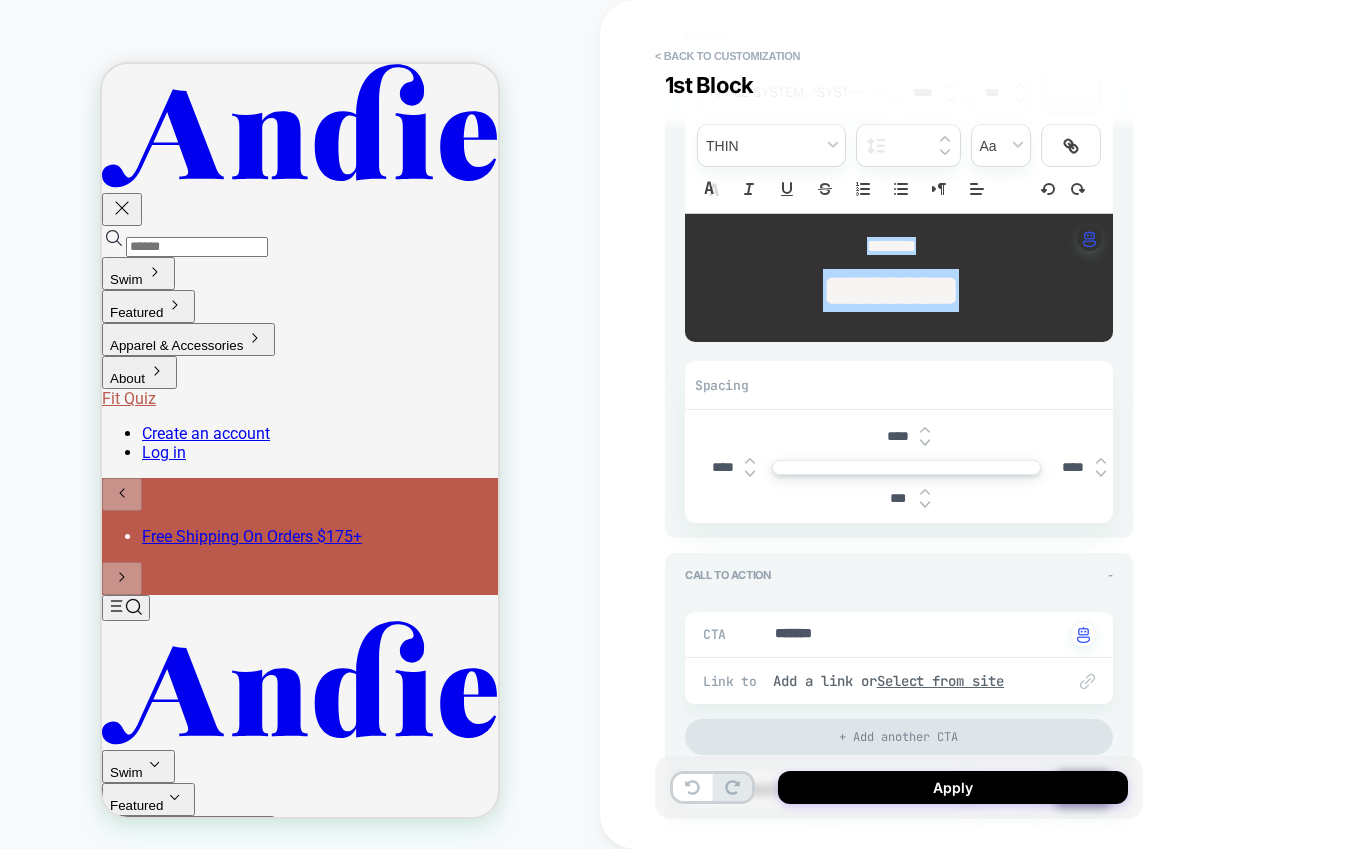 click on "***" at bounding box center [897, 498] 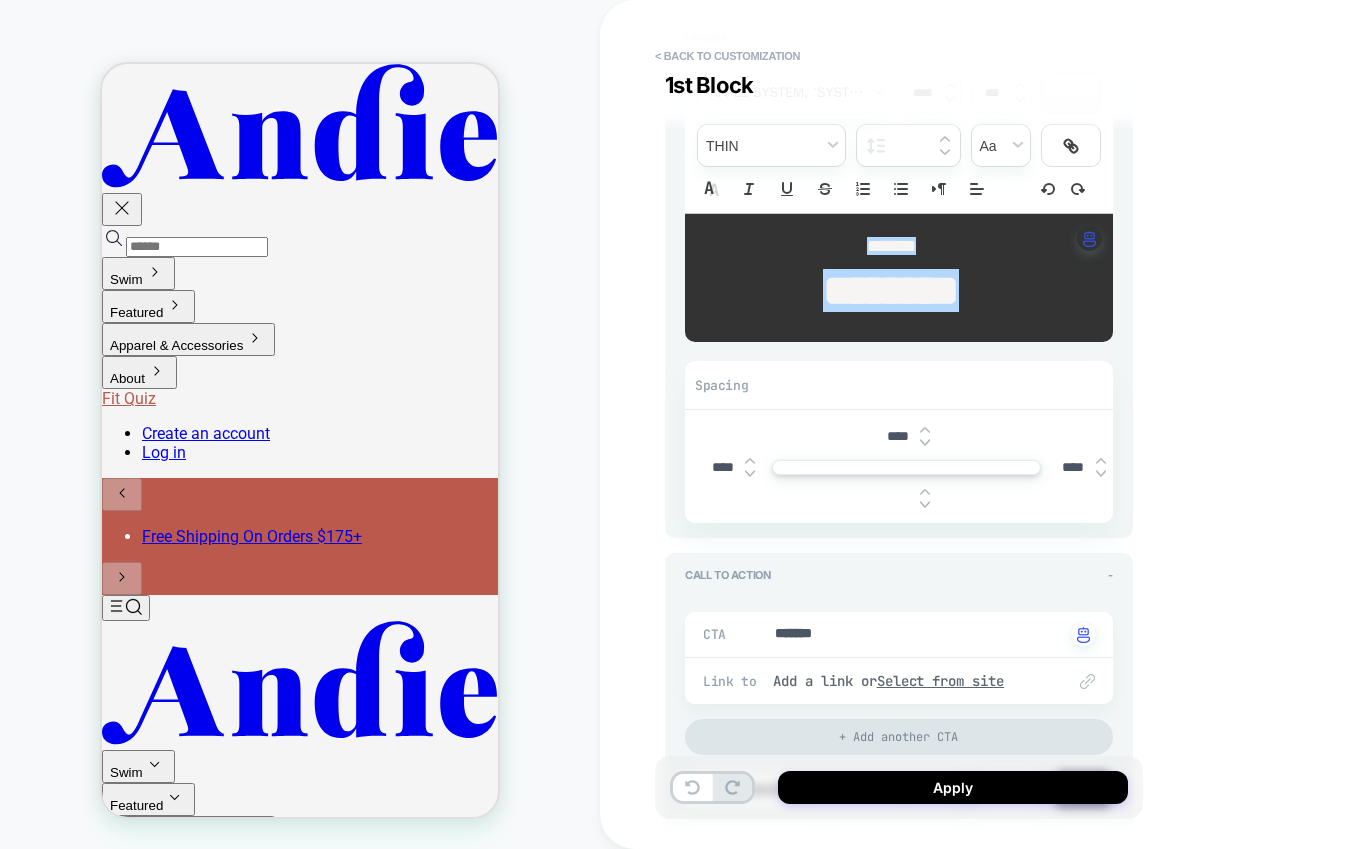 type on "*" 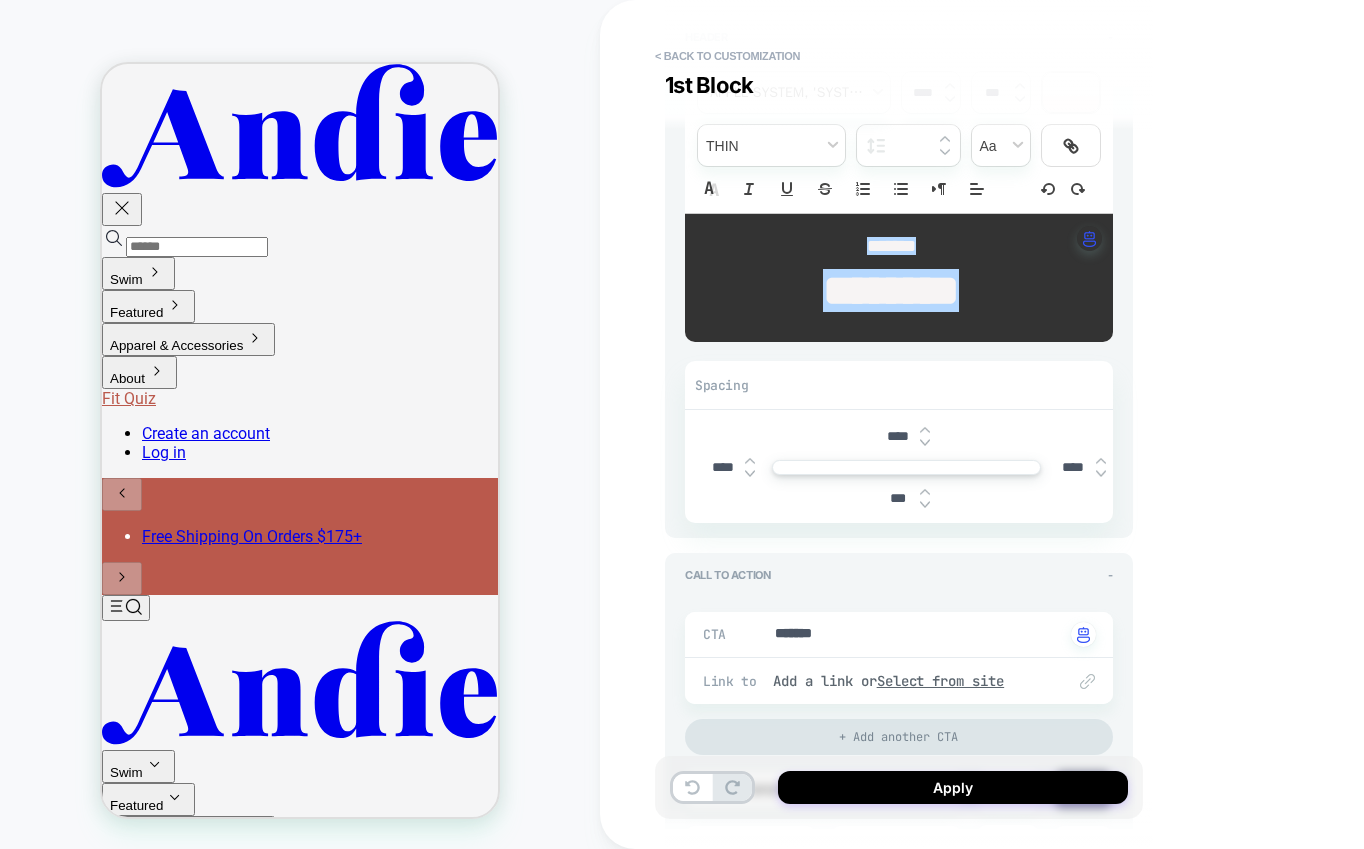 type on "*" 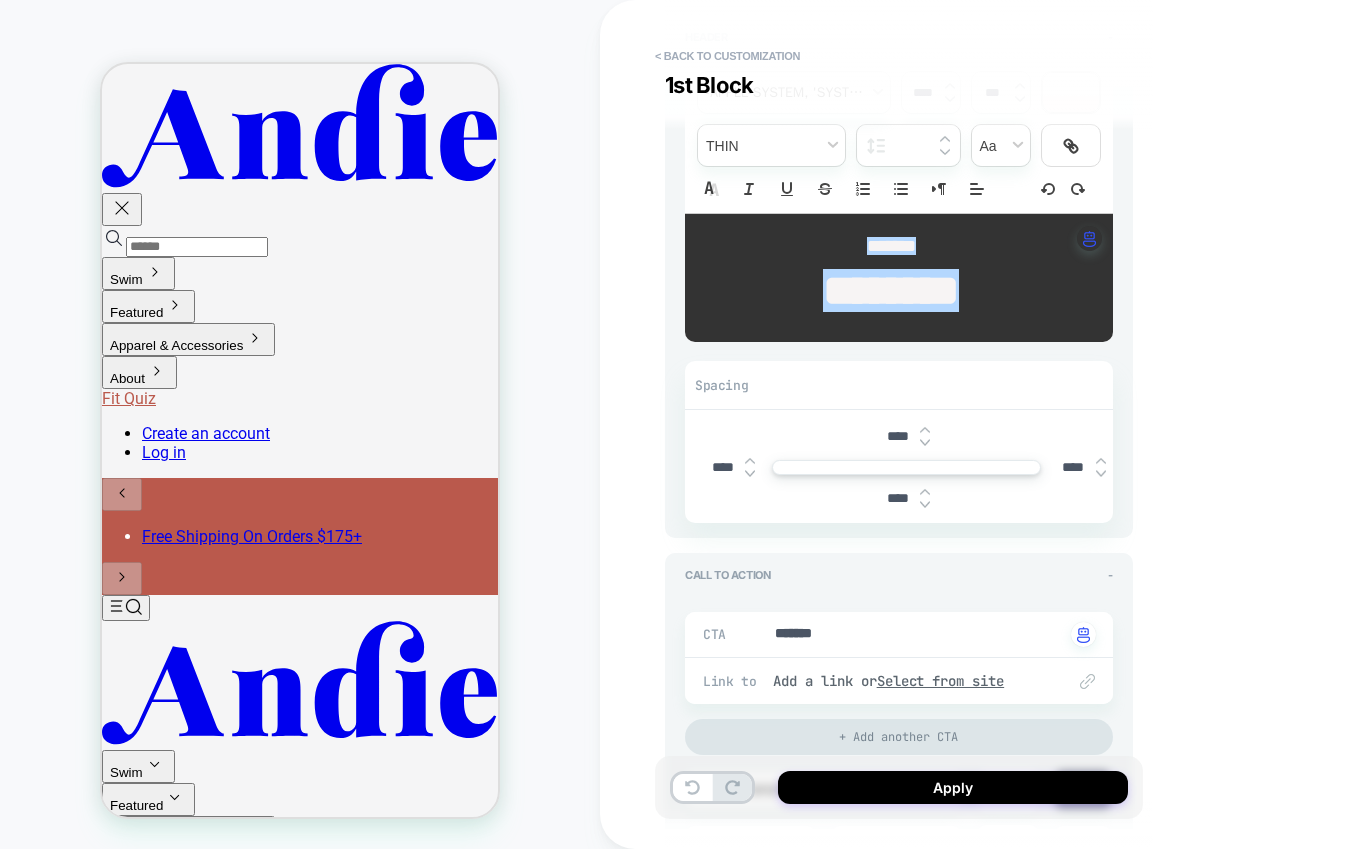 type on "*" 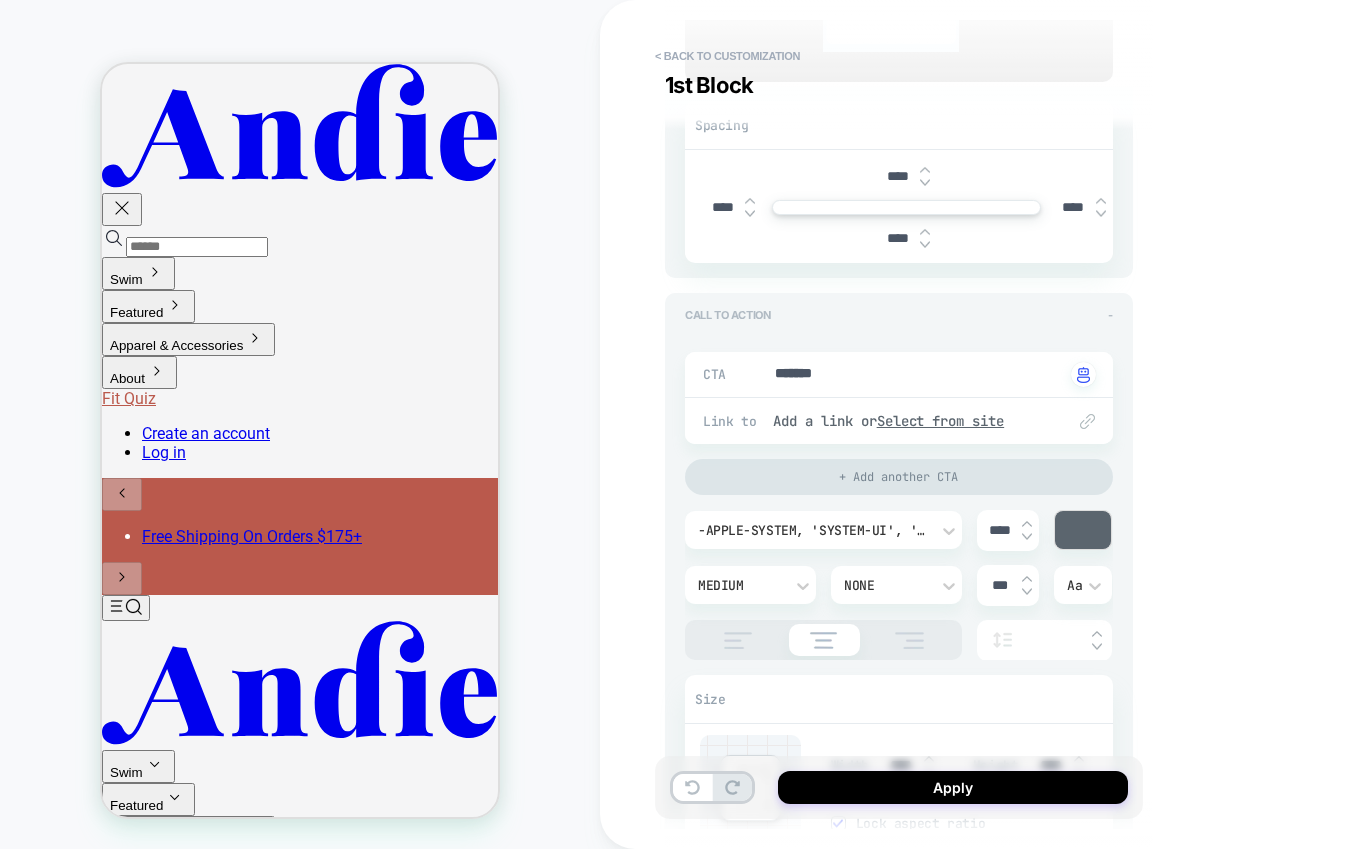 scroll, scrollTop: 529, scrollLeft: 0, axis: vertical 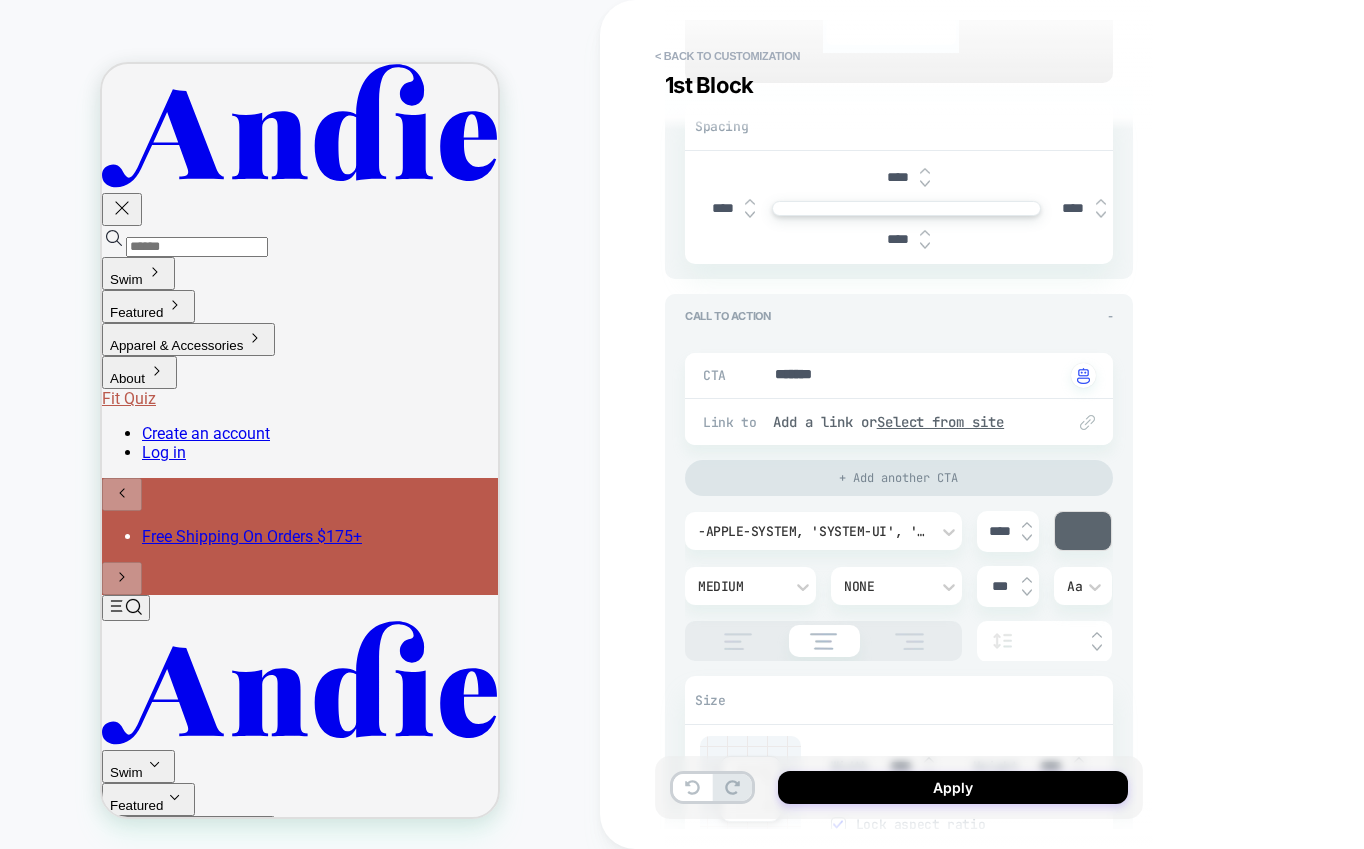 type on "****" 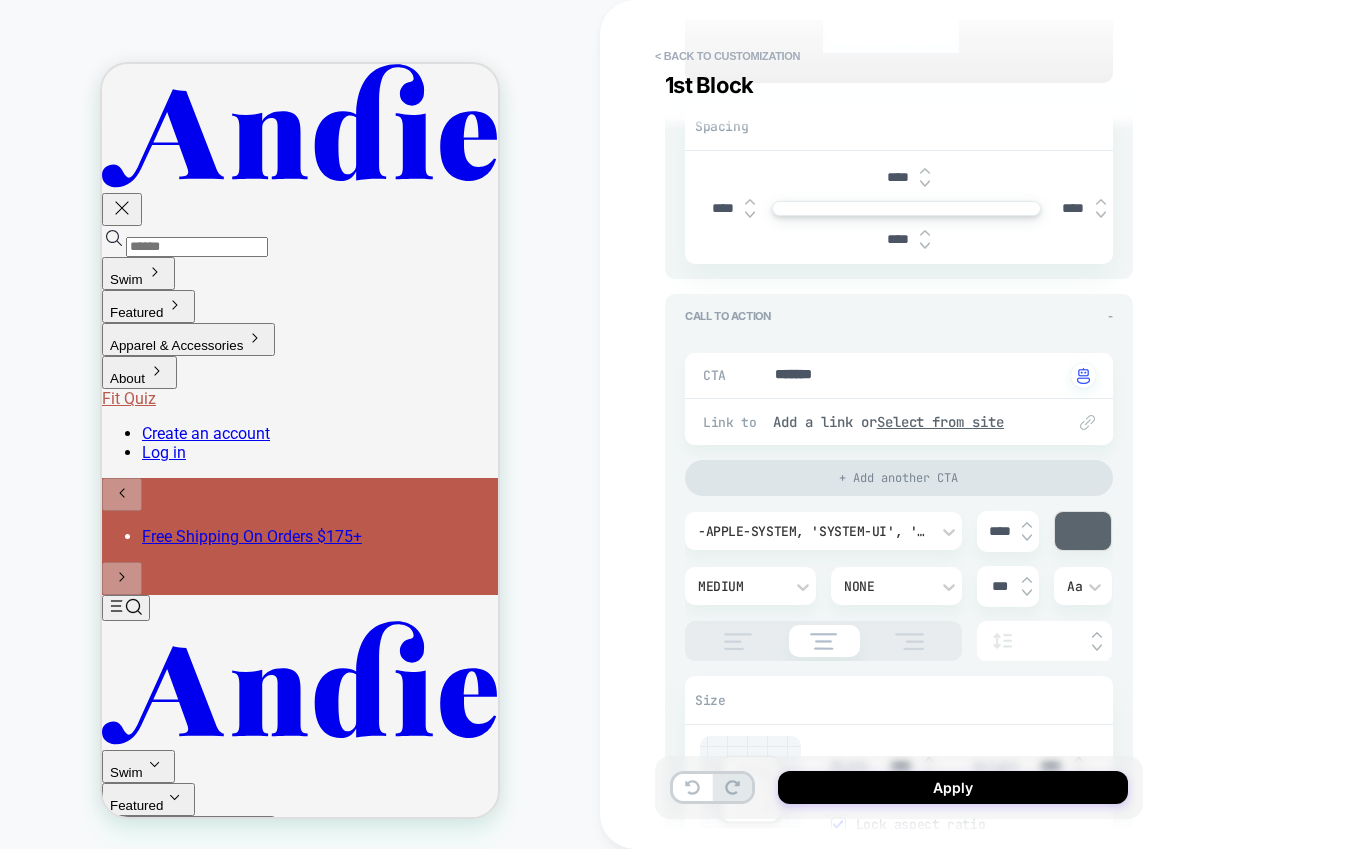 click at bounding box center (1083, 531) 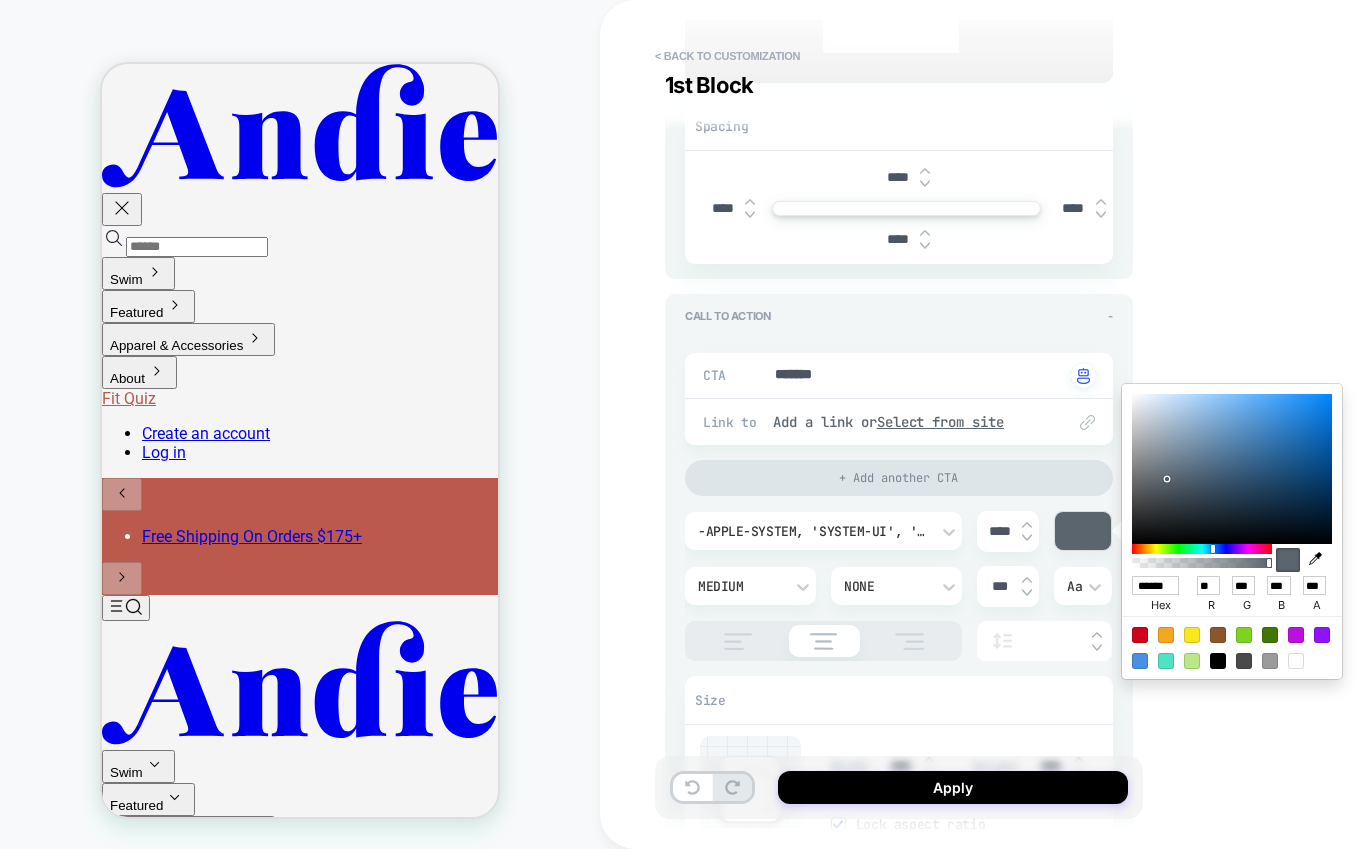 type on "*" 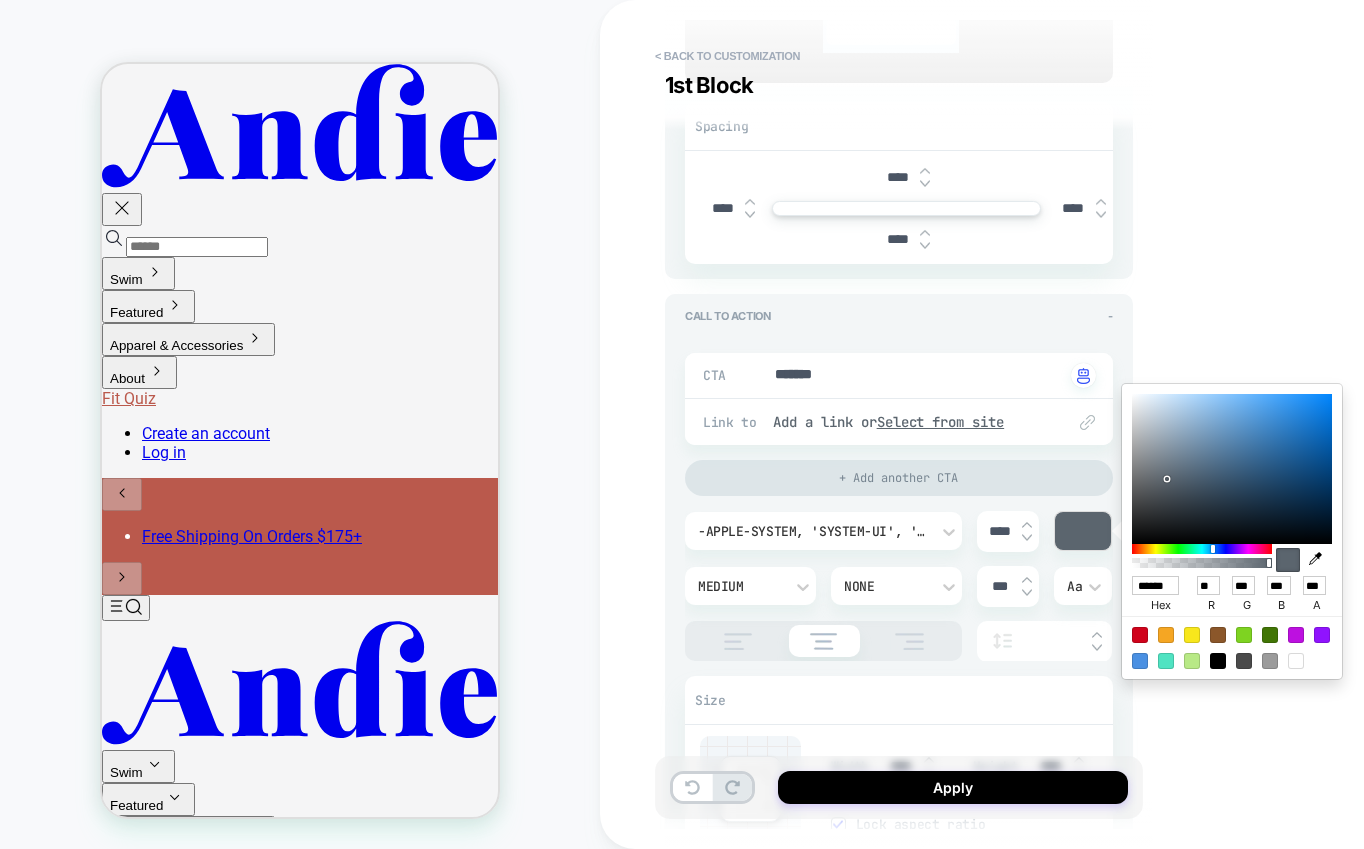 type on "******" 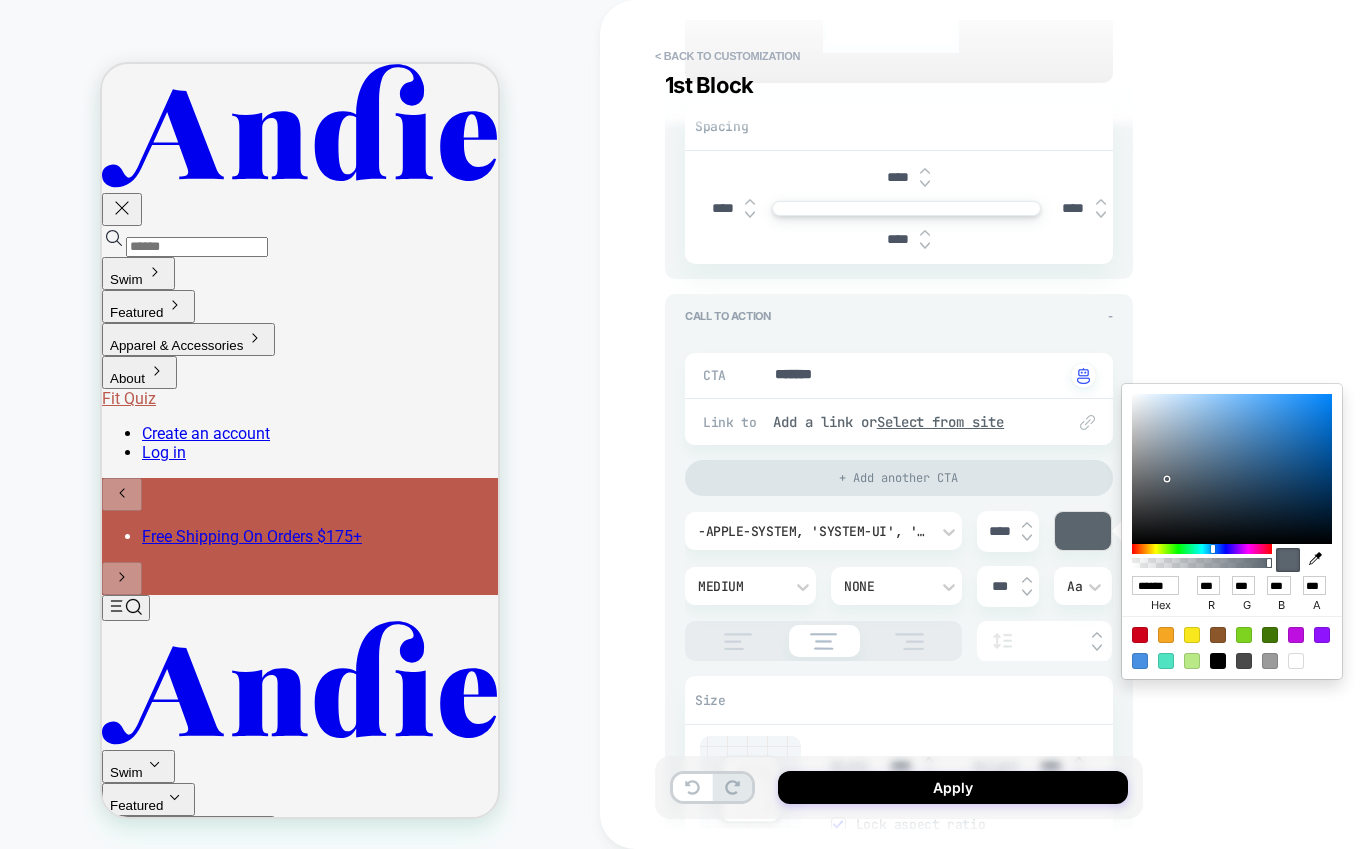 click at bounding box center [1232, 469] 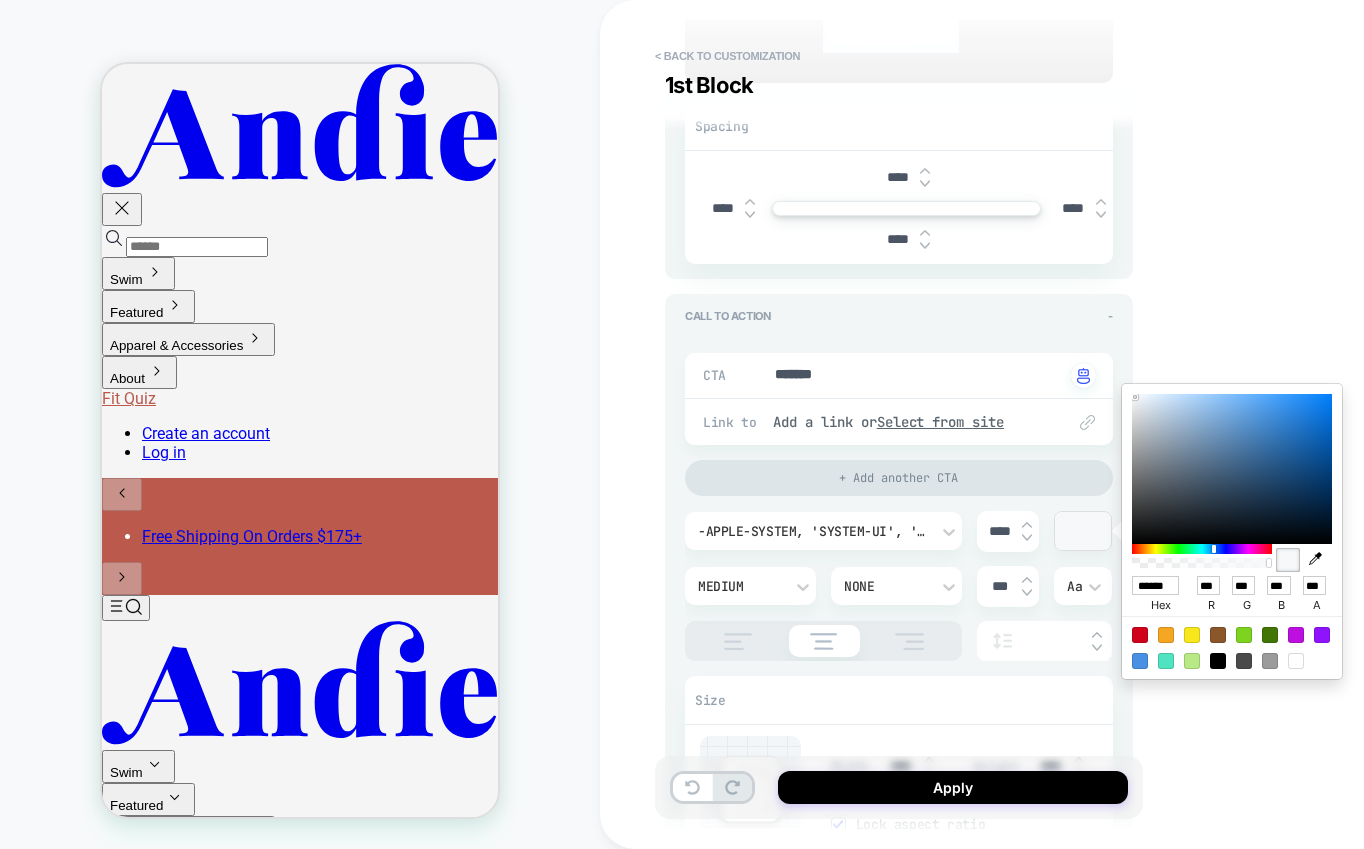 click on "**********" at bounding box center (1040, 424) 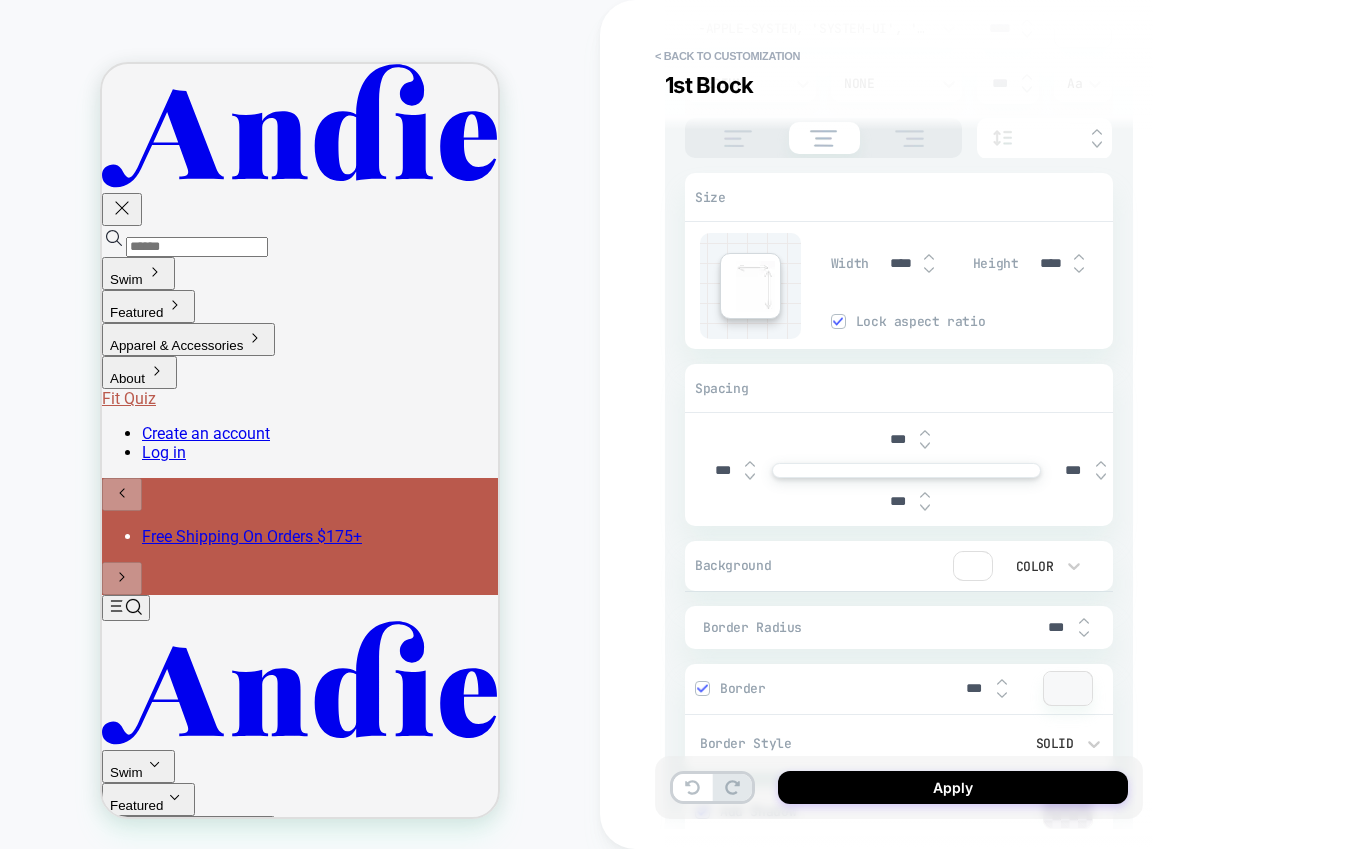 scroll, scrollTop: 1089, scrollLeft: 0, axis: vertical 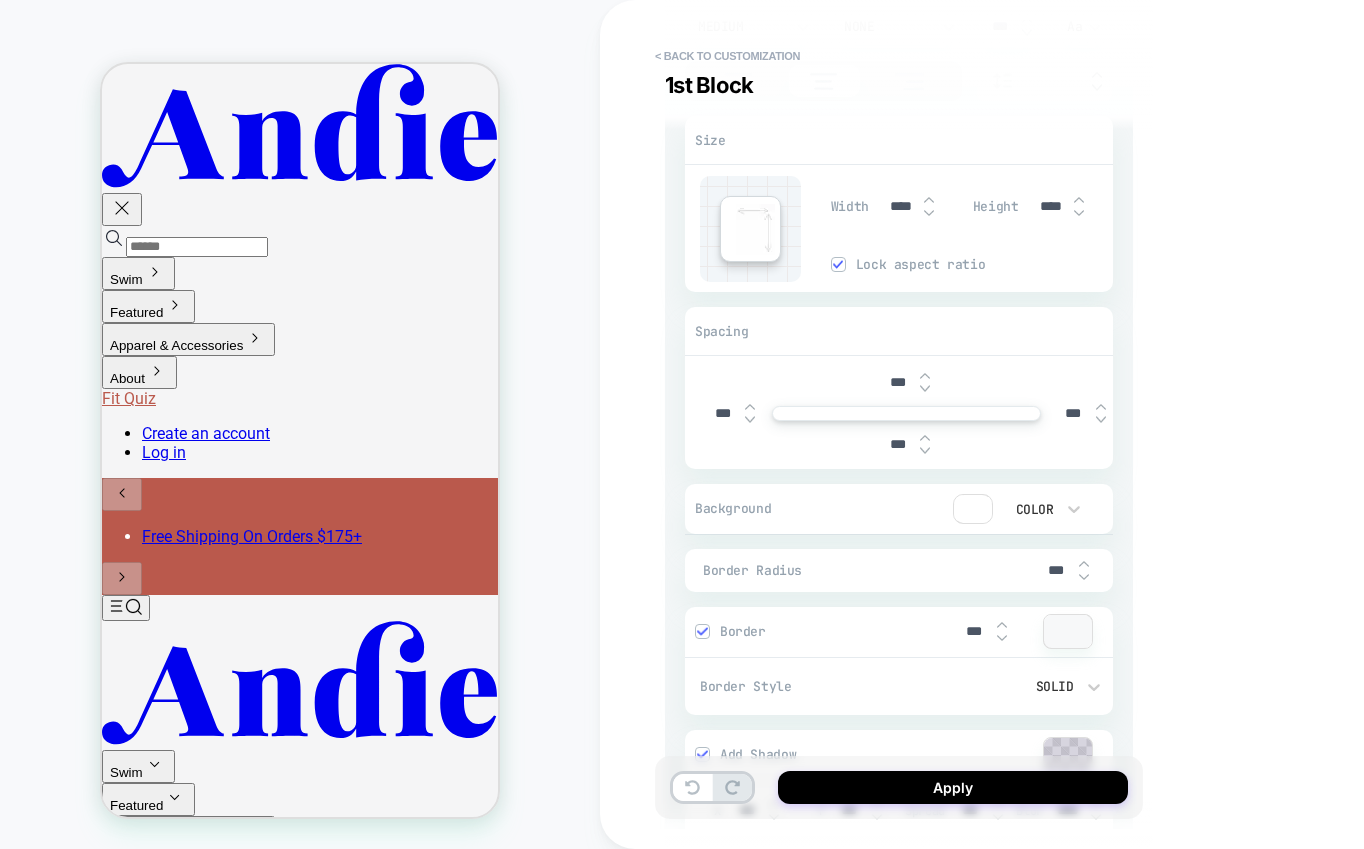 click at bounding box center [973, 509] 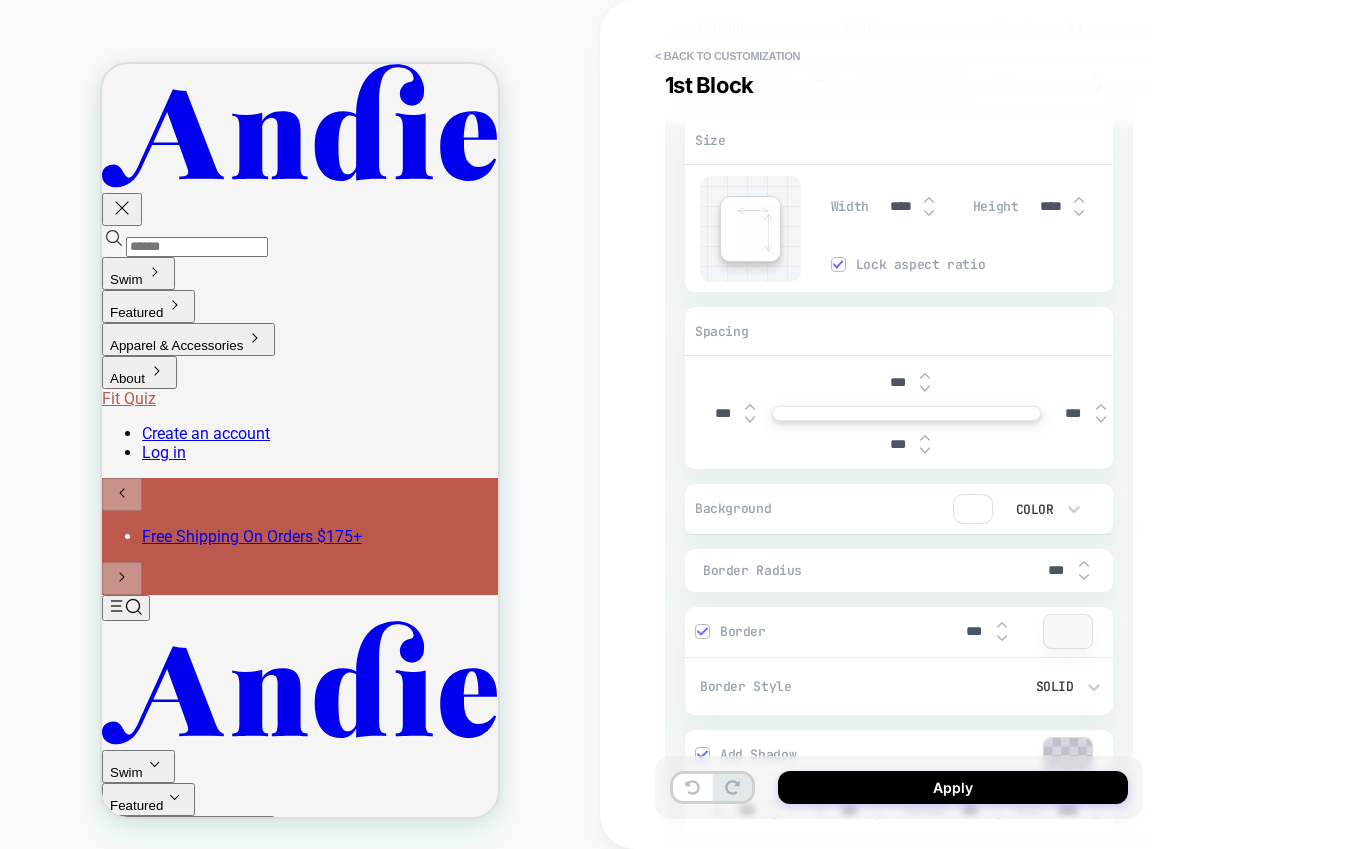 type on "*" 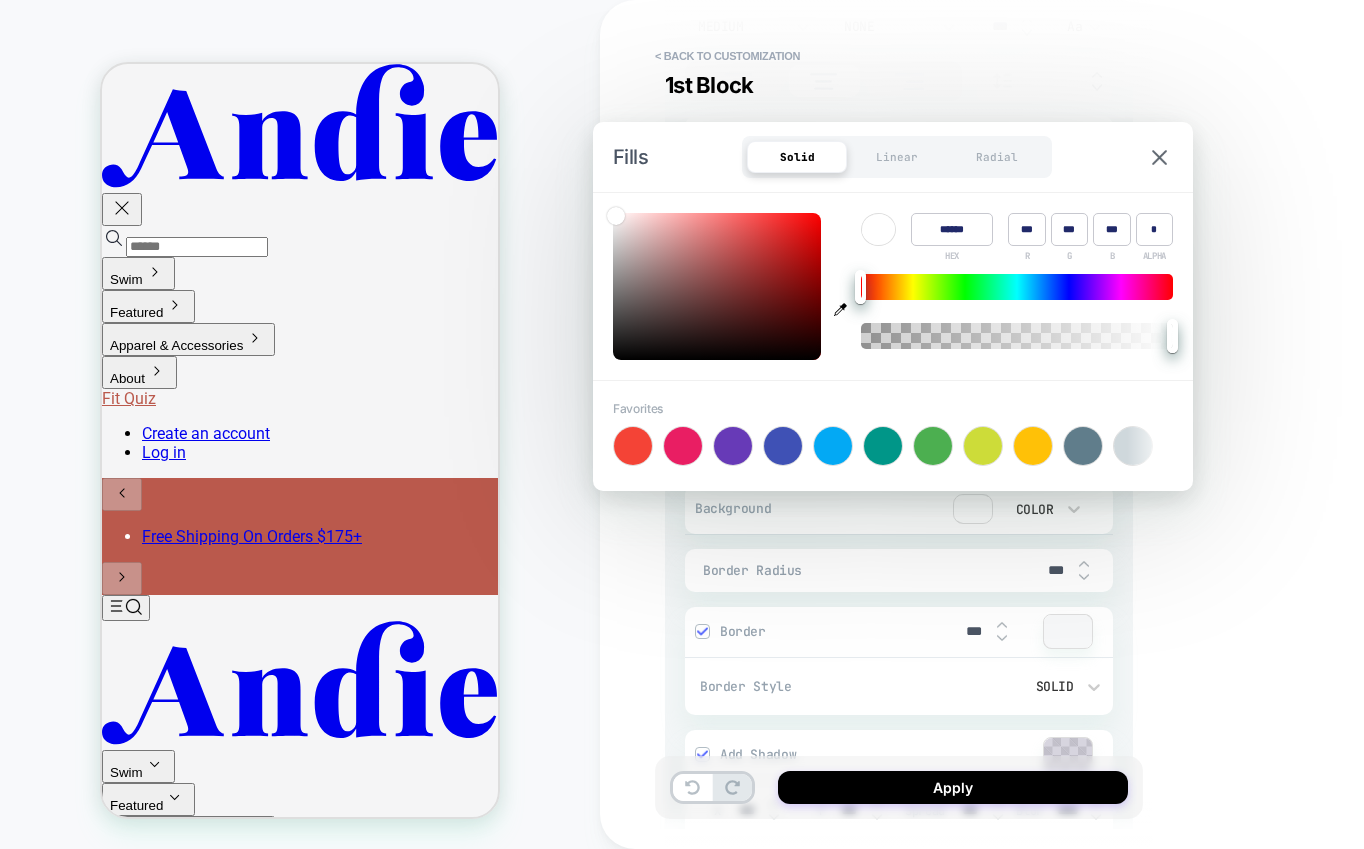 click 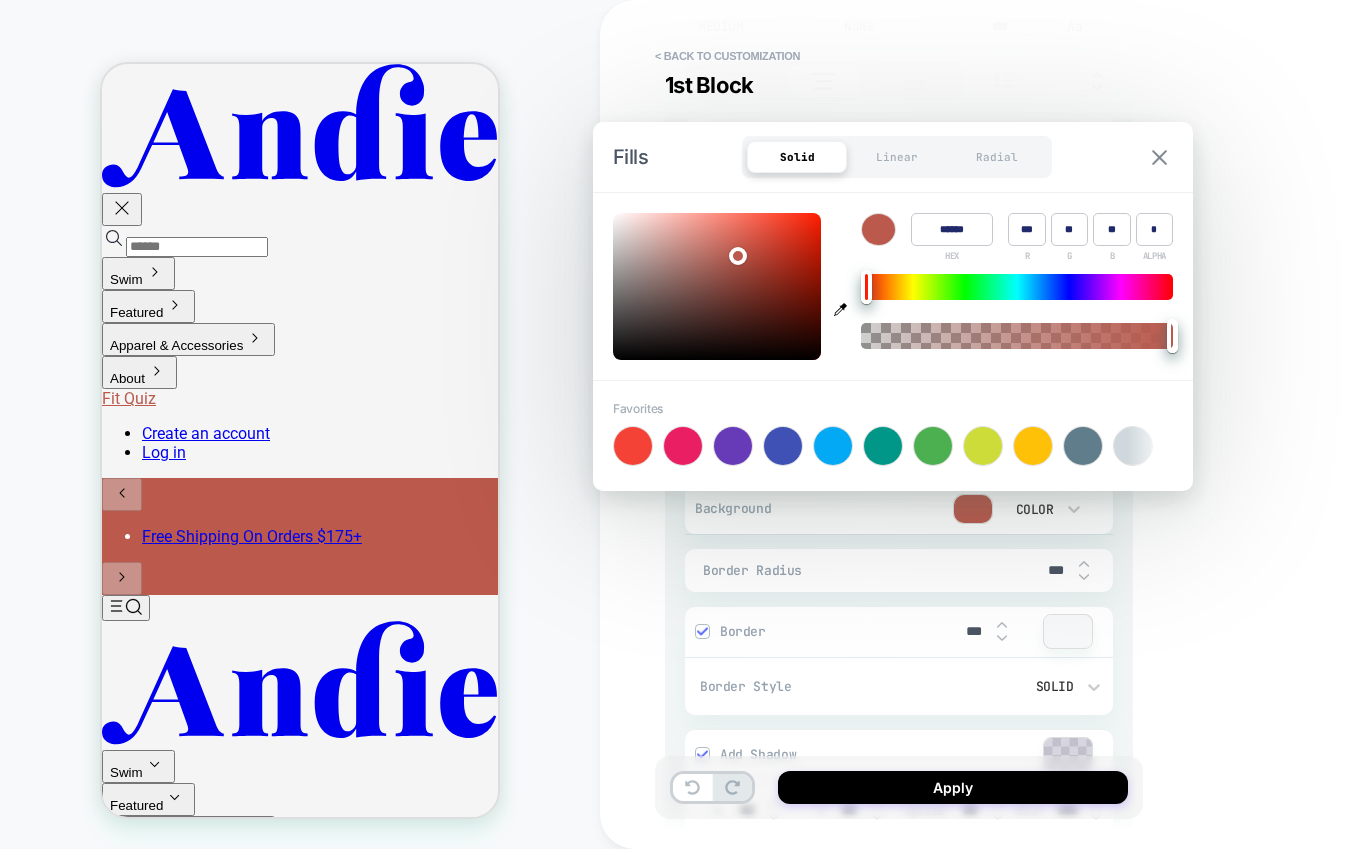 click at bounding box center (1159, 157) 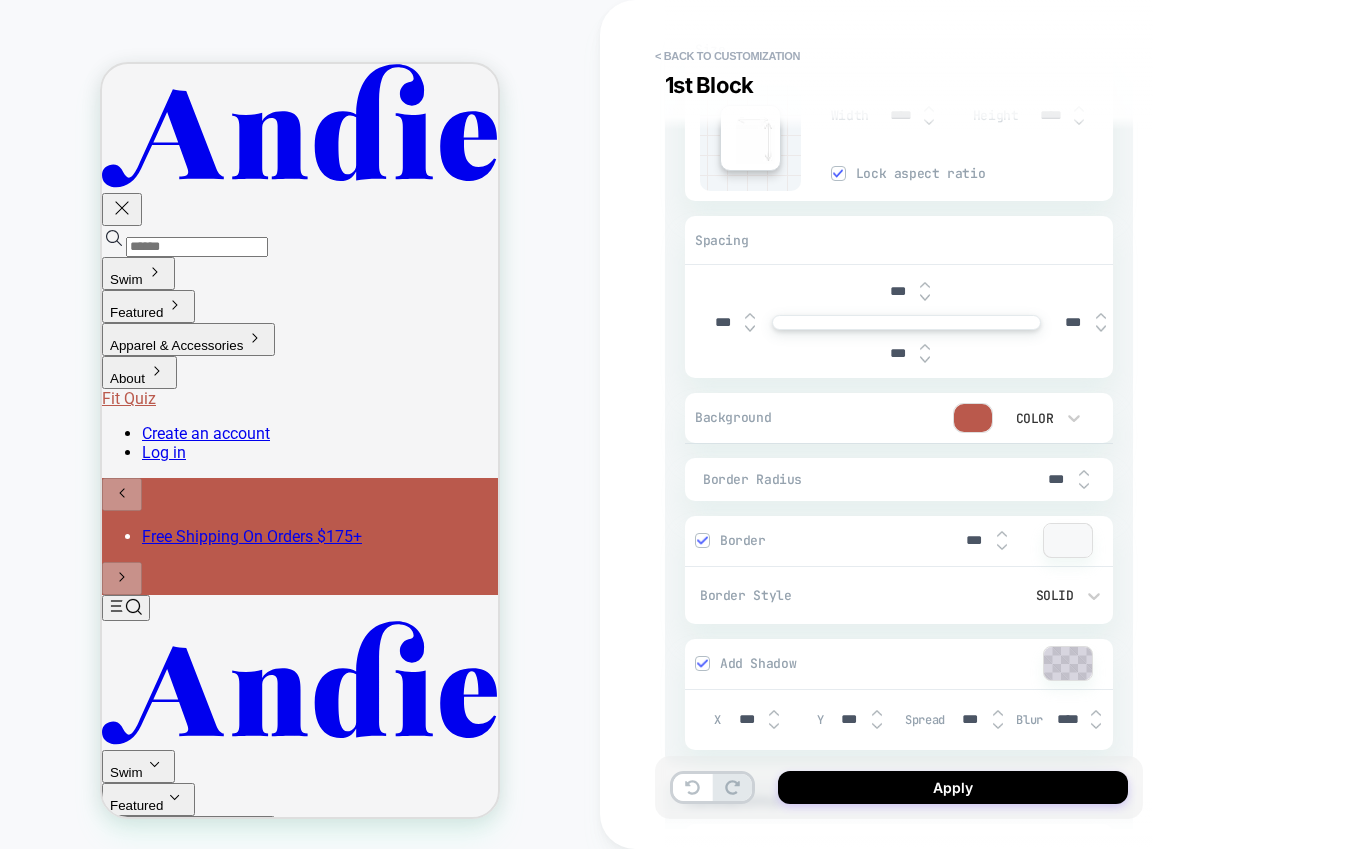 scroll, scrollTop: 1187, scrollLeft: 0, axis: vertical 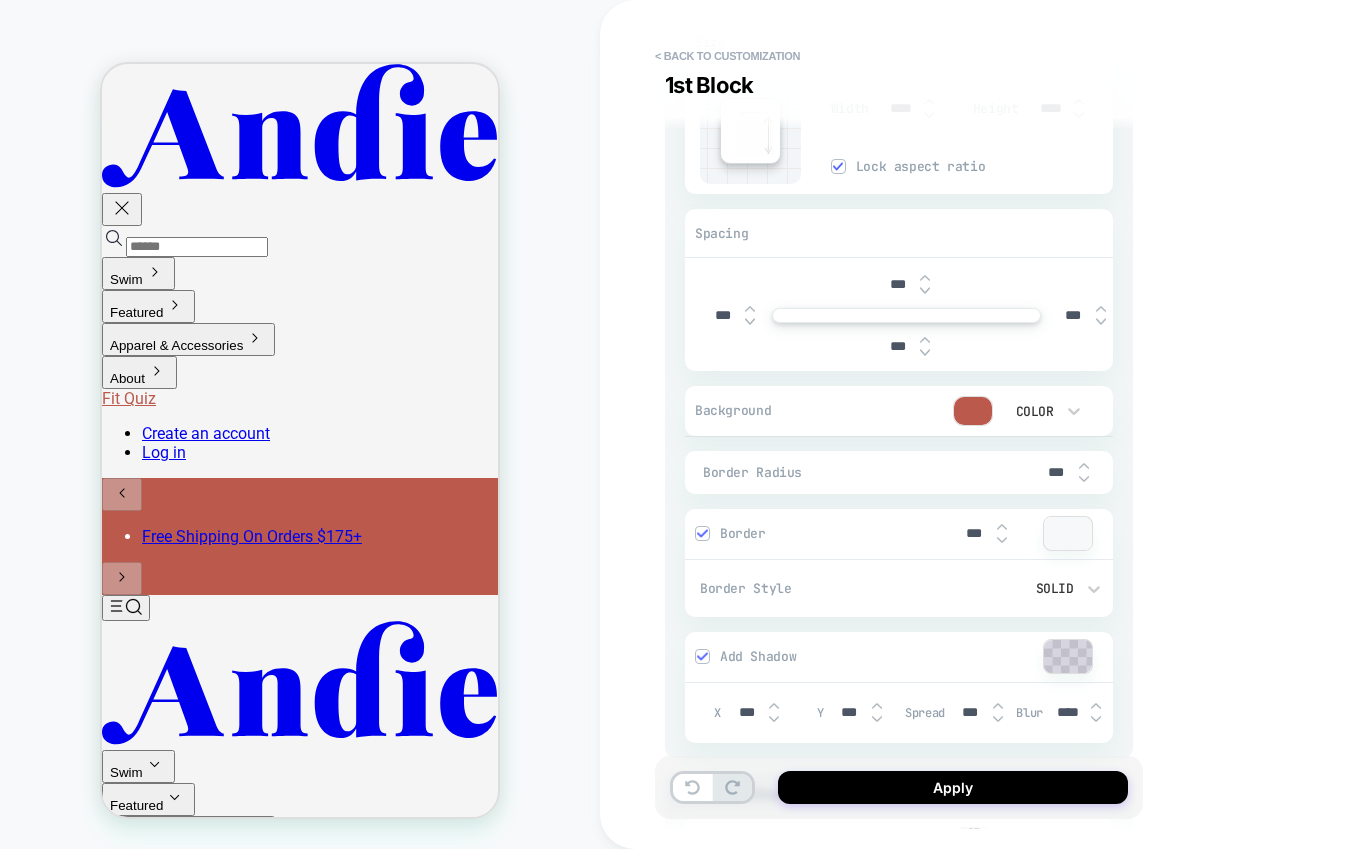 click at bounding box center (702, 533) 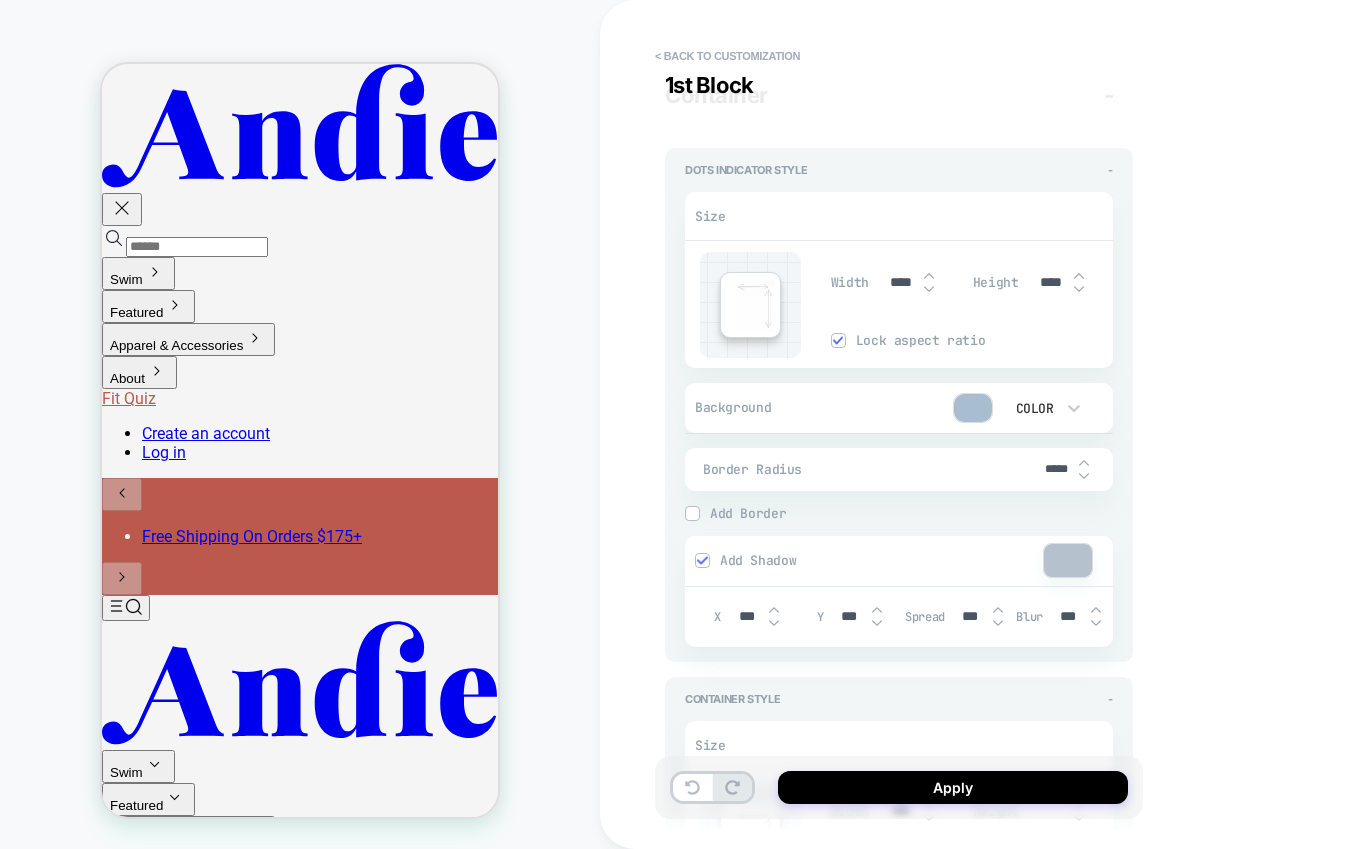 type on "*" 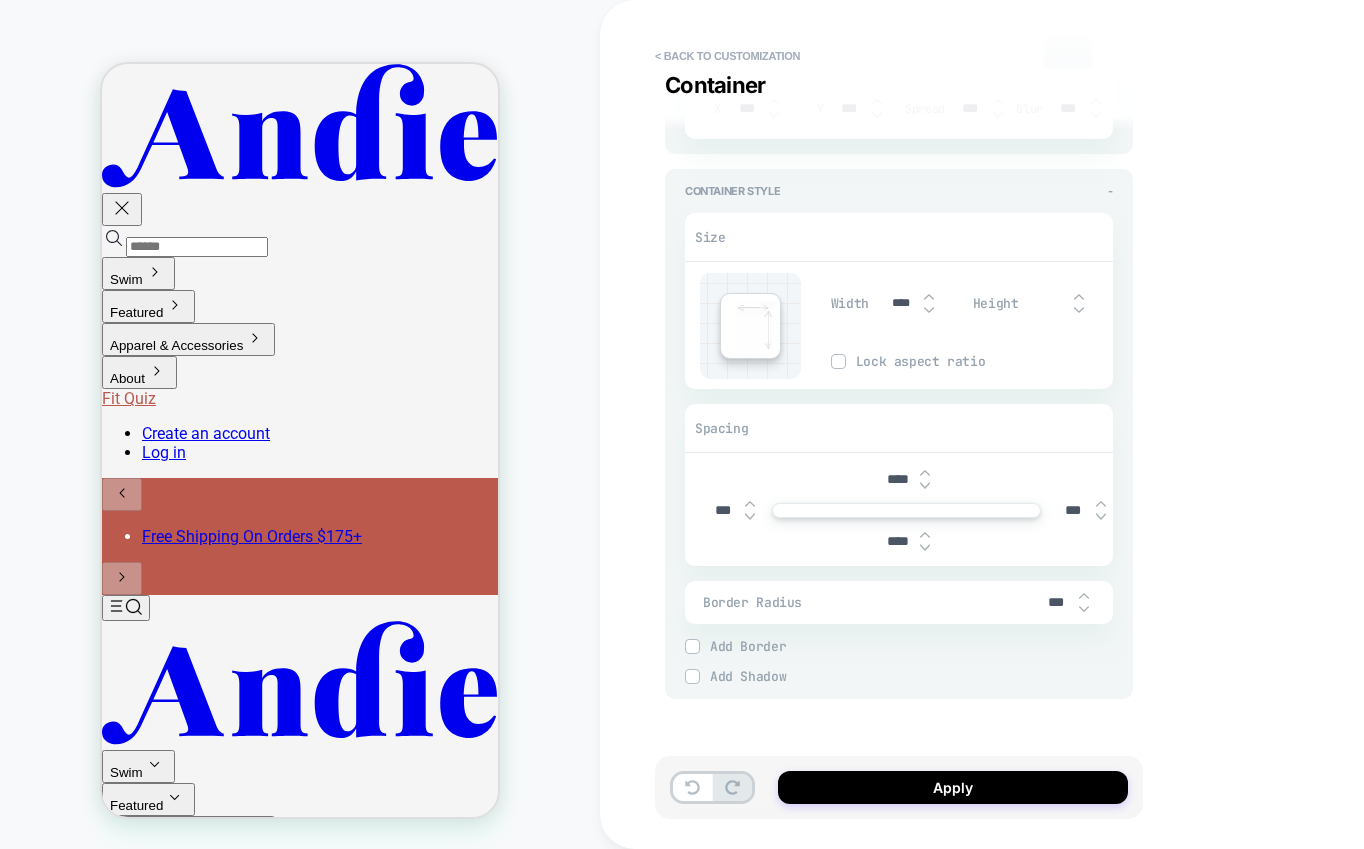 click on "****" at bounding box center (897, 479) 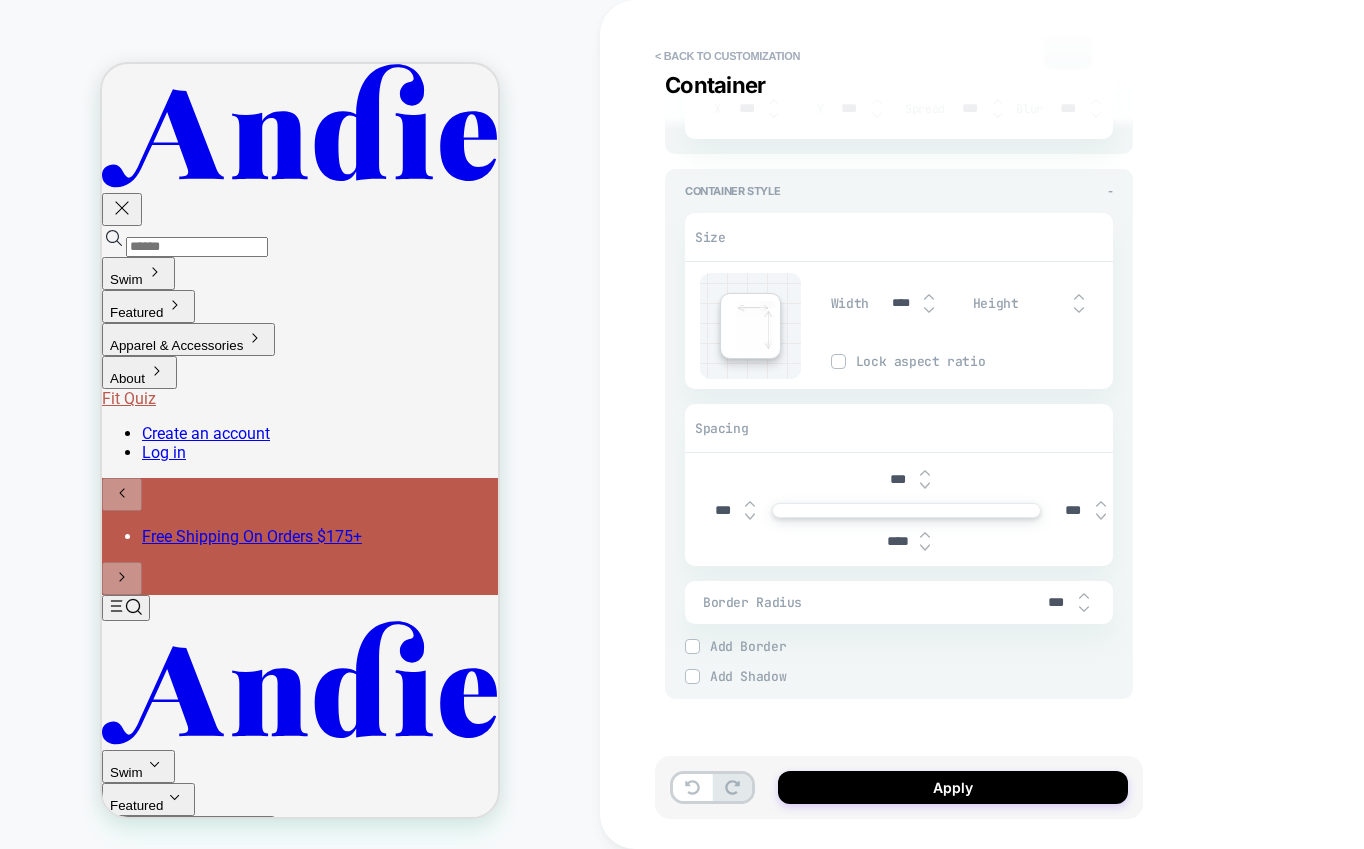 type on "*" 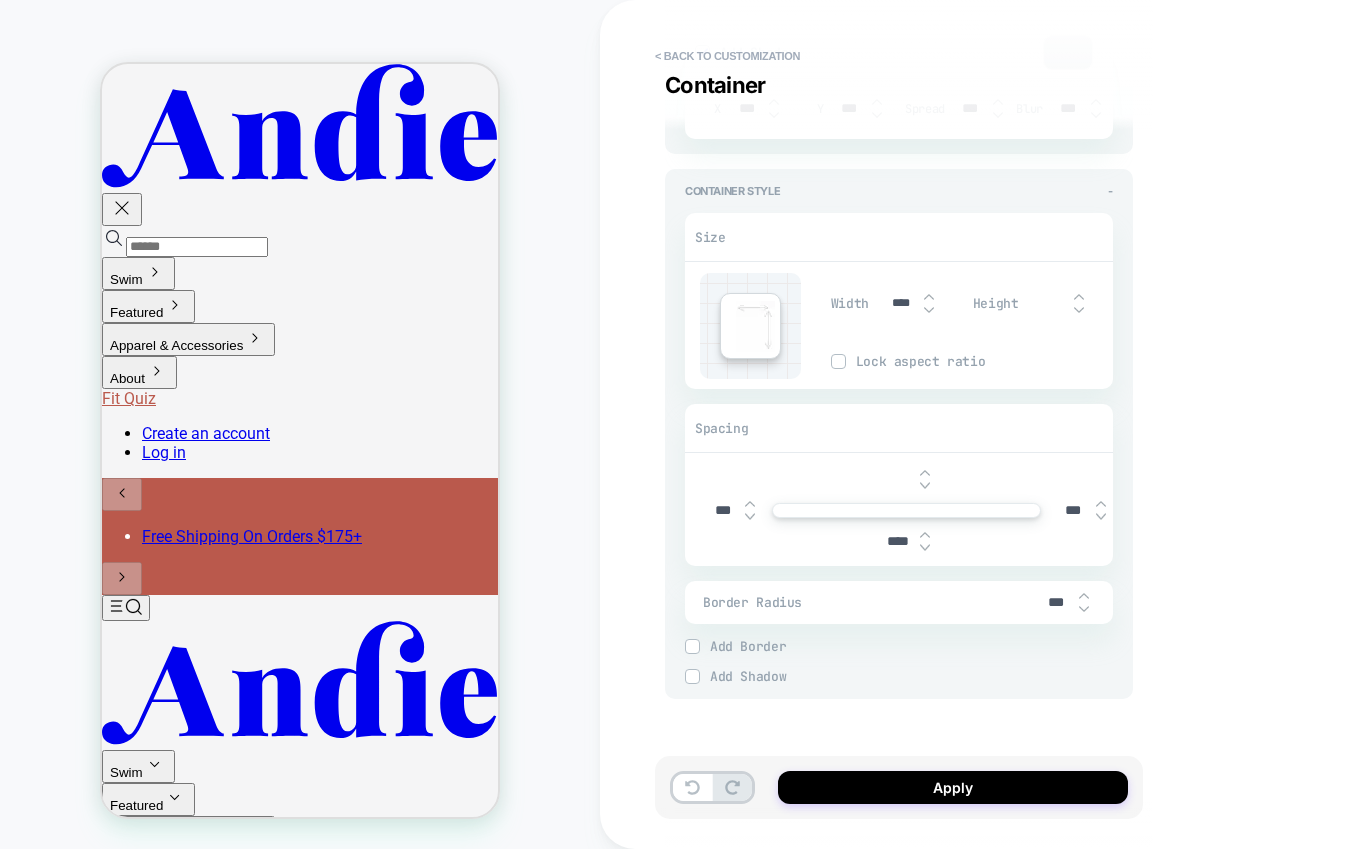 type on "*" 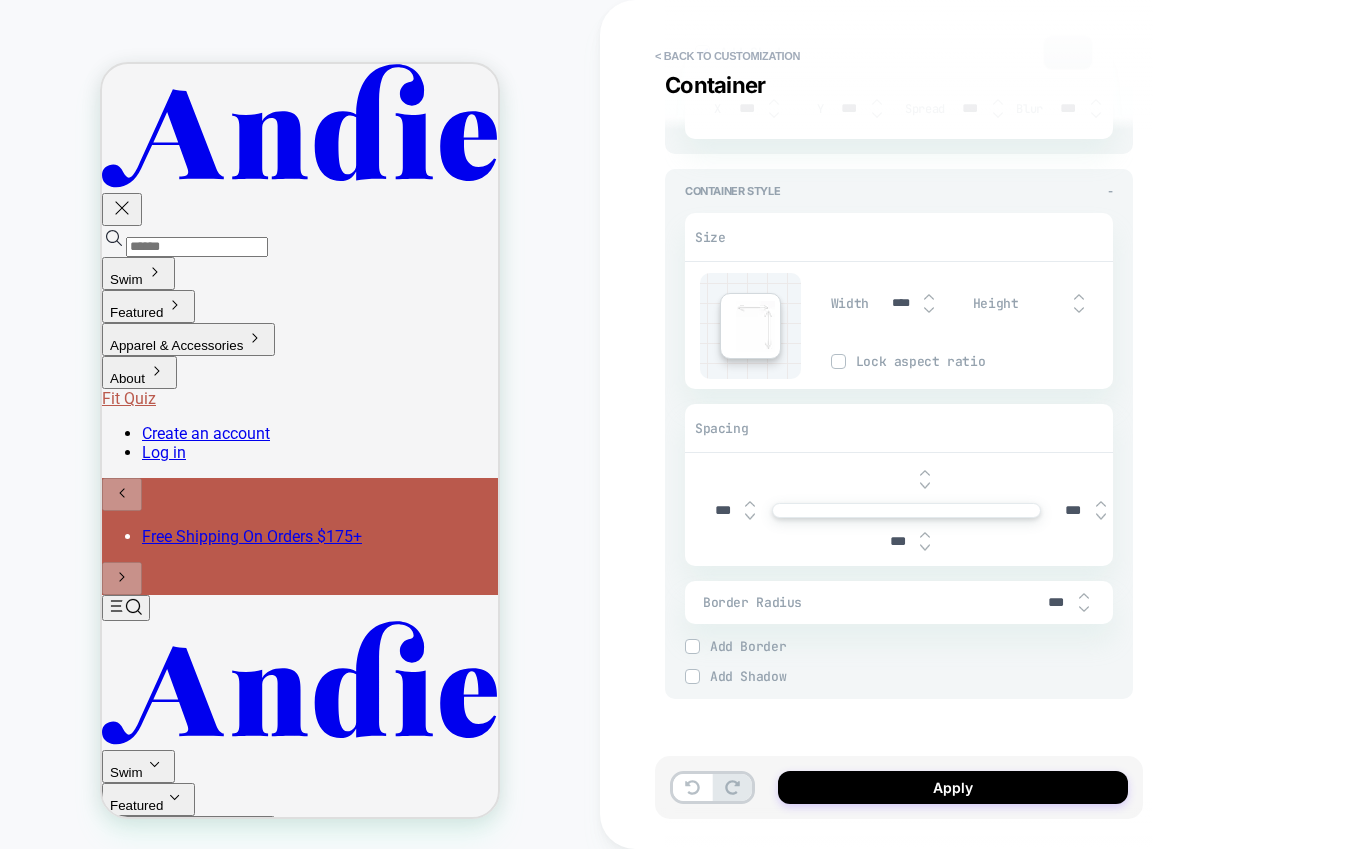type on "*" 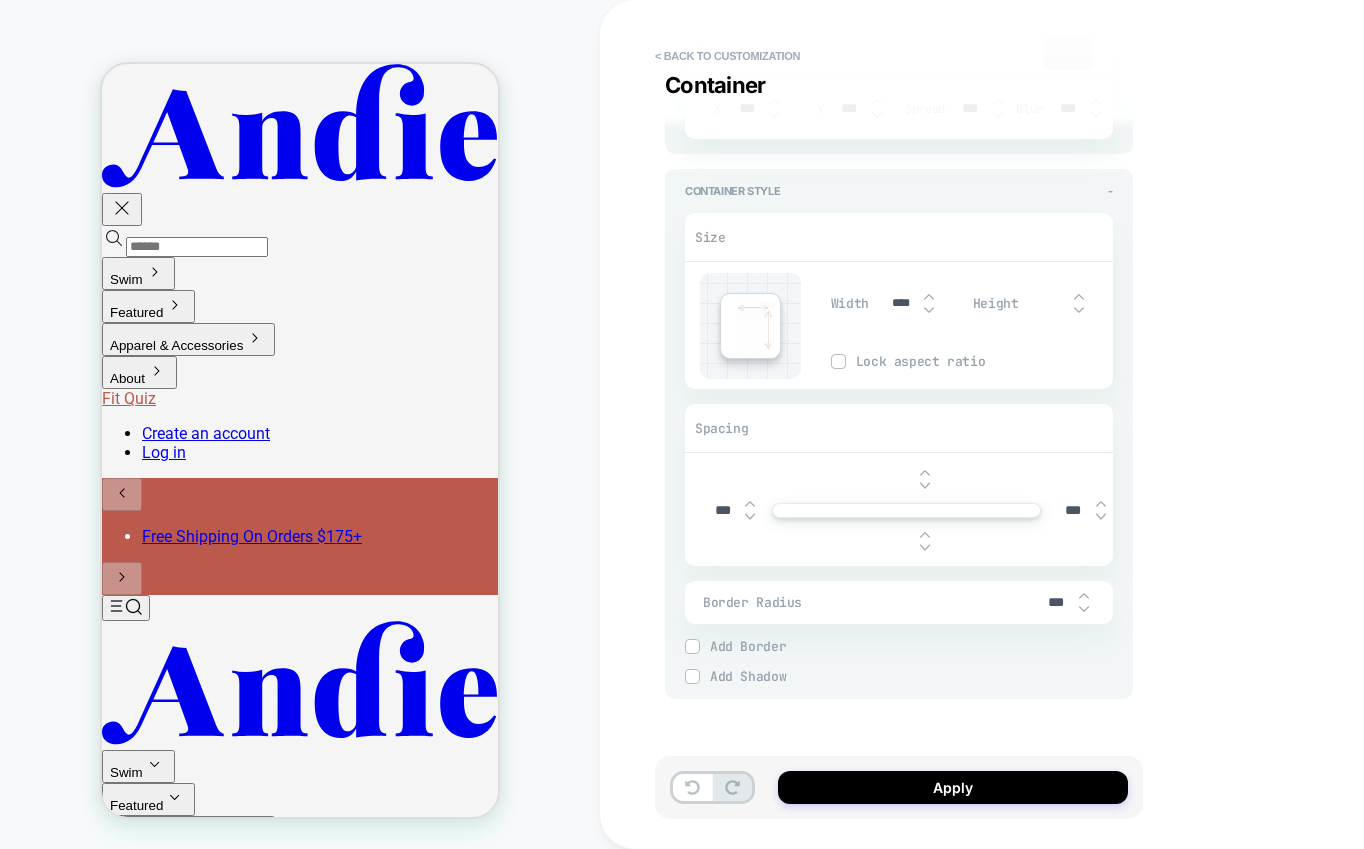 type on "*" 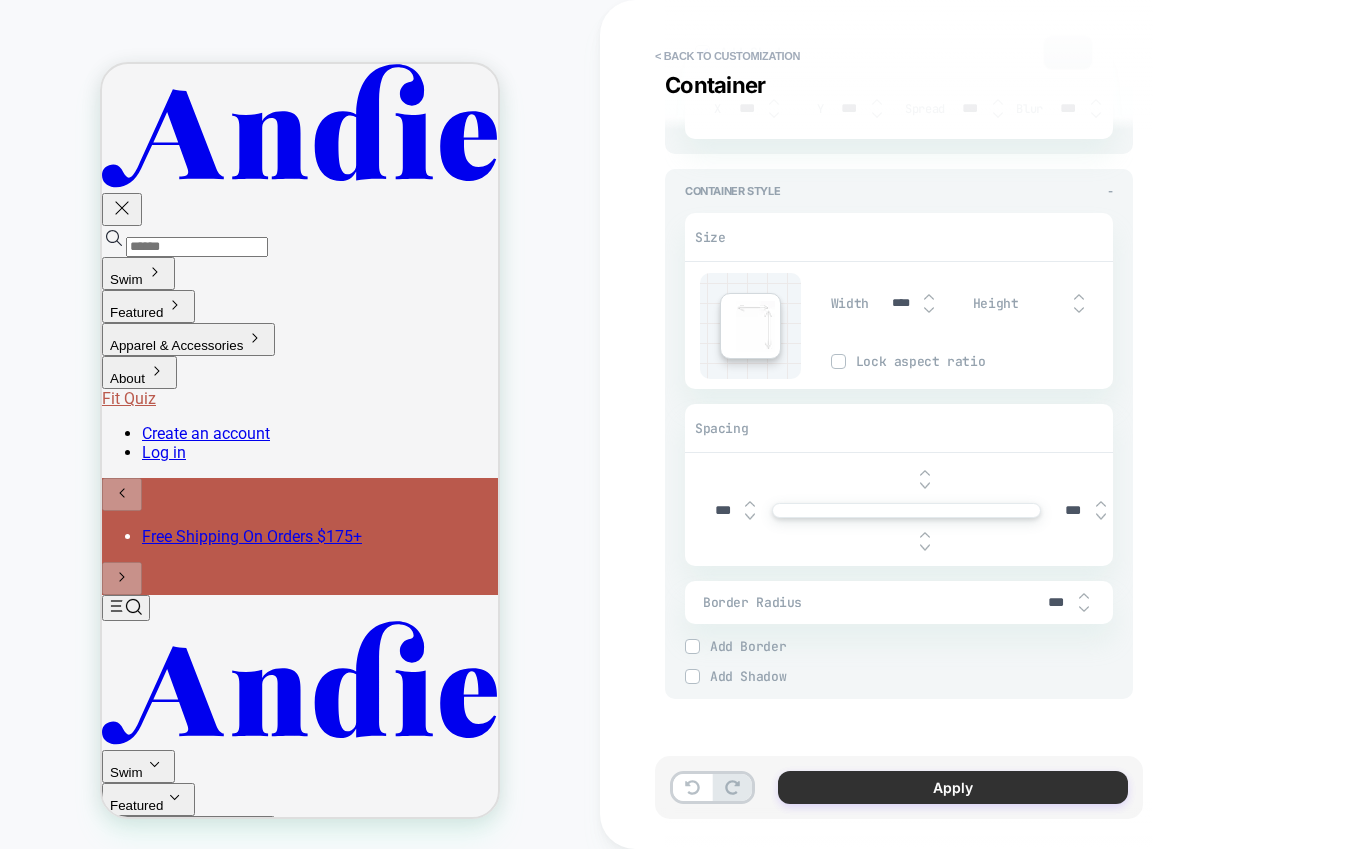 type 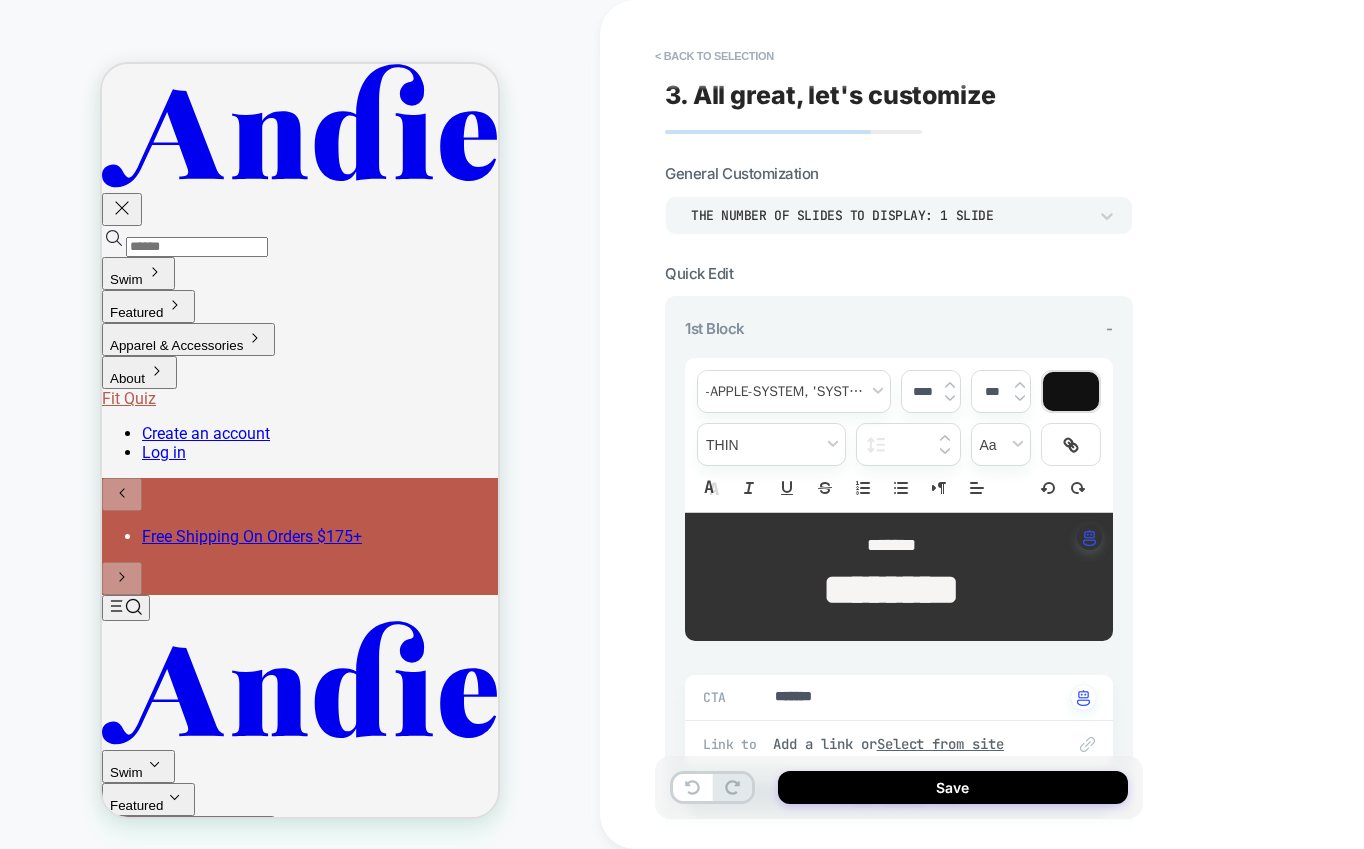 click on "Save" at bounding box center (953, 787) 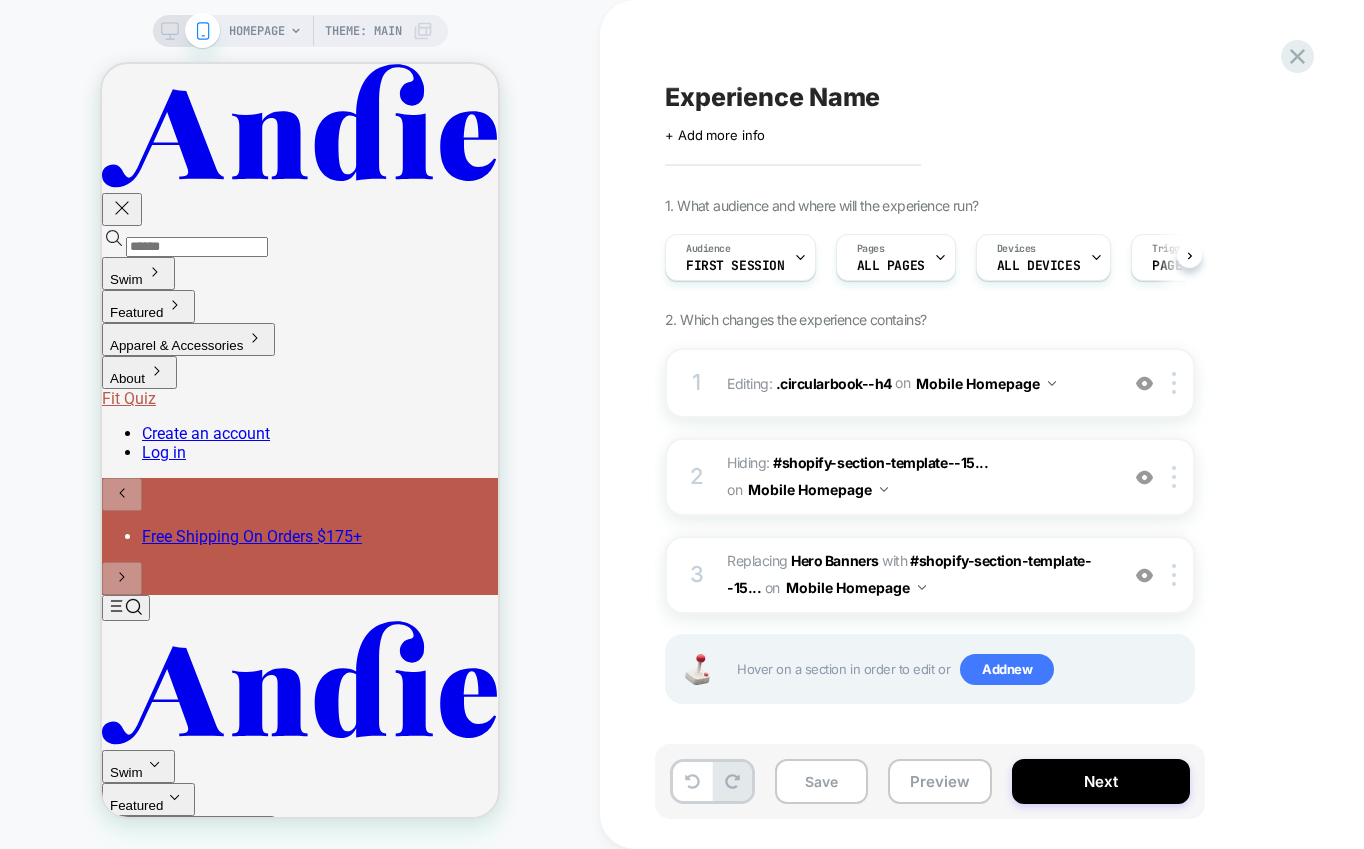 scroll, scrollTop: 0, scrollLeft: 1, axis: horizontal 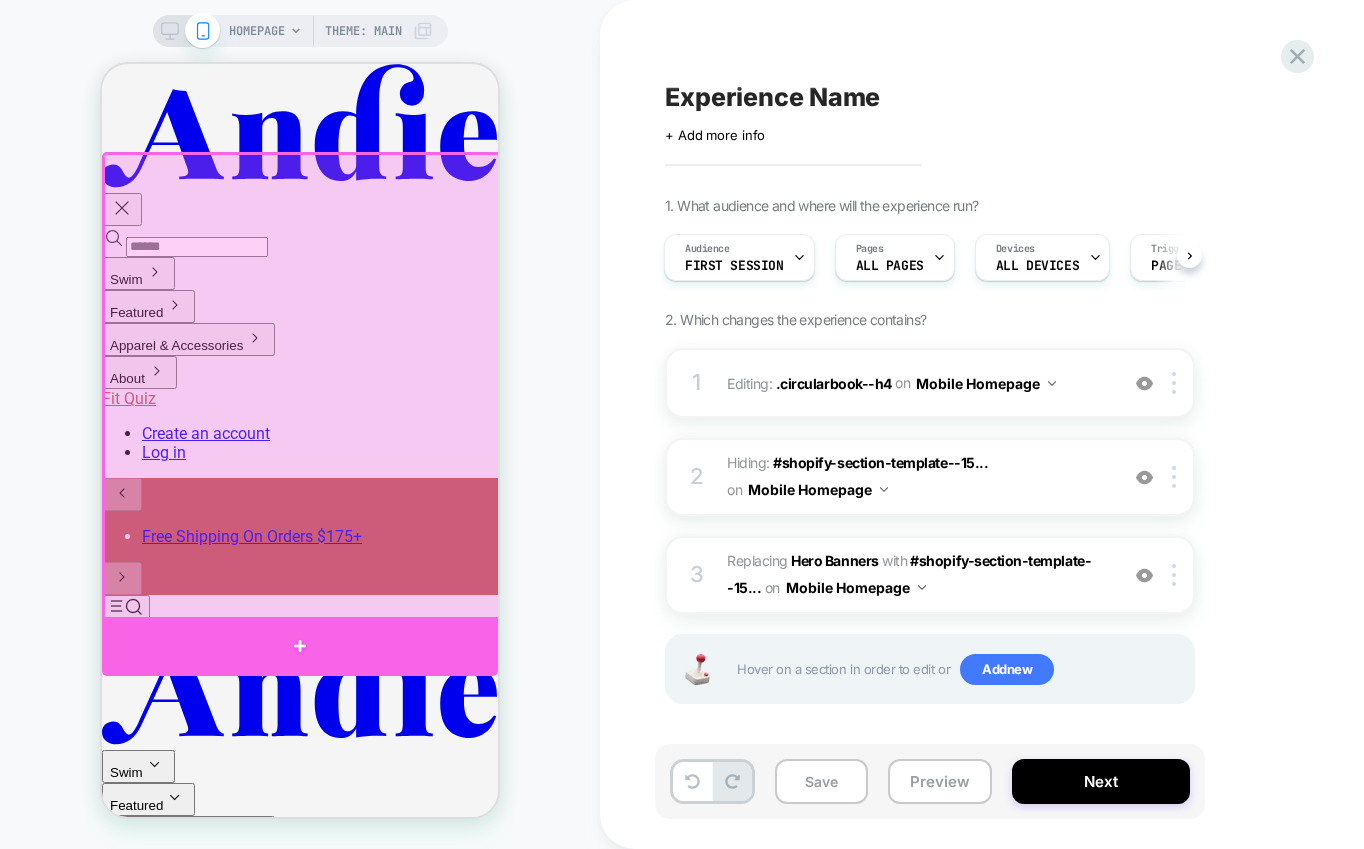 click at bounding box center (300, 646) 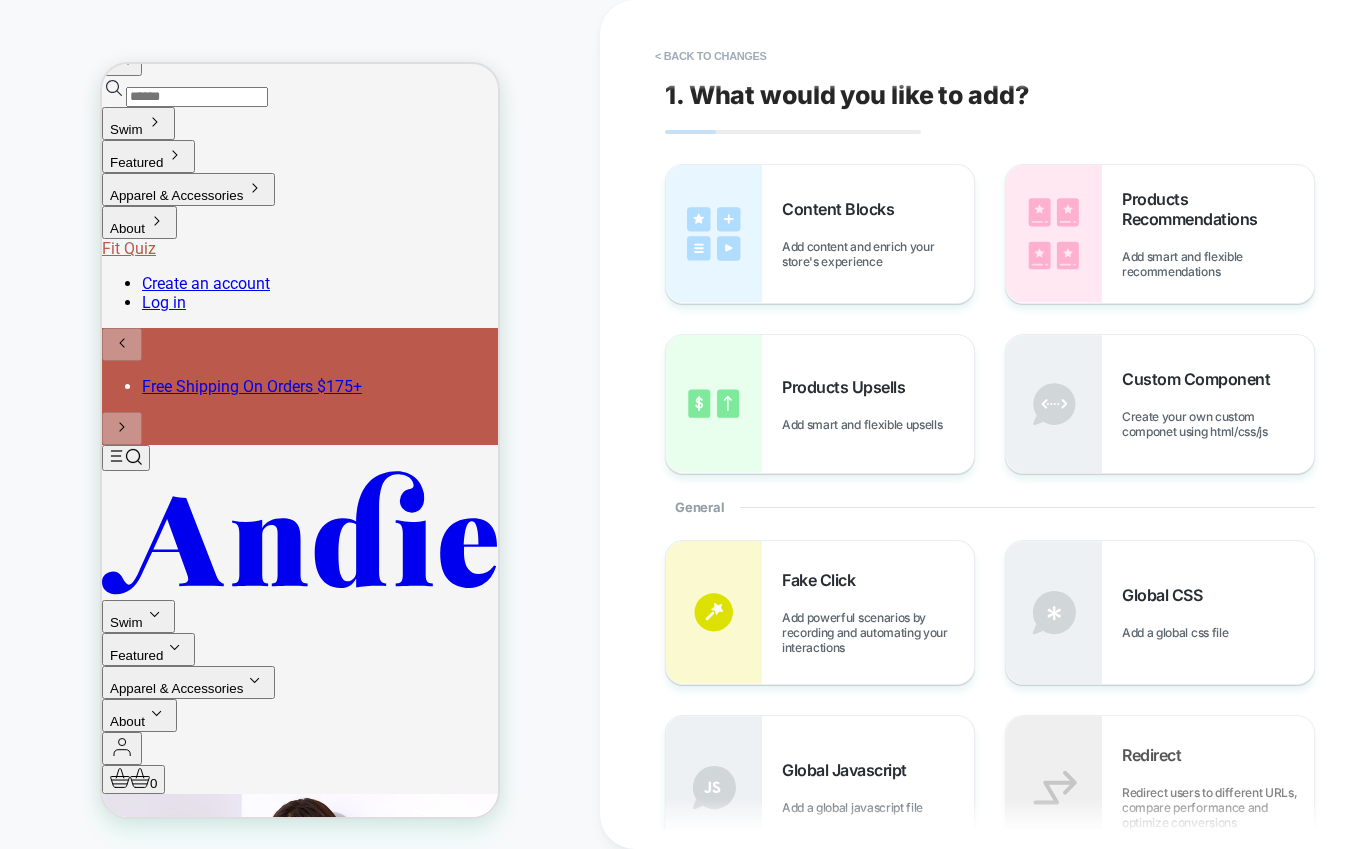 scroll, scrollTop: 169, scrollLeft: 0, axis: vertical 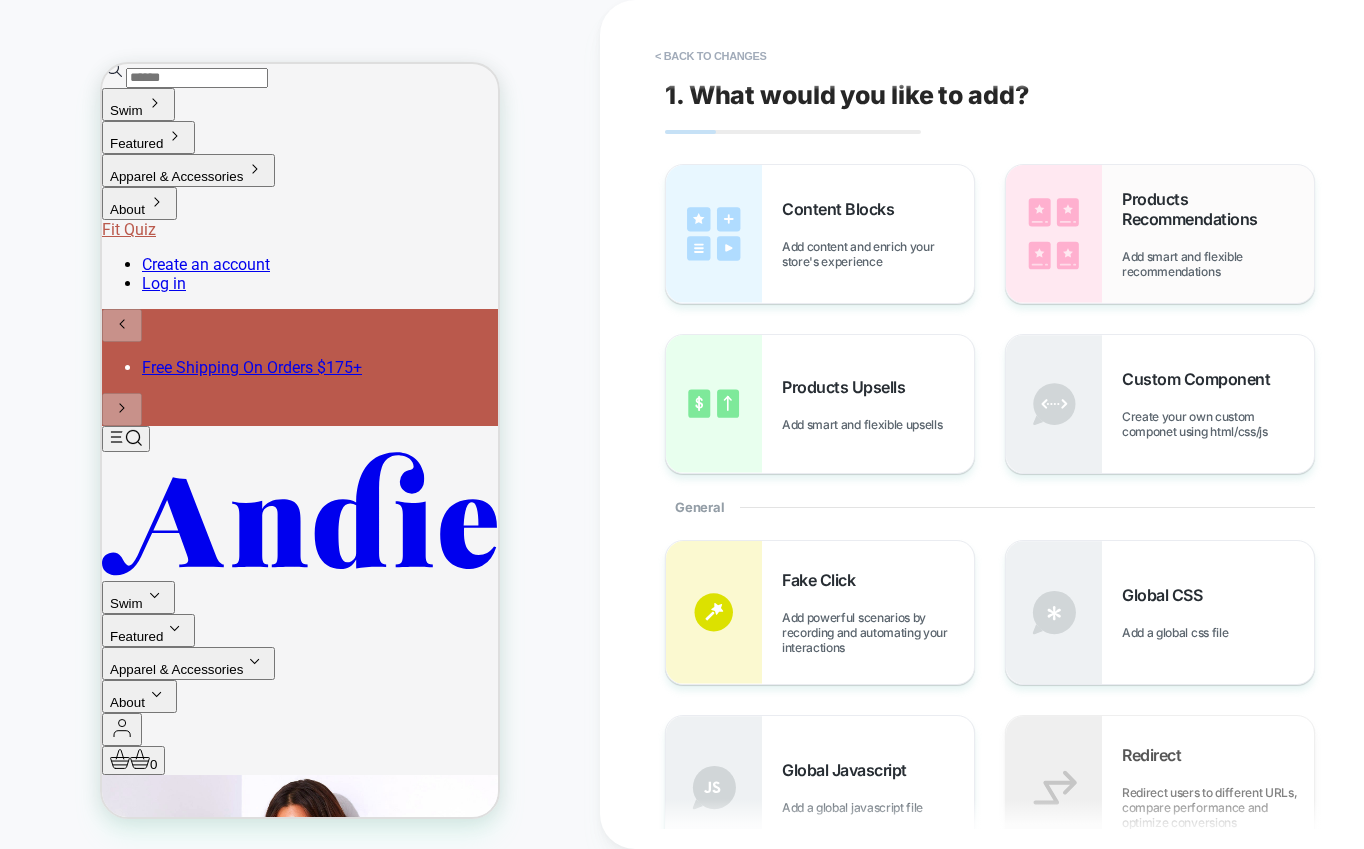 click on "Products Recommendations" at bounding box center [1218, 209] 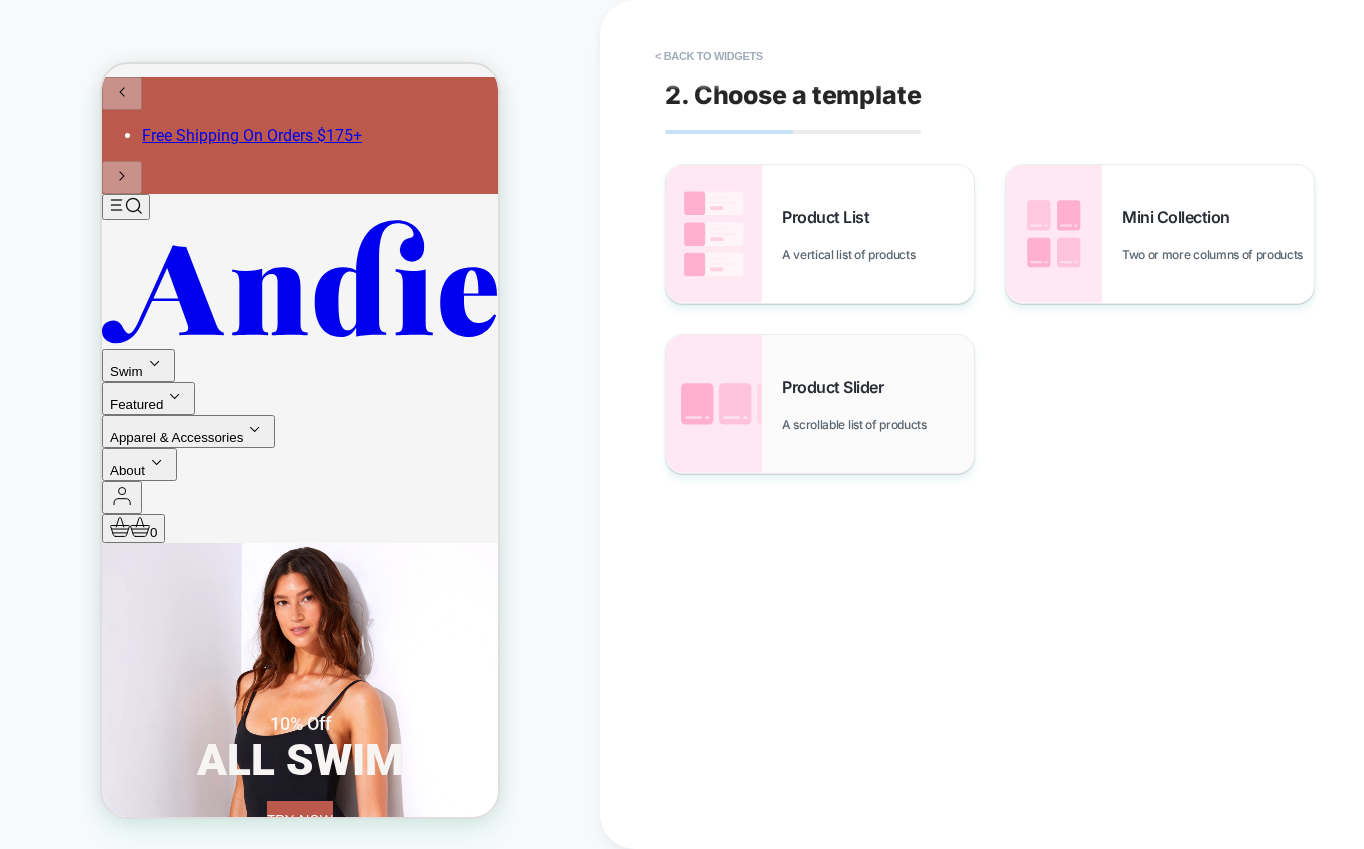 scroll, scrollTop: 402, scrollLeft: 0, axis: vertical 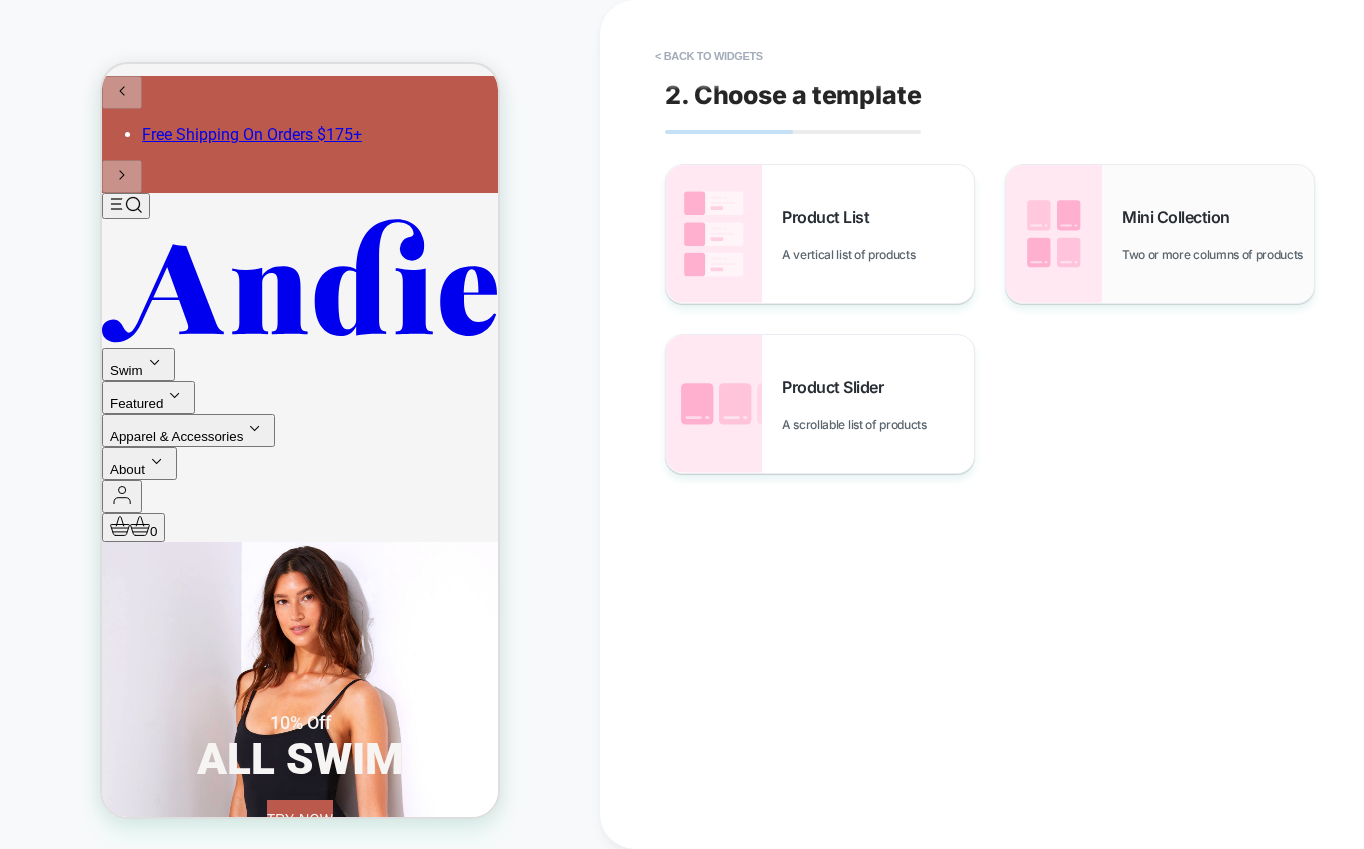 click on "Mini Collection" at bounding box center (1181, 217) 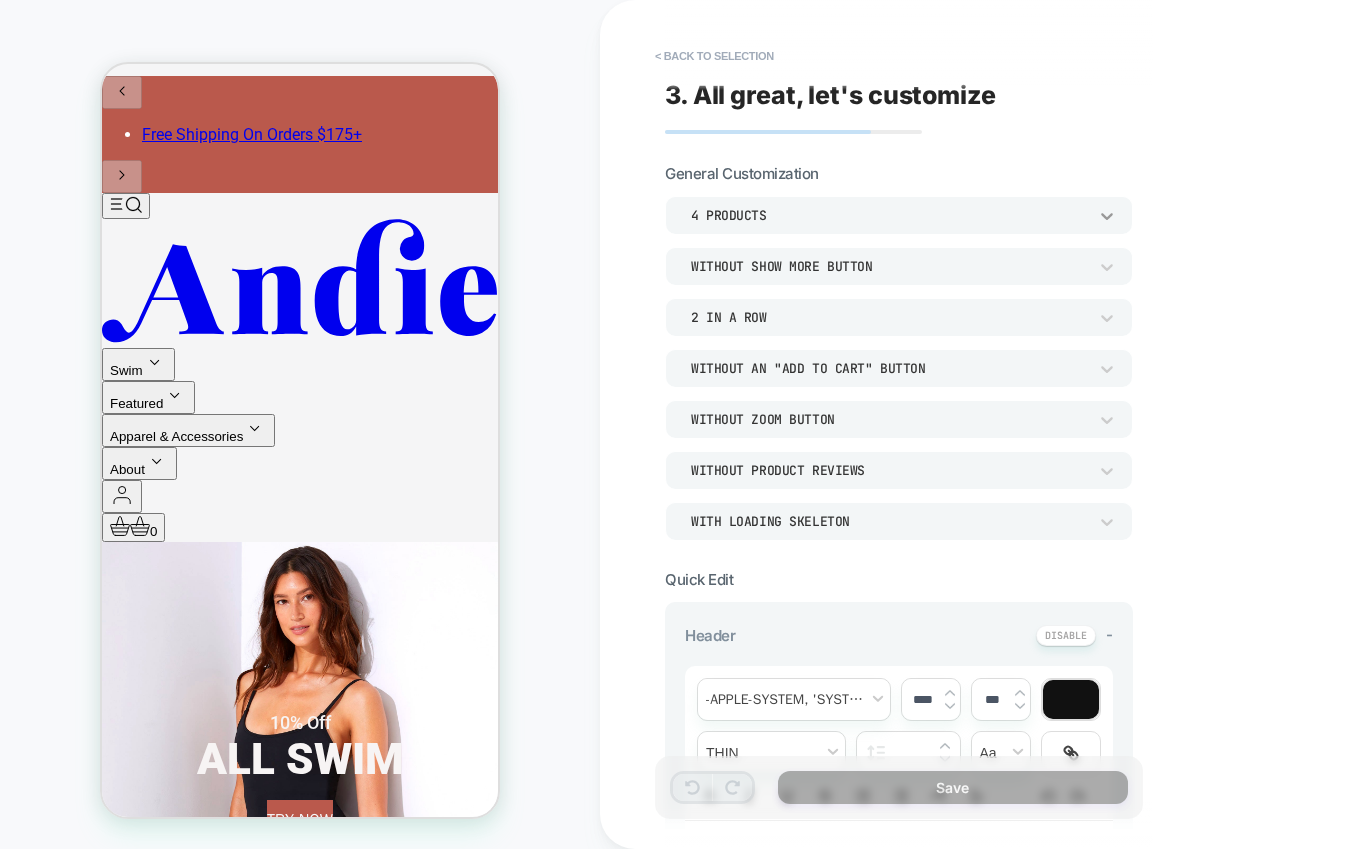 click 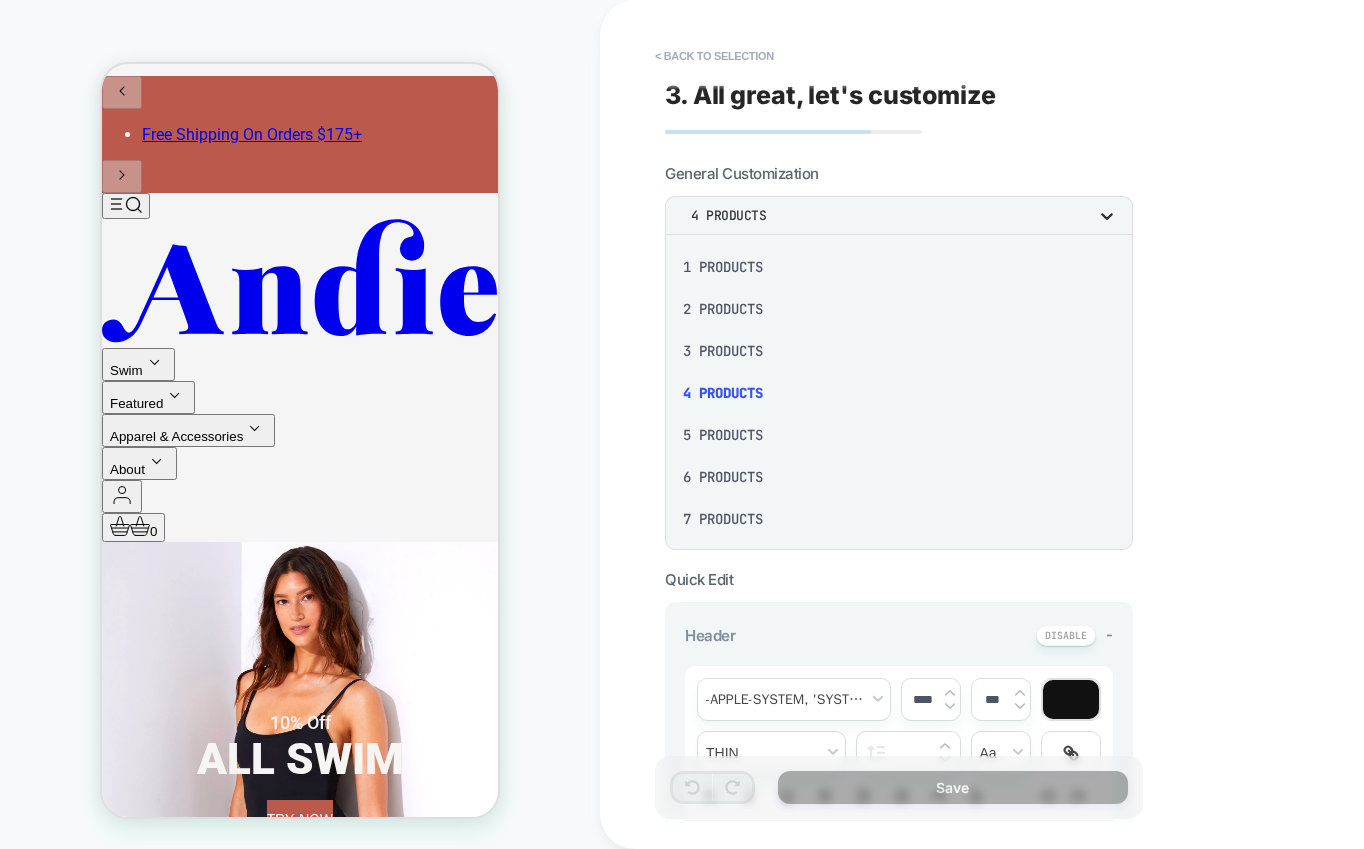 click at bounding box center (682, 424) 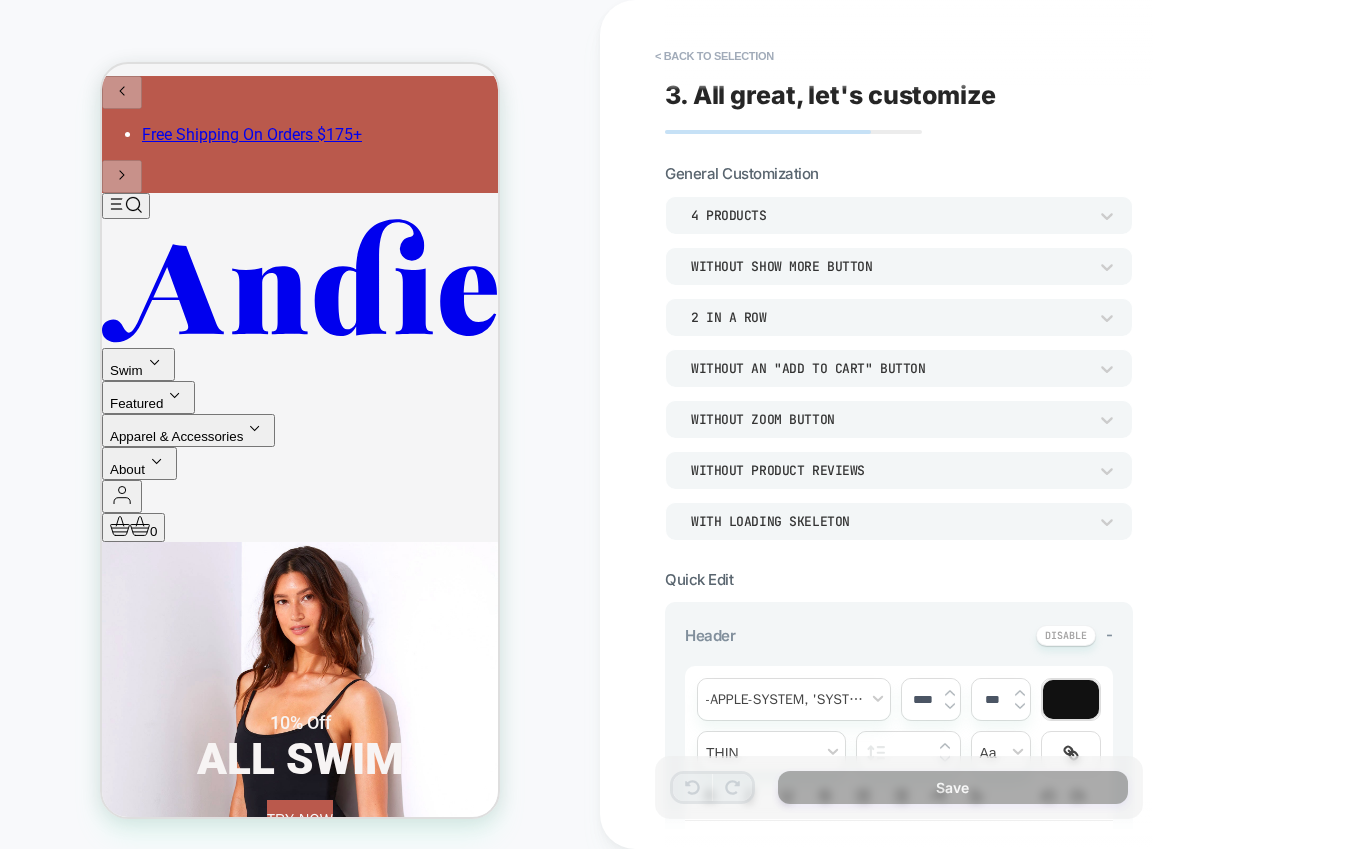 click on "Without an "add to cart" button" at bounding box center (889, 368) 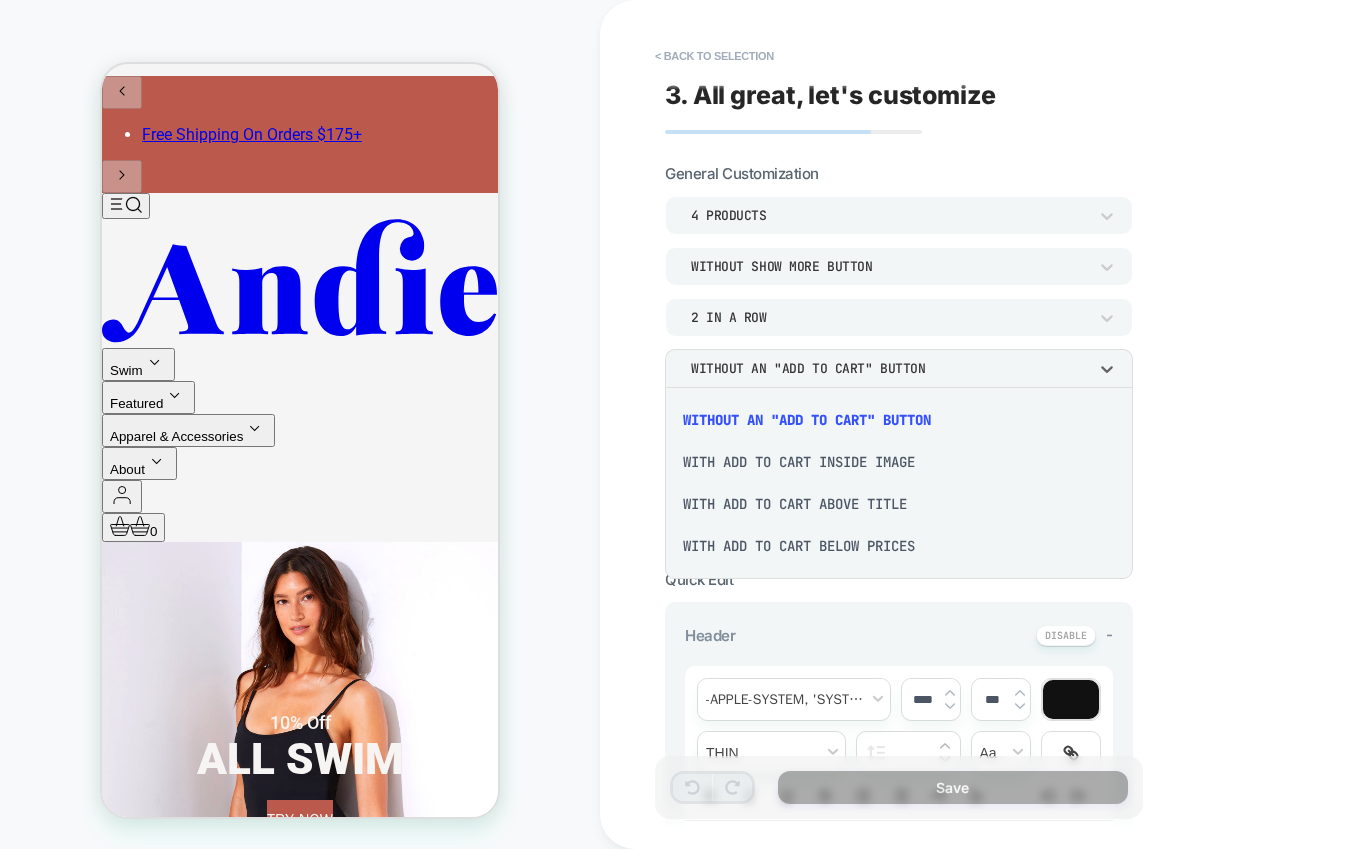 click on "With add to cart above title" at bounding box center (899, 504) 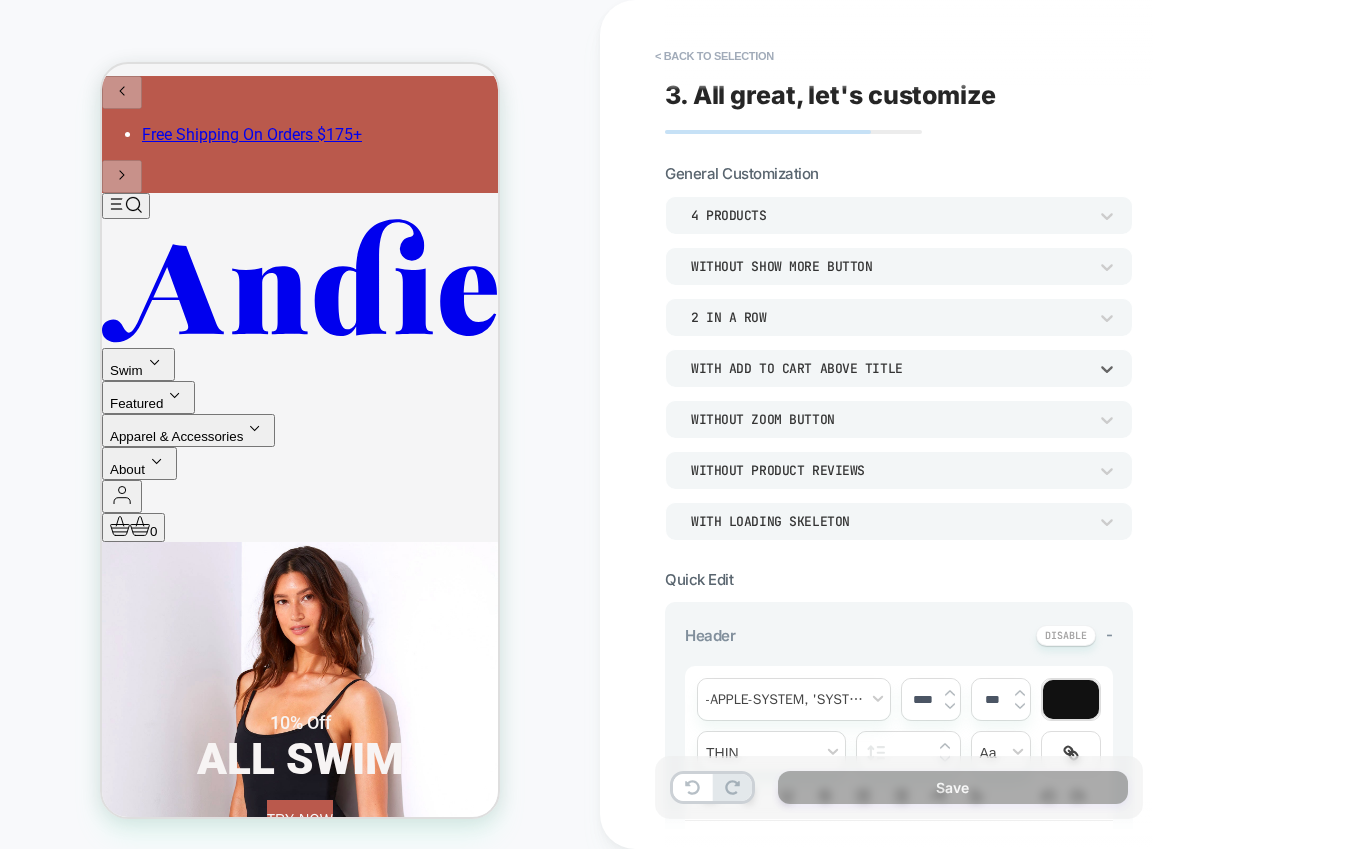 click on "Without Product Reviews" at bounding box center [889, 470] 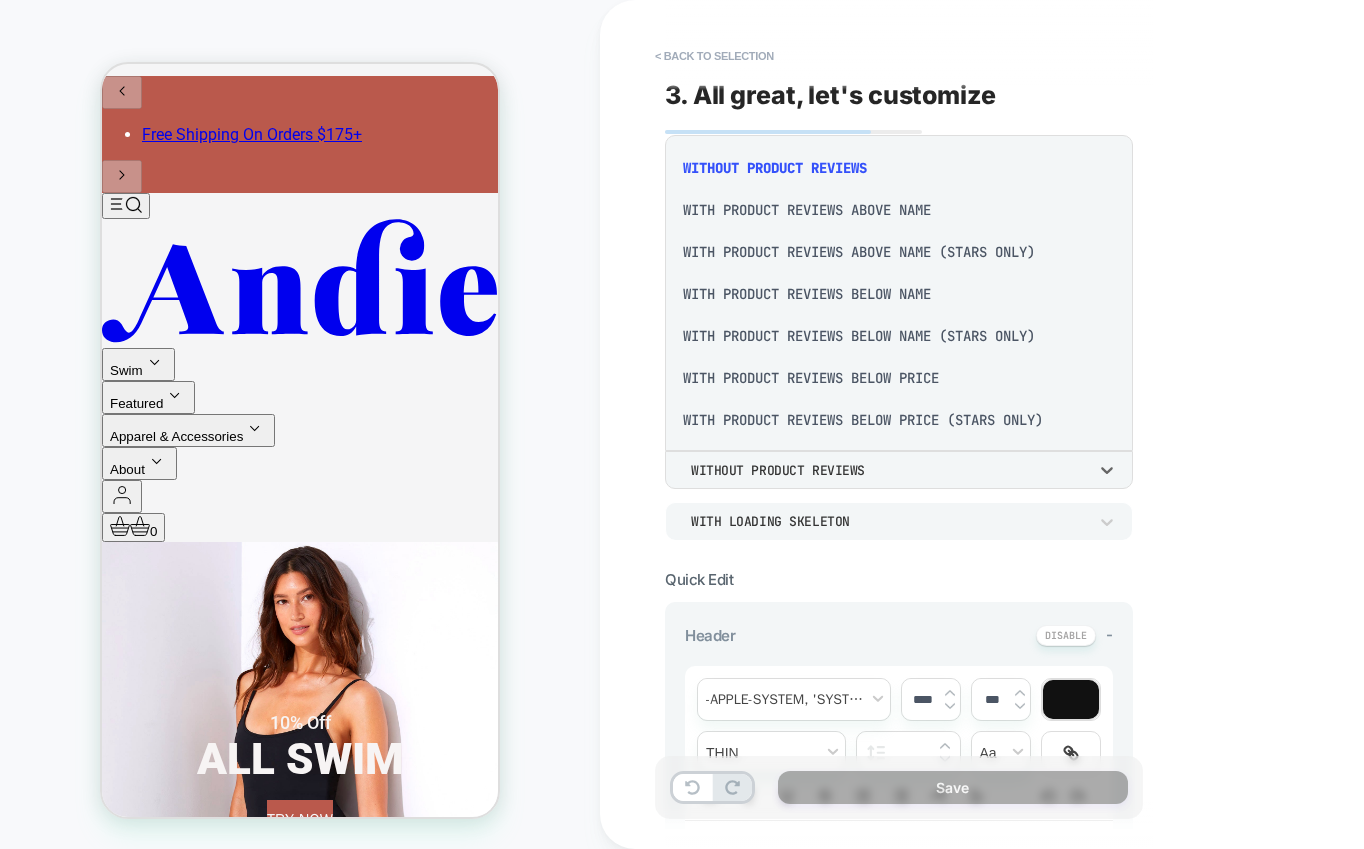 scroll, scrollTop: 2, scrollLeft: 0, axis: vertical 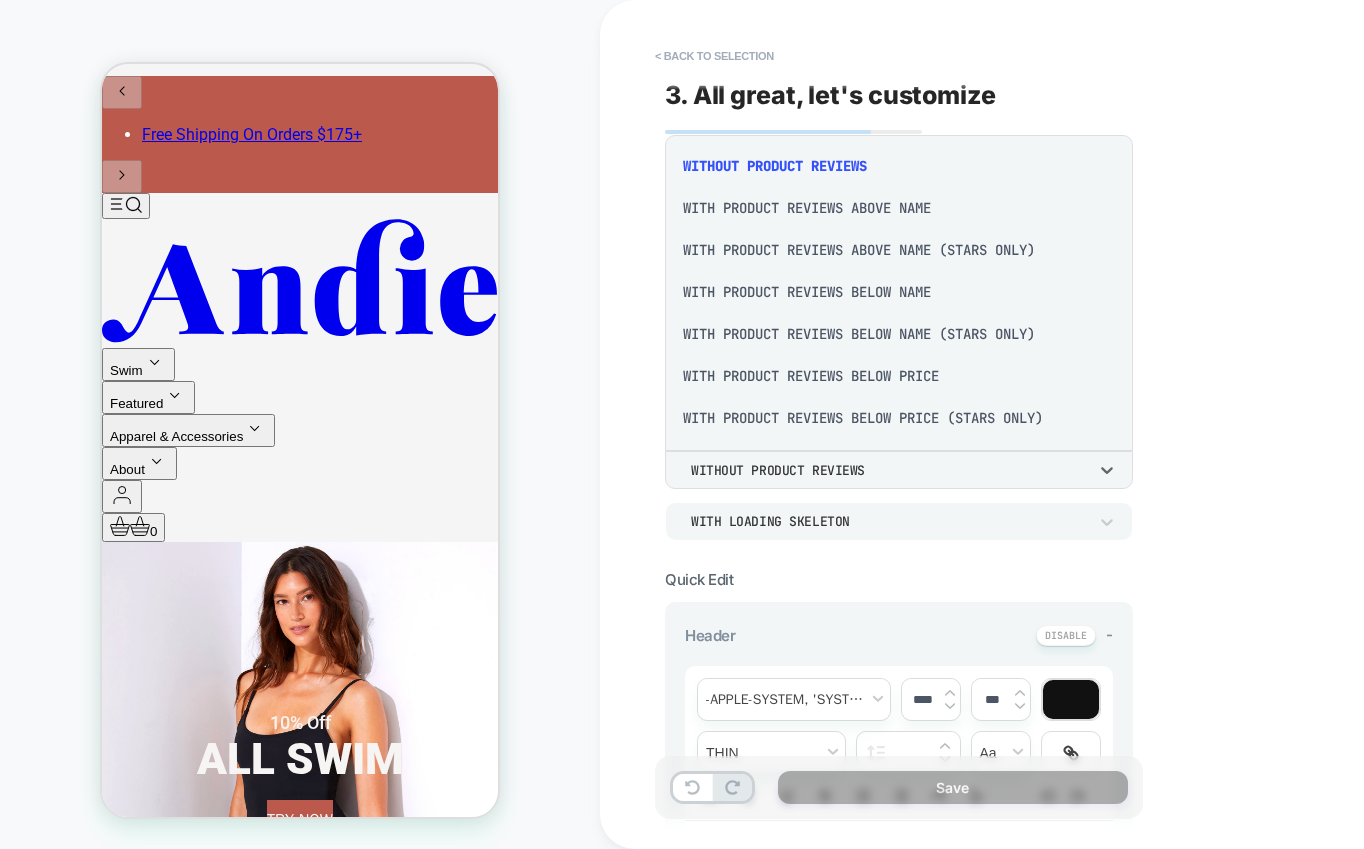 click on "With Product Reviews Below Price" at bounding box center (899, 376) 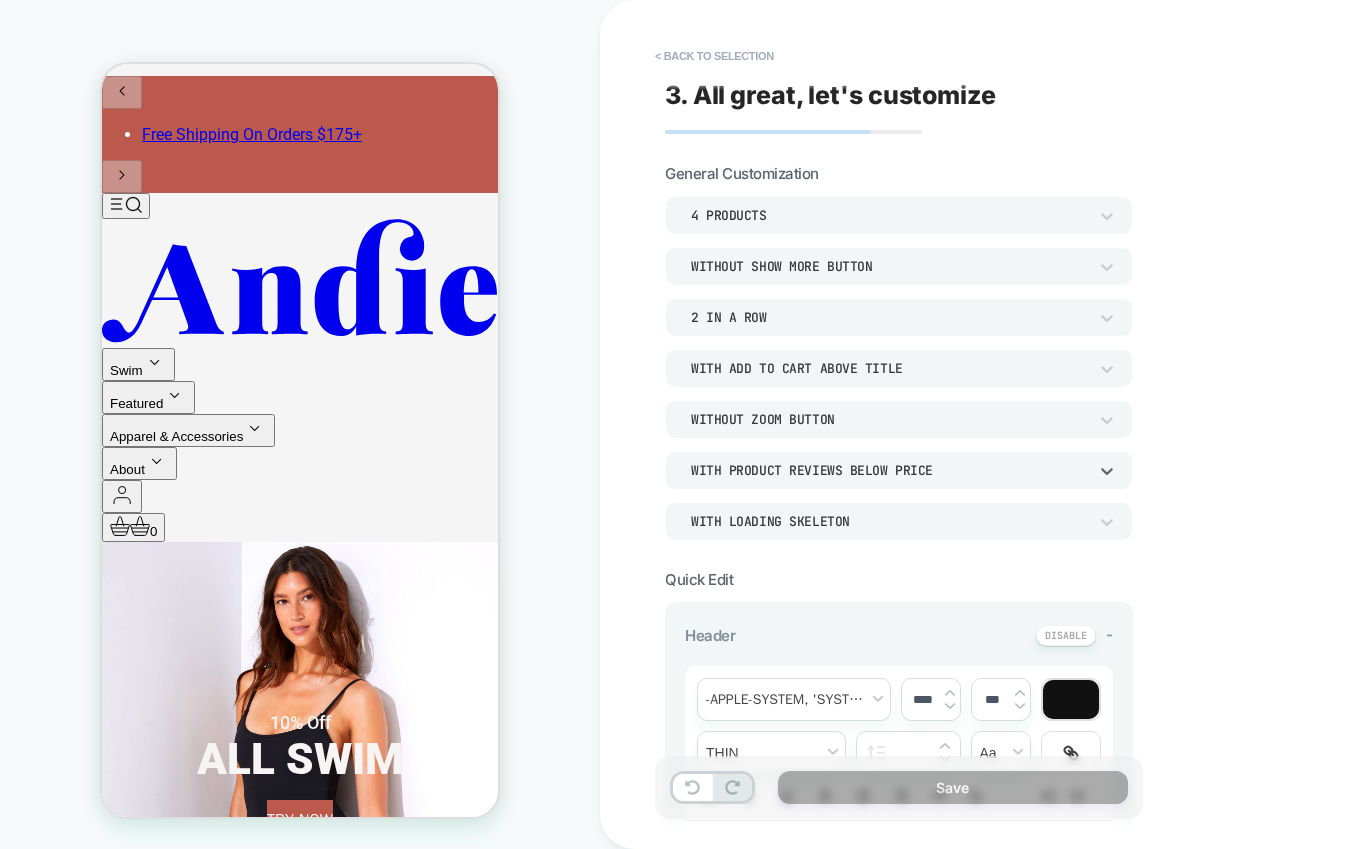 scroll, scrollTop: 360, scrollLeft: 0, axis: vertical 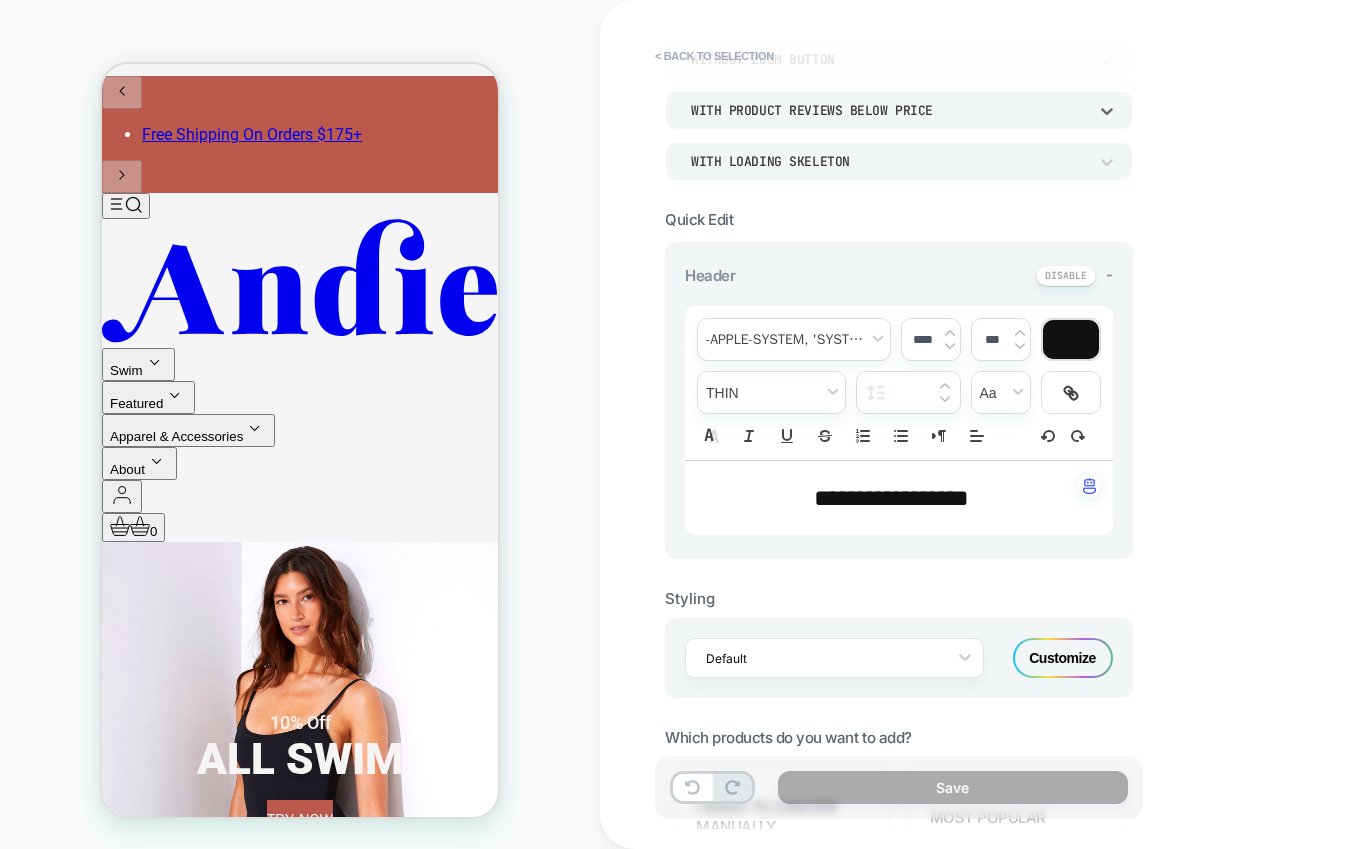 click on "Customize" at bounding box center [1063, 658] 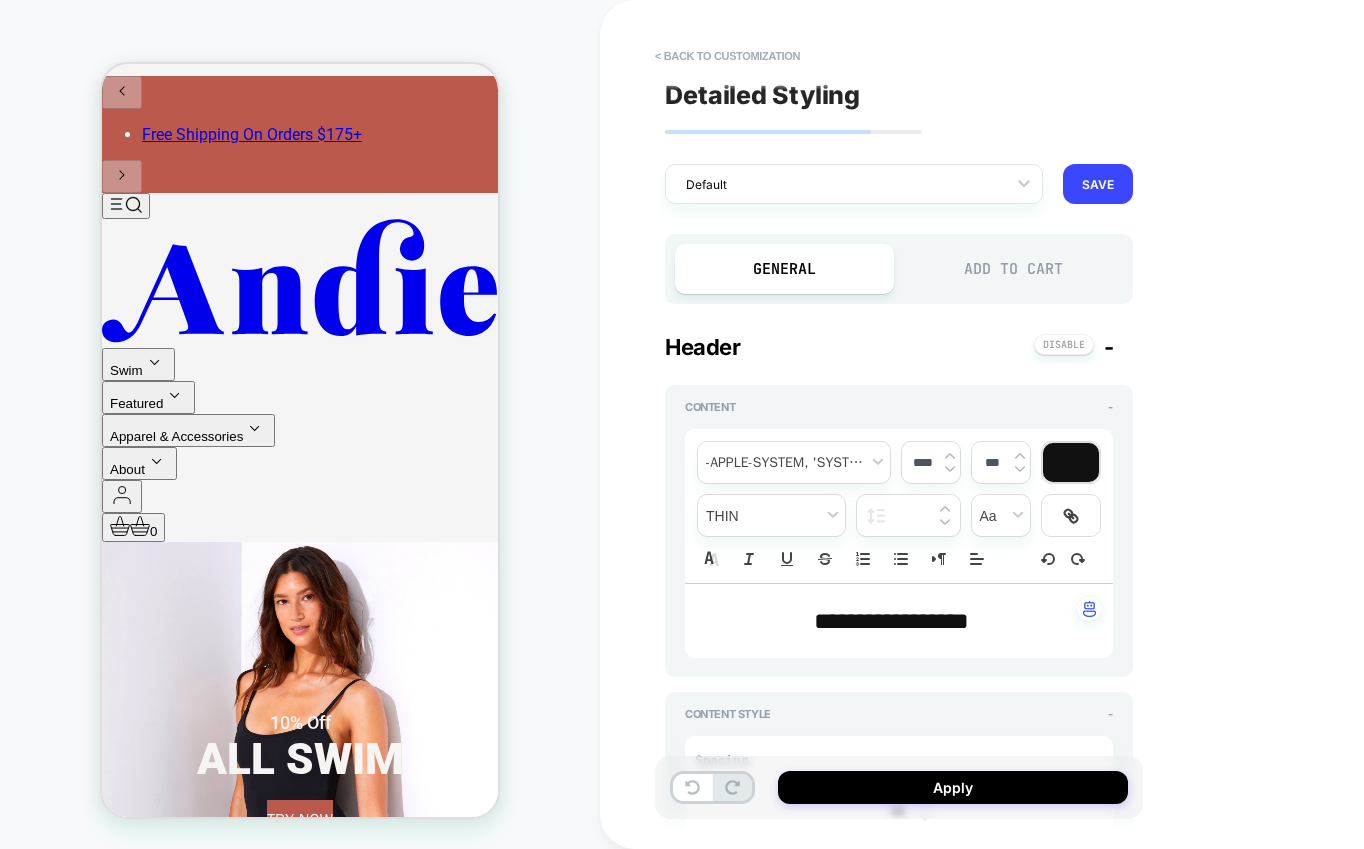 type on "*" 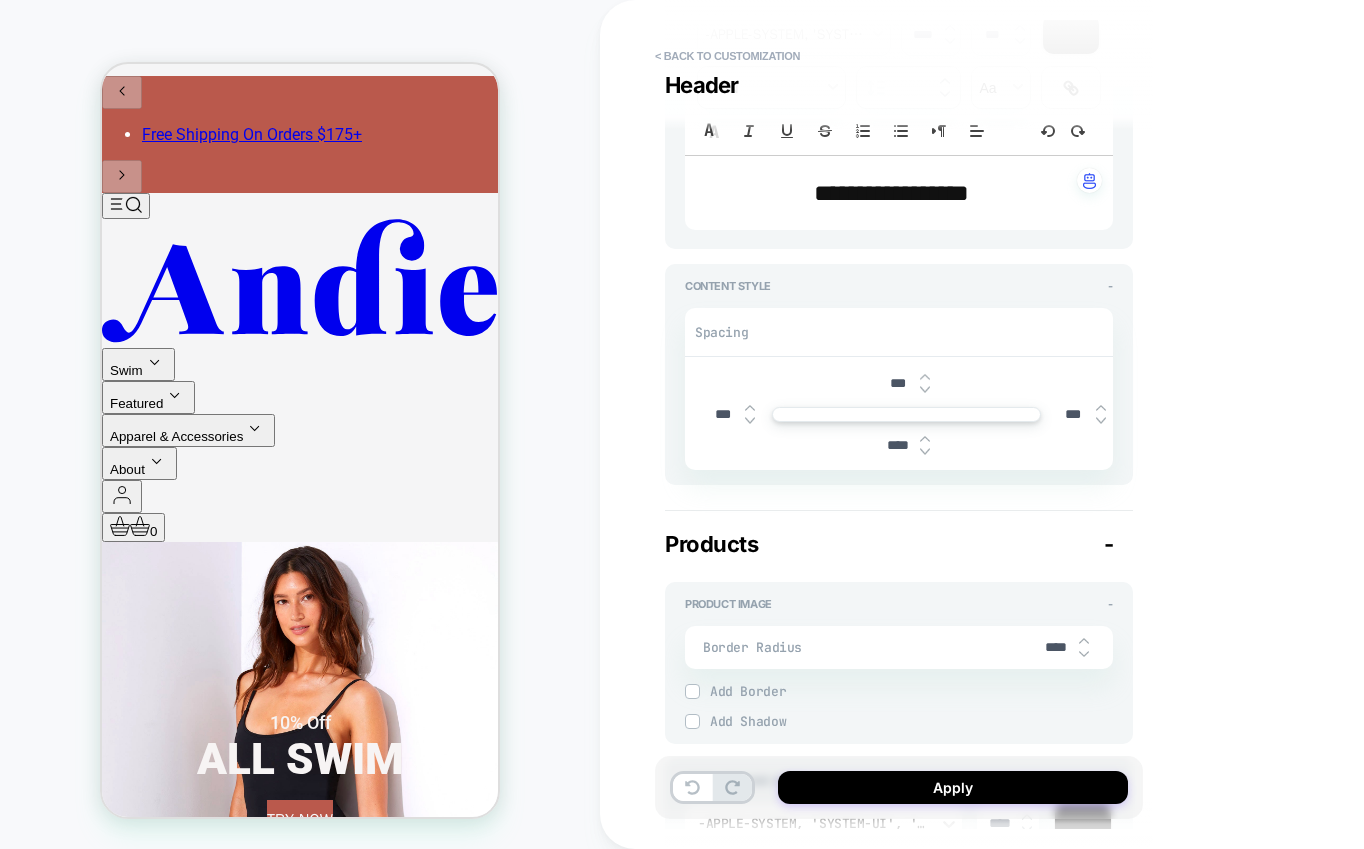 scroll, scrollTop: 426, scrollLeft: 0, axis: vertical 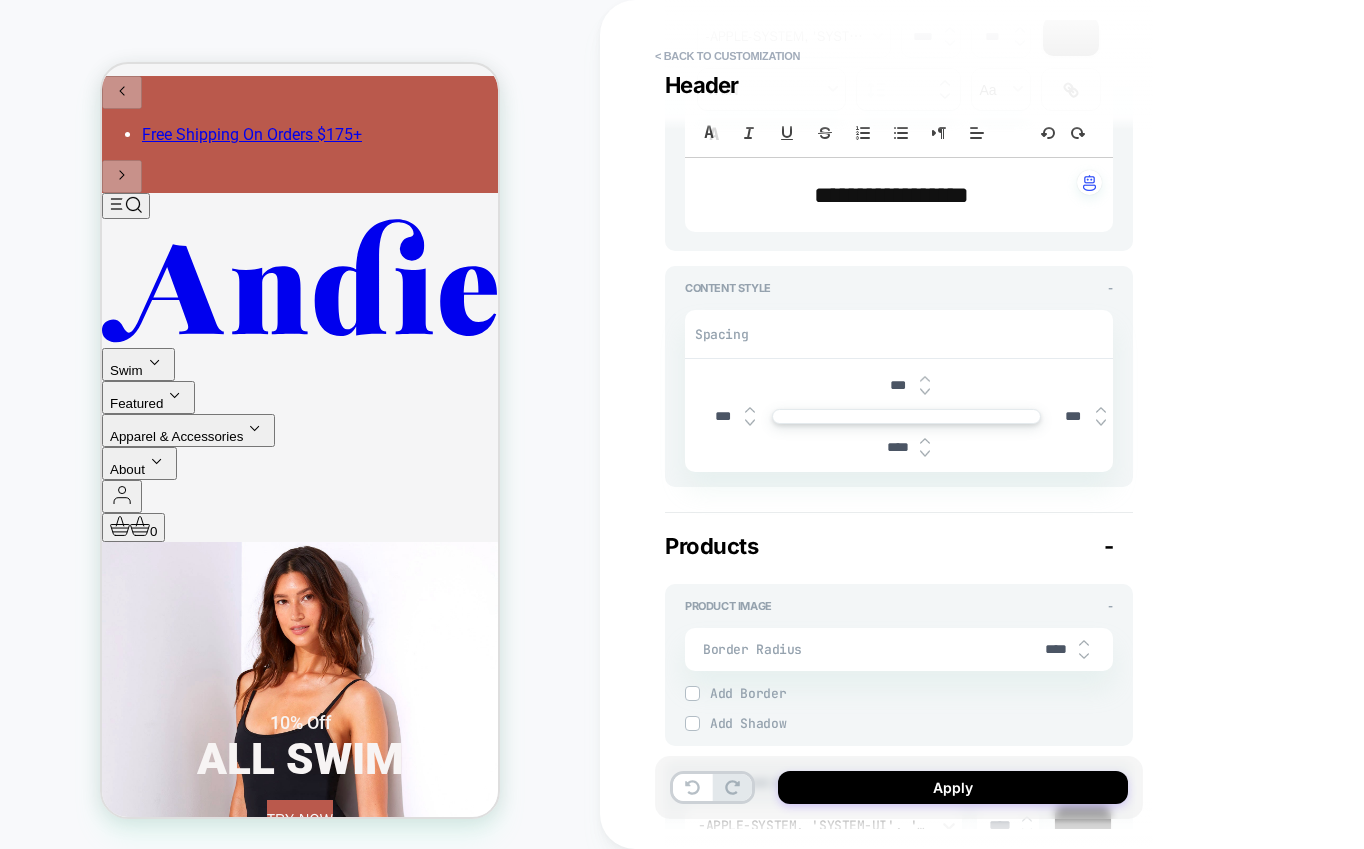 click on "****" at bounding box center (1056, 649) 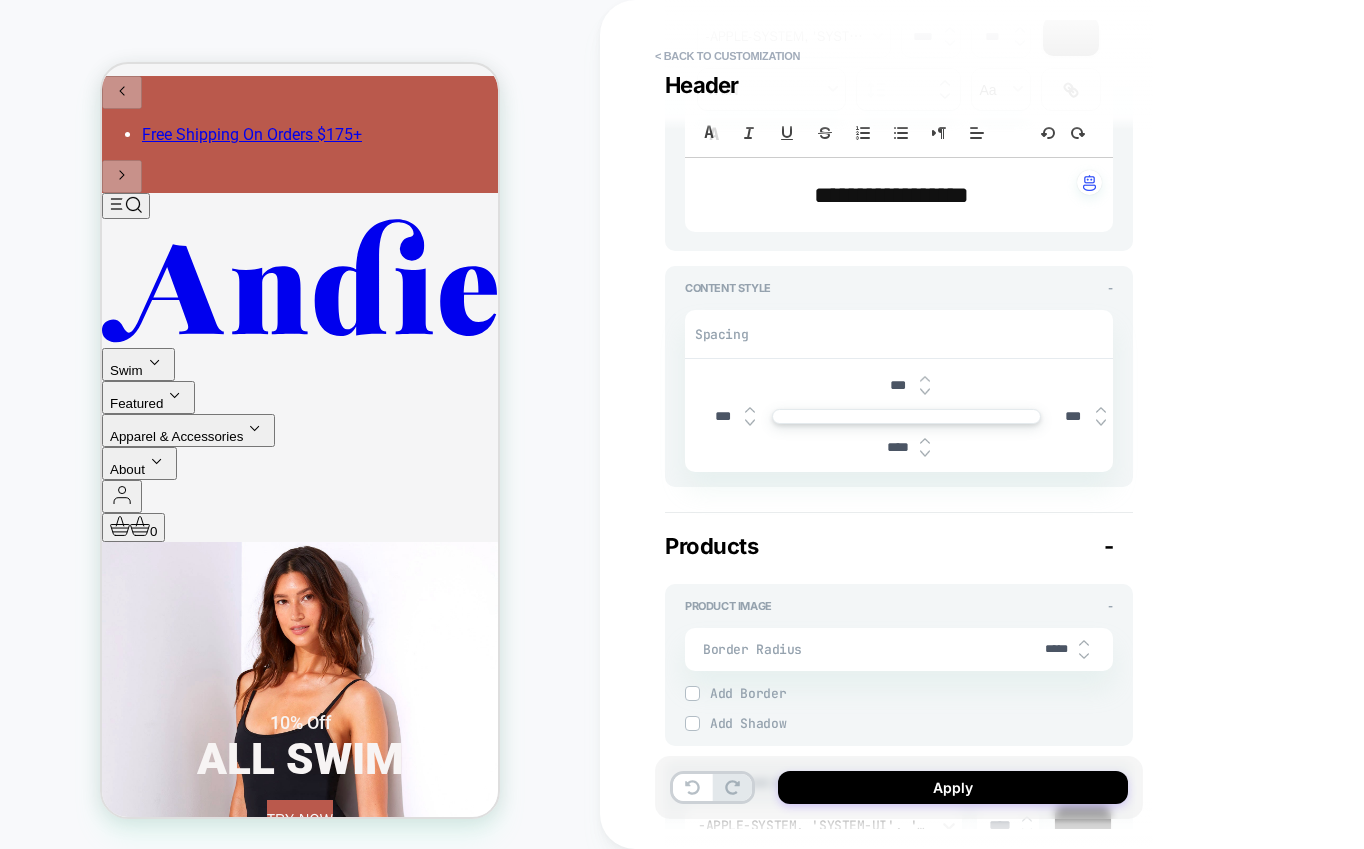 type on "*" 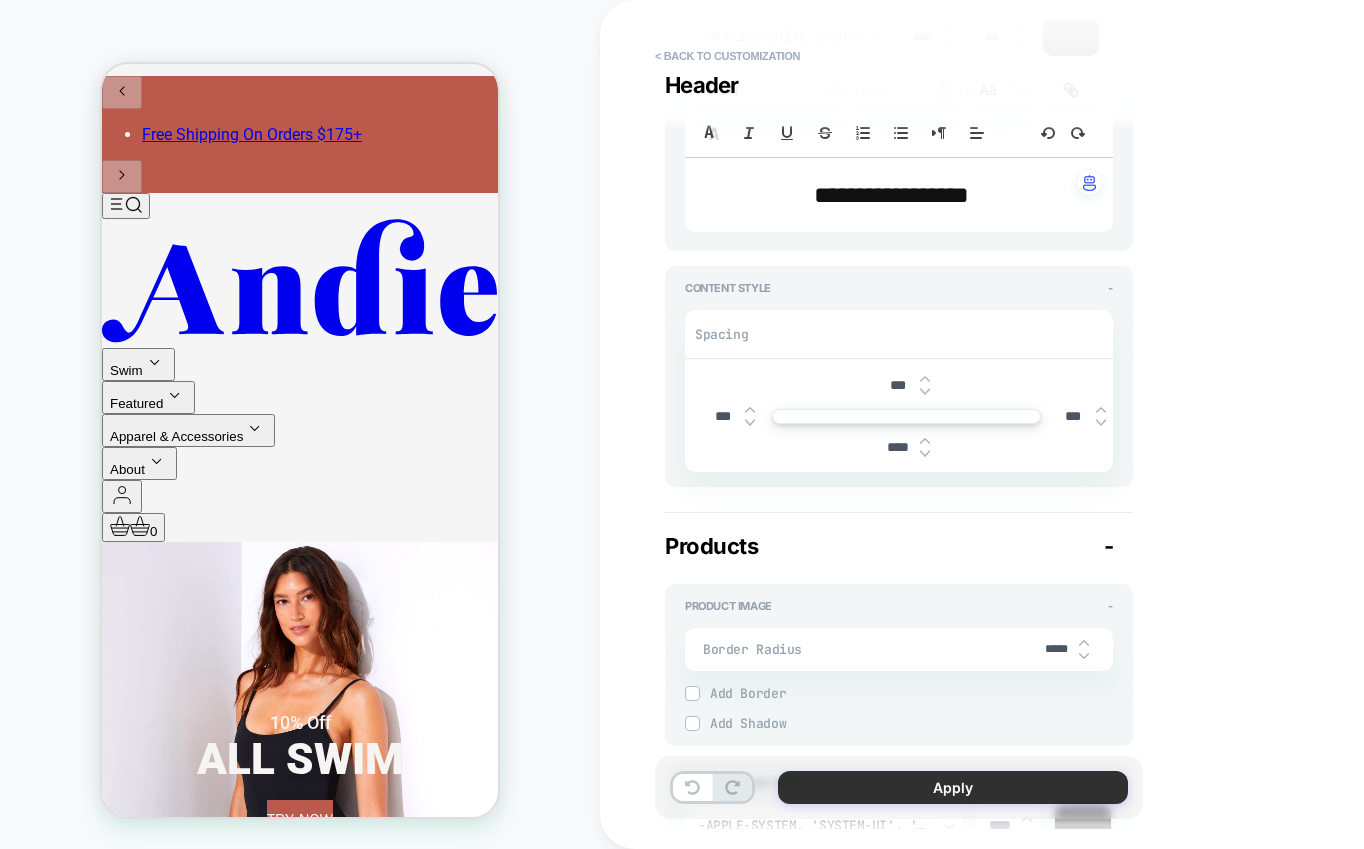 type on "*****" 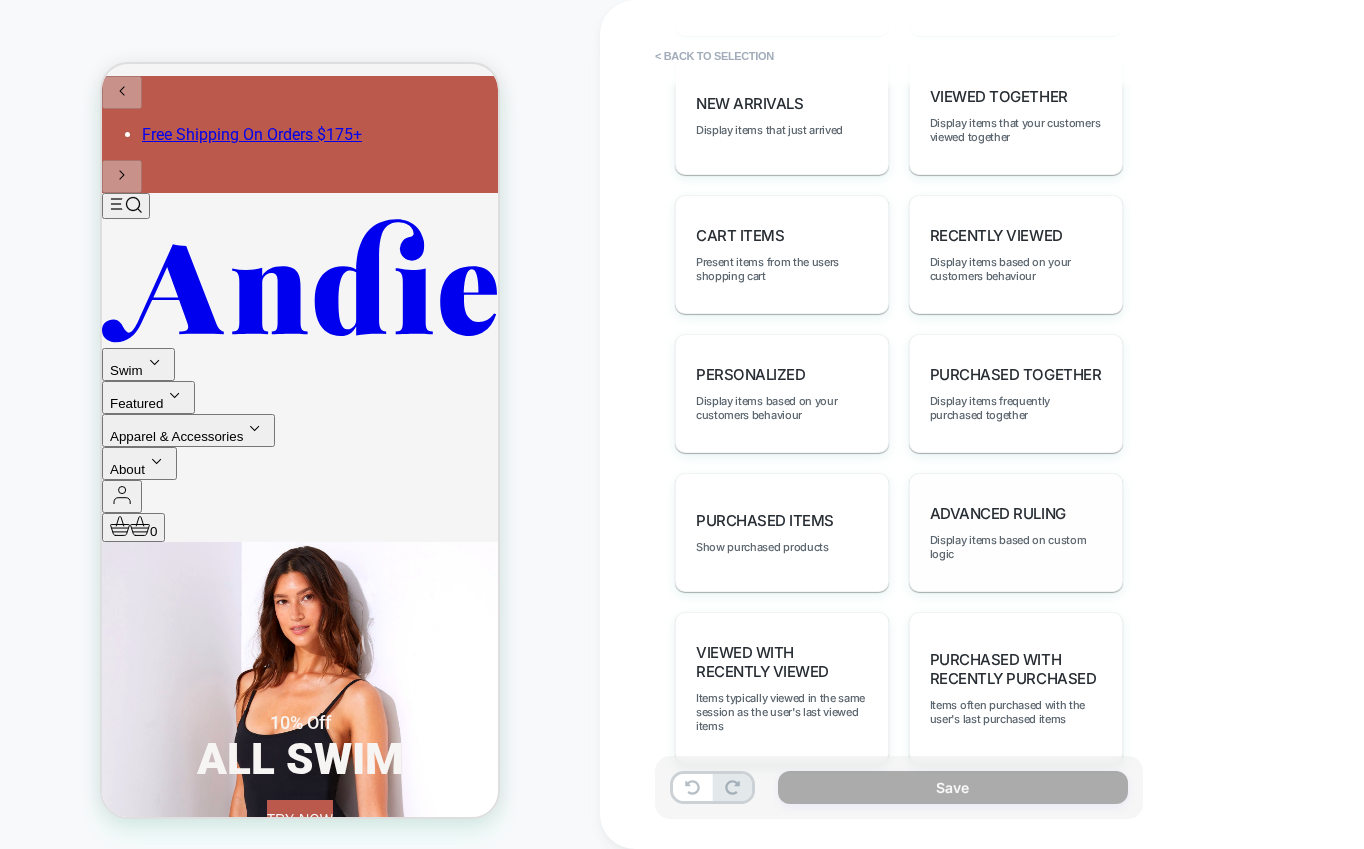 scroll, scrollTop: 1228, scrollLeft: 0, axis: vertical 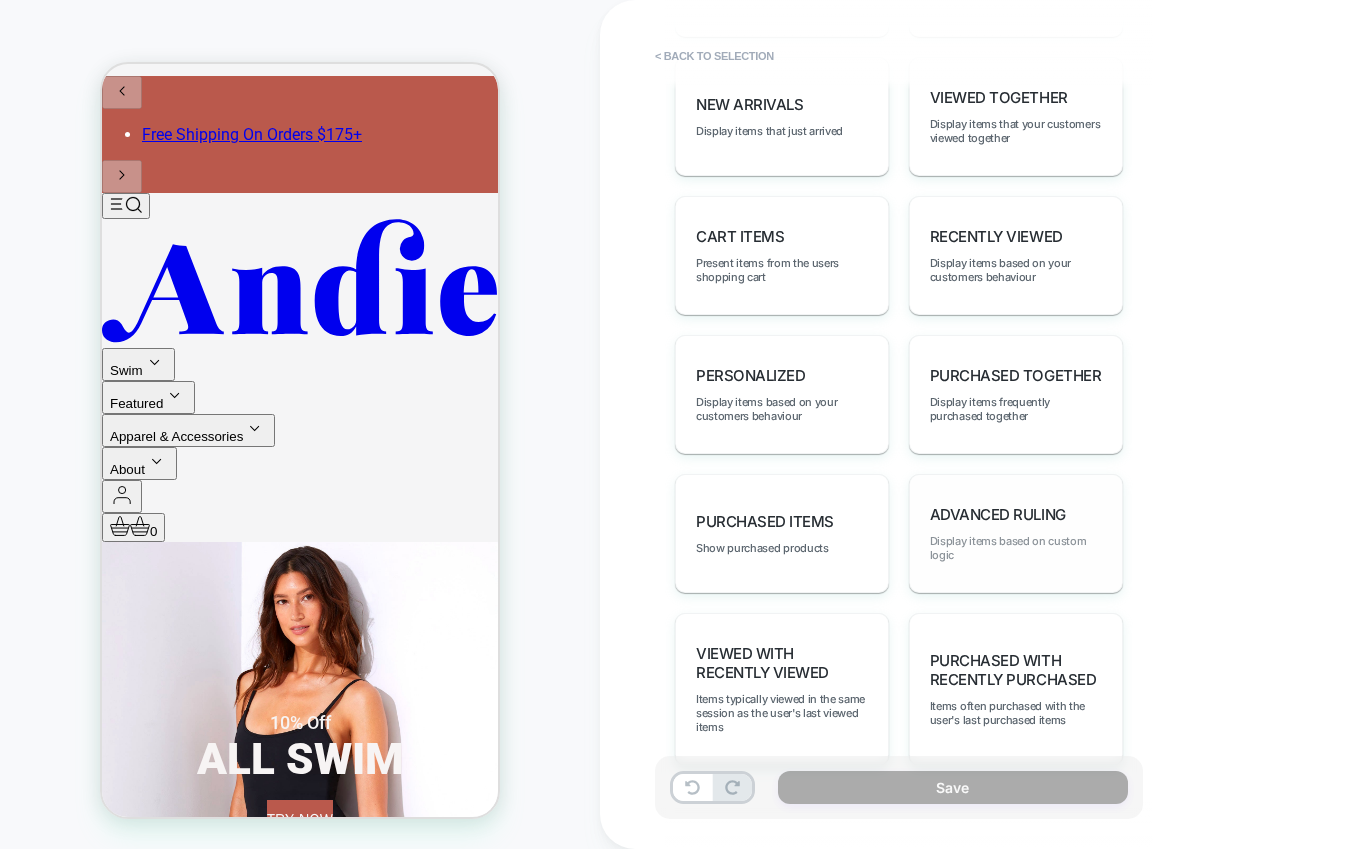 click on "Display items based on custom logic" at bounding box center [1016, 548] 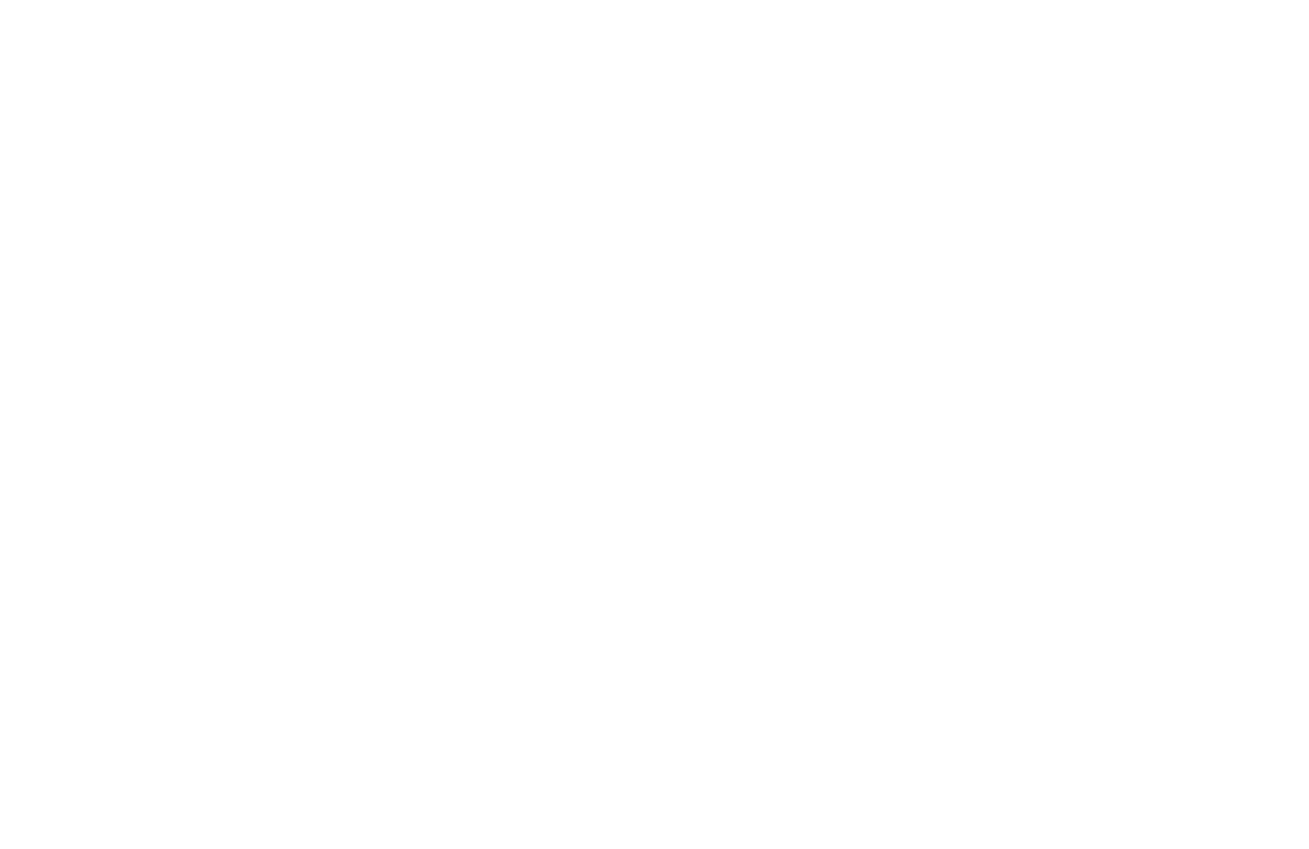 scroll, scrollTop: 0, scrollLeft: 0, axis: both 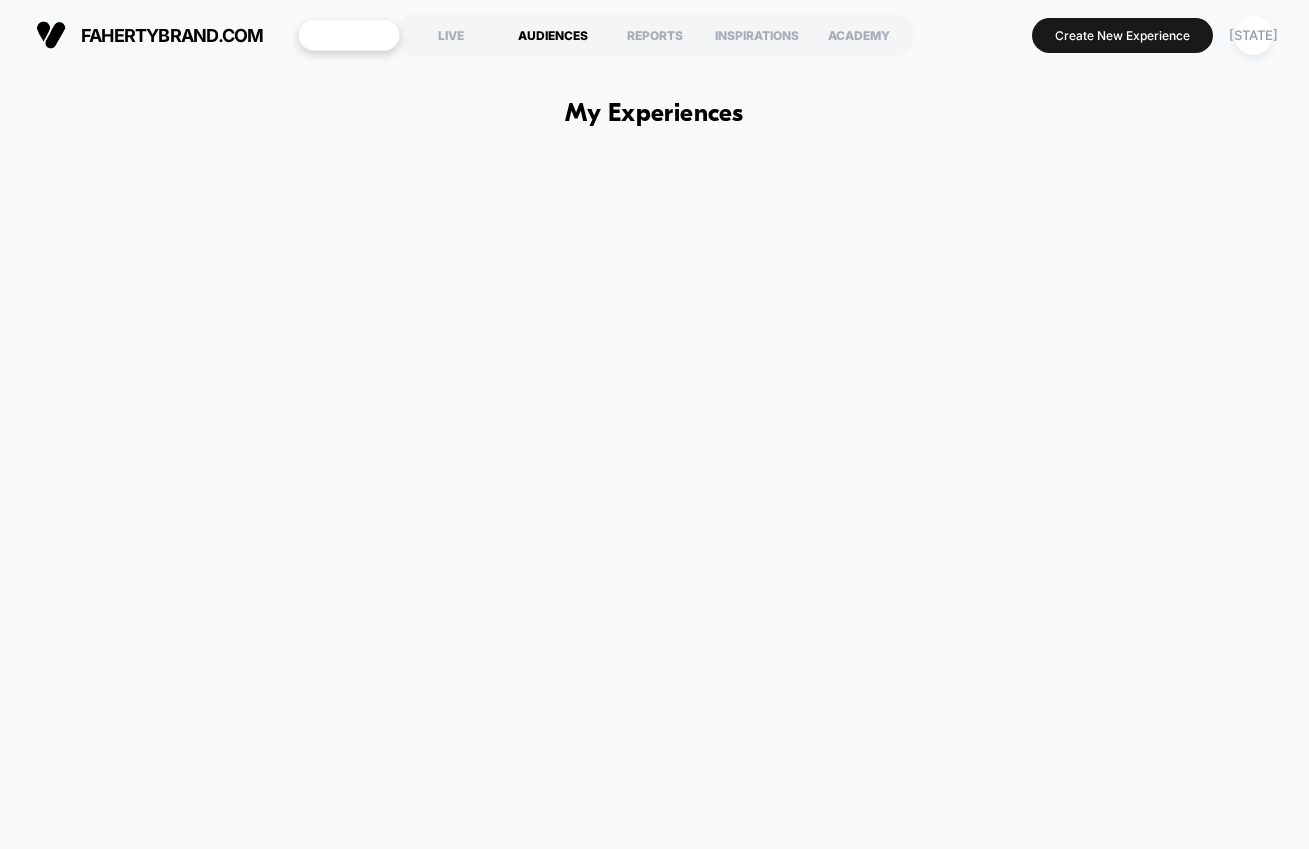 click on "AUDIENCES" at bounding box center (553, 35) 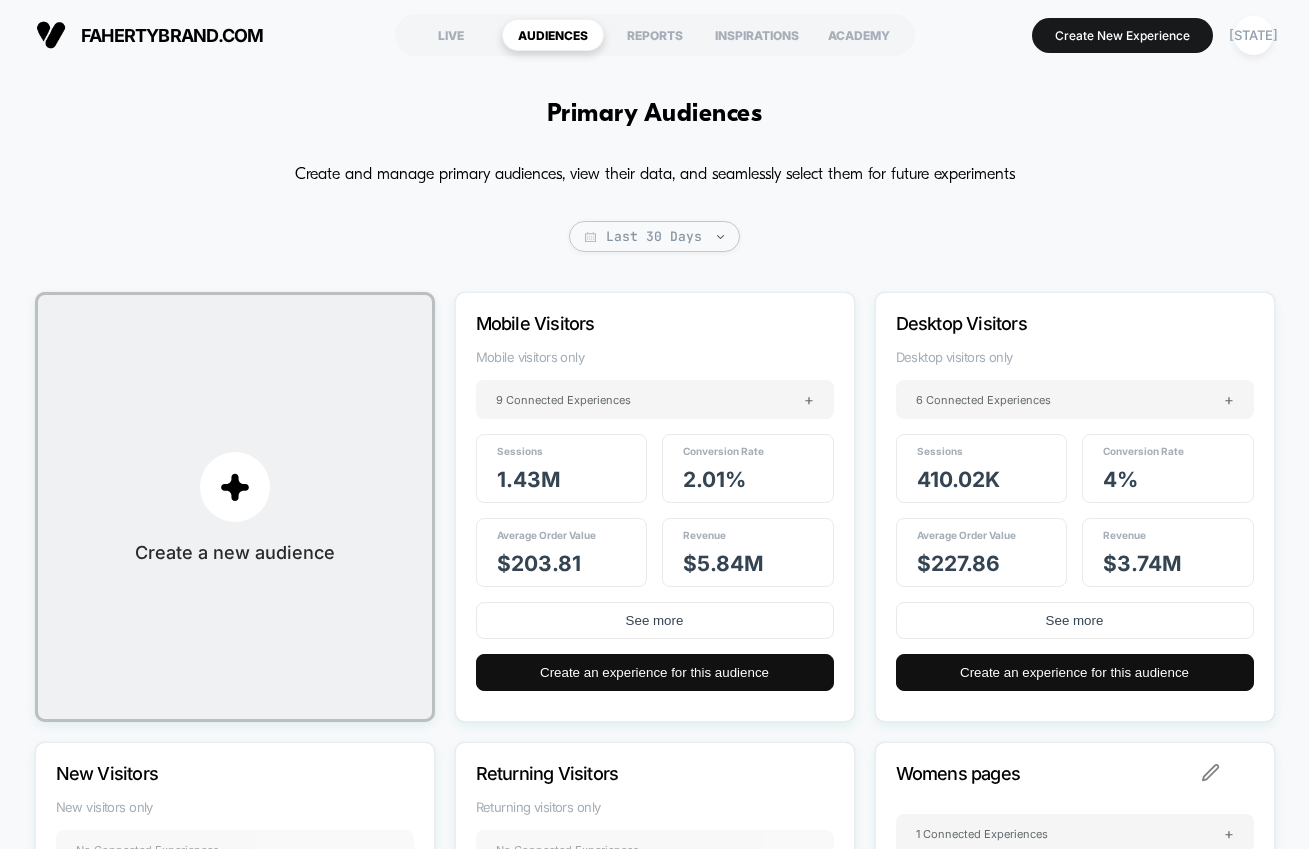 click on "Primary Audiences Create and manage primary audiences, view their data, and seamlessly select them for future experiments Last 30 Days   Create a new audience Mobile Visitors Mobile visitors only   9   Connected Experiences + Sessions 1.43M Conversion Rate 2.01 % Average Order Value $ 203.81 Revenue $ 5.84M See more Create an experience for this audience Desktop Visitors Desktop visitors only   6   Connected Experiences + Sessions 410.02k Conversion Rate 4 % Average Order Value $ 227.86 Revenue $ 3.74M See more Create an experience for this audience New Visitors New visitors only   No   Connected Experiences + Sessions 1.09M Conversion Rate 1.97 % Average Order Value $ 210.84 Revenue $ 4.52M See more Create an experience for this audience Returning Visitors Returning visitors only   No   Connected Experiences + Sessions 744.66k Conversion Rate 3.08 % Average Order Value $ 213.83 Revenue $ 4.9M See more Create an experience for this audience Womens pages   1   Connected Experiences + Sessions 510.77k 3.96 % $" at bounding box center (654, 1116) 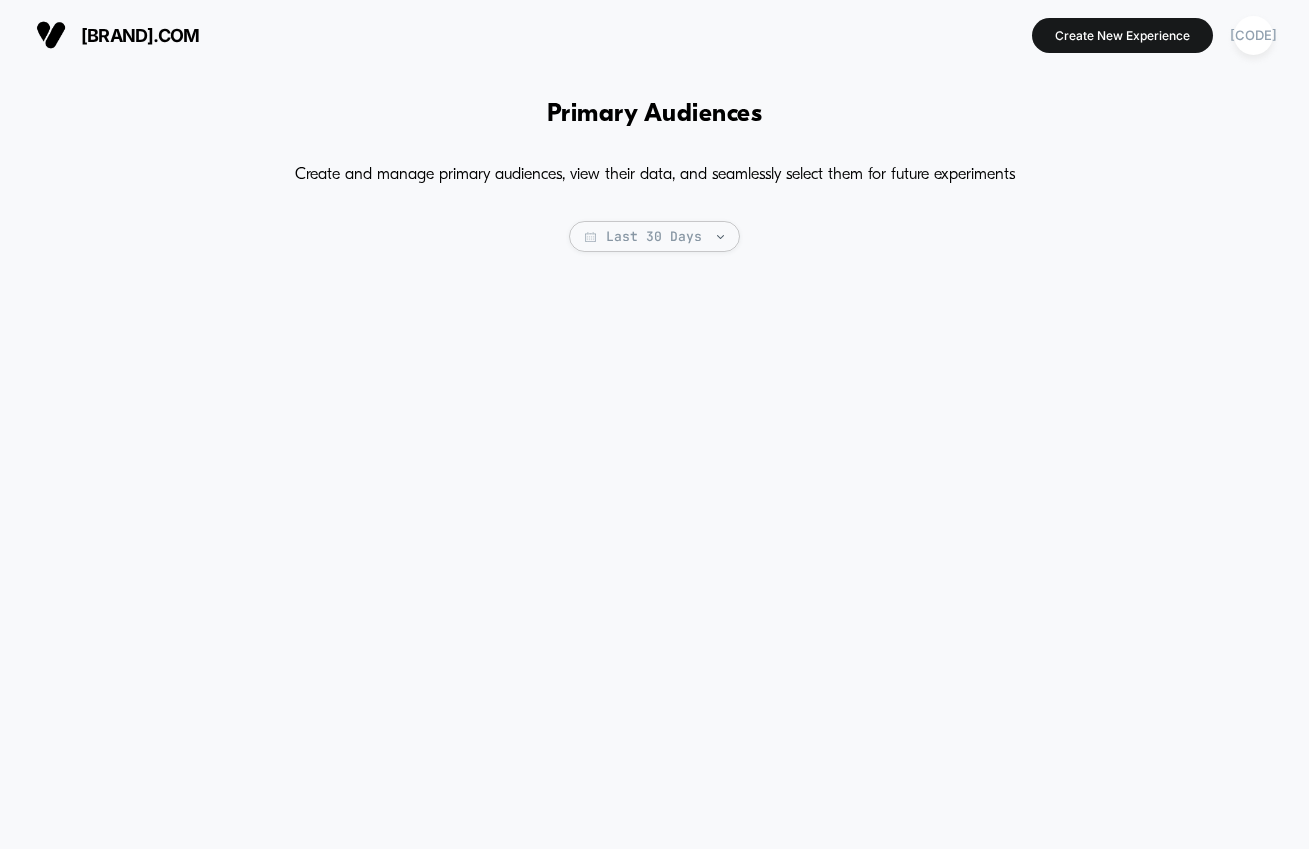 scroll, scrollTop: 0, scrollLeft: 0, axis: both 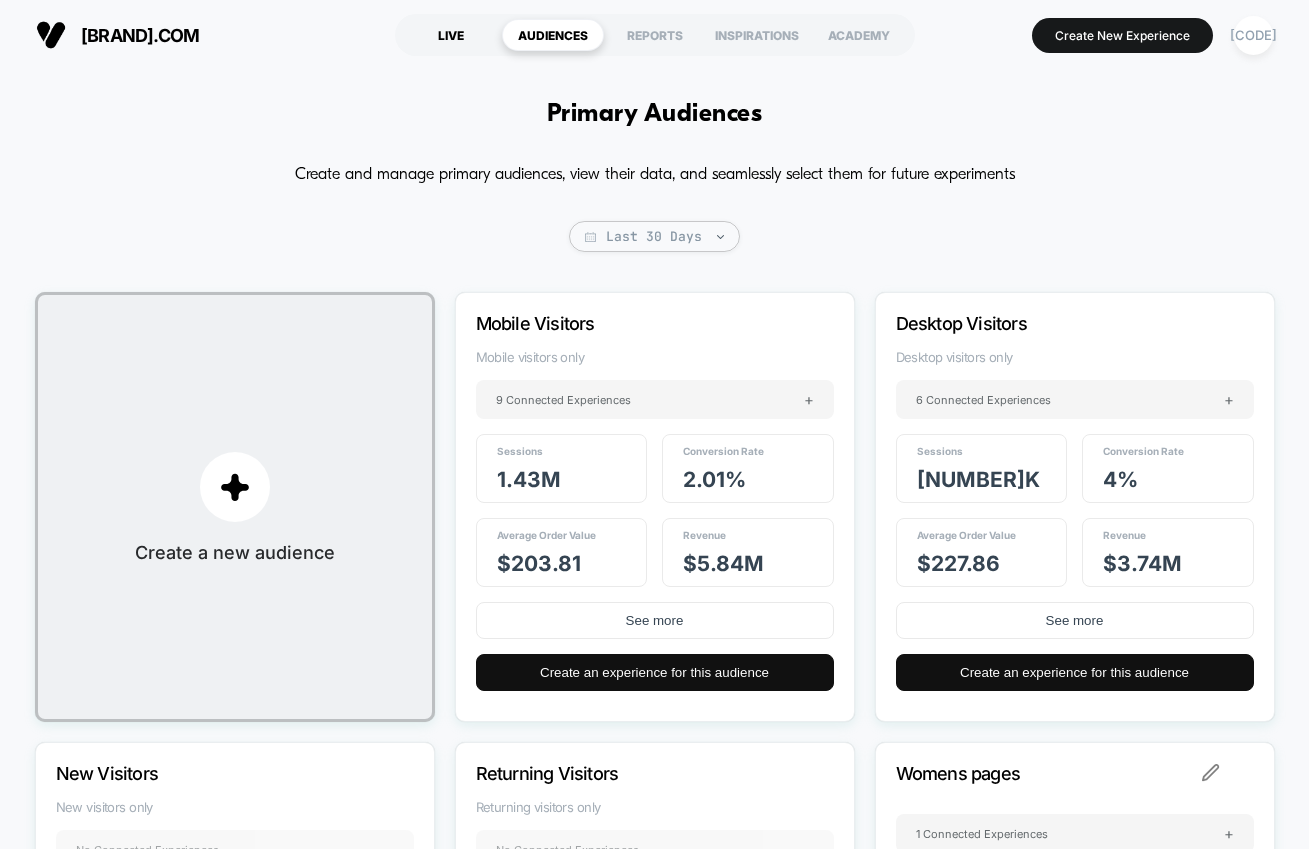 click on "LIVE" at bounding box center [451, 35] 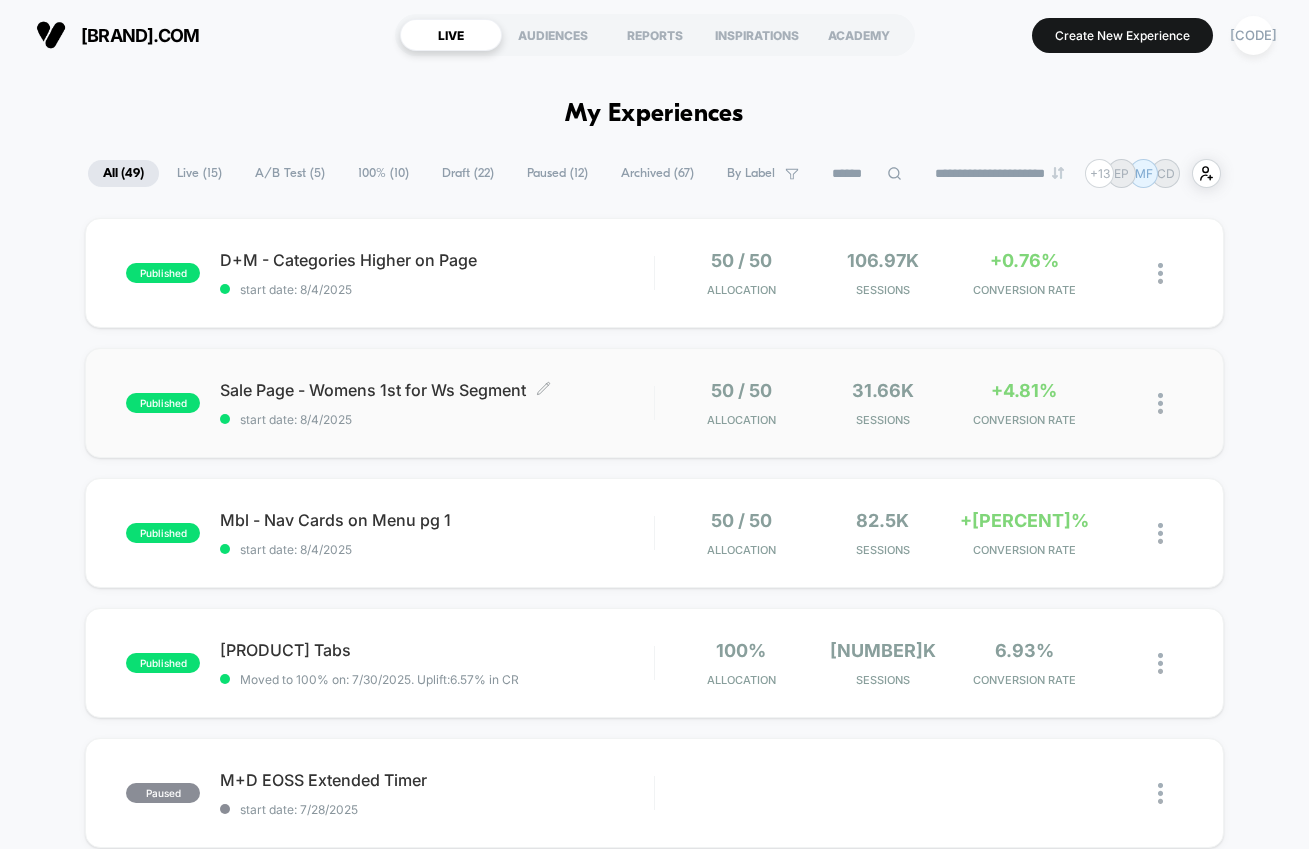 click on "Sale Page - Womens 1st for Ws Segment  Click to edit experience details Click to edit experience details start date: 8/4/2025" at bounding box center [437, 403] 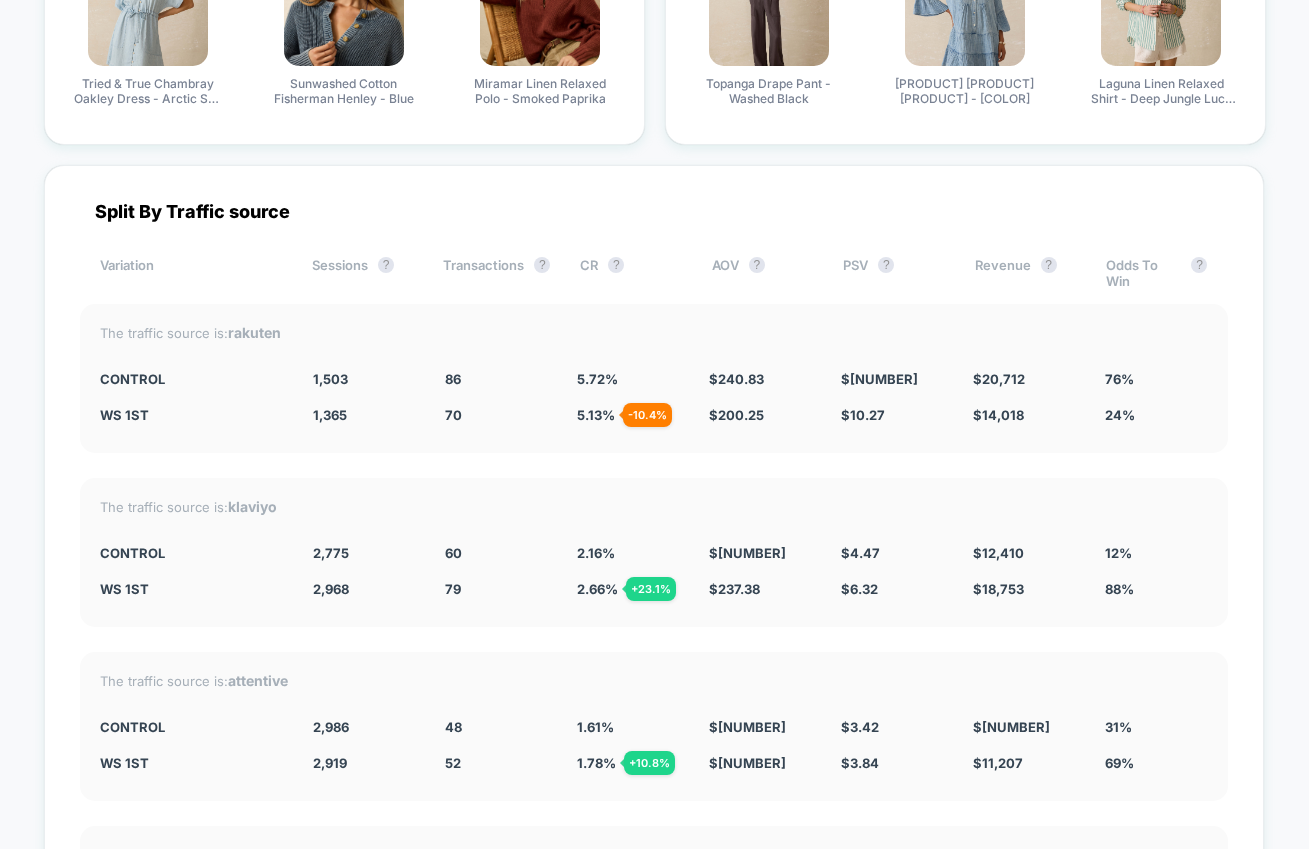 scroll, scrollTop: 1953, scrollLeft: 0, axis: vertical 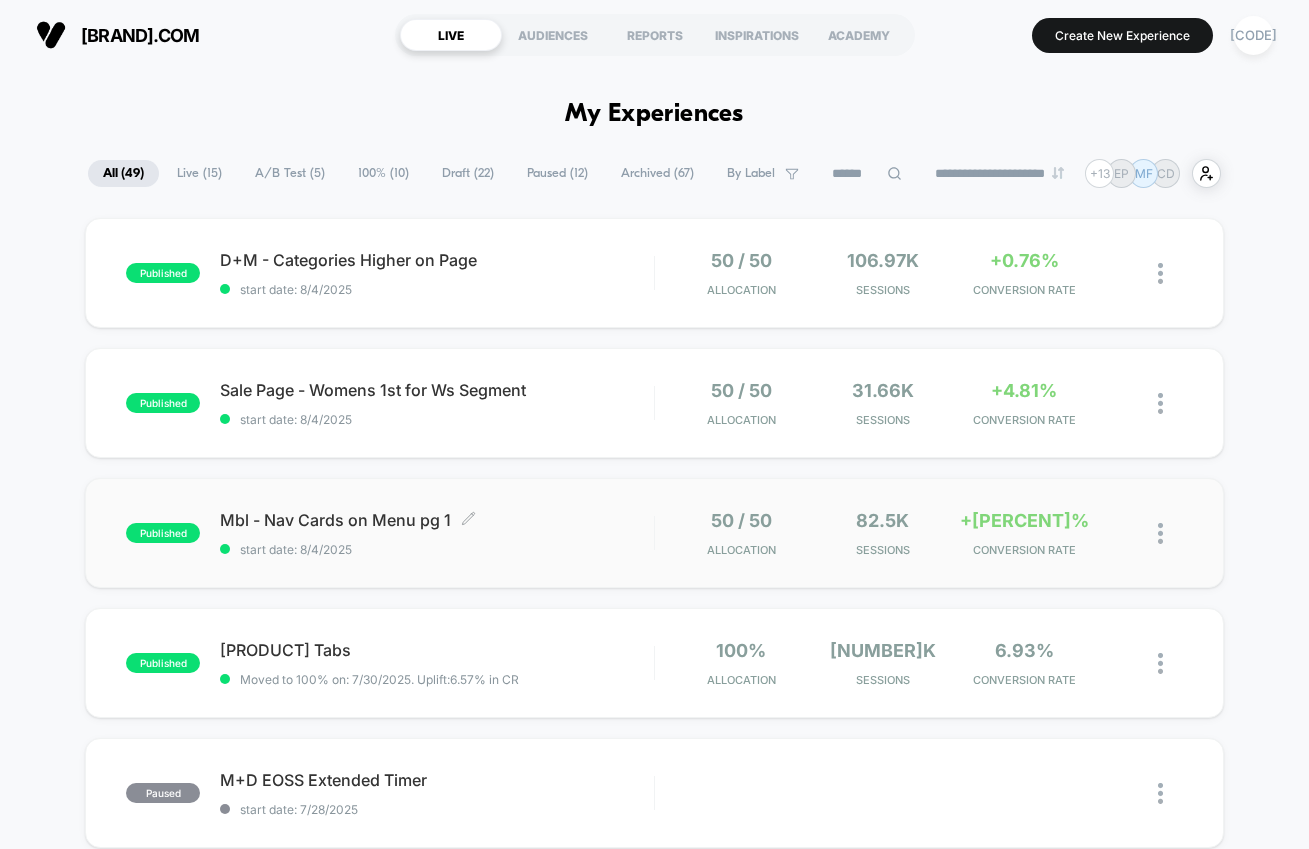 click on "Mbl - Nav Cards on Menu pg 1 Click to edit experience details" at bounding box center (437, 520) 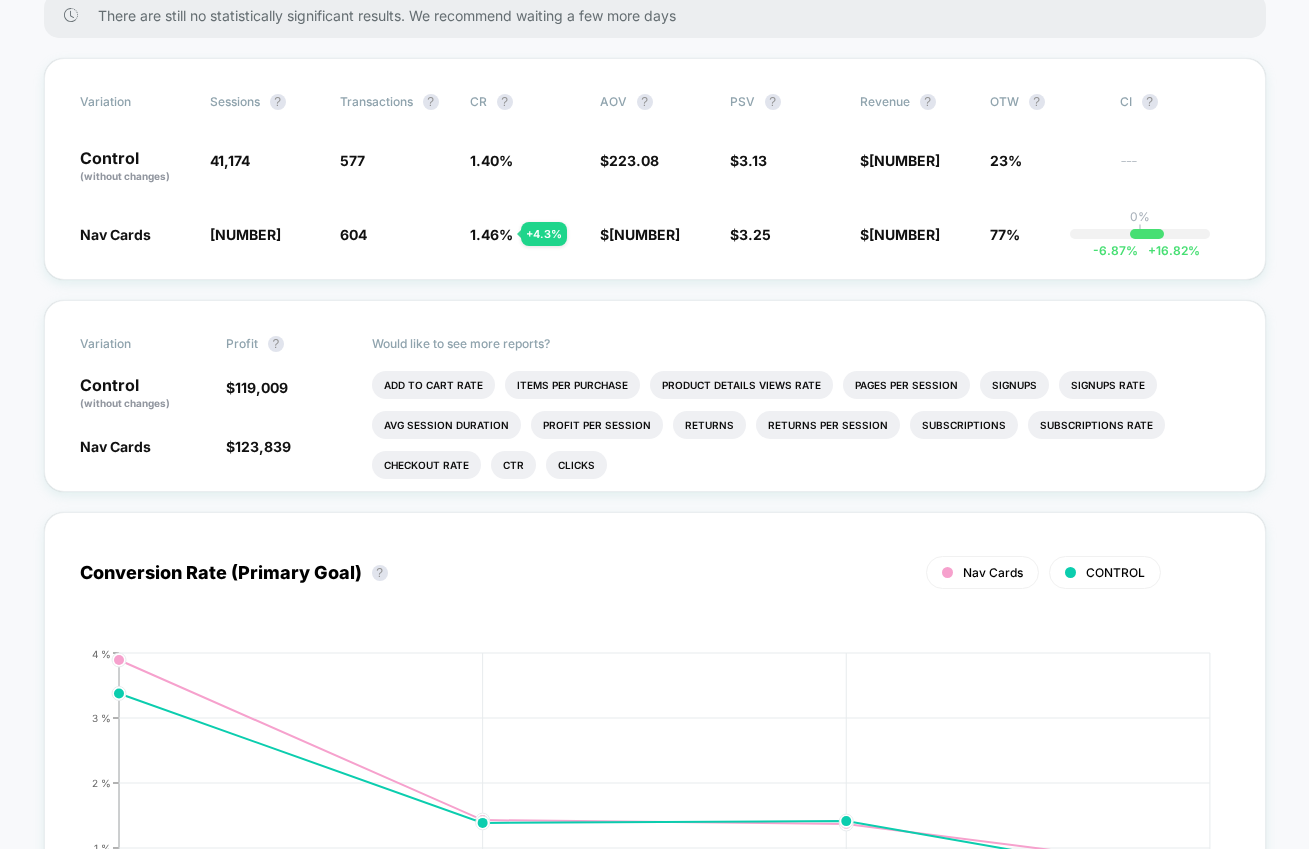 scroll, scrollTop: 637, scrollLeft: 0, axis: vertical 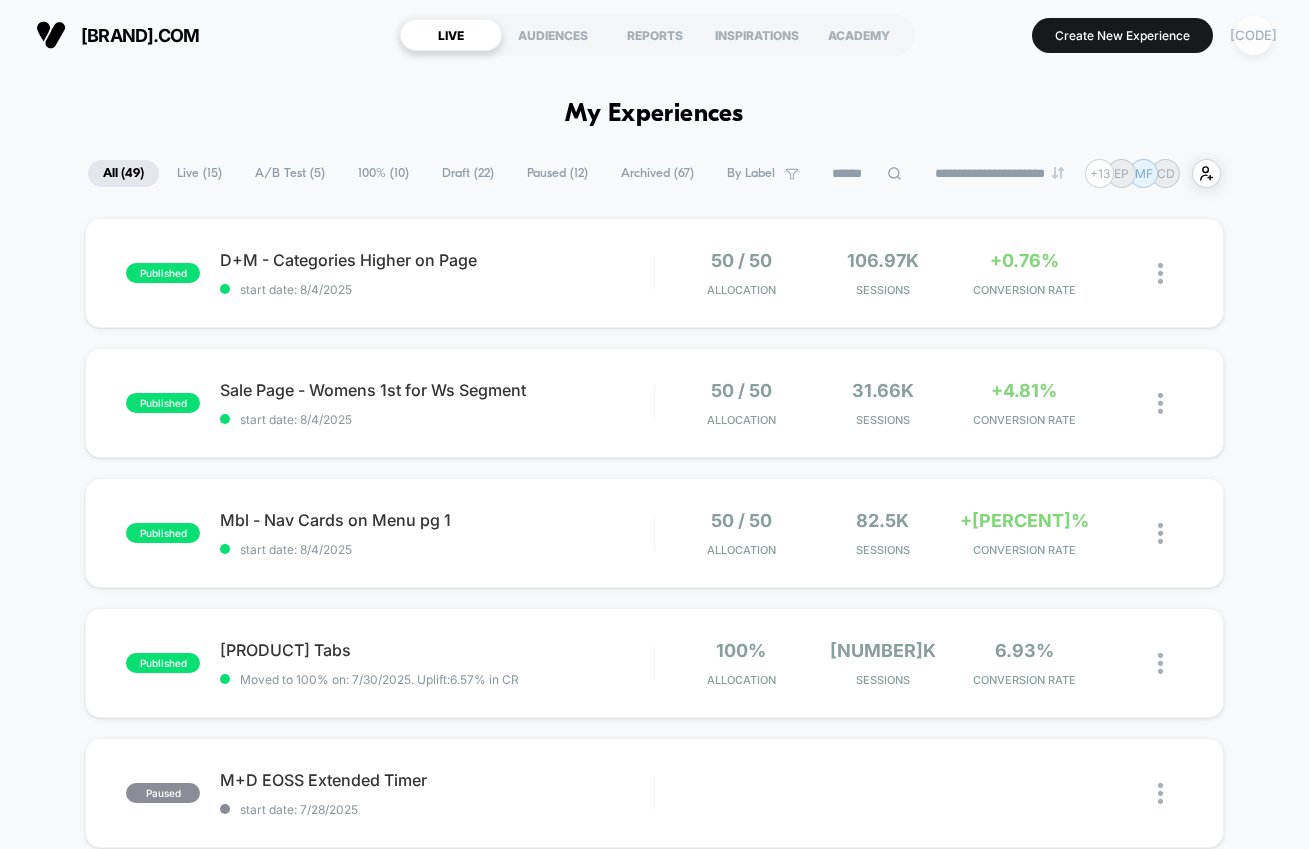click on "MA" at bounding box center [1253, 35] 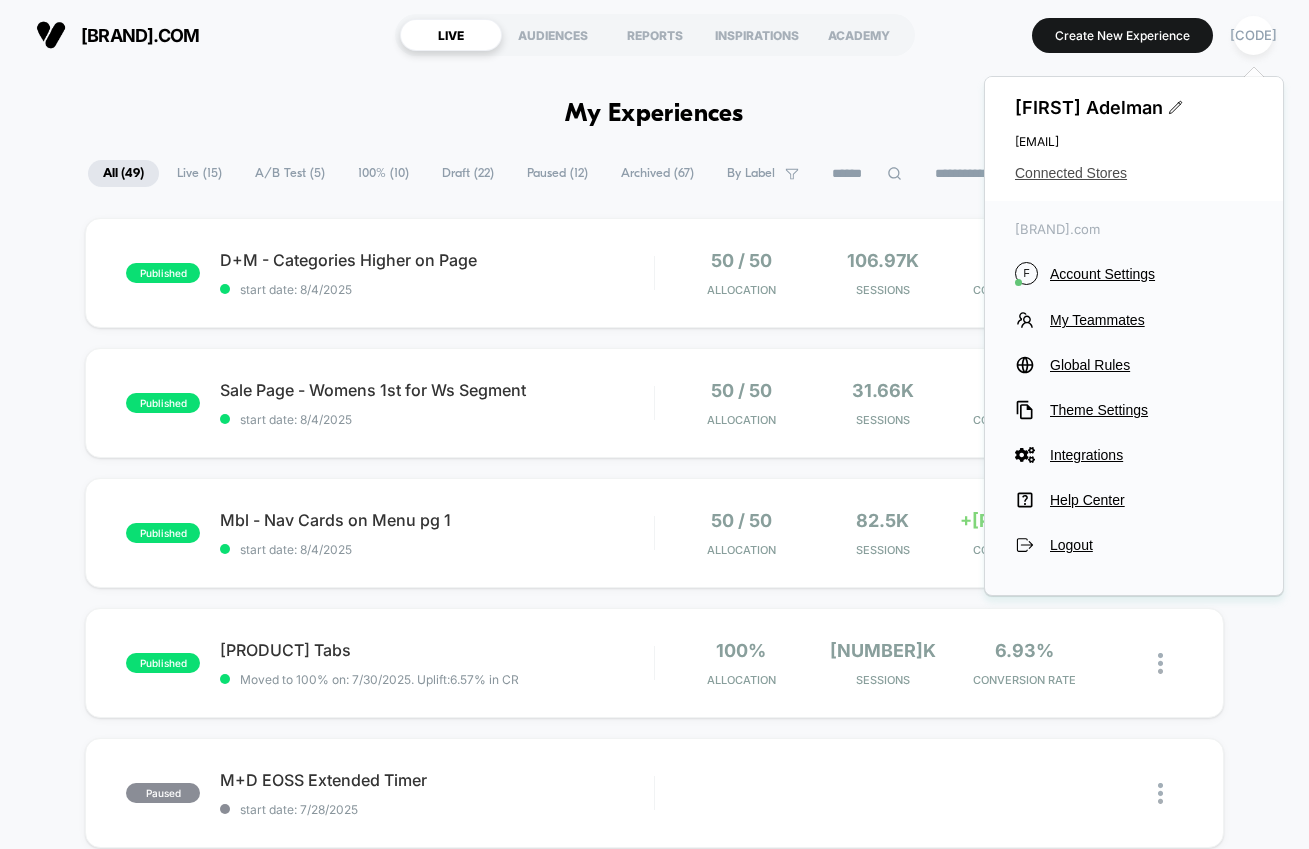 click on "Connected Stores" at bounding box center (1134, 173) 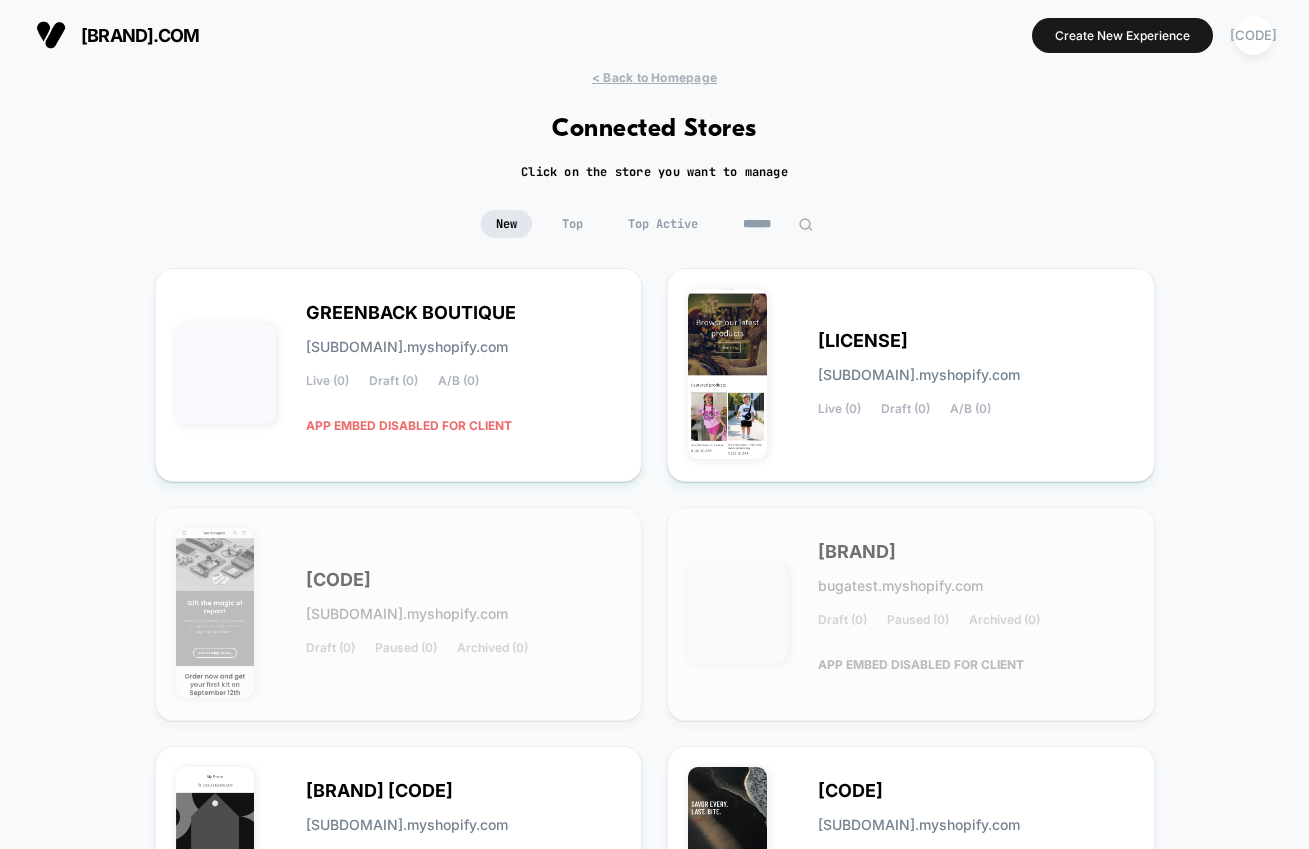 click at bounding box center [805, 224] 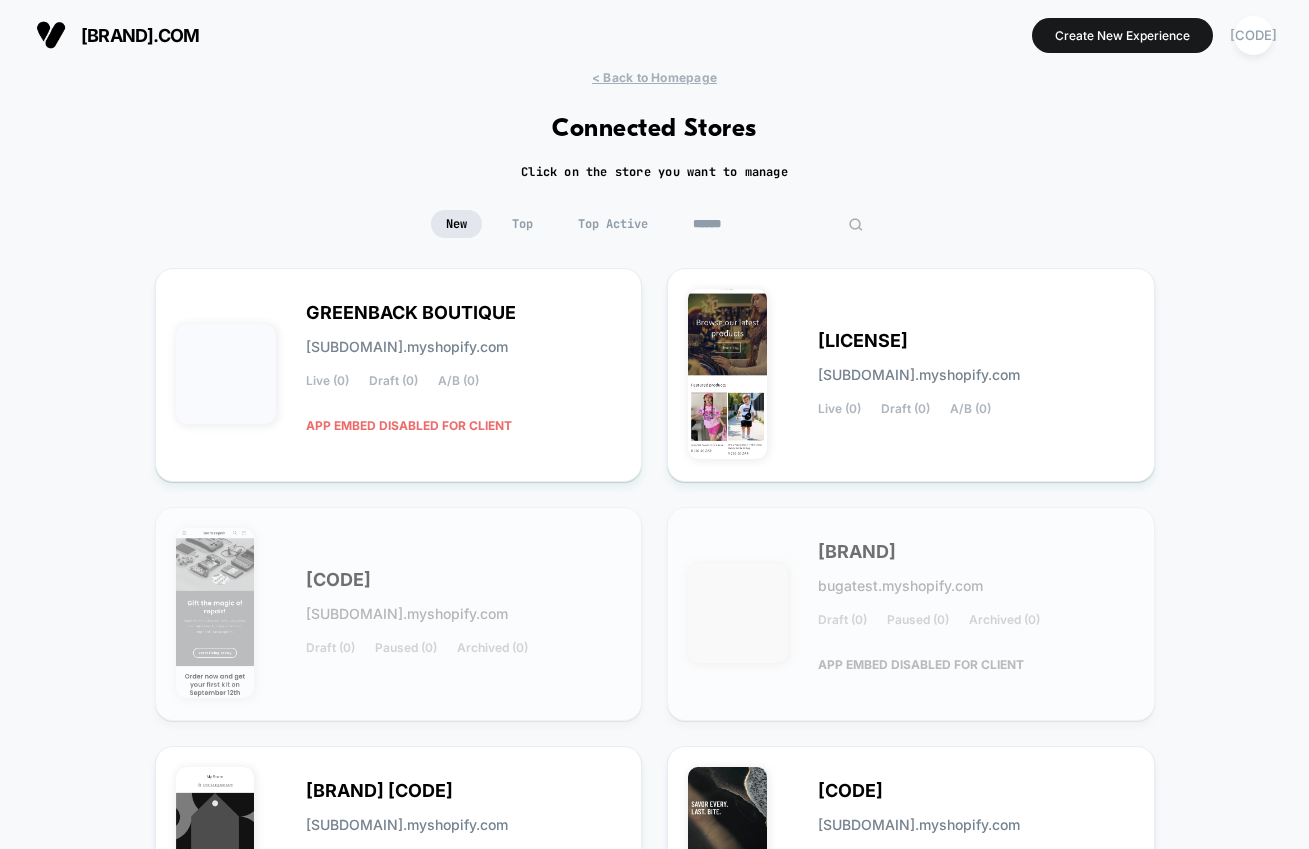 click at bounding box center (778, 224) 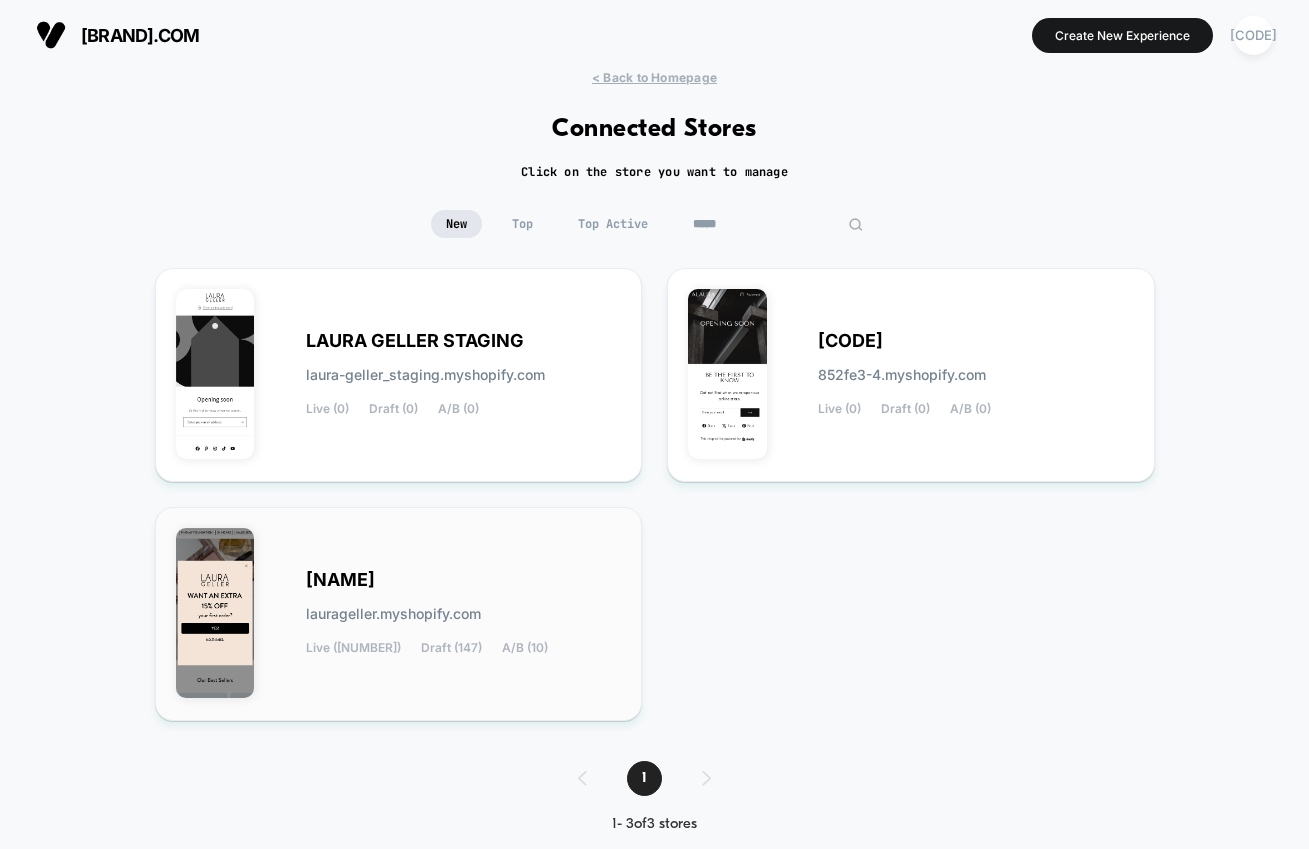 type on "*****" 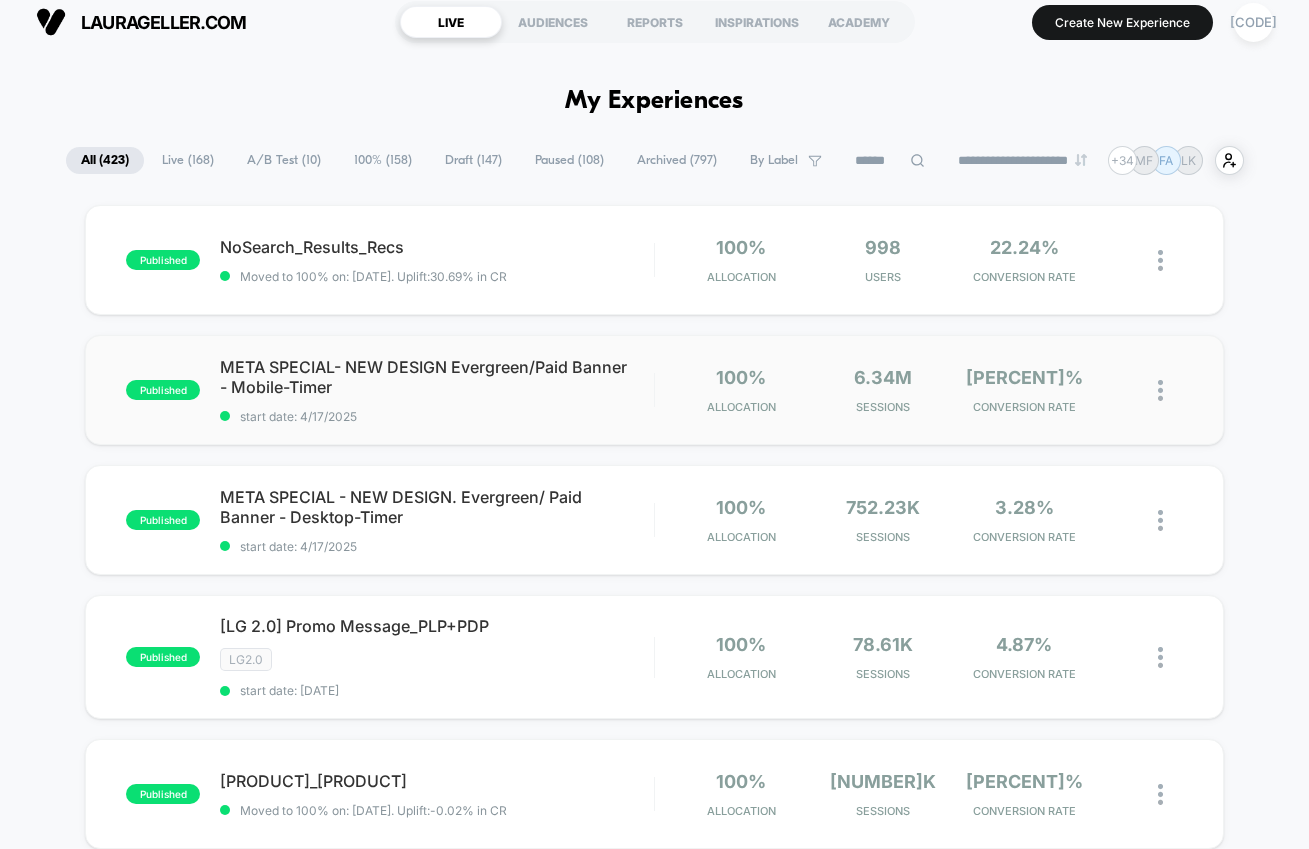 scroll, scrollTop: 0, scrollLeft: 0, axis: both 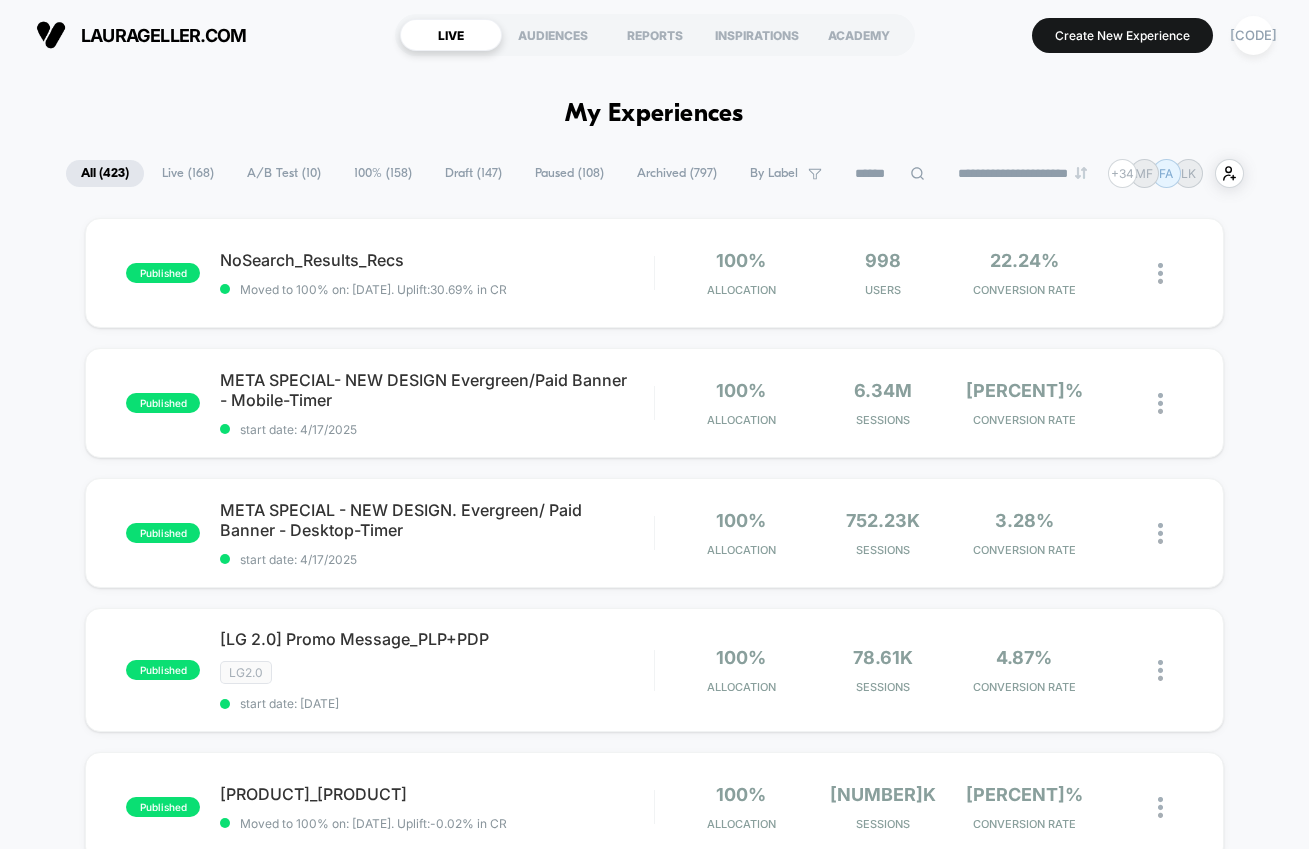 click on "A/B Test ( 10 )" at bounding box center (284, 173) 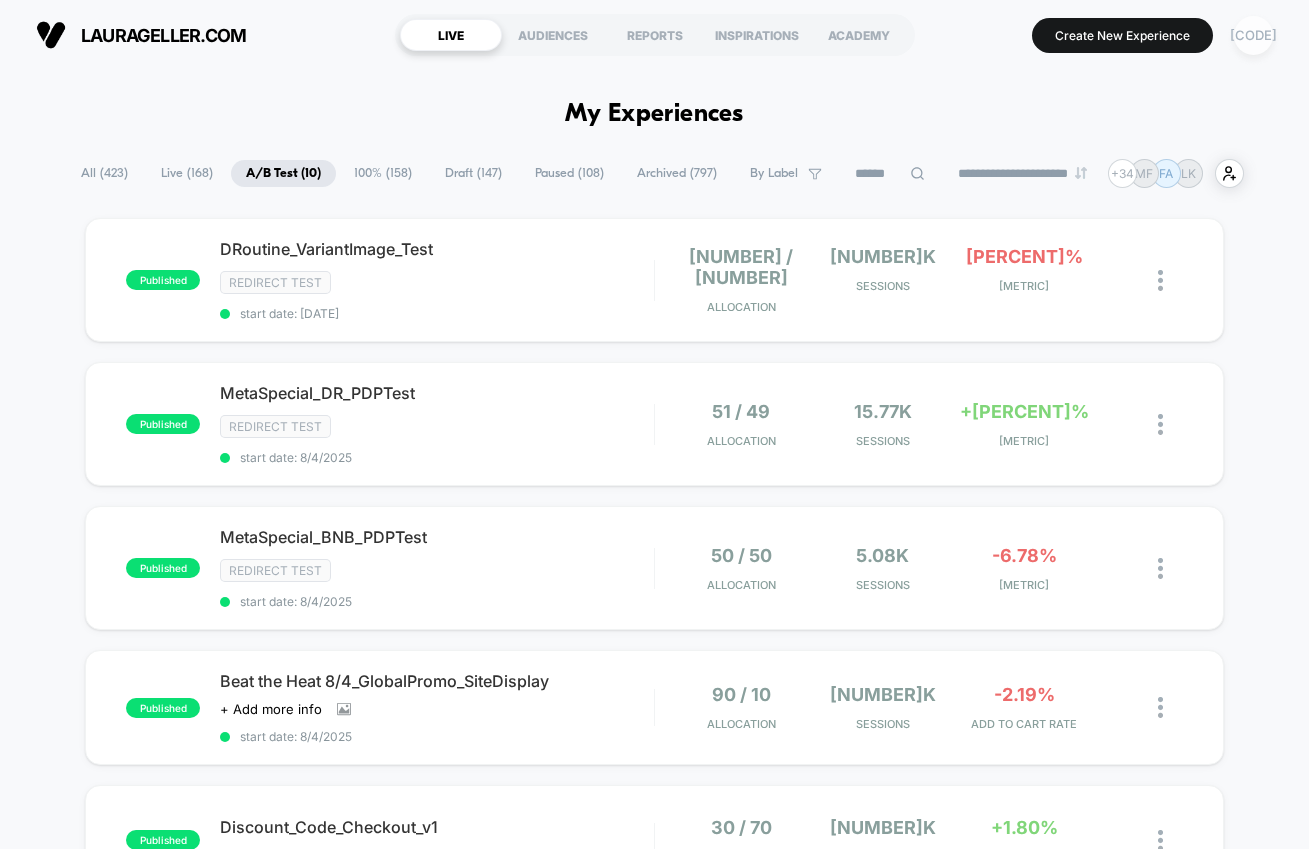 click on "MA" at bounding box center [1253, 35] 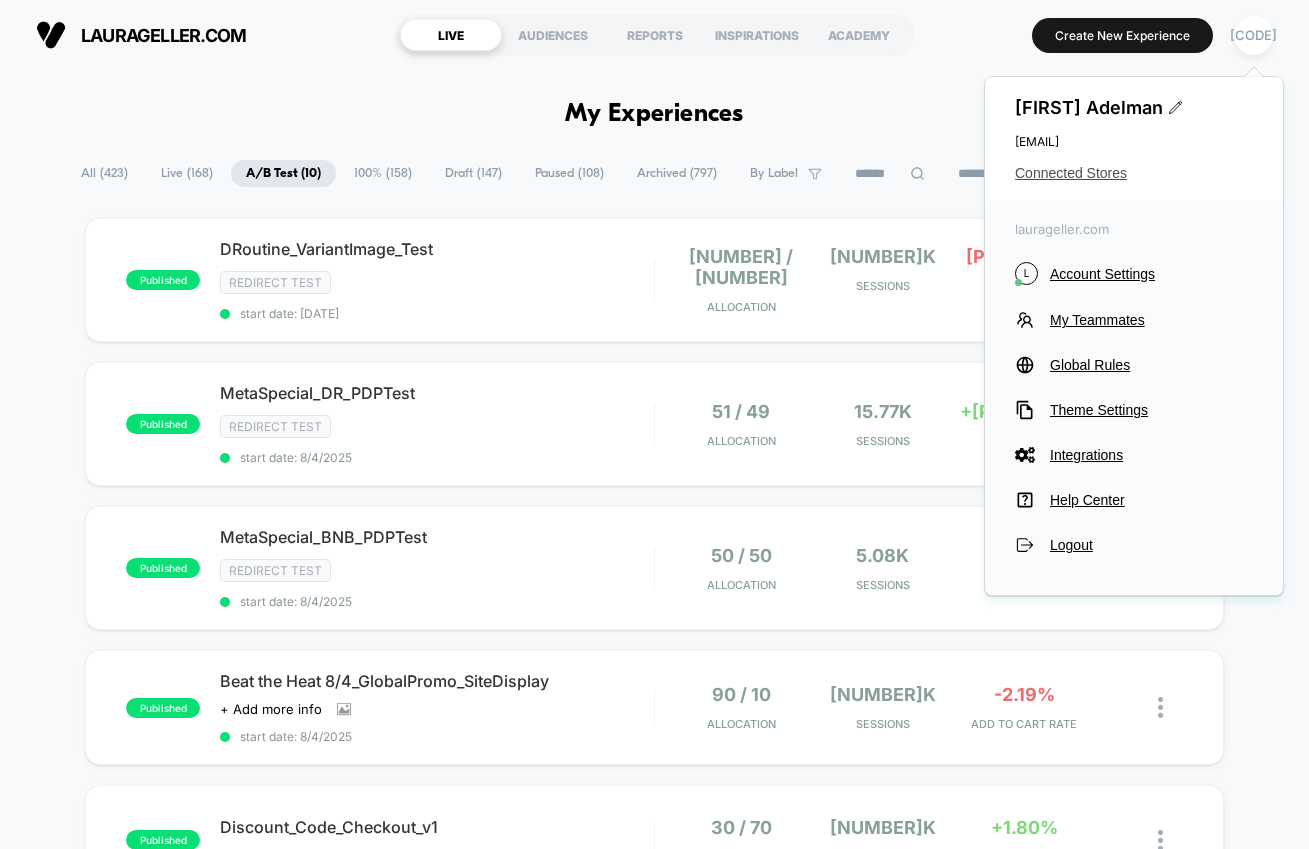 click on "Connected Stores" at bounding box center (1134, 173) 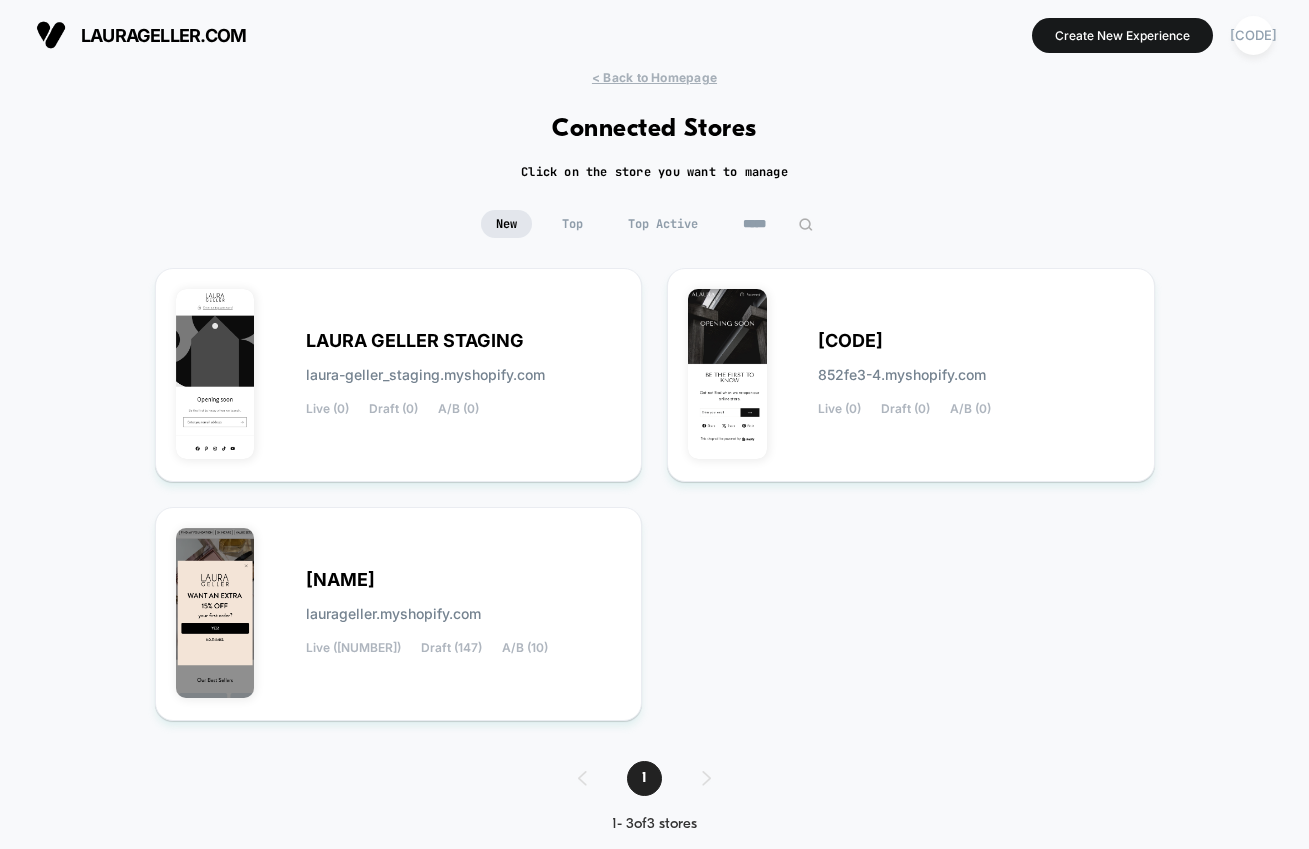 click on "*****" at bounding box center (778, 224) 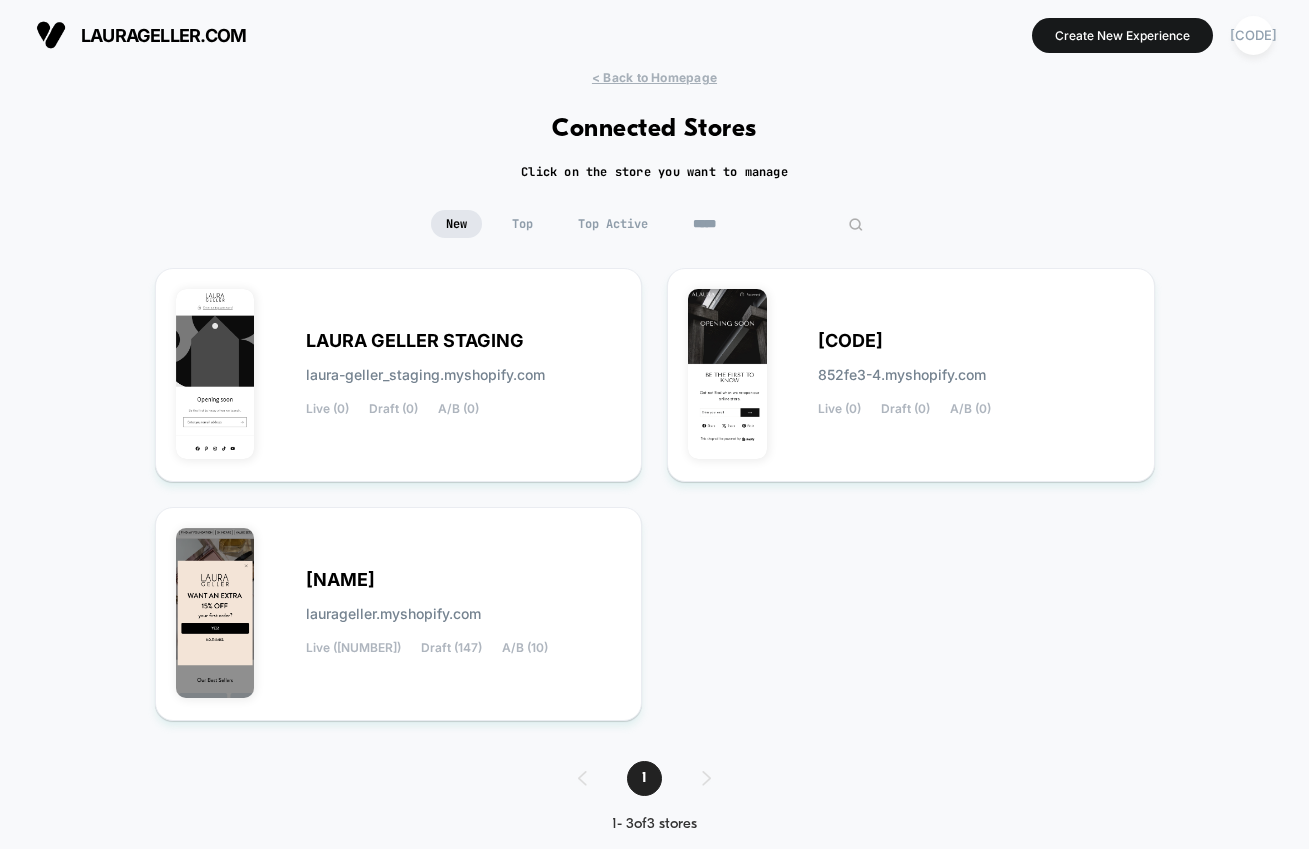 click on "*****" at bounding box center [778, 224] 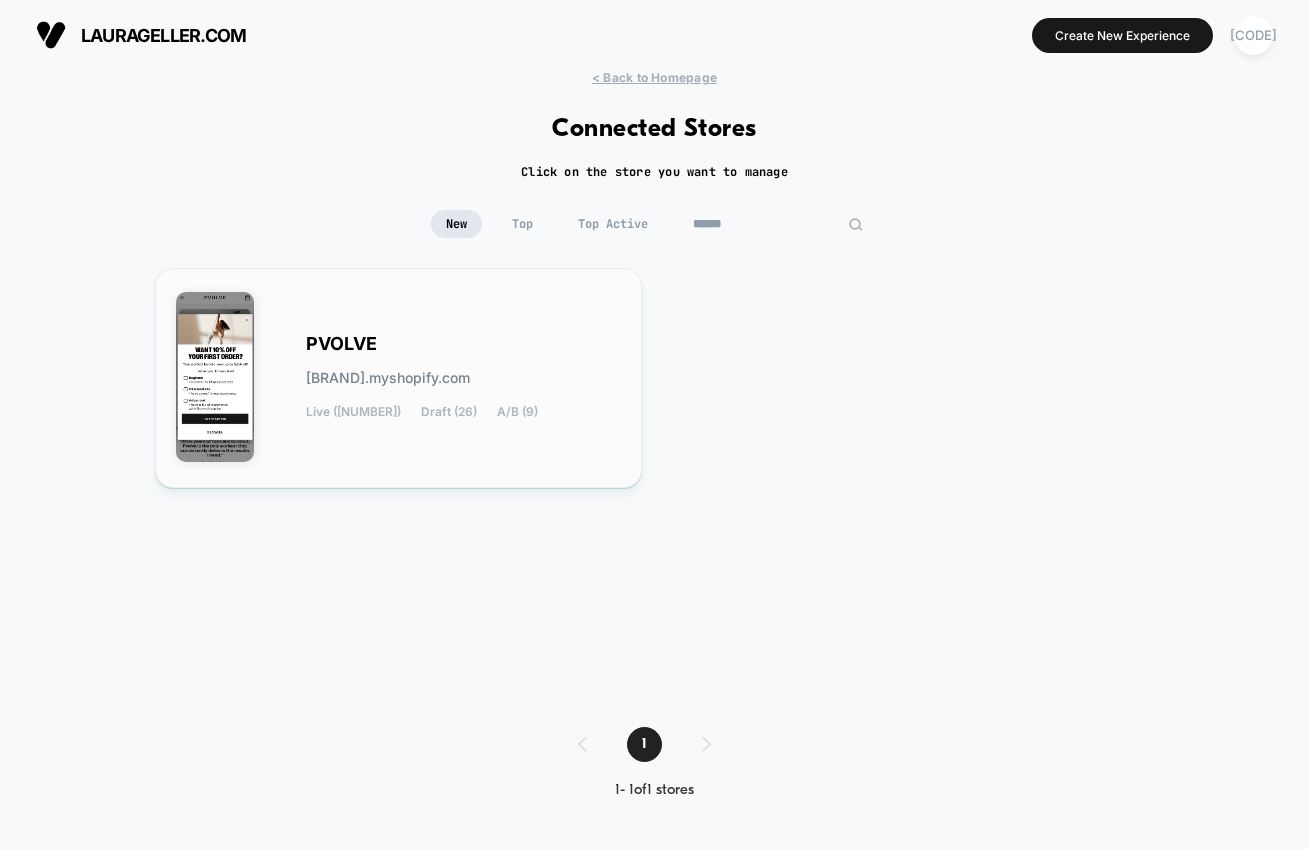 type on "******" 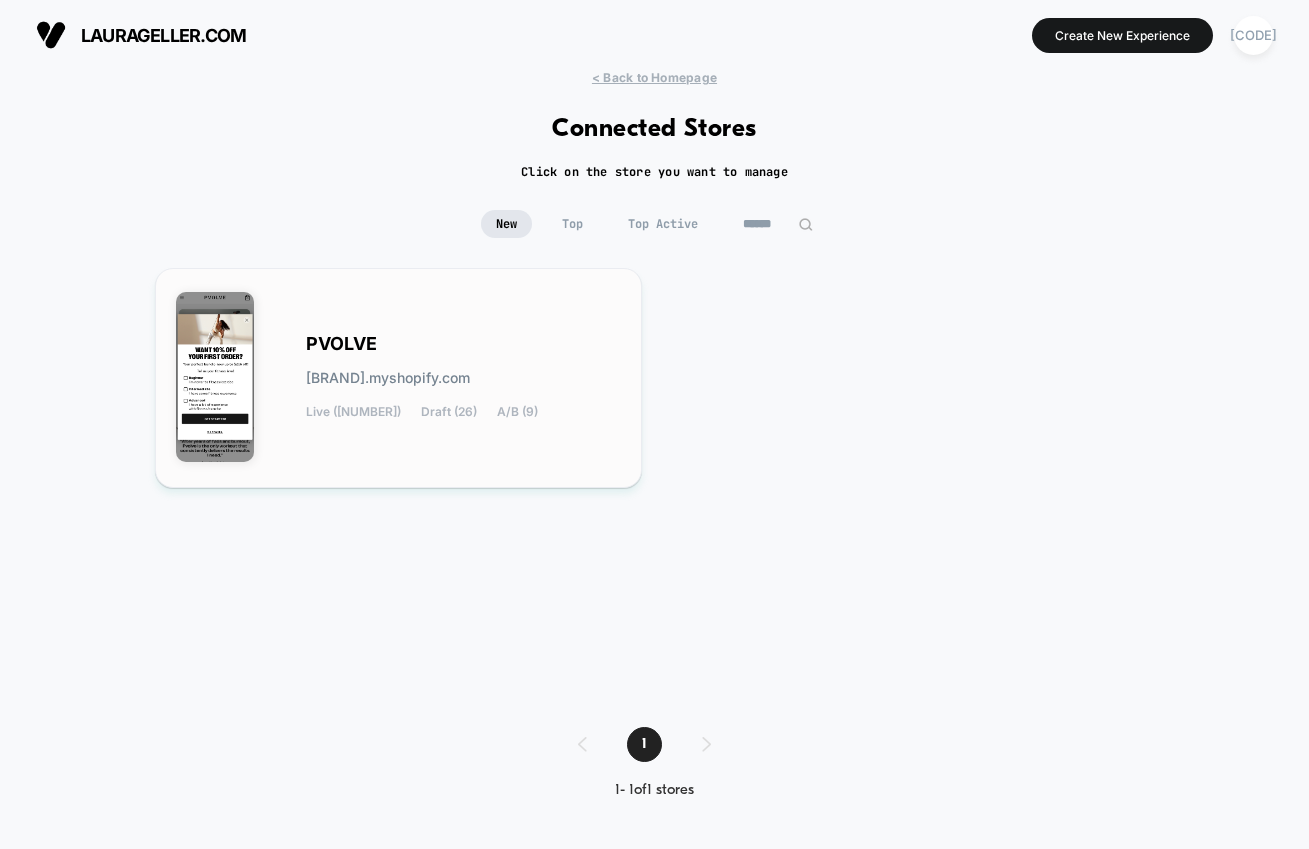 click on "PVOLVE pvolve.myshopify.com Live (19) Draft (26) A/B (9)" at bounding box center [464, 378] 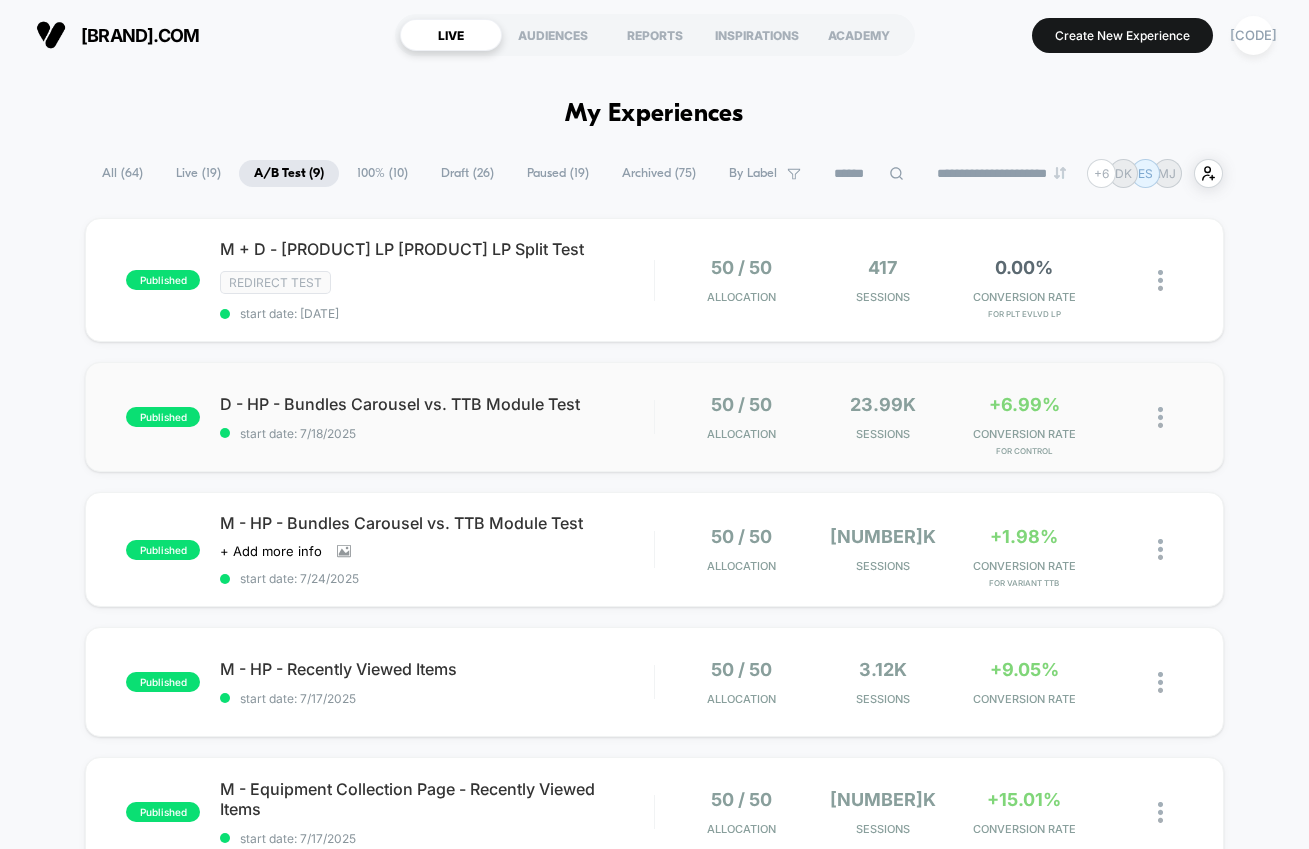 click on "published D - HP - Bundles Carousel vs. TTB Module Test start date: 7/18/2025 50 / 50 Allocation 23.99k Sessions +6.99% CONVERSION RATE for Control" at bounding box center (654, 417) 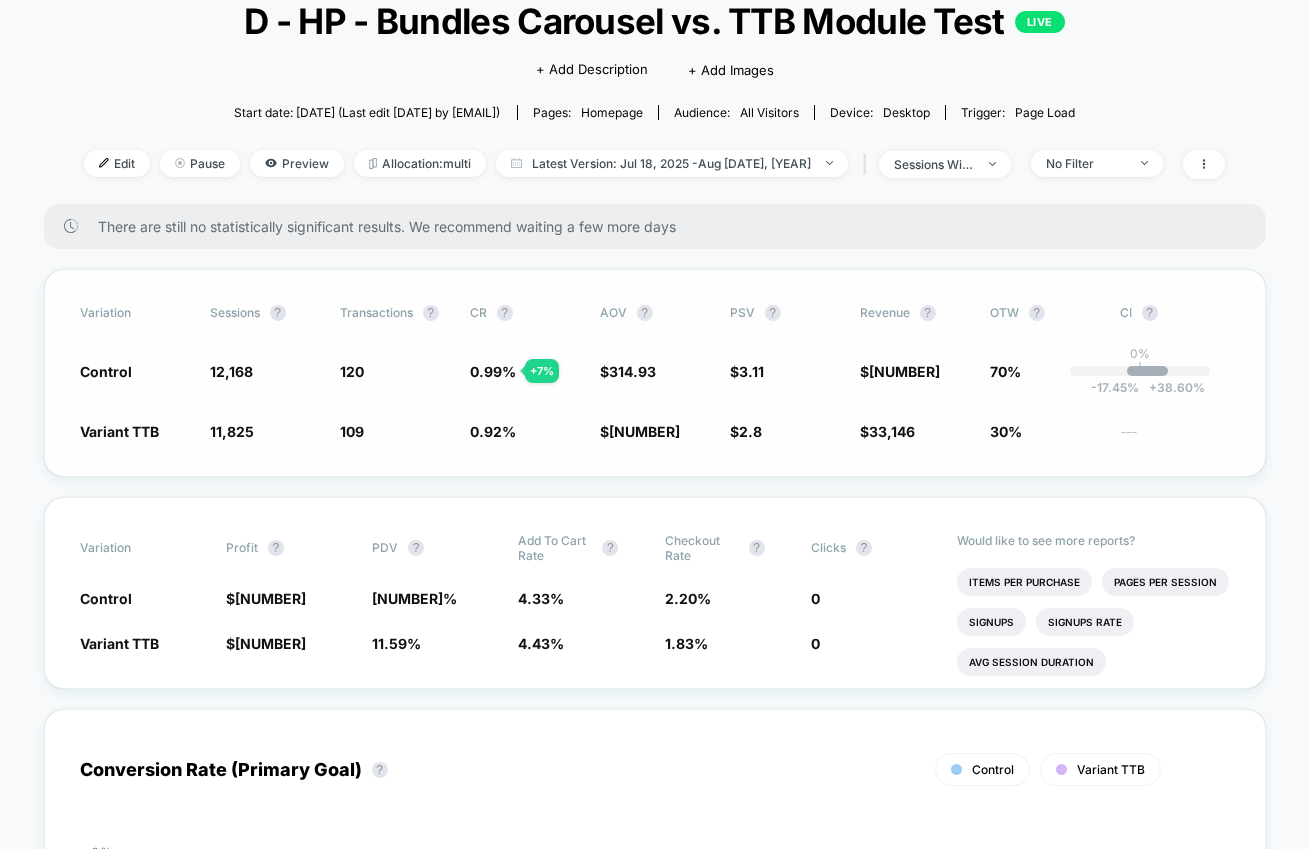 scroll, scrollTop: 0, scrollLeft: 0, axis: both 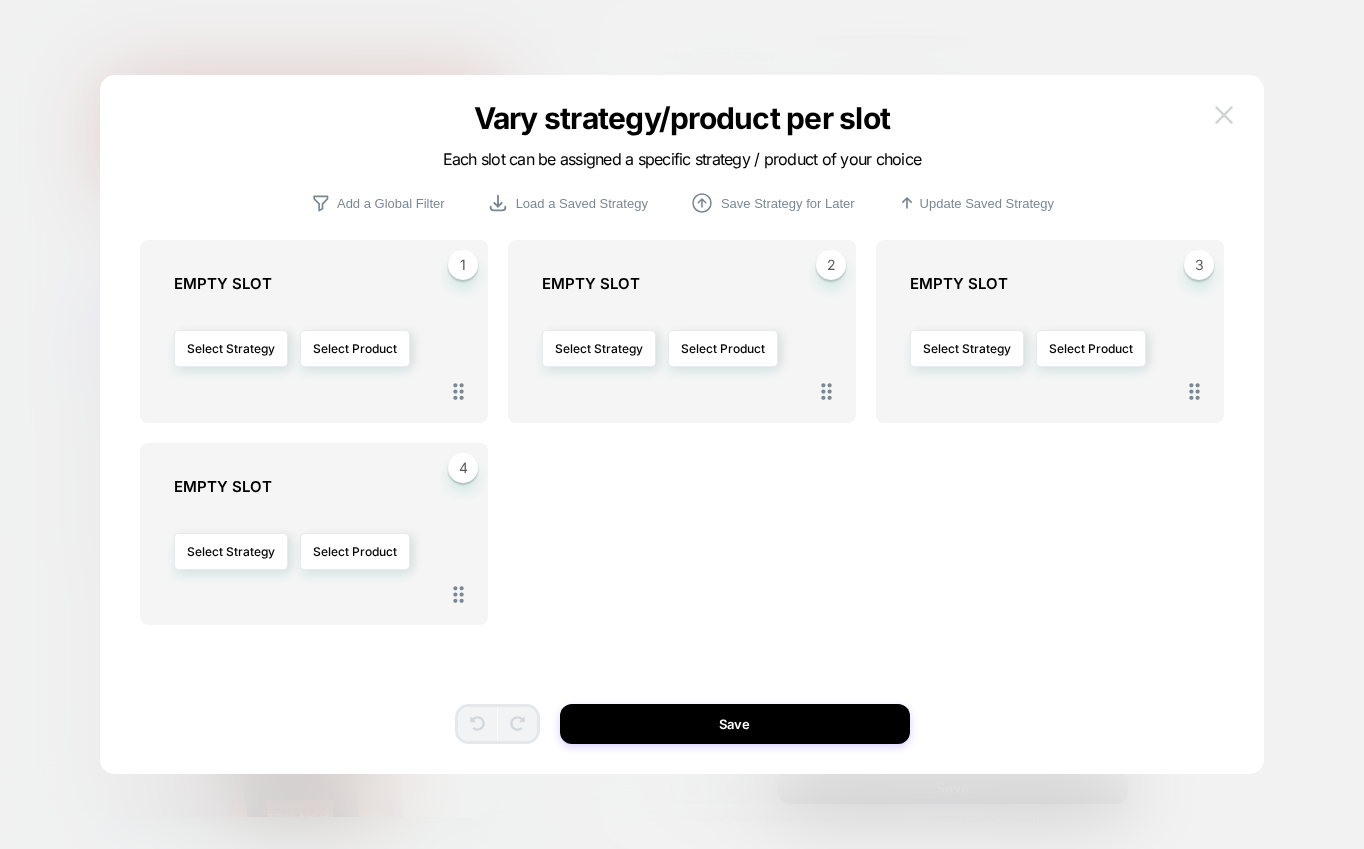 click at bounding box center (1224, 115) 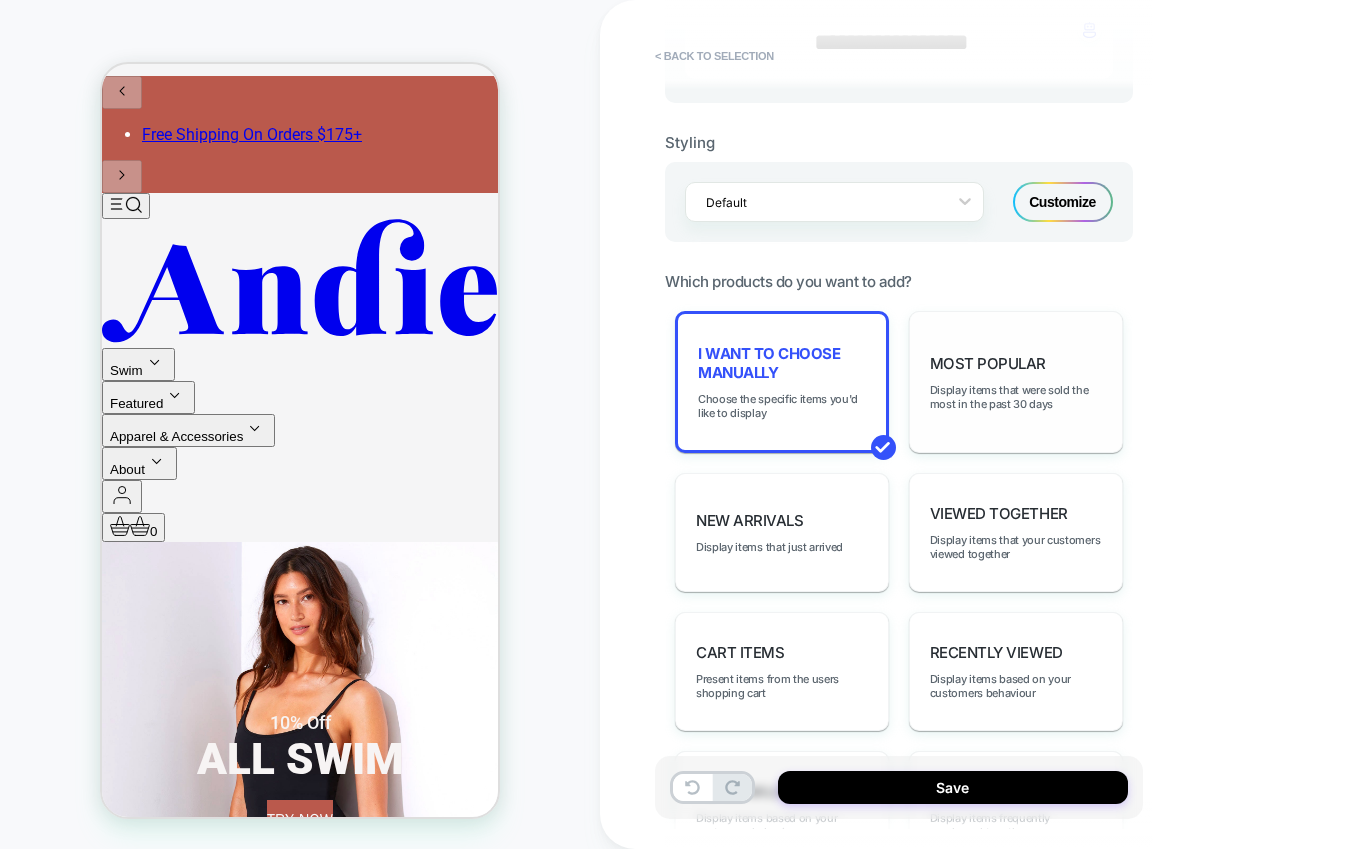 click on "Most Popular Display items that were sold the most in the past 30 days" at bounding box center [1016, 382] 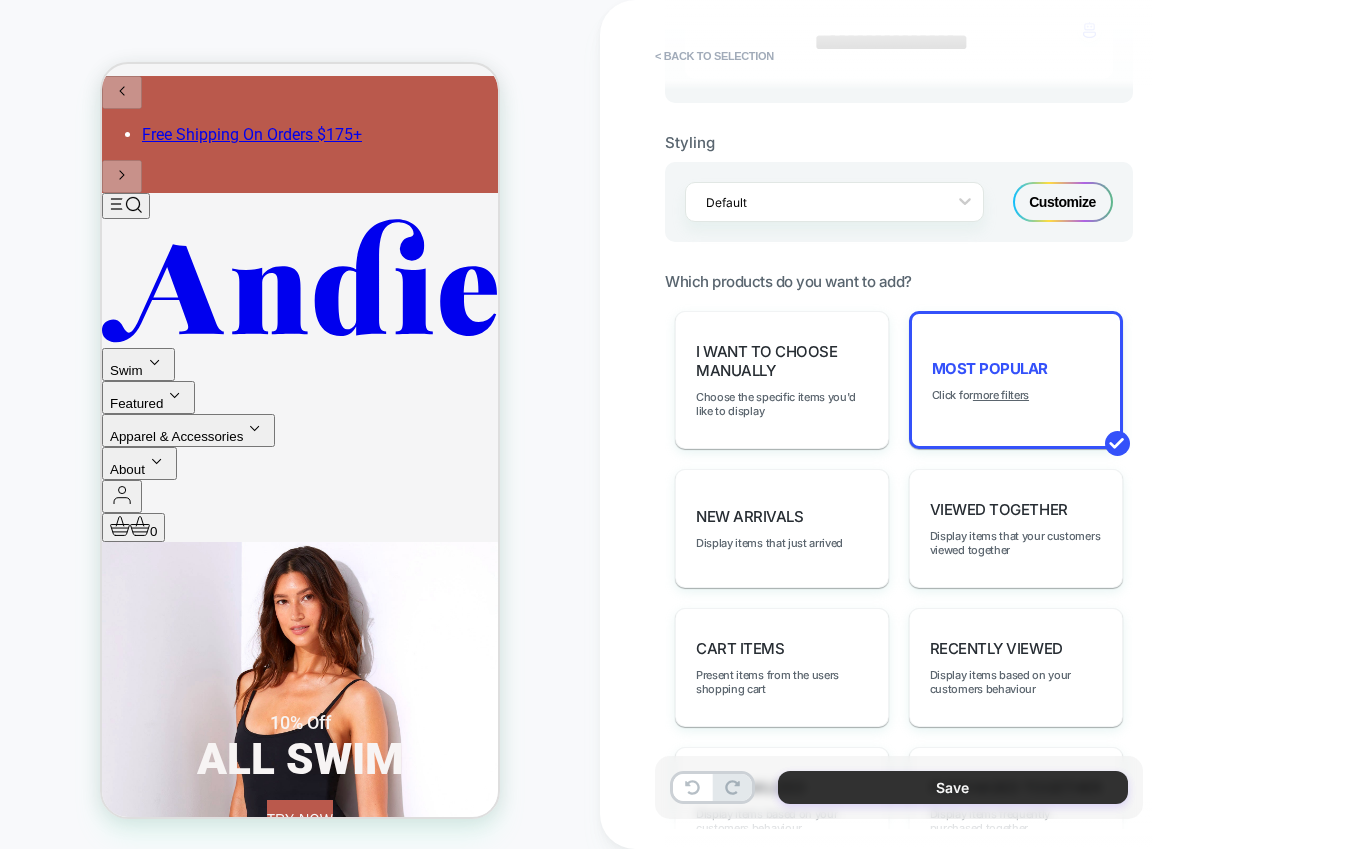 click on "Save" at bounding box center [953, 787] 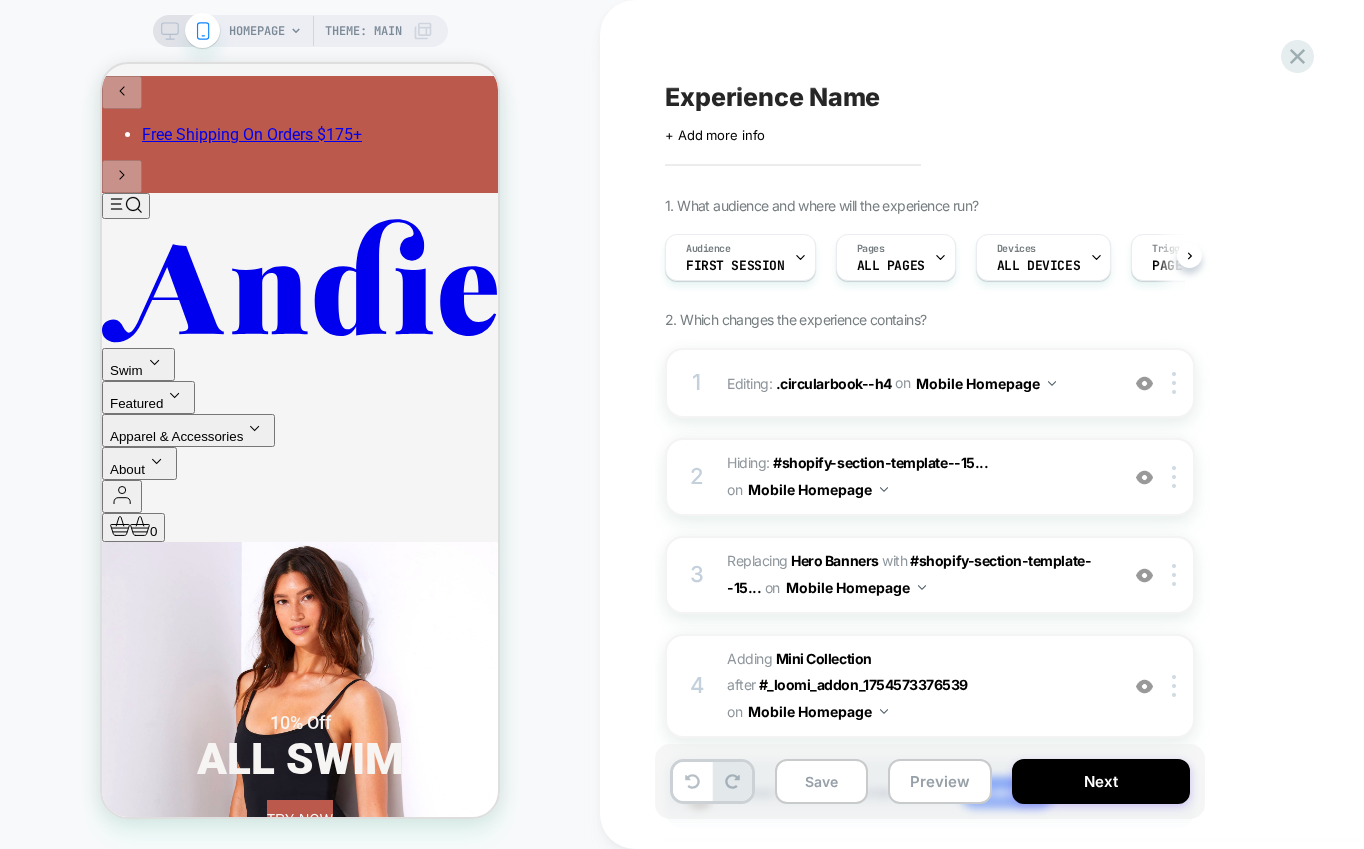 scroll, scrollTop: 0, scrollLeft: 1, axis: horizontal 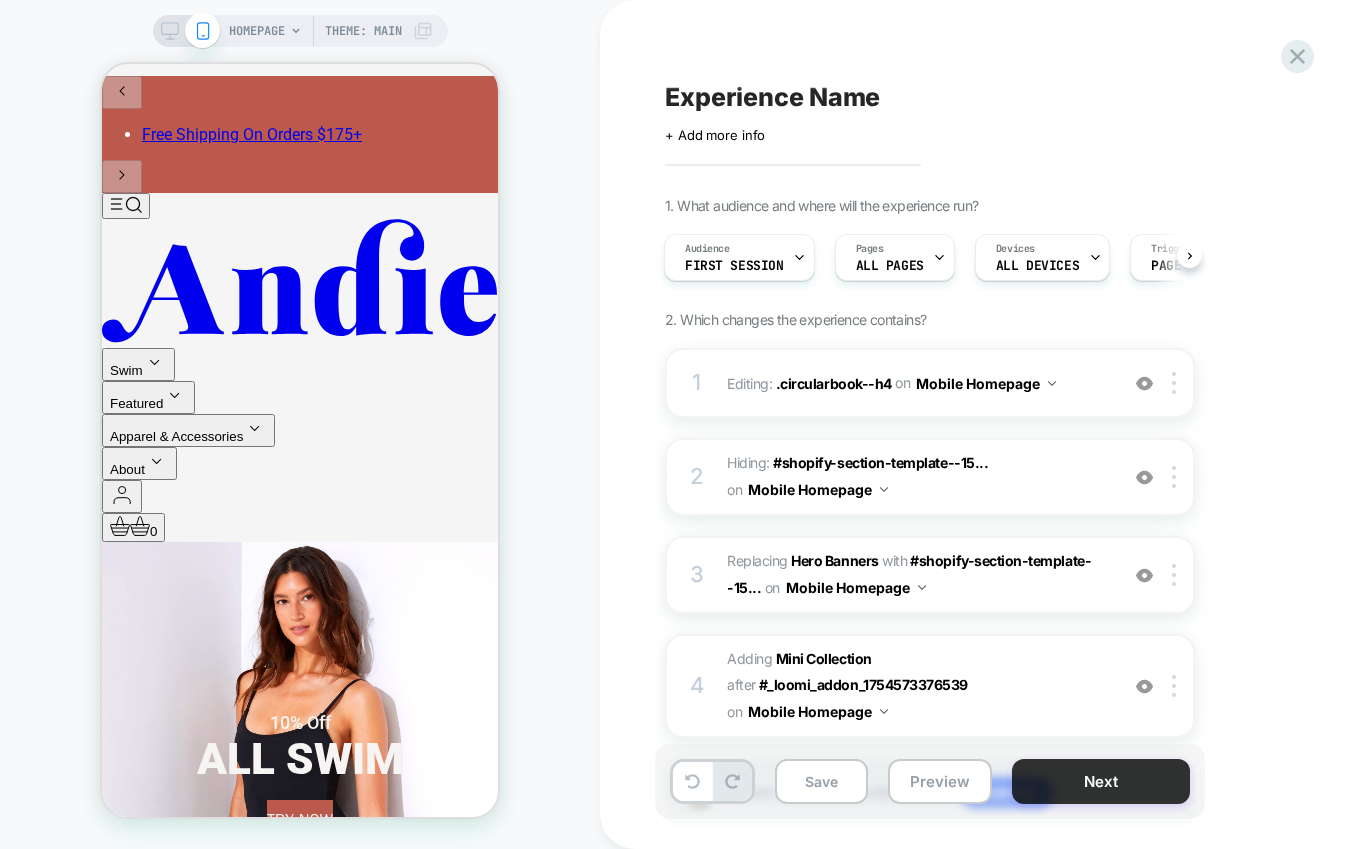 click on "Next" at bounding box center [1101, 781] 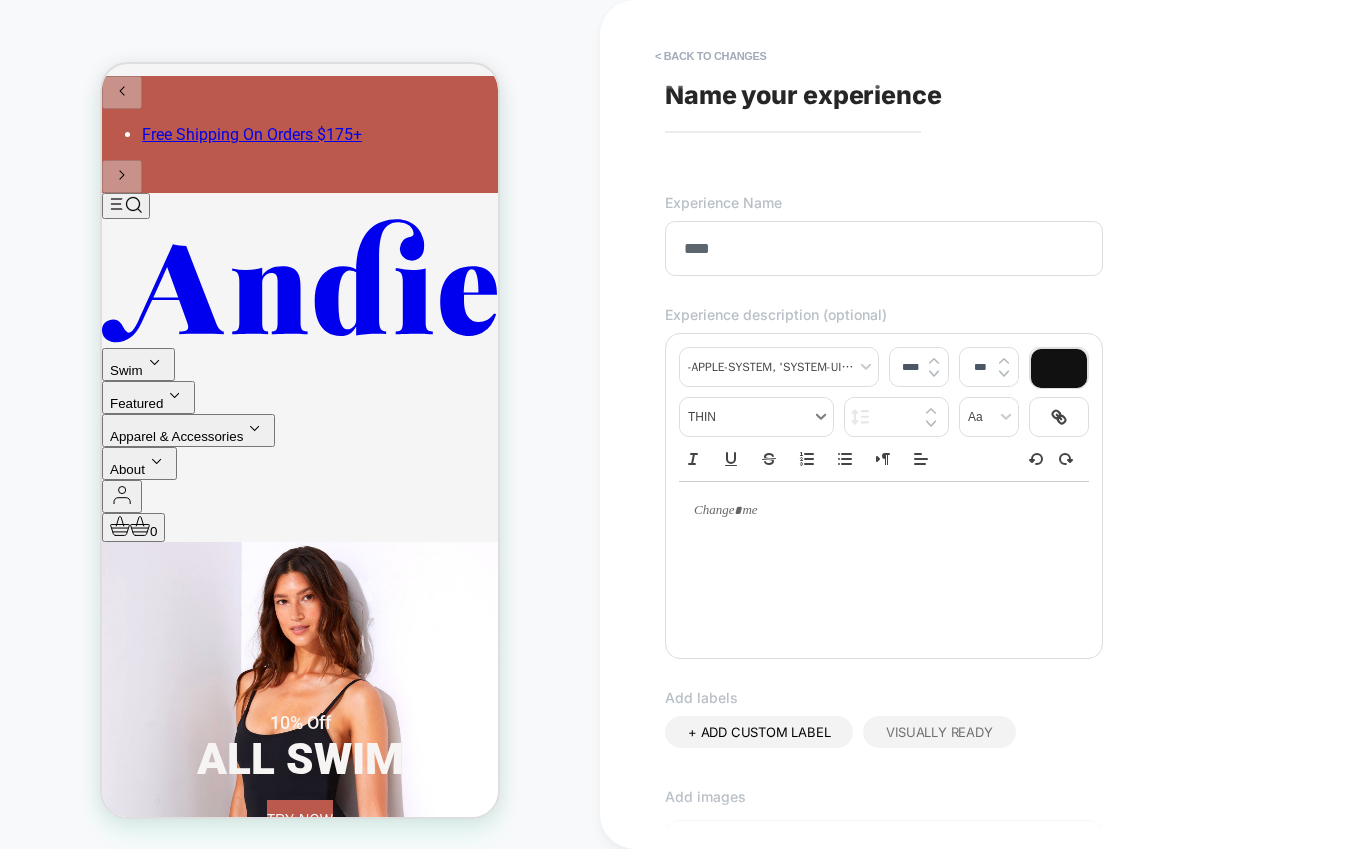 scroll, scrollTop: 428, scrollLeft: 0, axis: vertical 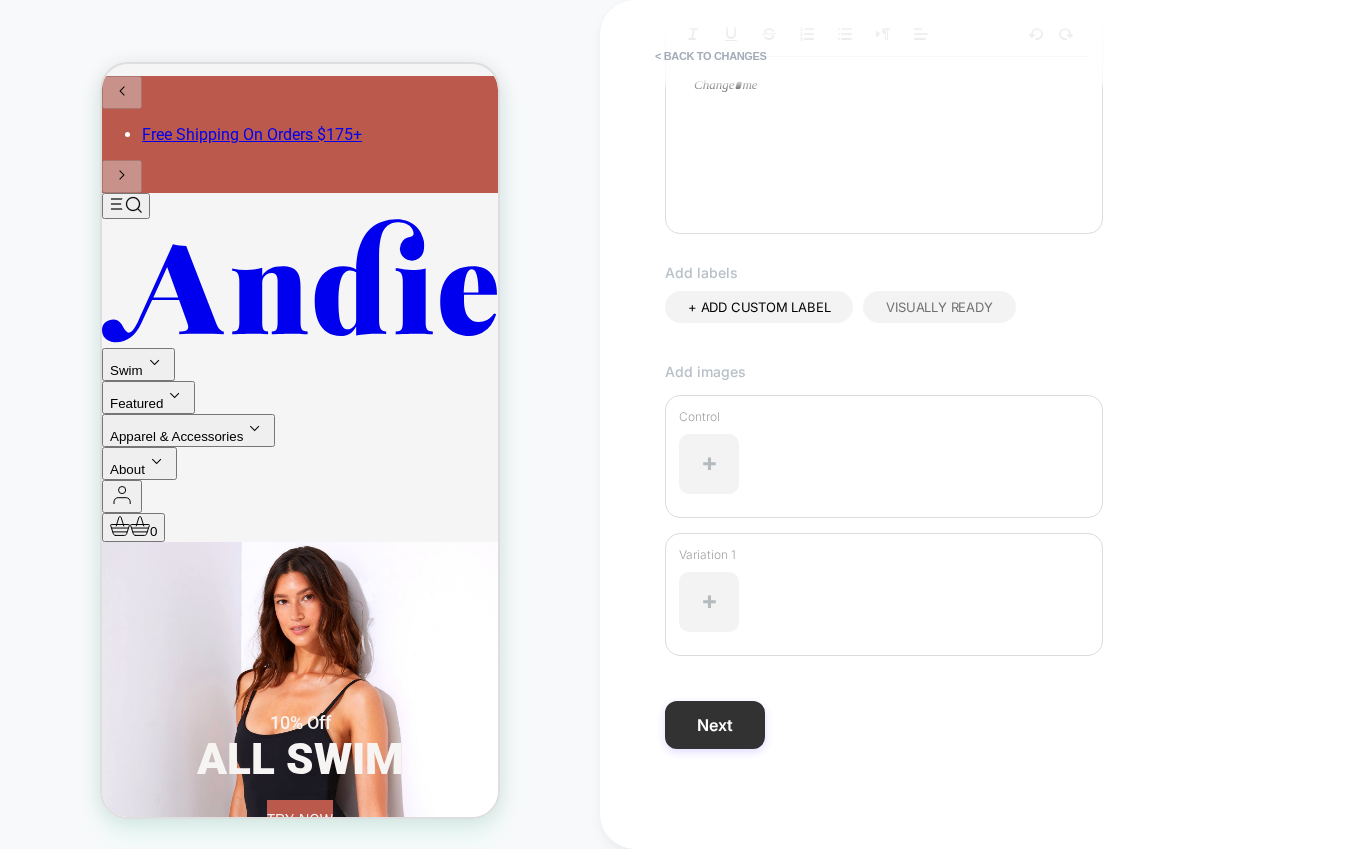 type on "****" 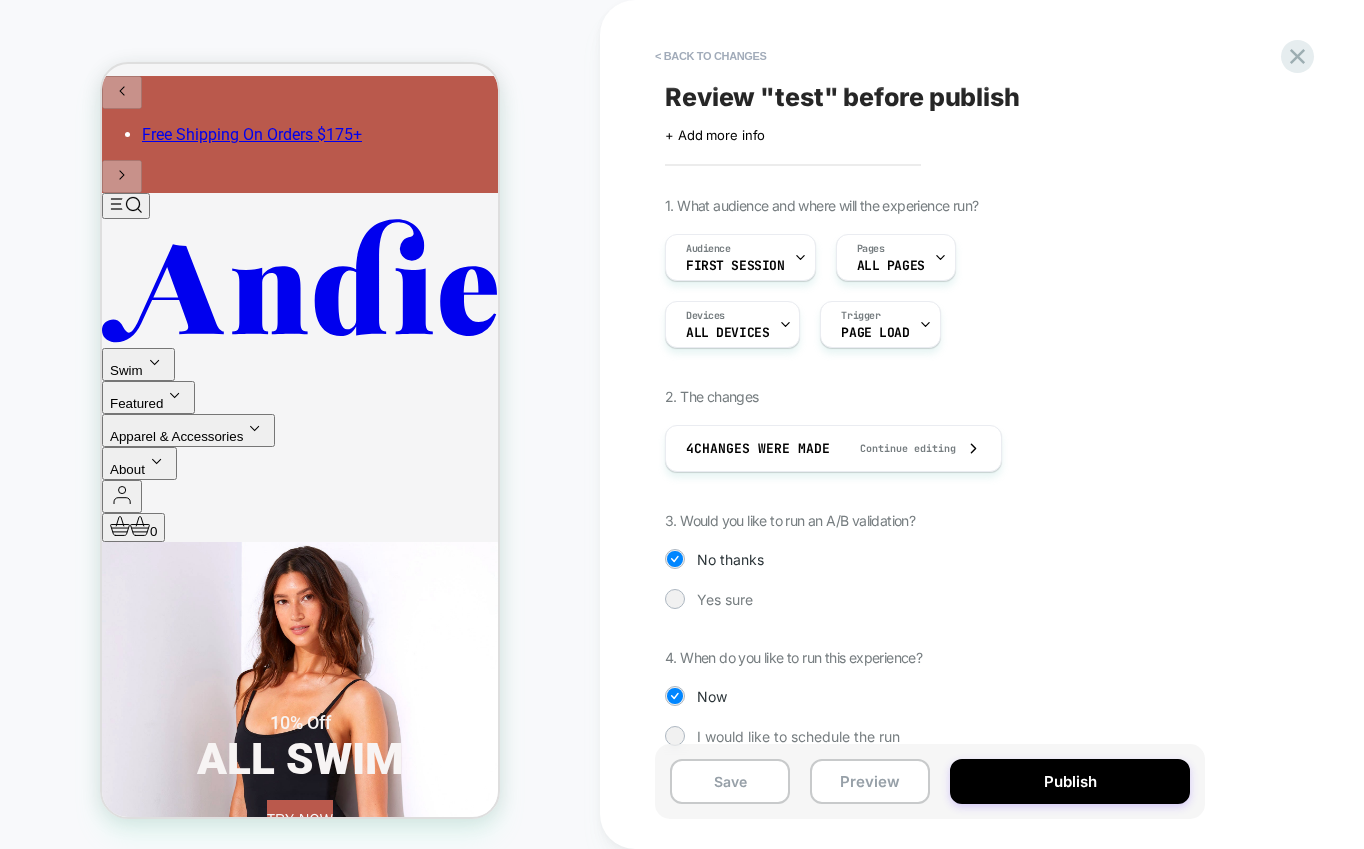 scroll, scrollTop: 27, scrollLeft: 0, axis: vertical 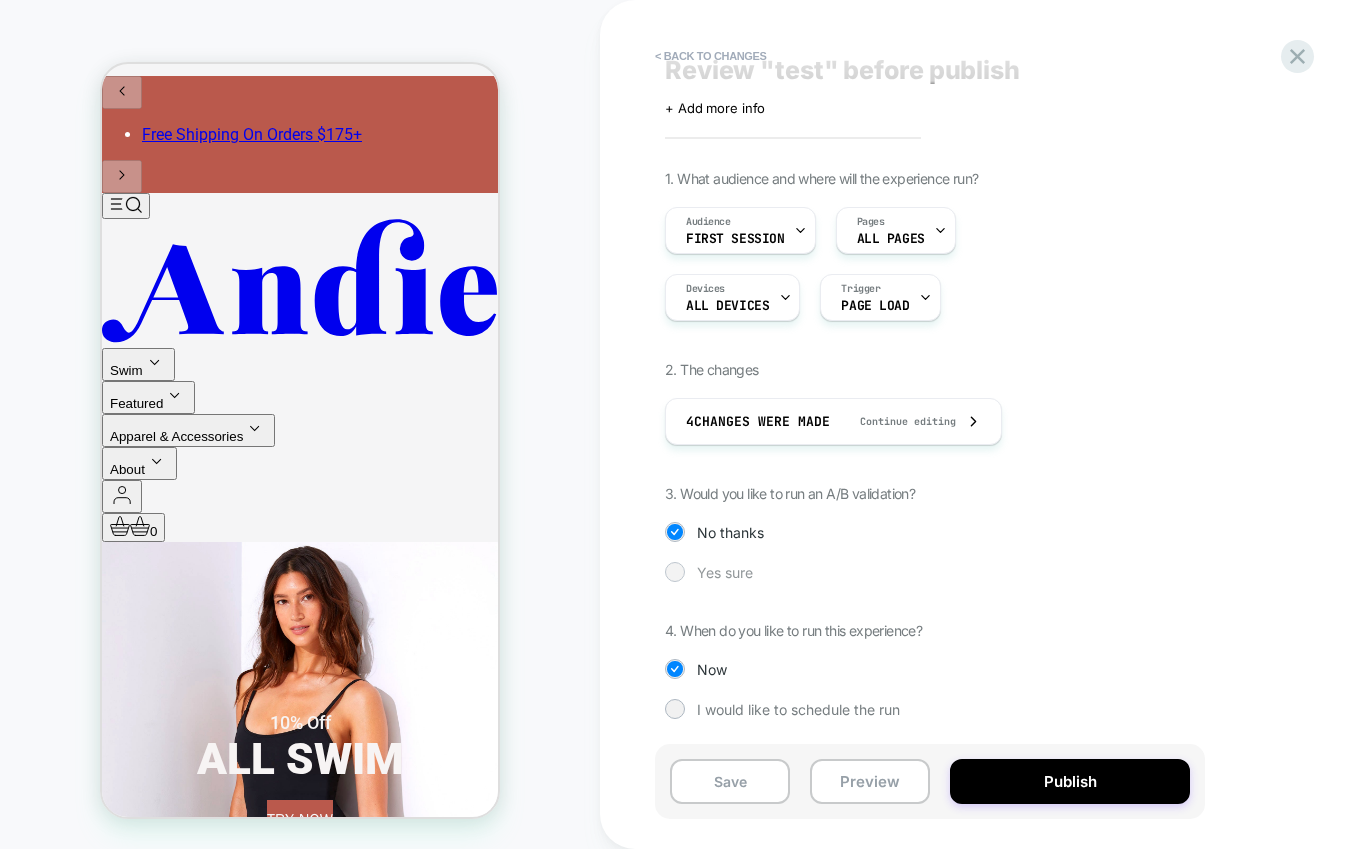 click at bounding box center [674, 571] 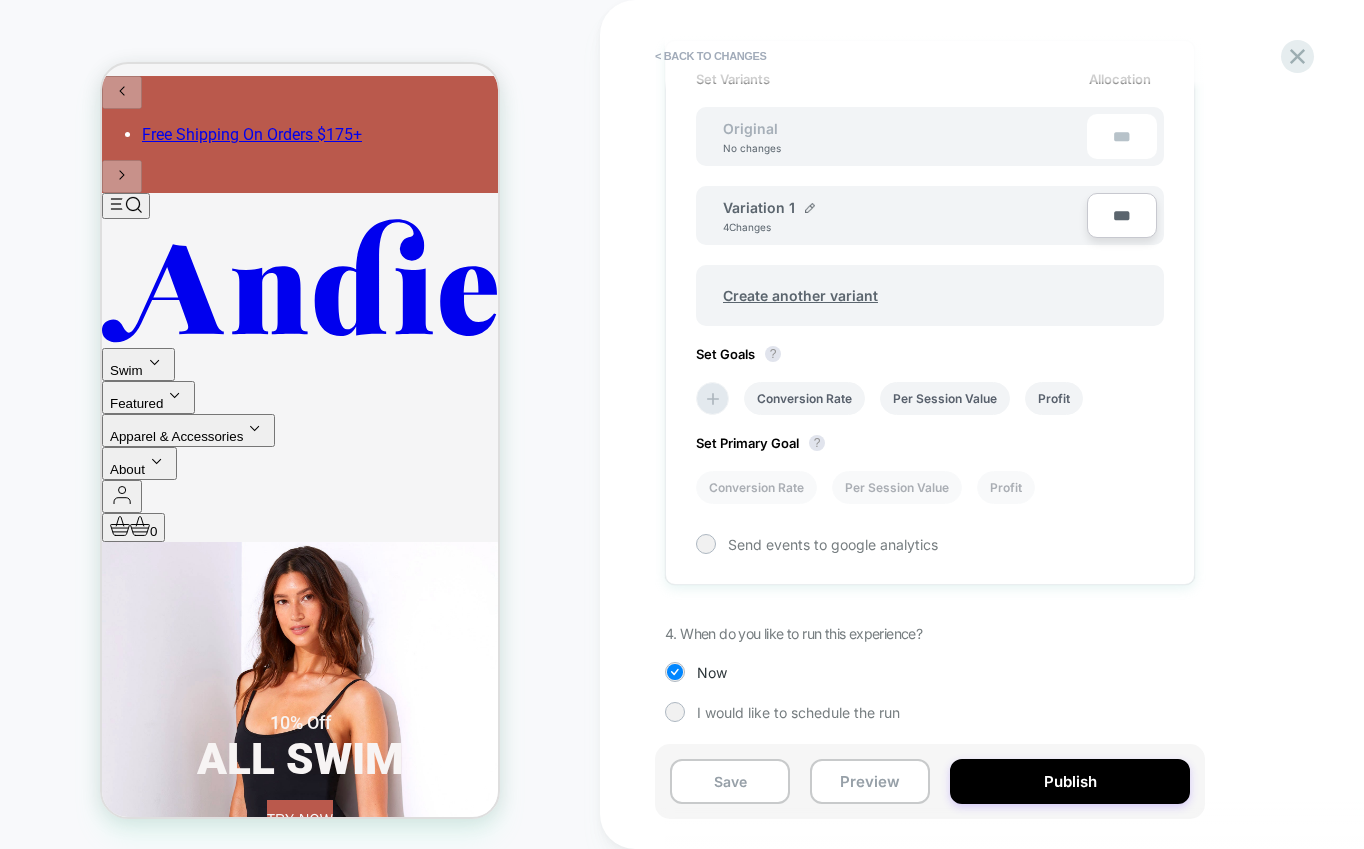 scroll, scrollTop: 592, scrollLeft: 0, axis: vertical 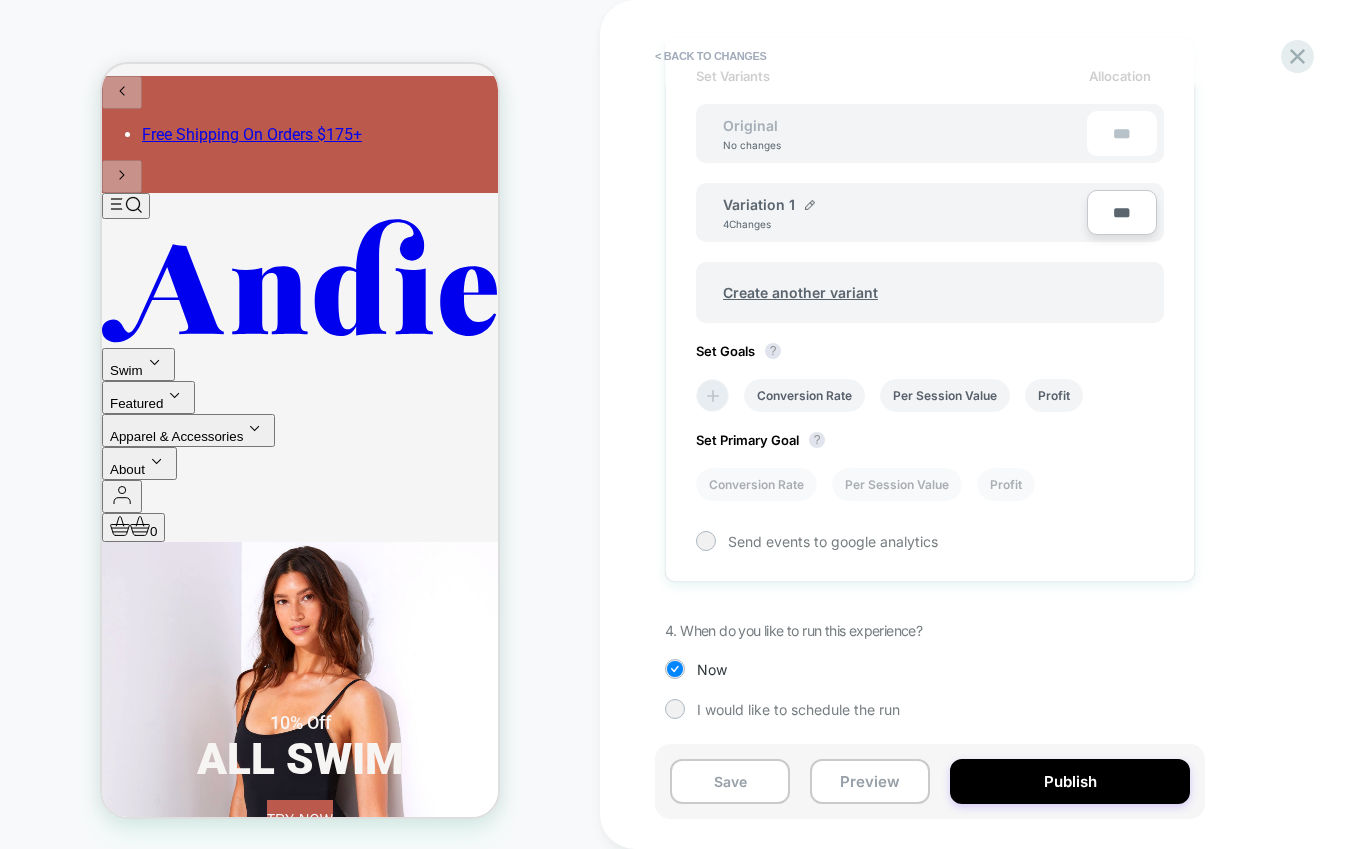 click 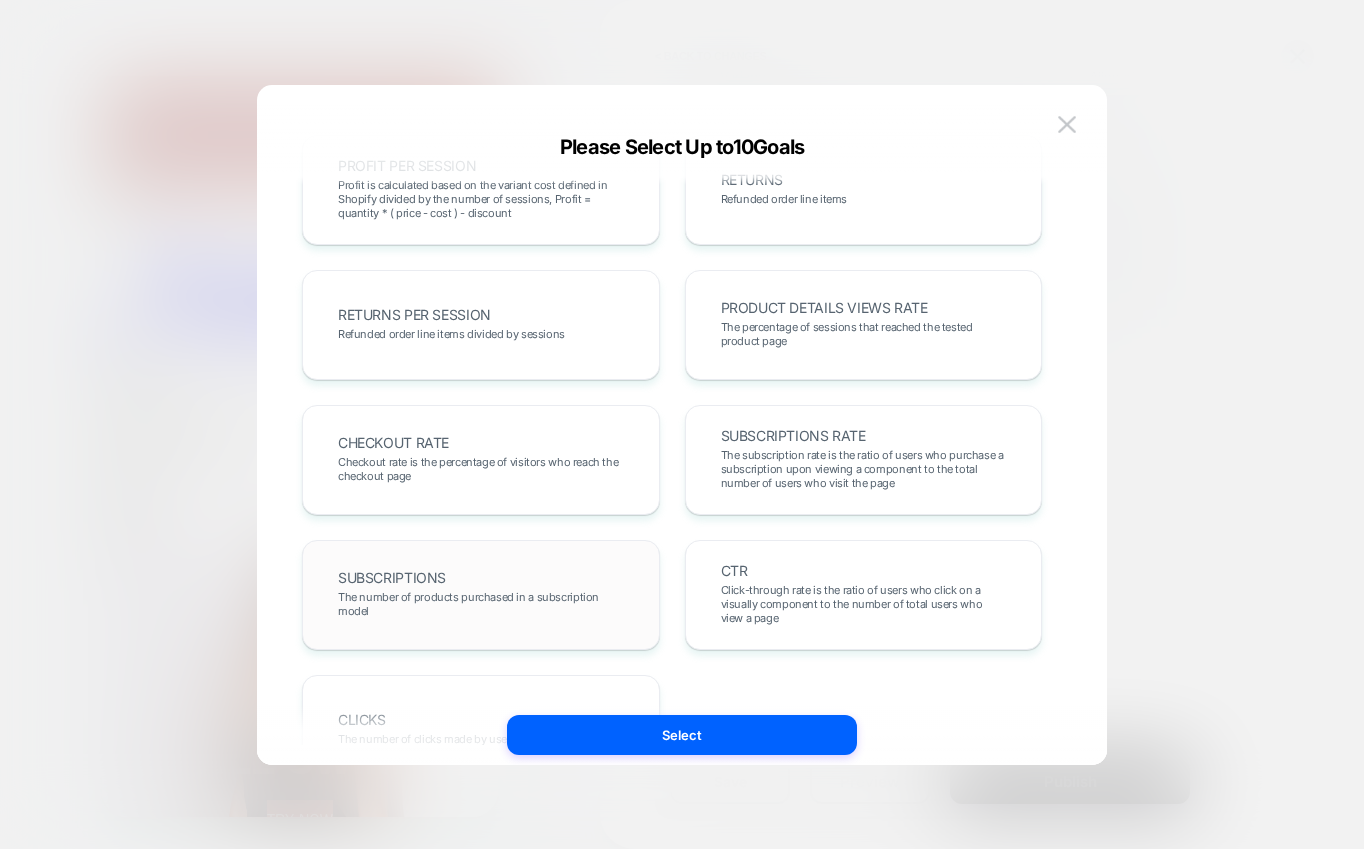 scroll, scrollTop: 619, scrollLeft: 0, axis: vertical 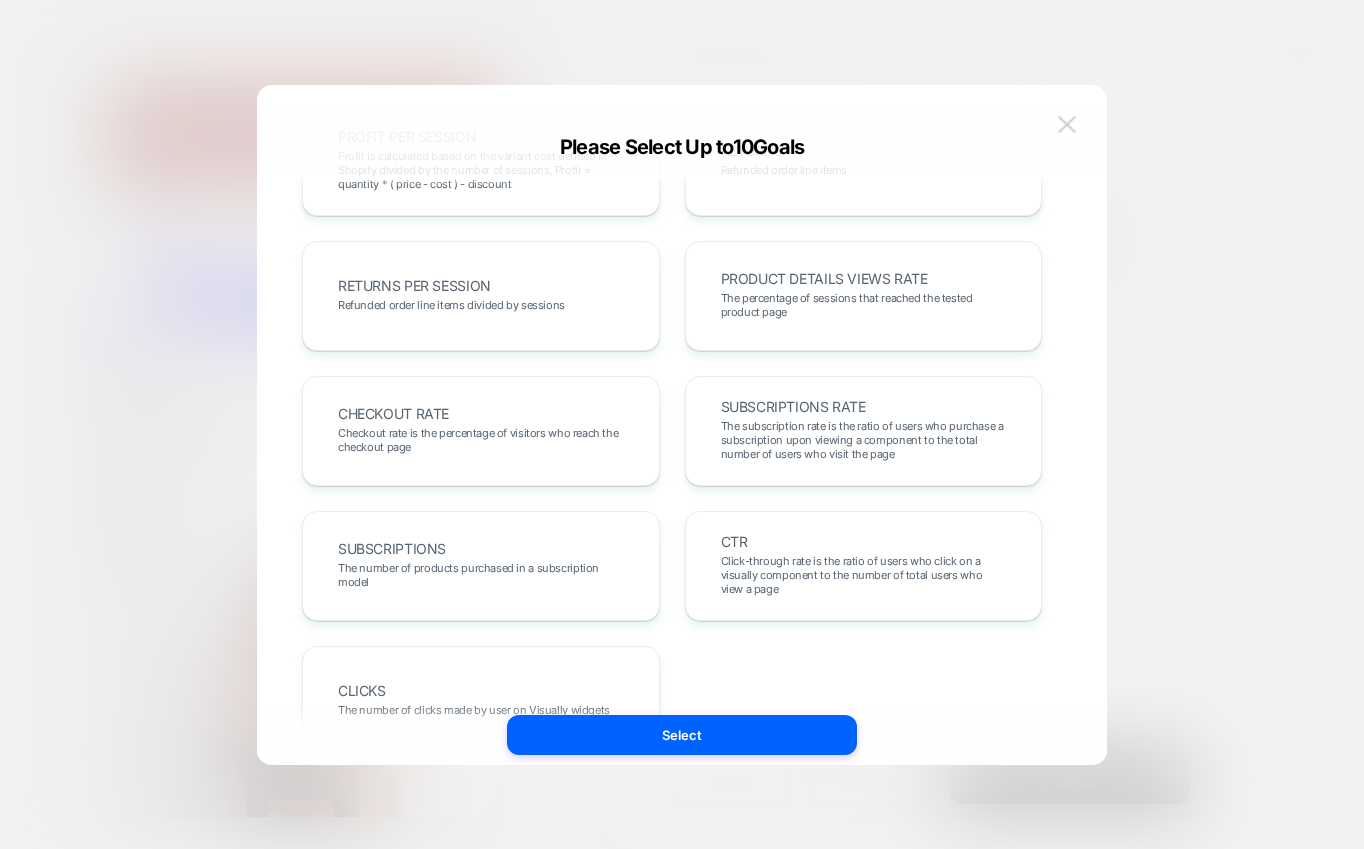 click at bounding box center [1067, 124] 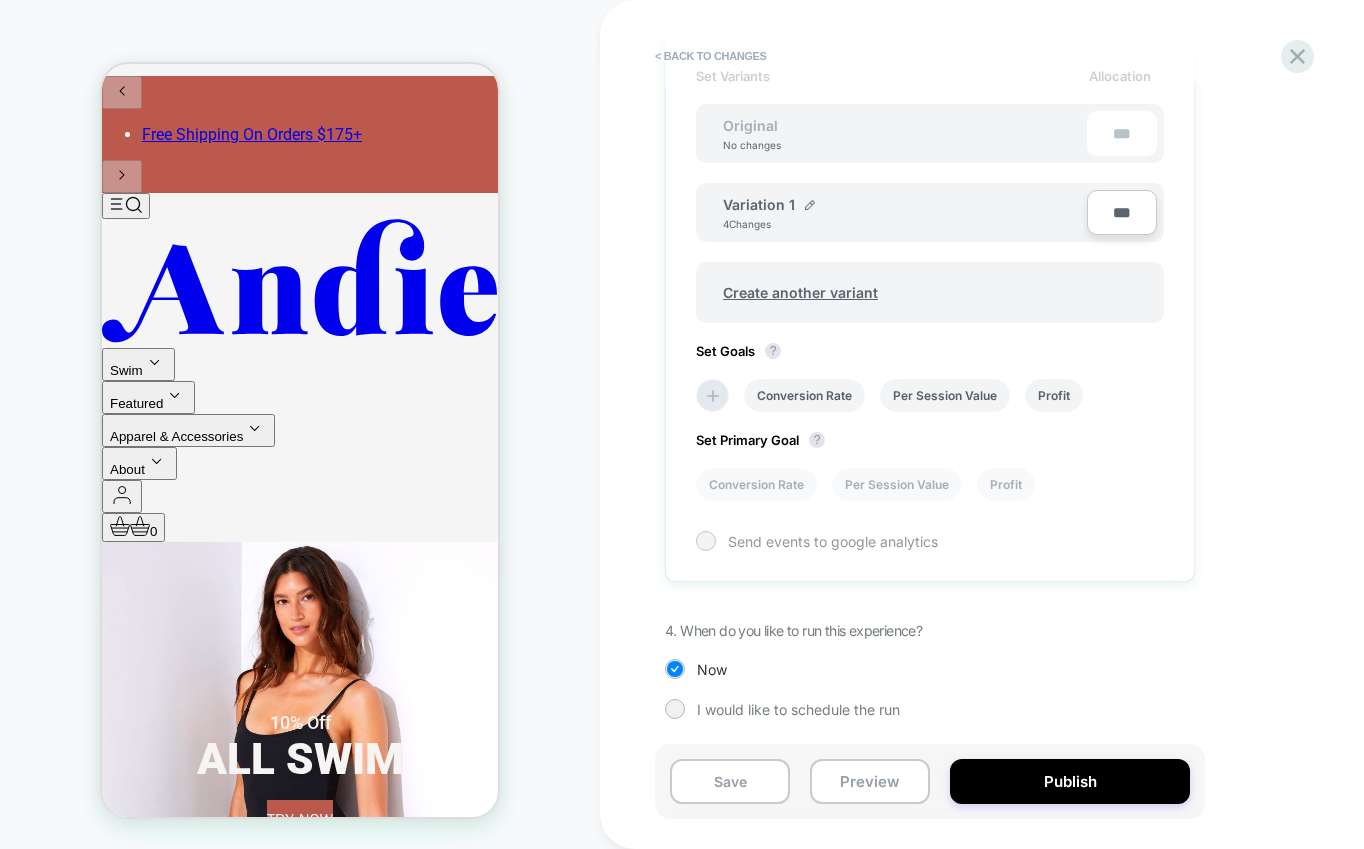 click at bounding box center [705, 540] 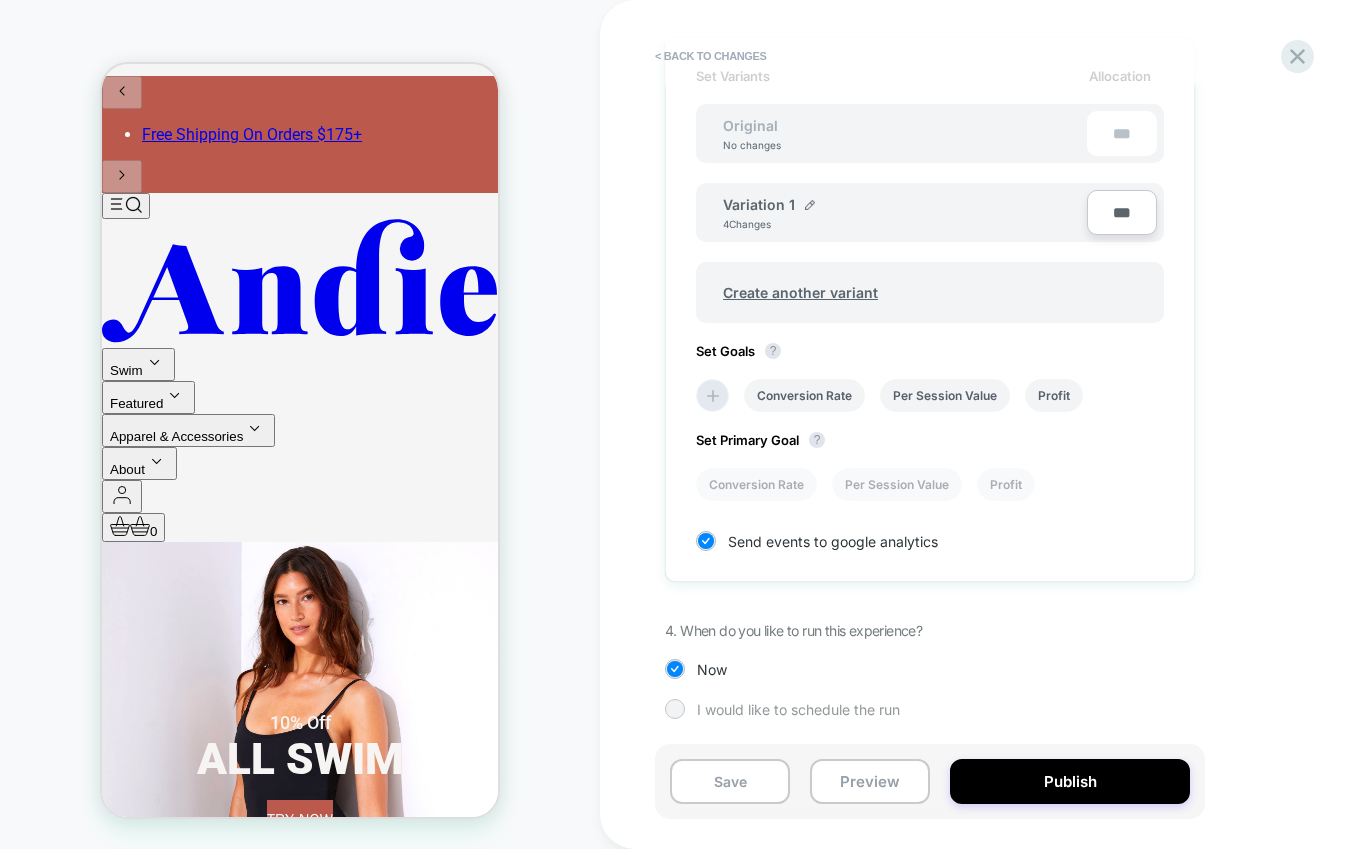 click at bounding box center (674, 708) 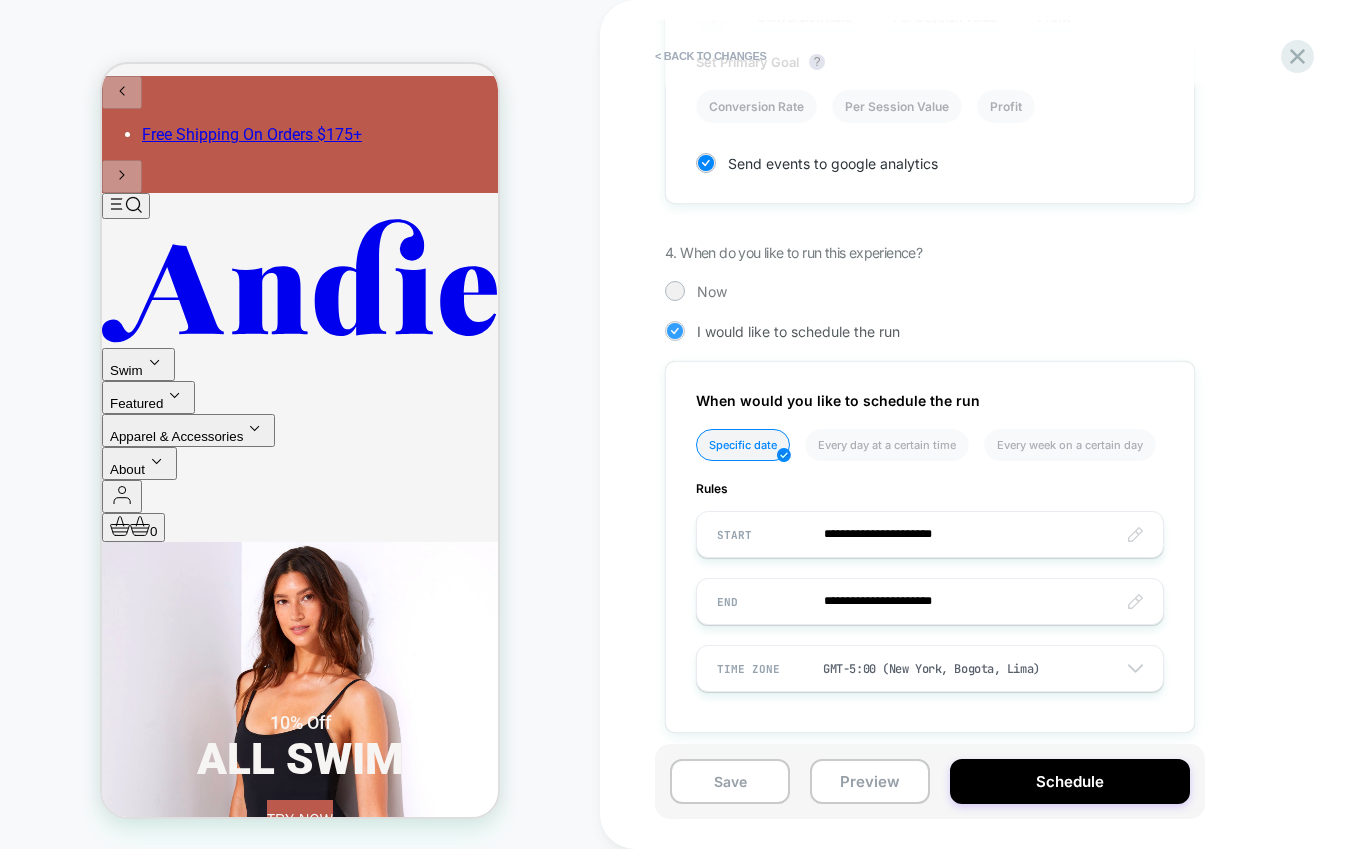 scroll, scrollTop: 984, scrollLeft: 0, axis: vertical 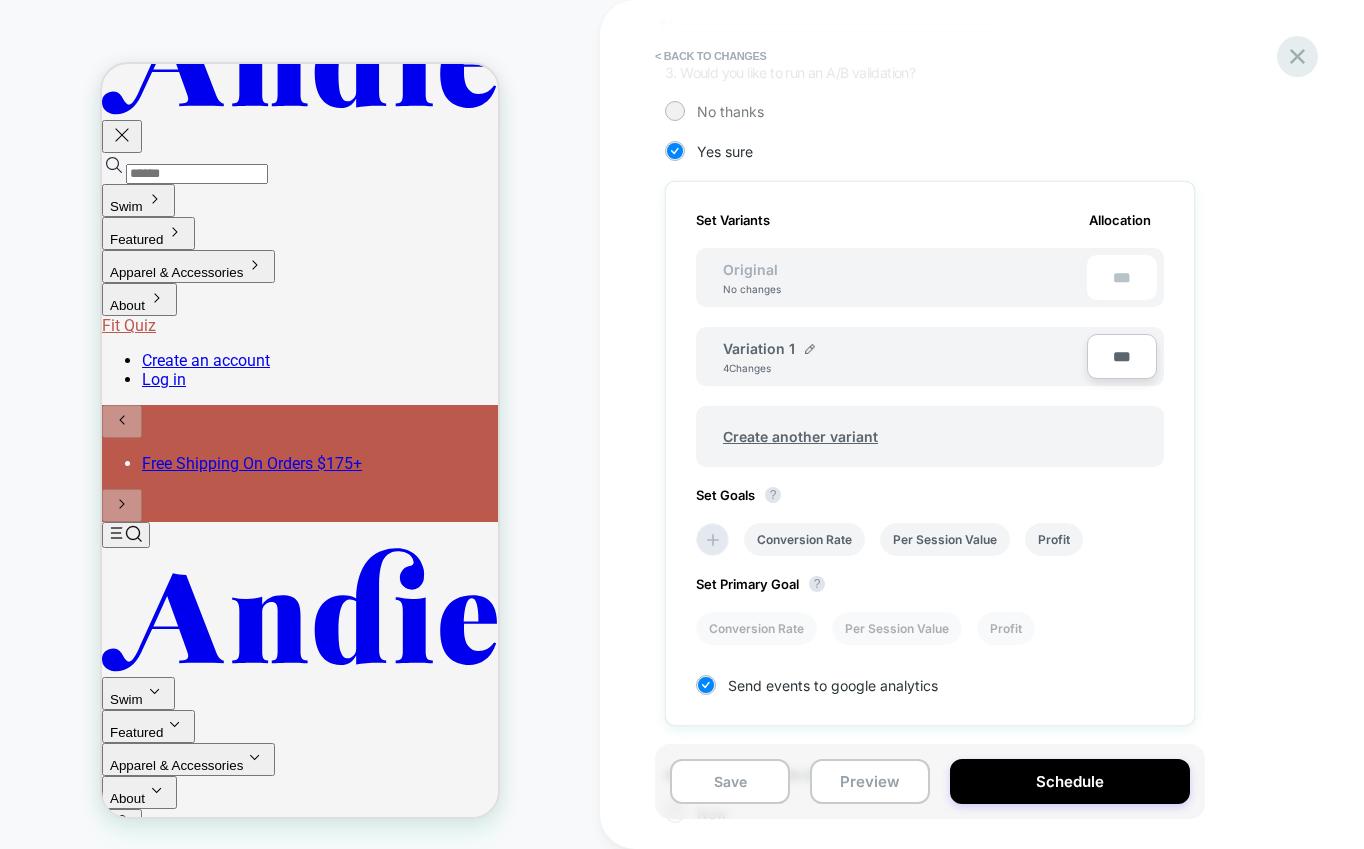 click 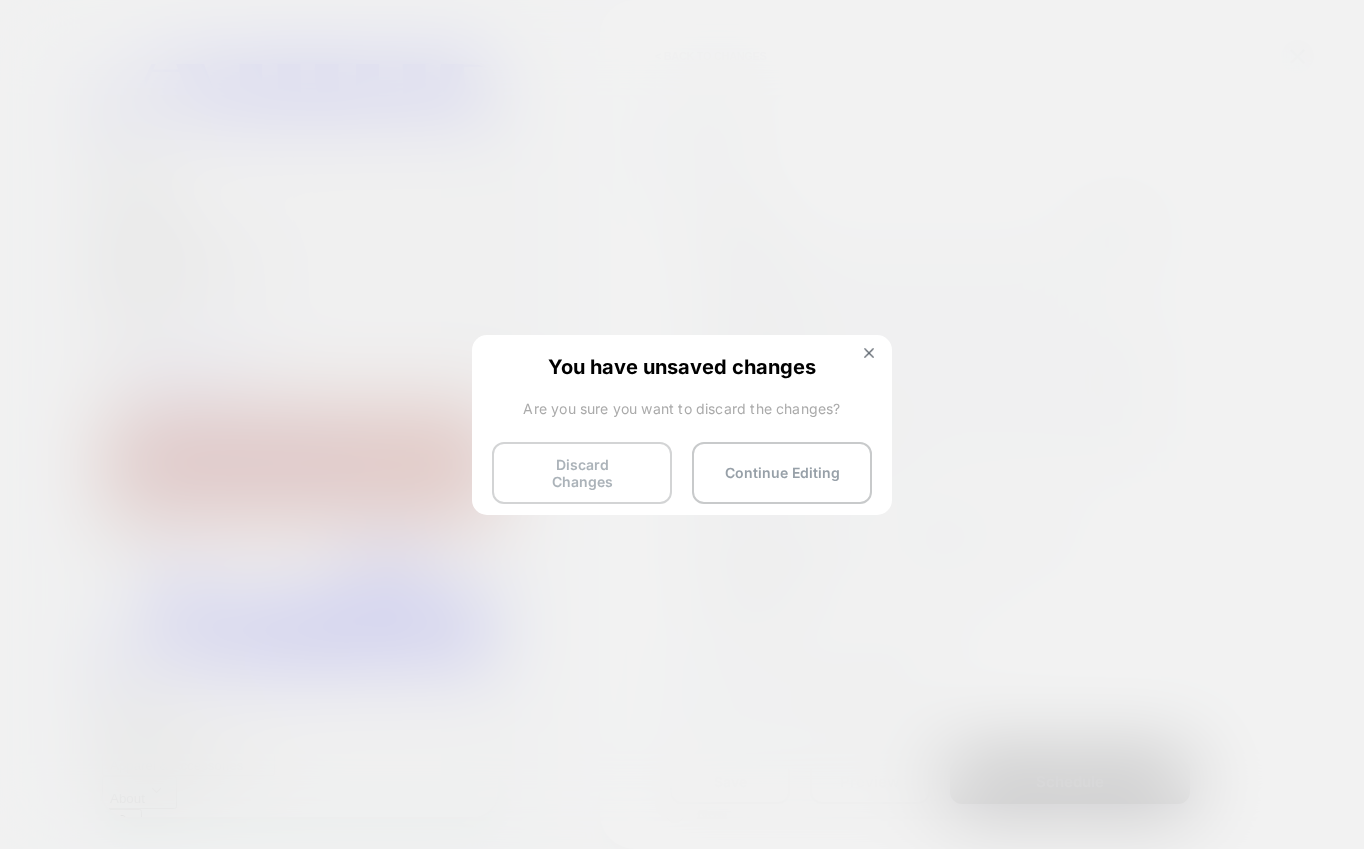 click on "Discard Changes" at bounding box center (582, 473) 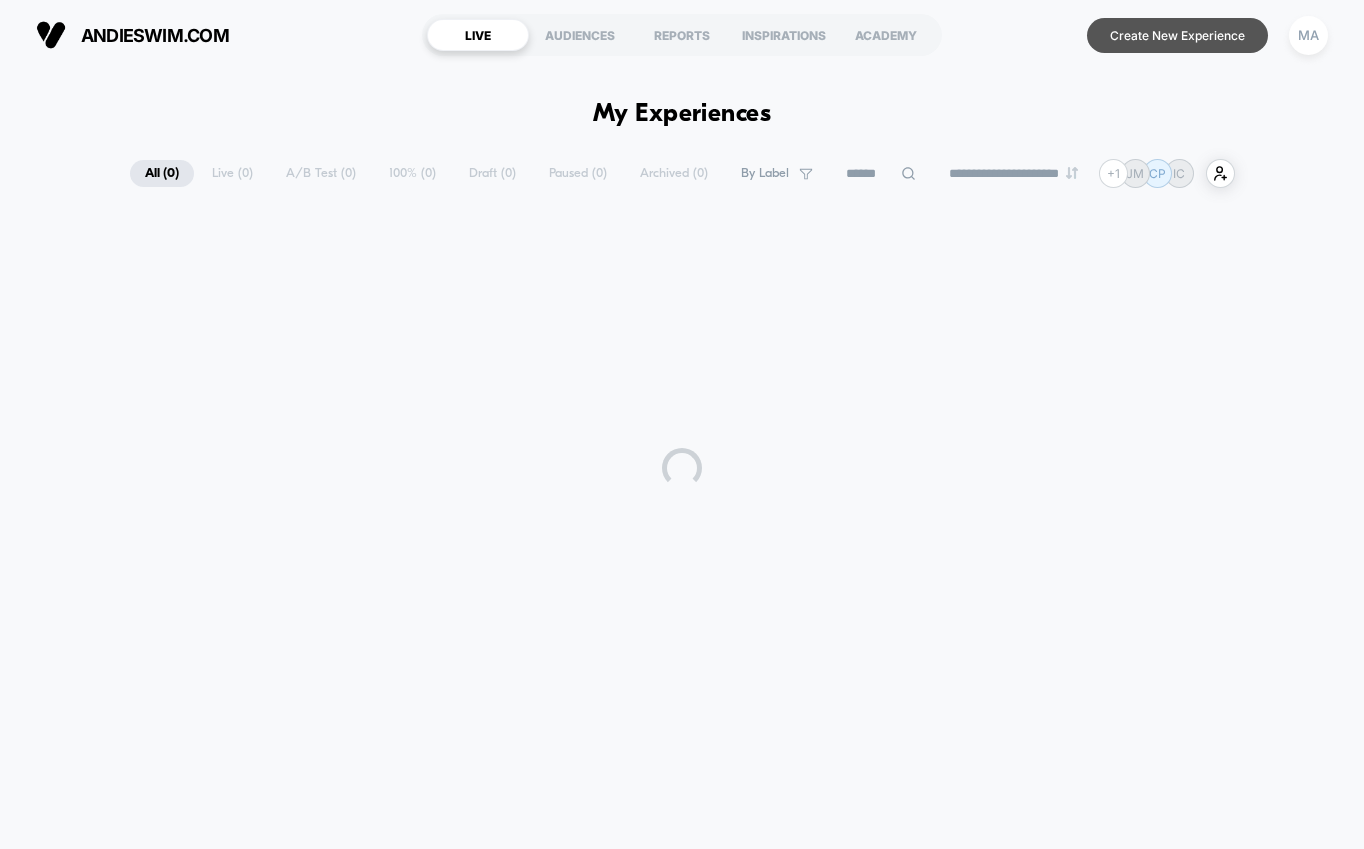 click on "Create New Experience" at bounding box center [1177, 35] 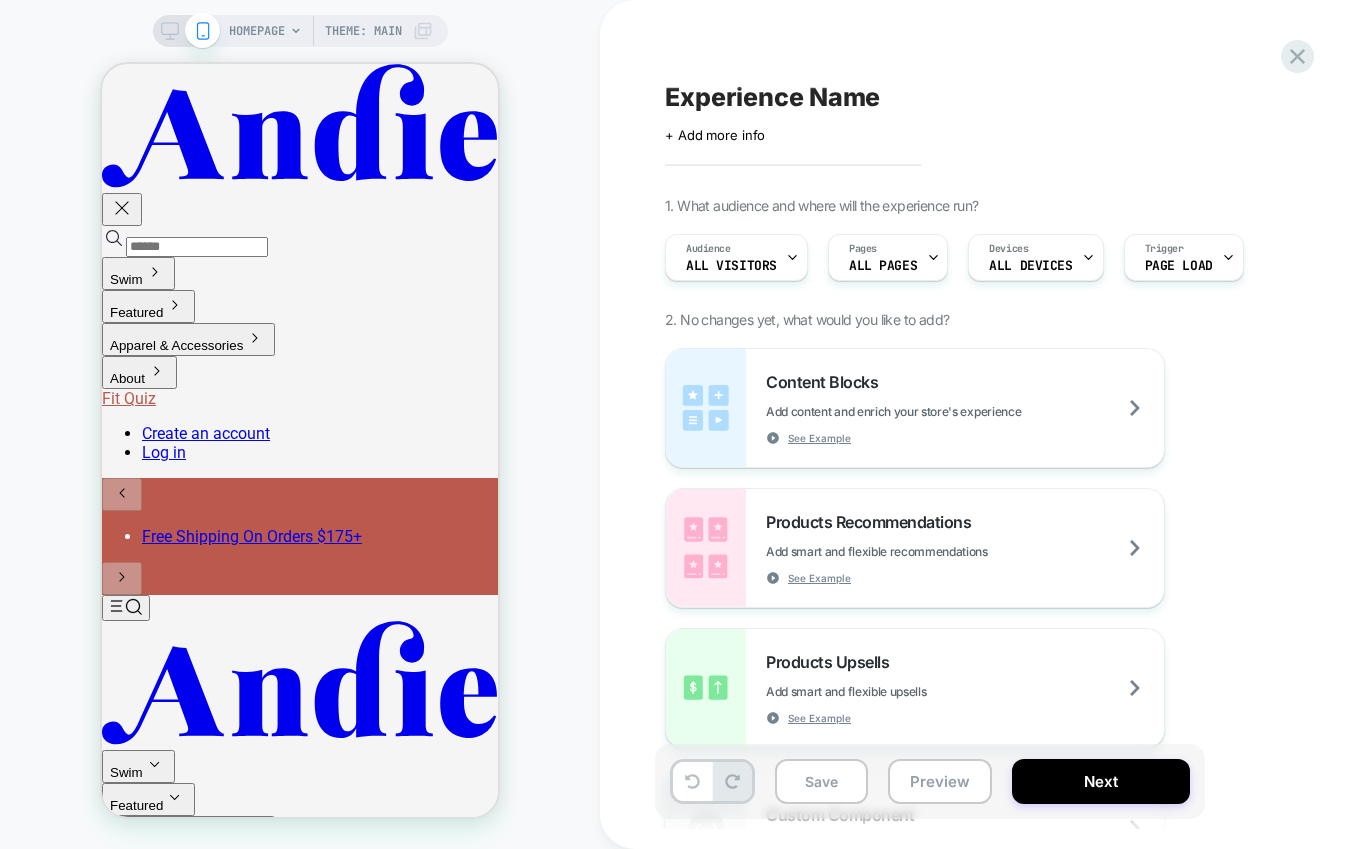 scroll, scrollTop: 0, scrollLeft: 0, axis: both 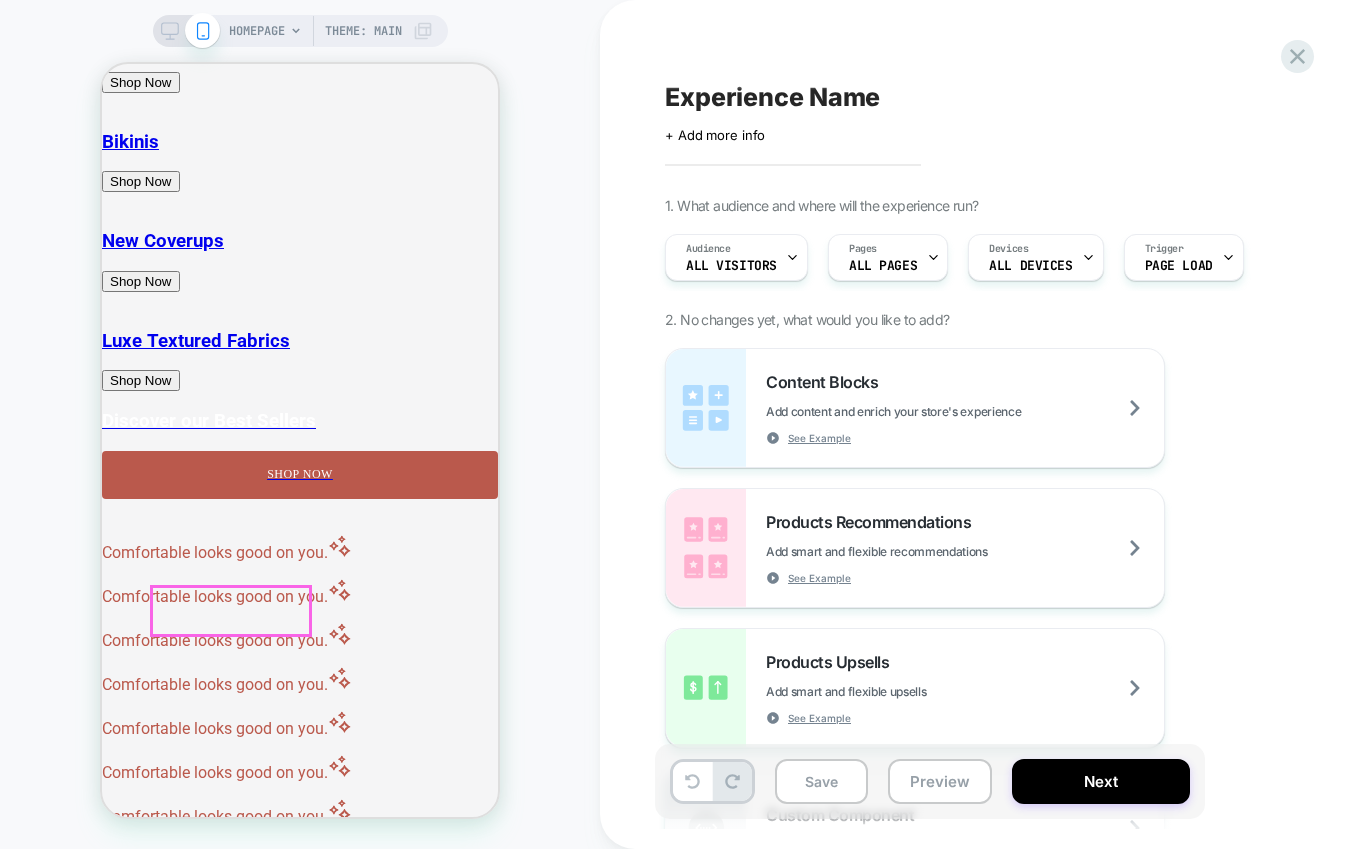 click on "Shop Now" at bounding box center (141, 281) 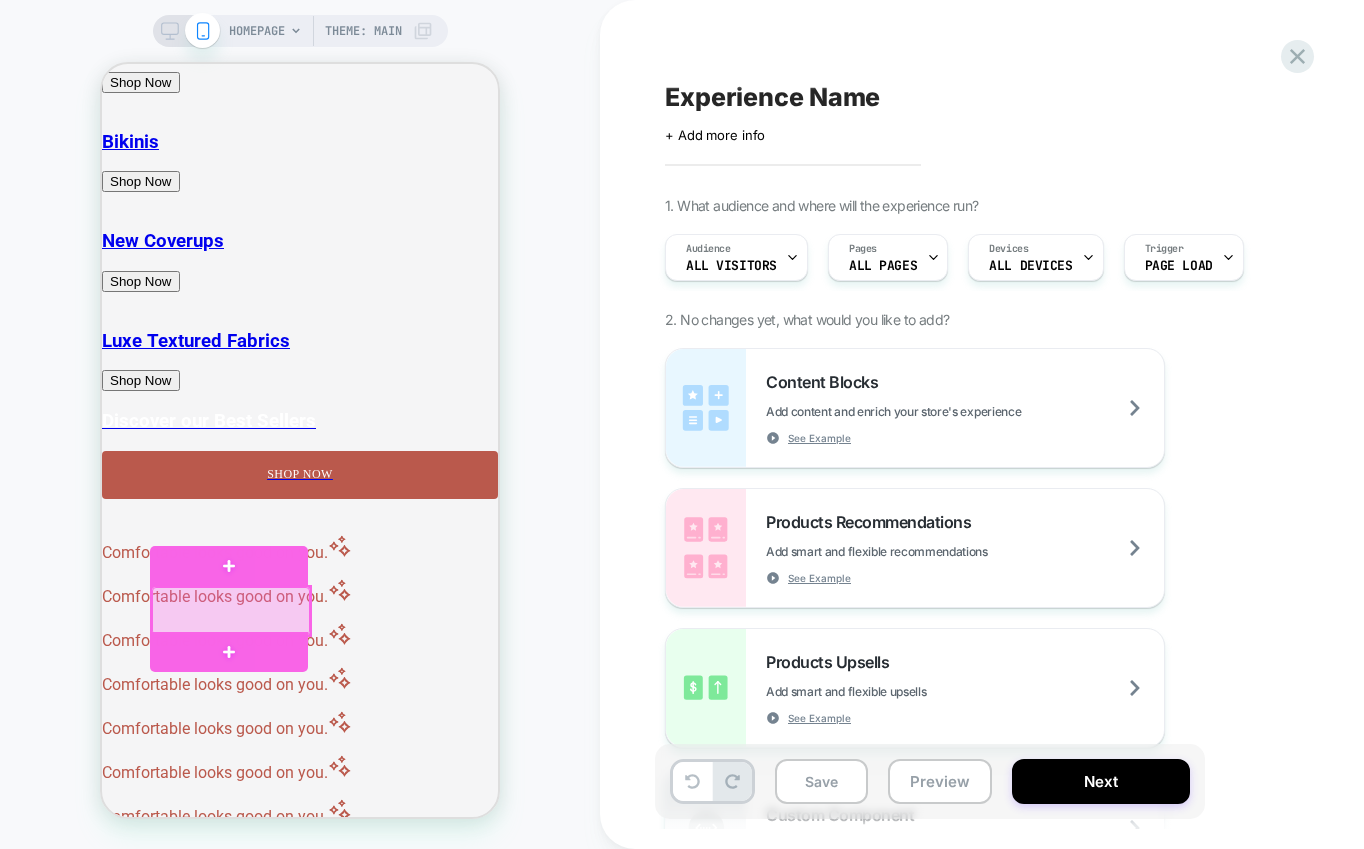 click at bounding box center (231, 611) 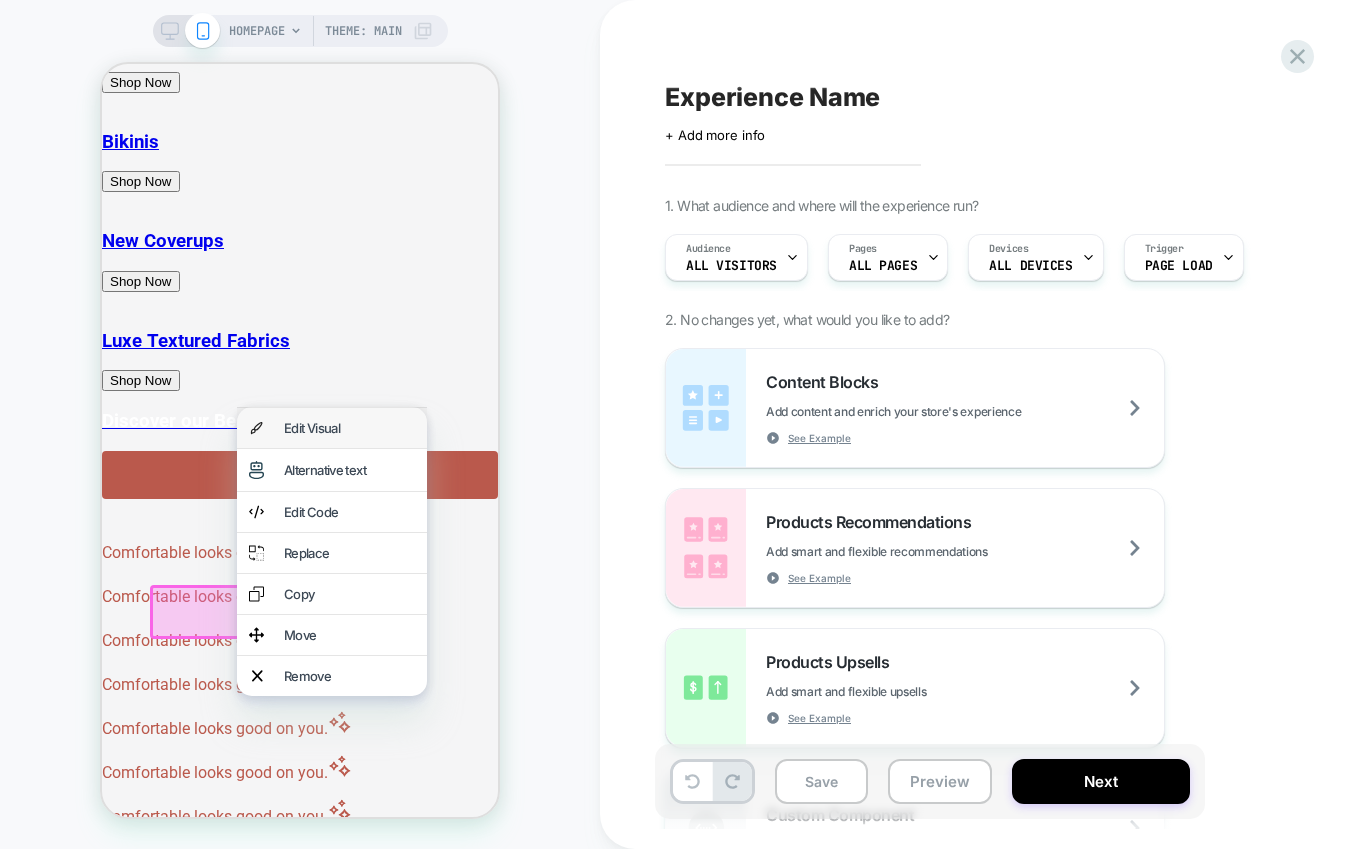 click on "Edit Visual" at bounding box center [349, 428] 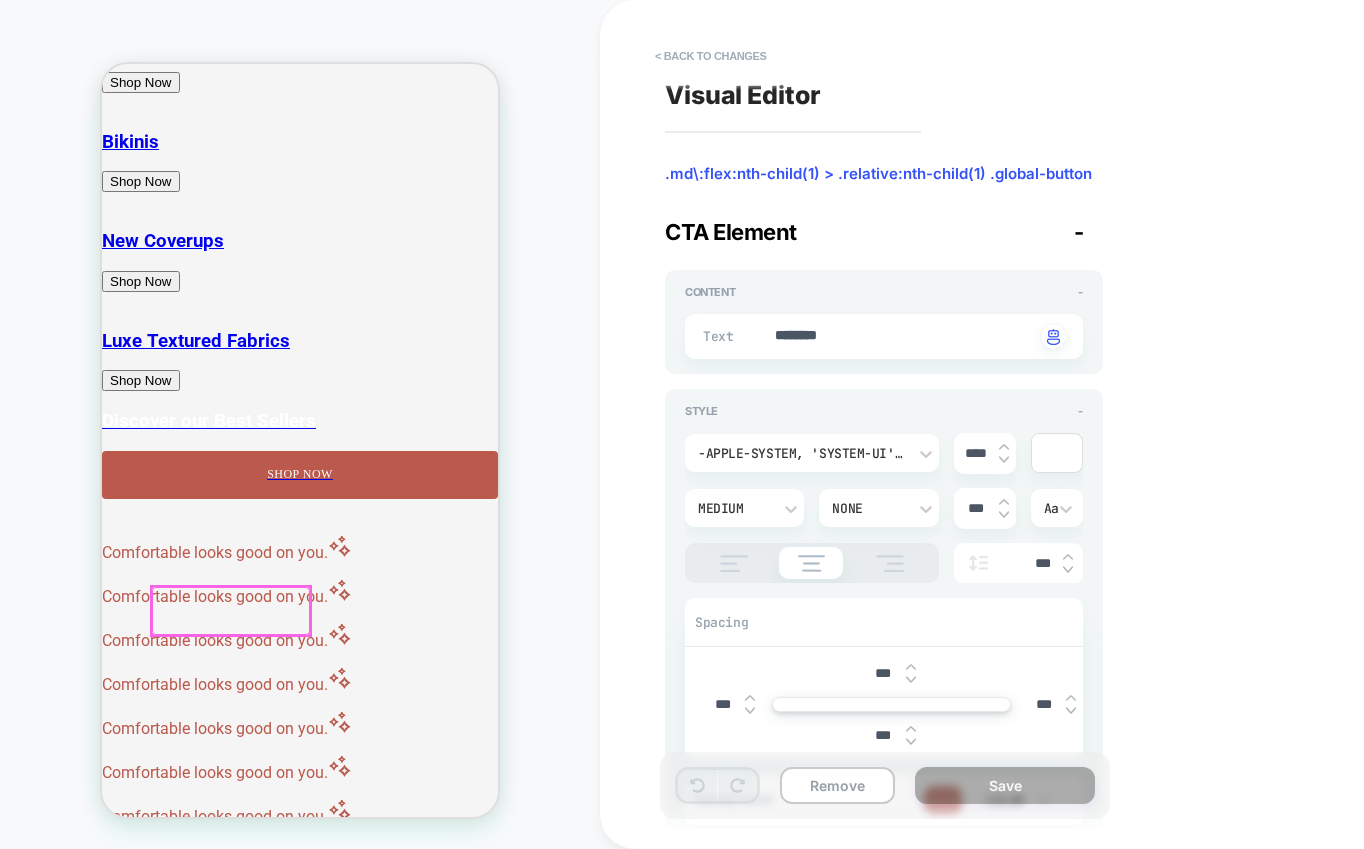 scroll, scrollTop: 1614, scrollLeft: 0, axis: vertical 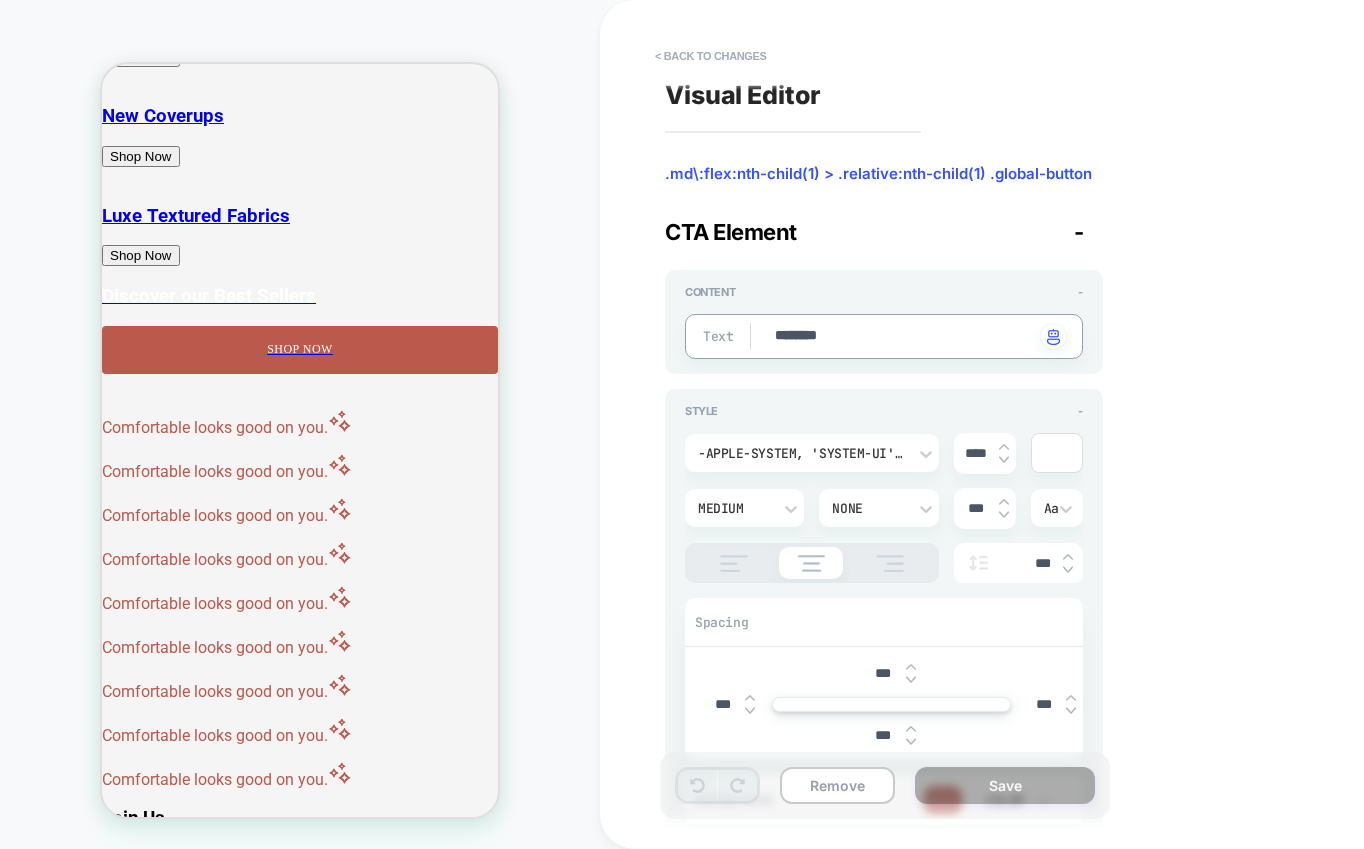click on "********" at bounding box center (904, 337) 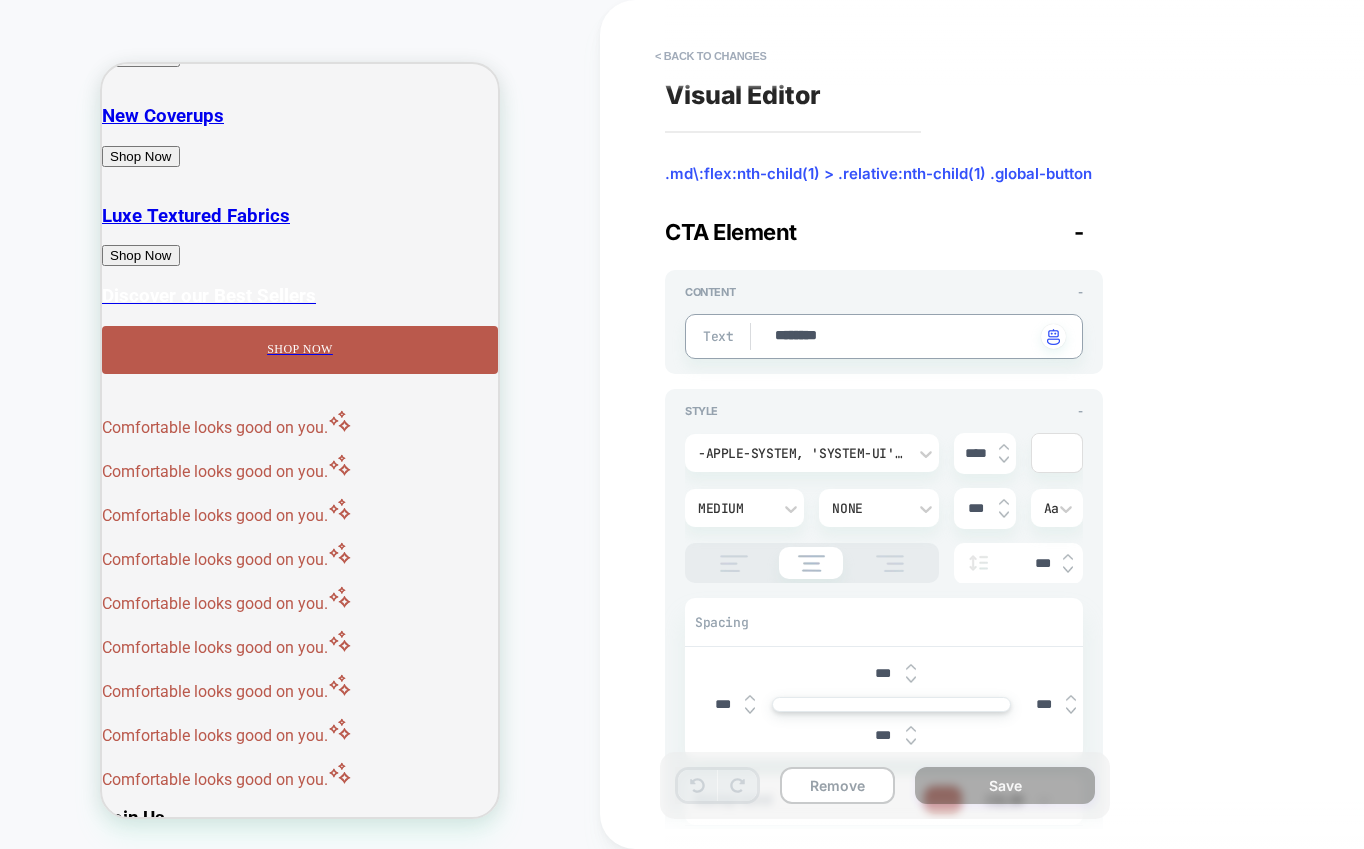 type on "*" 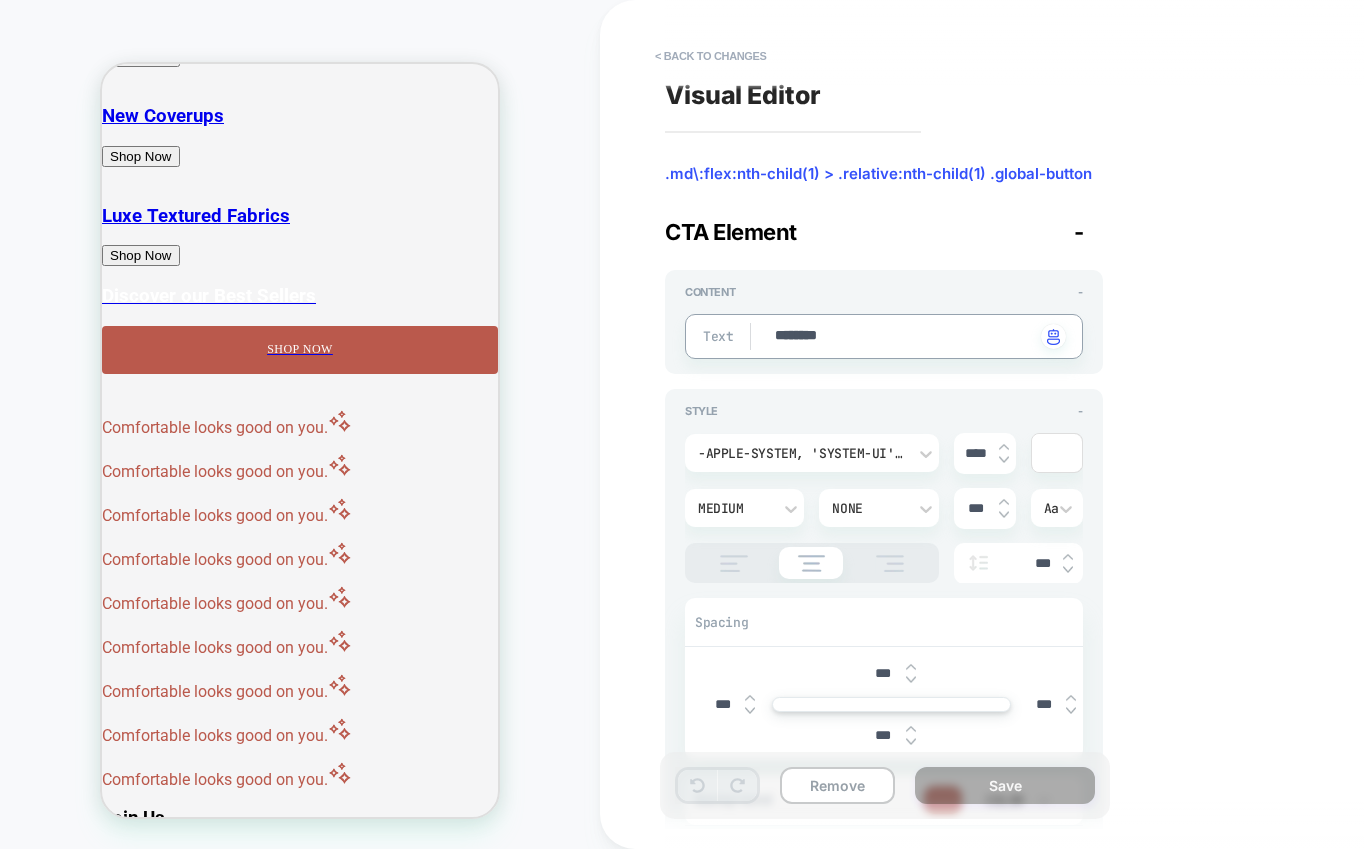 type on "*" 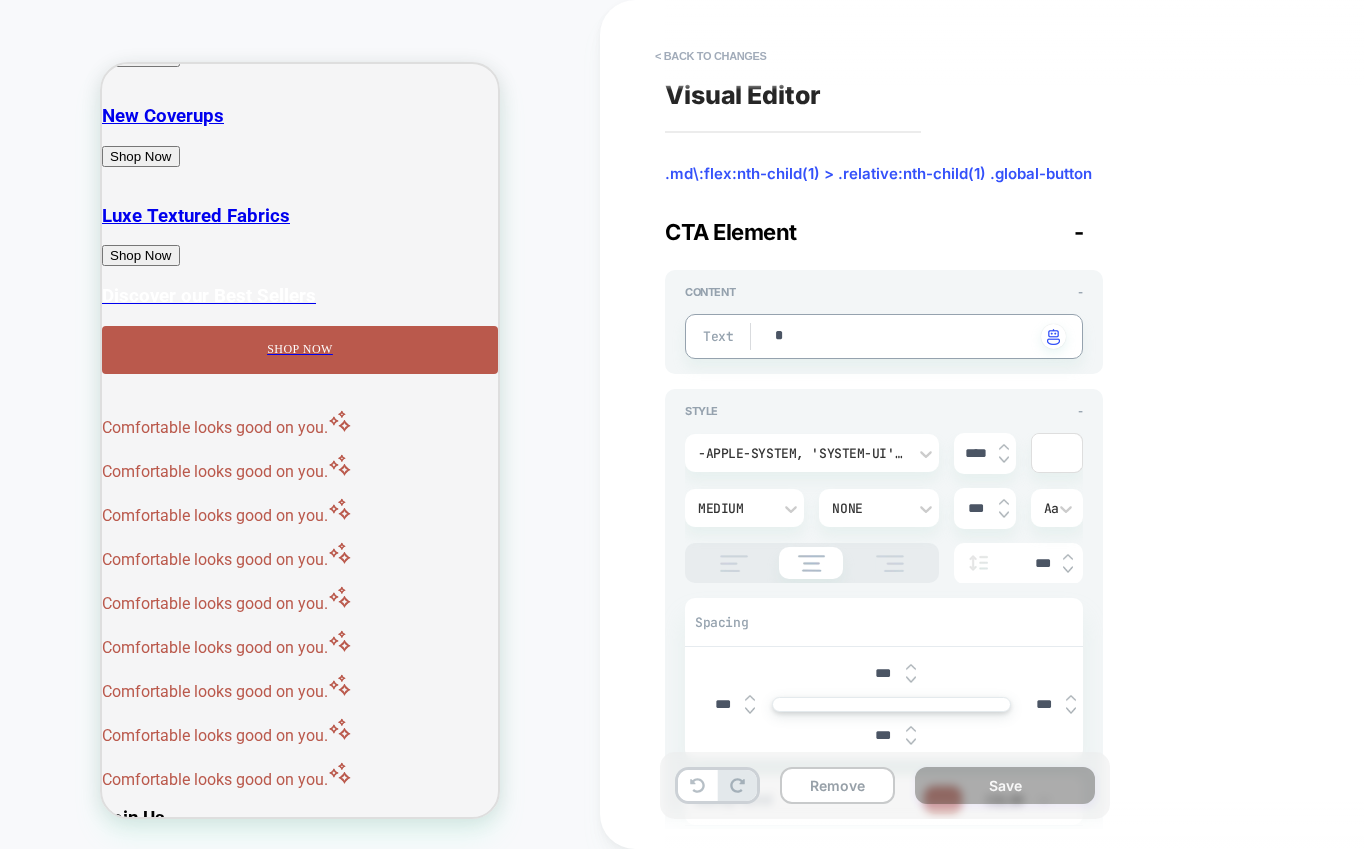 type on "*" 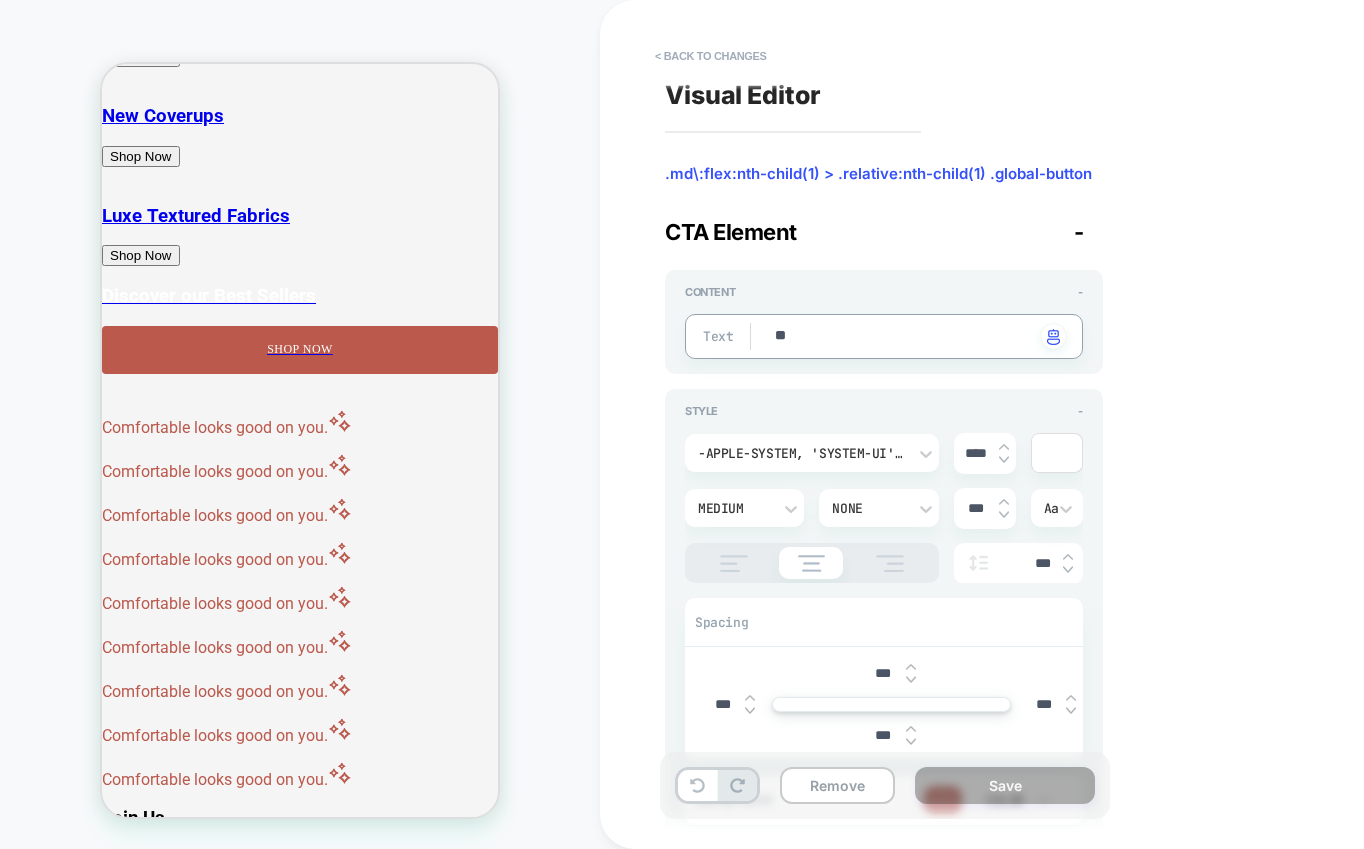 type on "*" 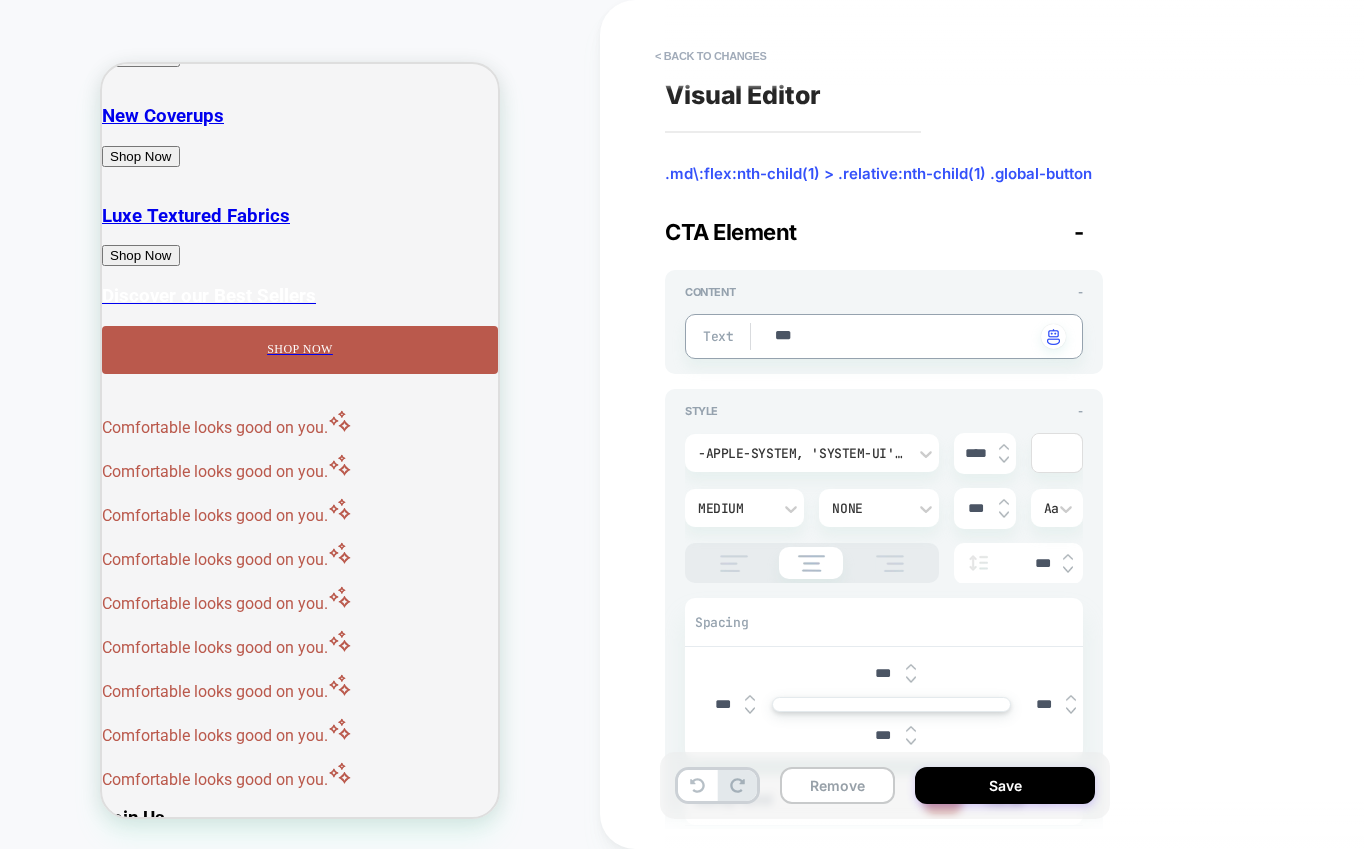 type on "*" 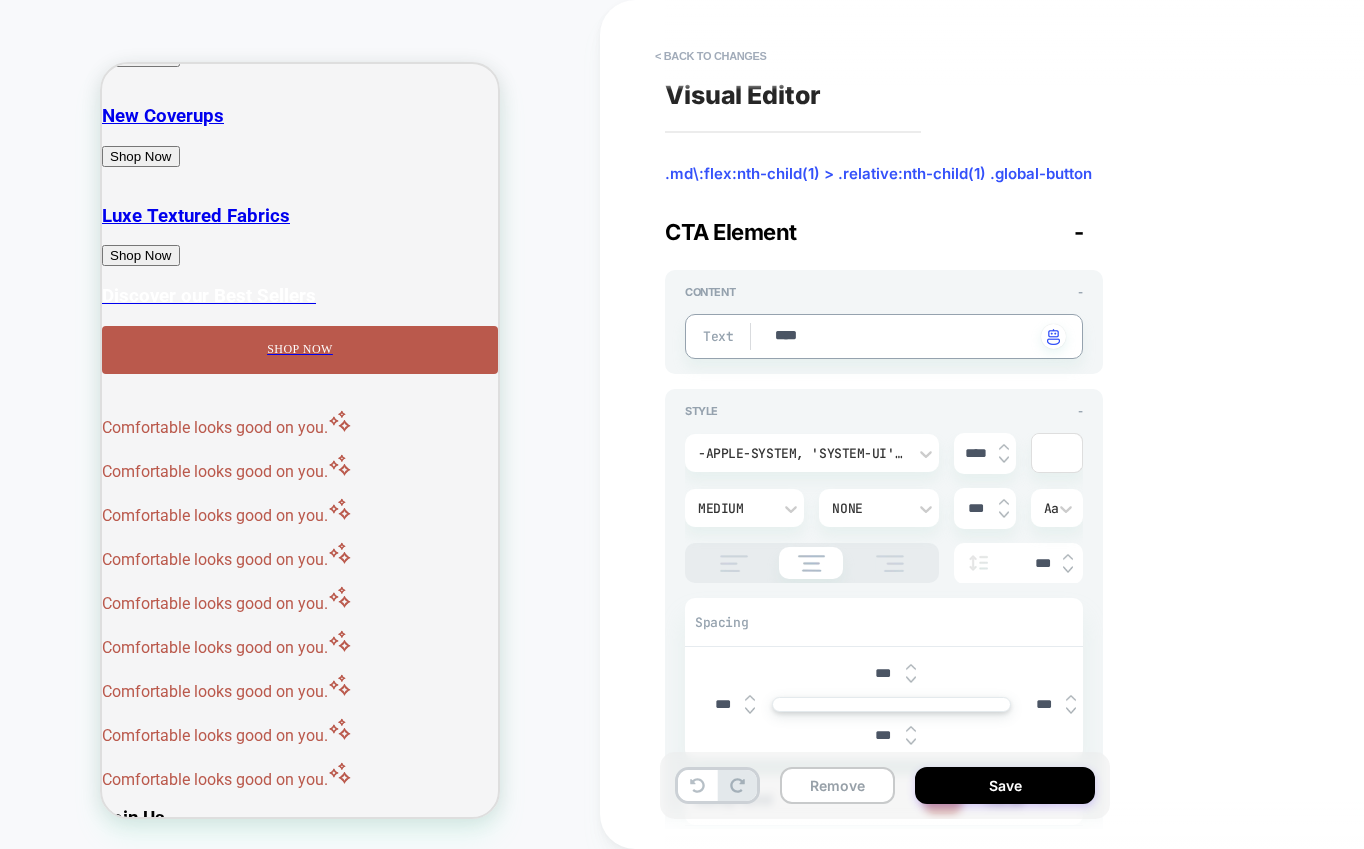 type on "*" 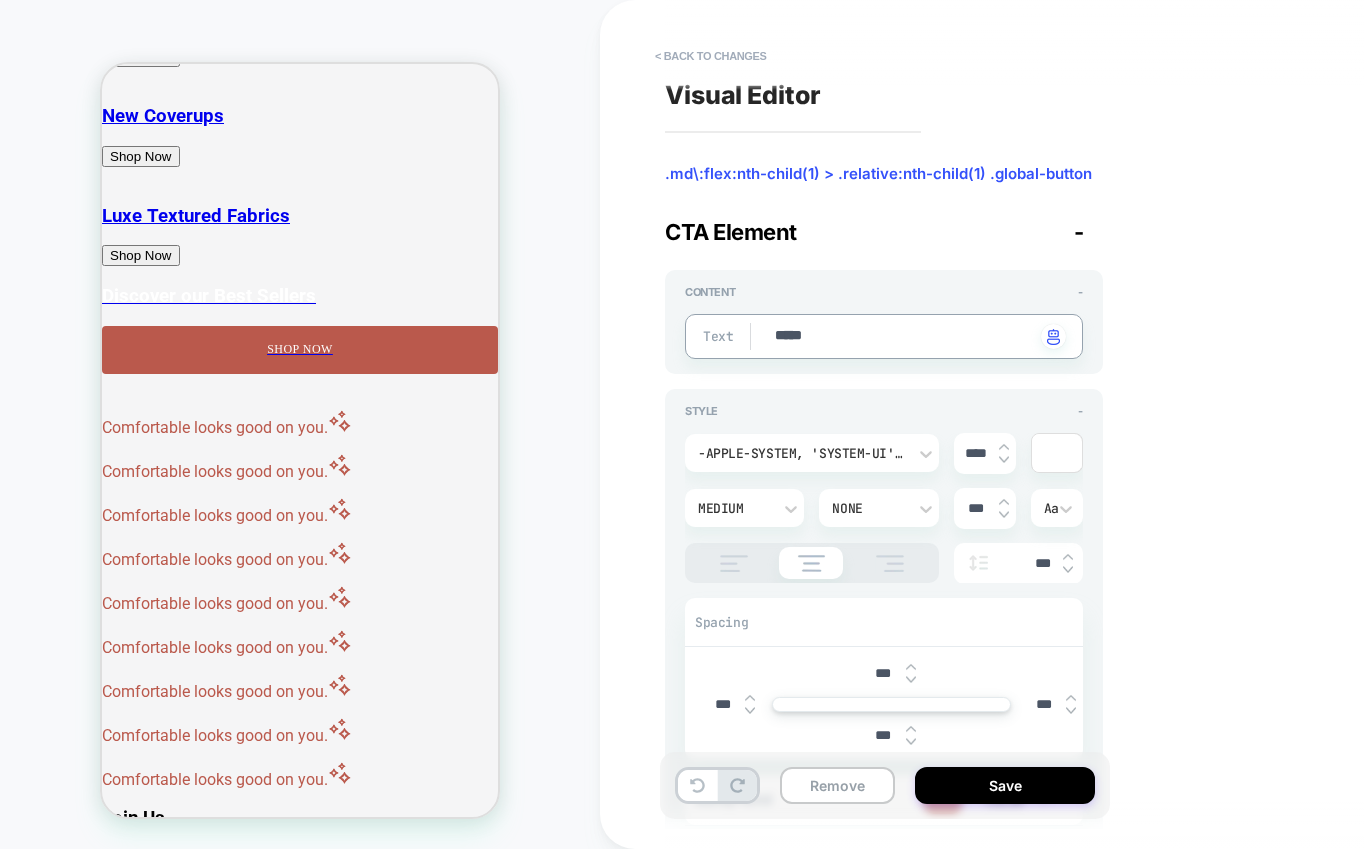 type on "*" 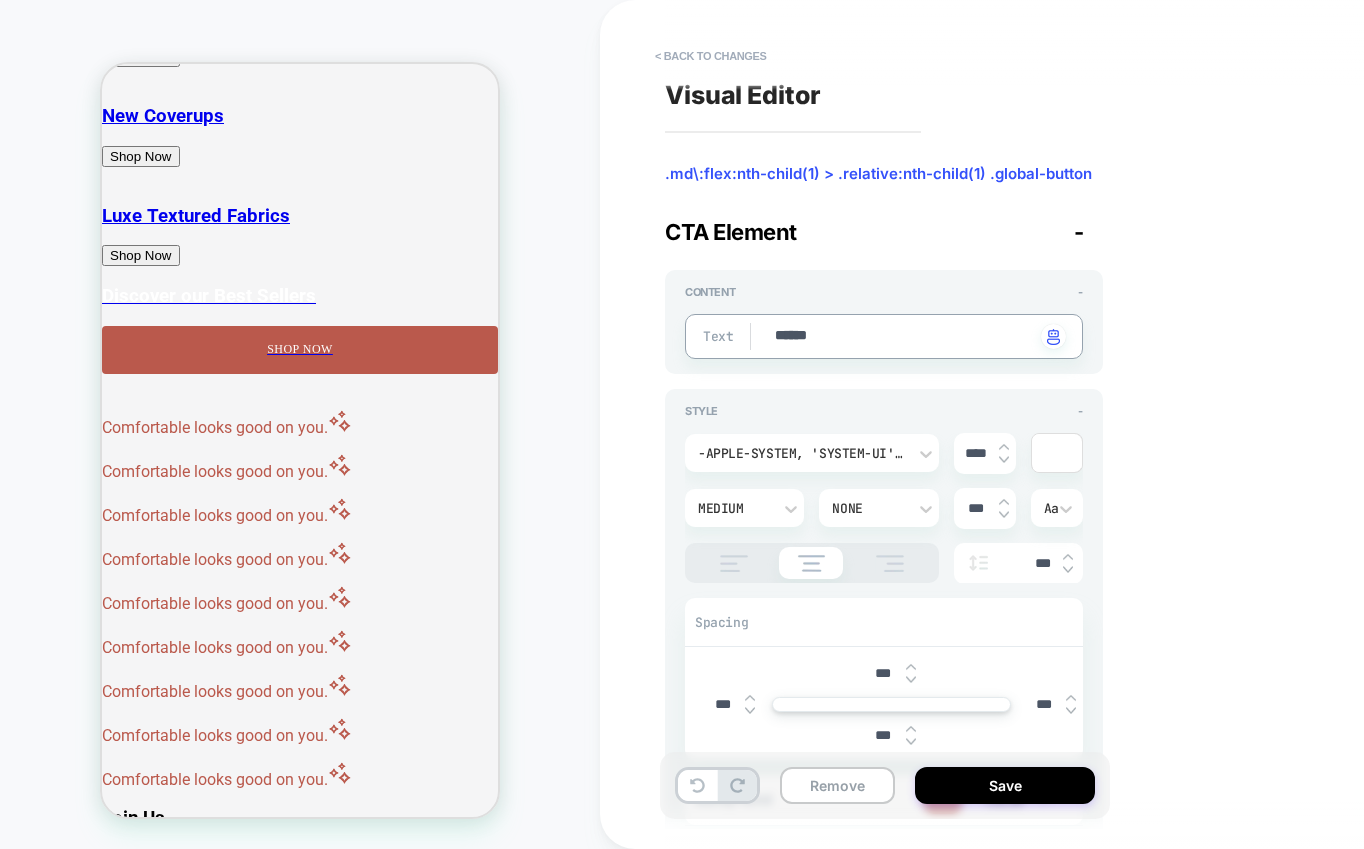 type on "*" 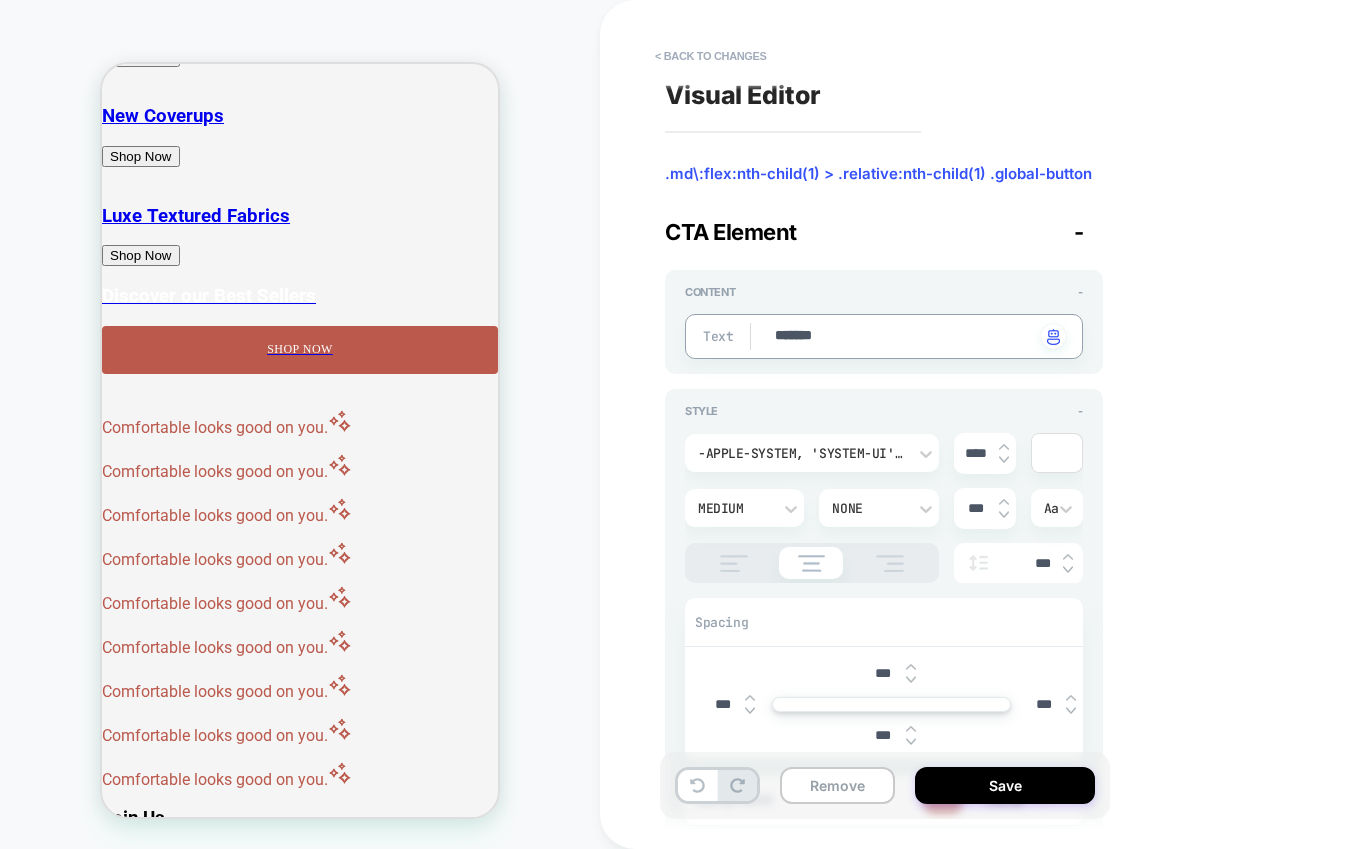 type on "*" 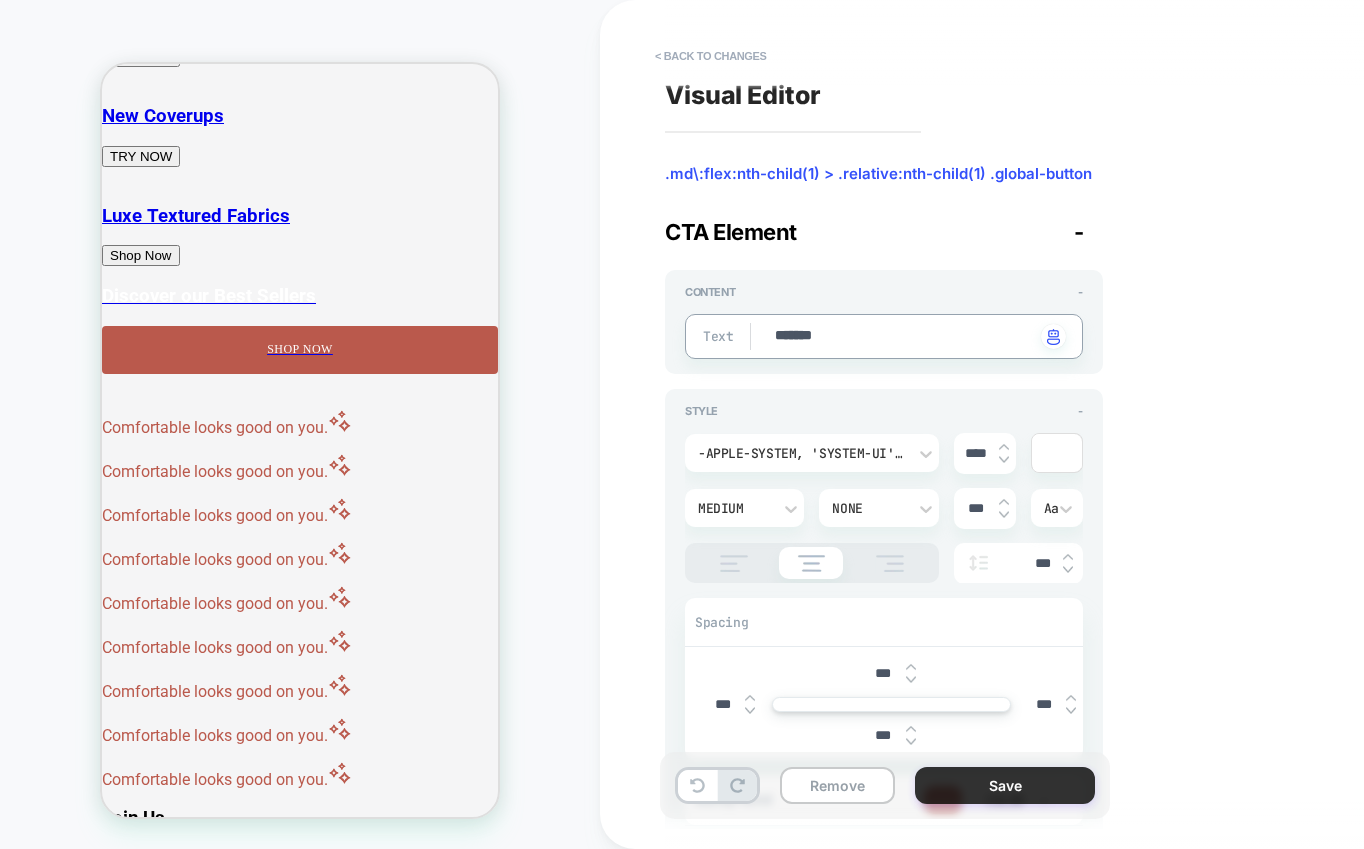 type on "*******" 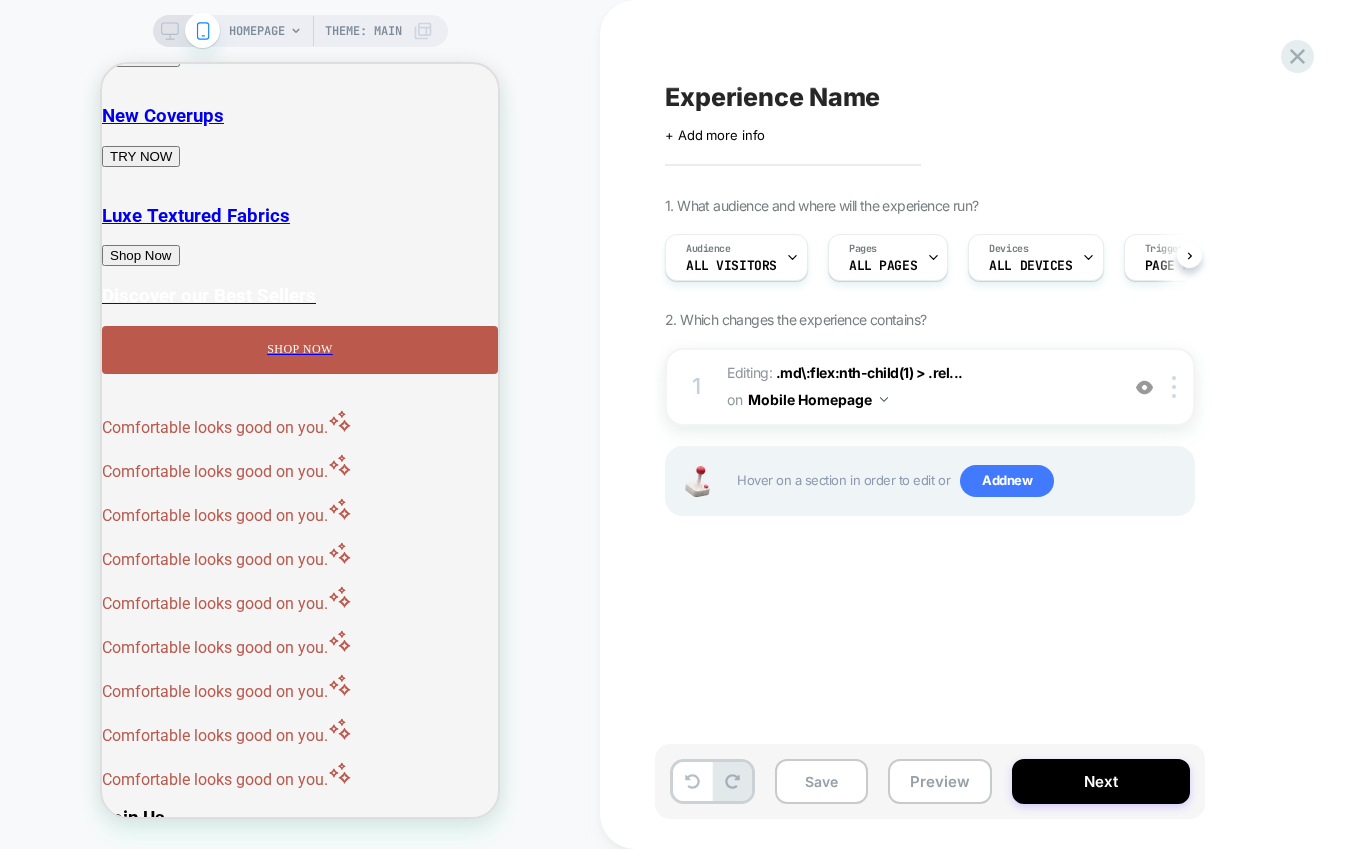 scroll, scrollTop: 0, scrollLeft: 1, axis: horizontal 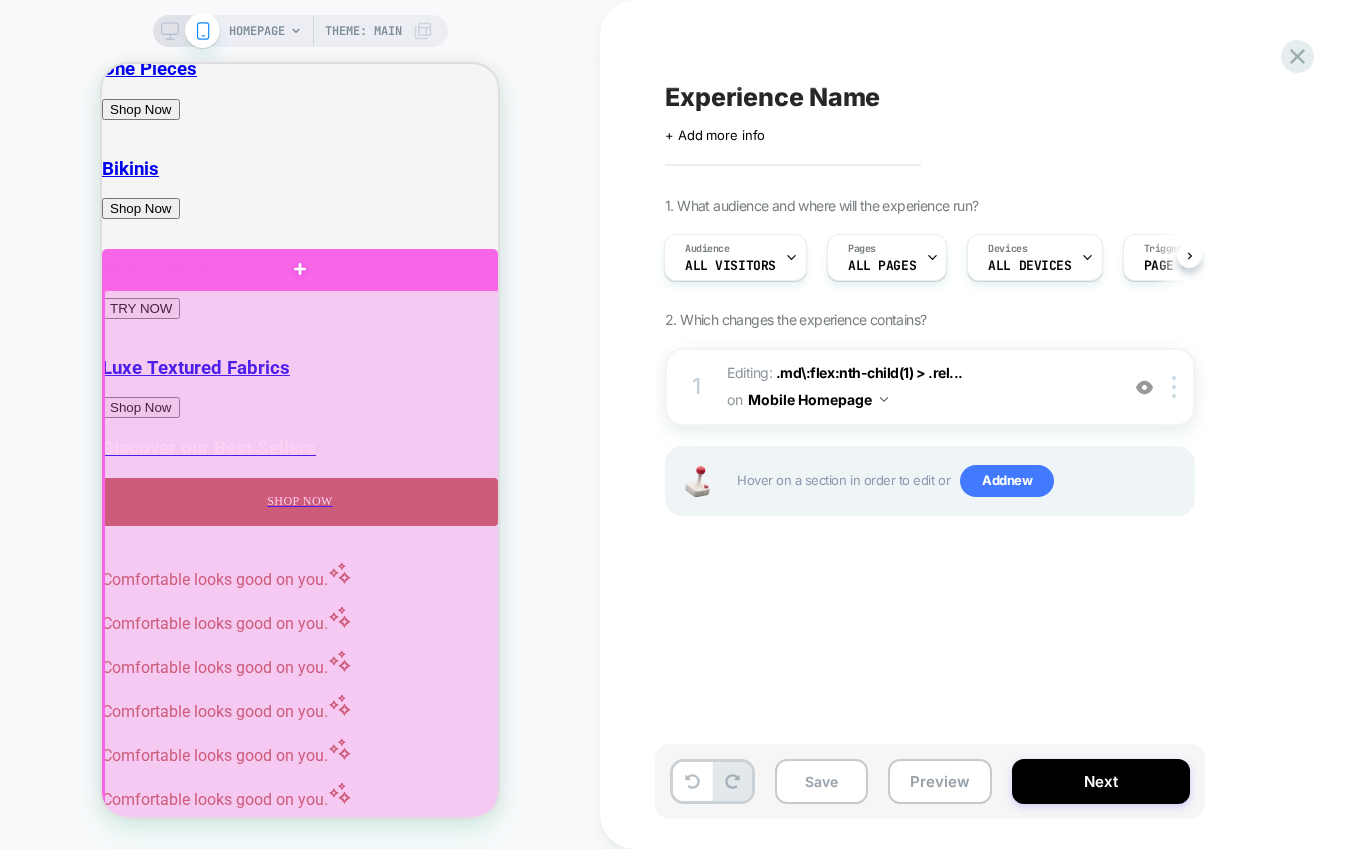 click at bounding box center (302, 694) 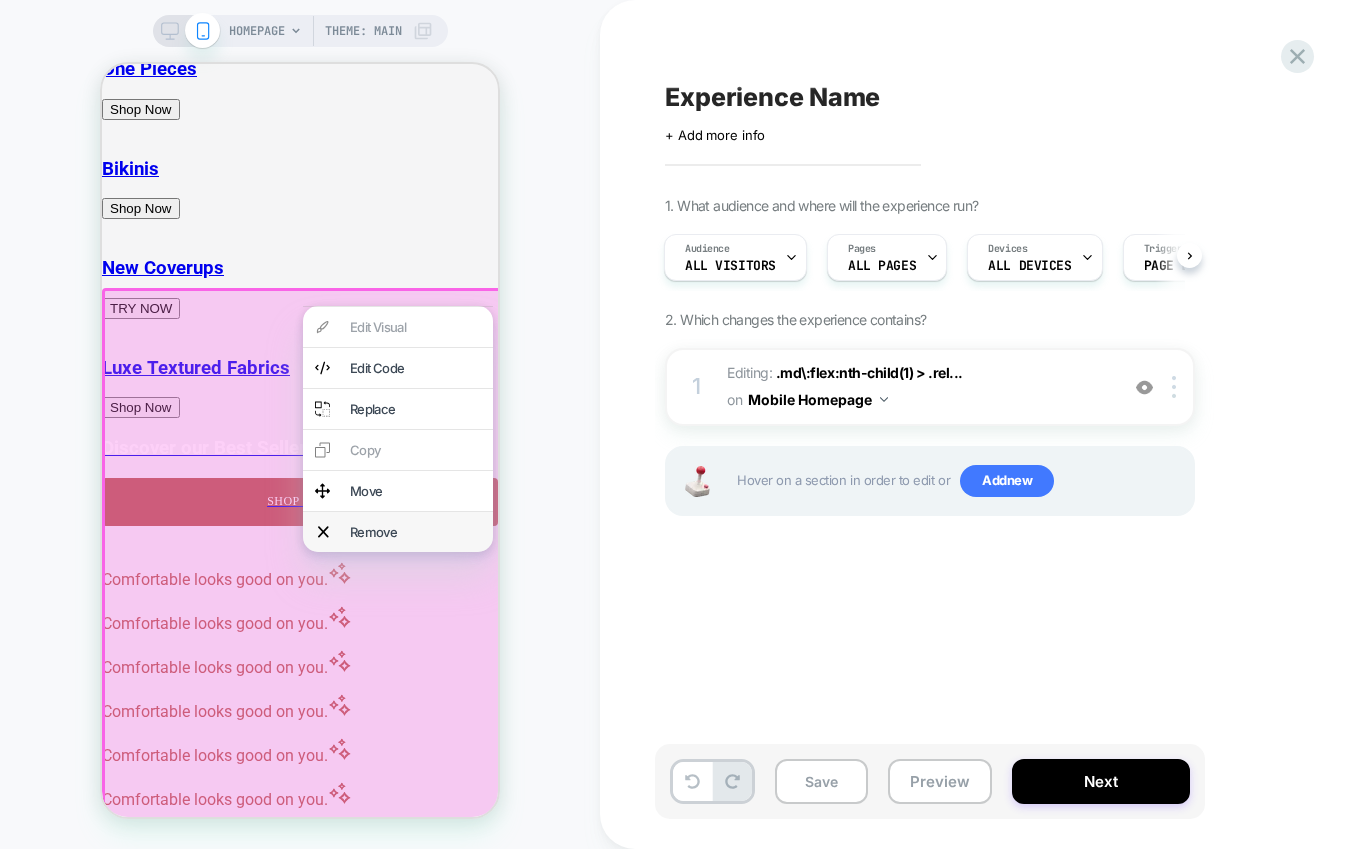 click on "Remove" at bounding box center [415, 532] 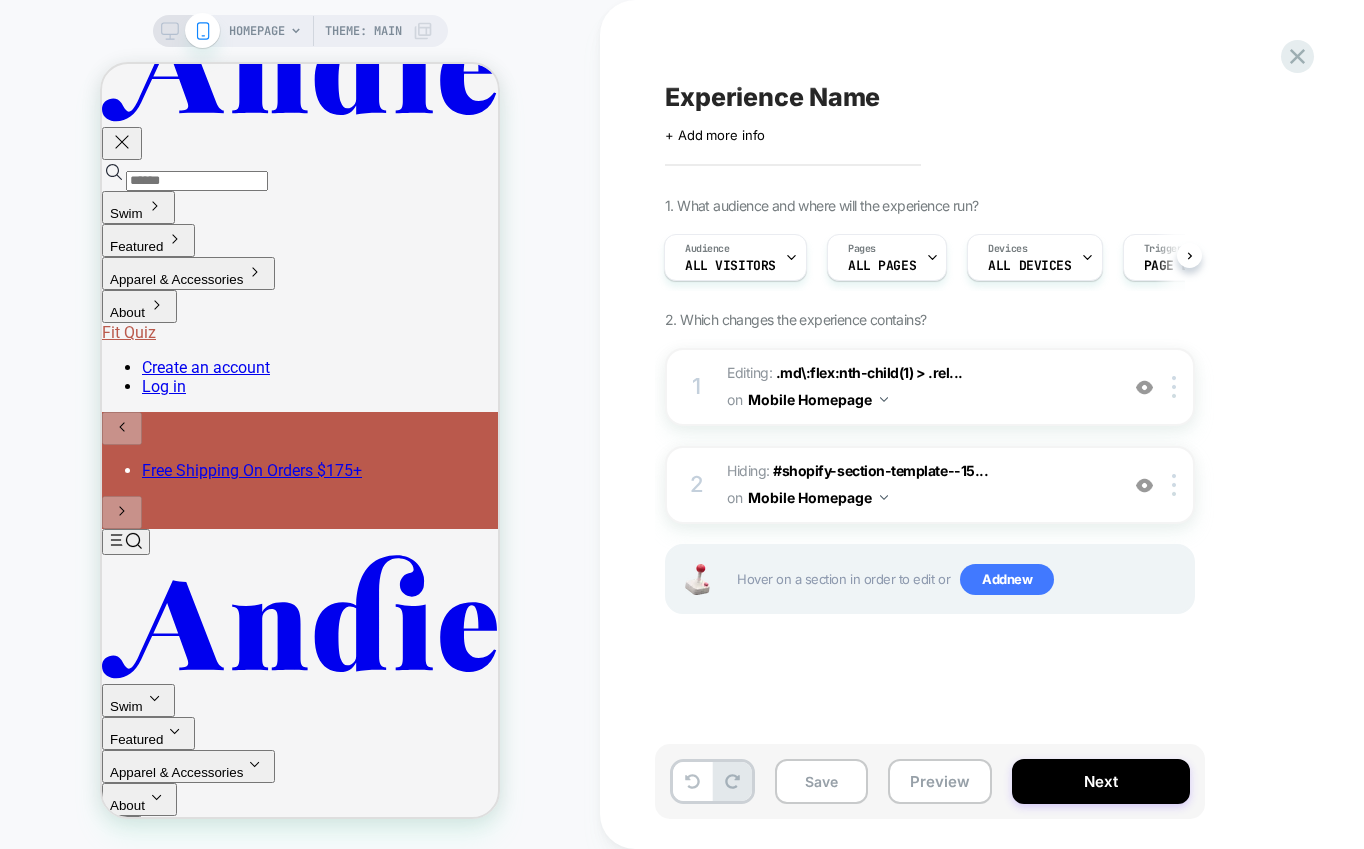 scroll, scrollTop: 0, scrollLeft: 0, axis: both 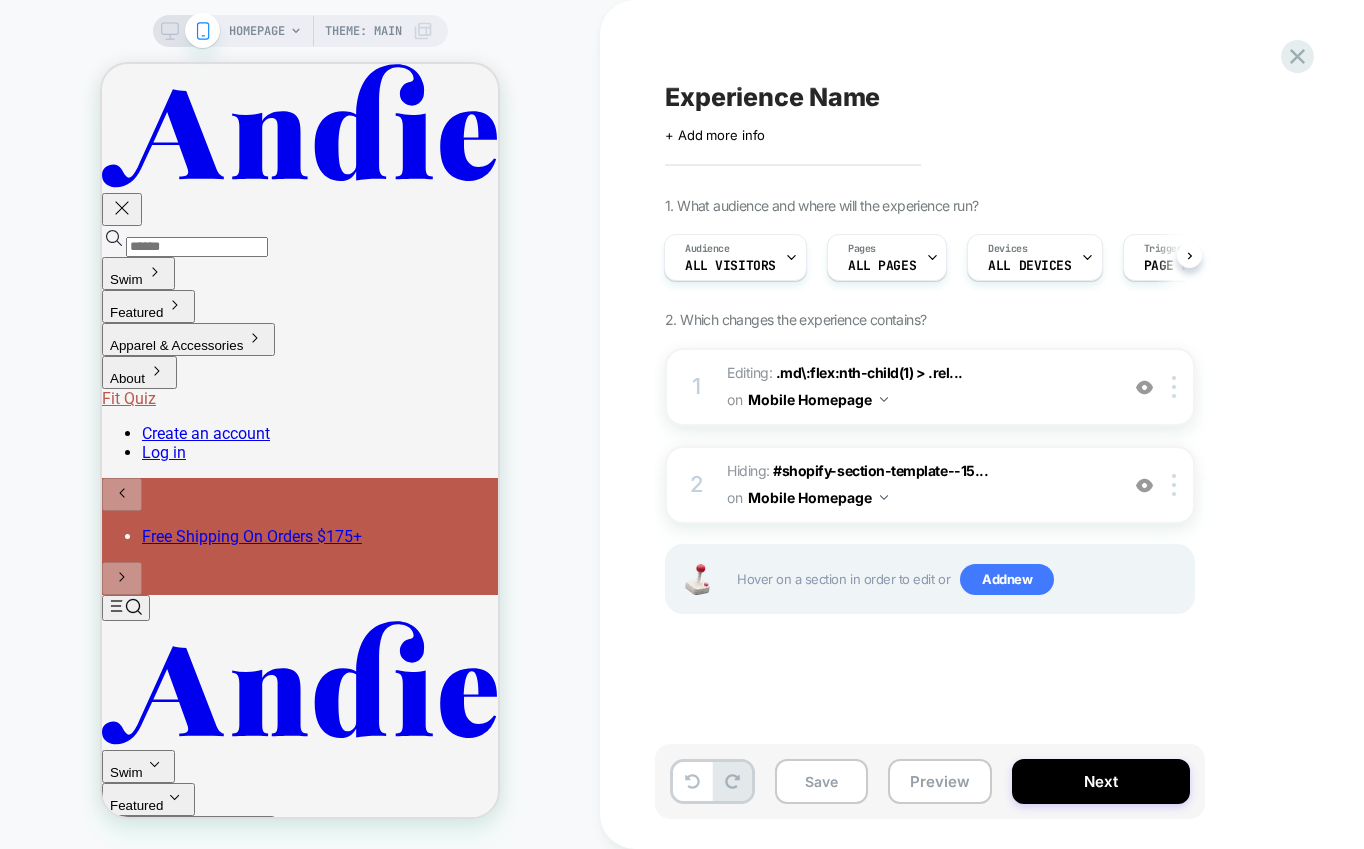 click on "HOMEPAGE Theme: MAIN" at bounding box center (331, 31) 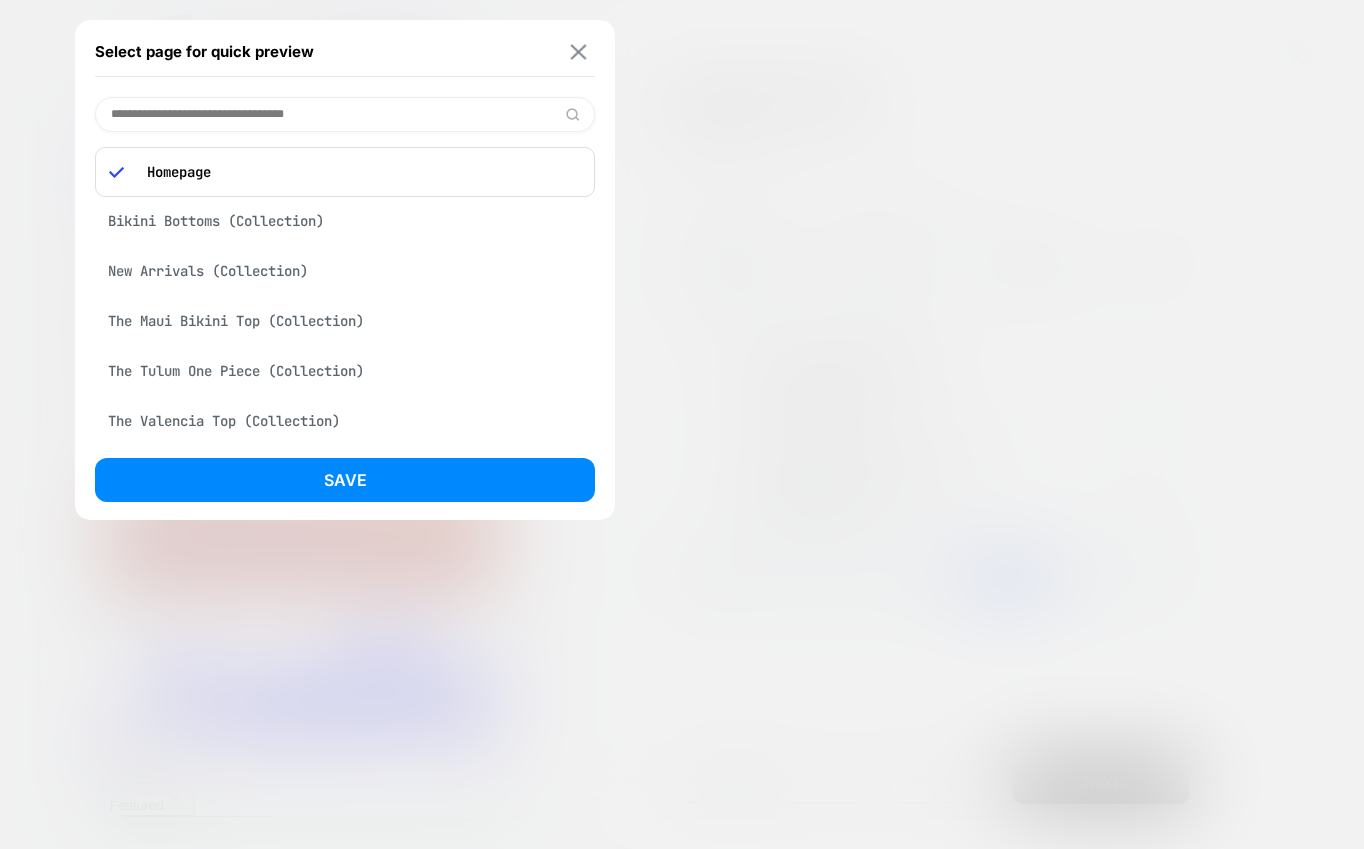 click at bounding box center (579, 51) 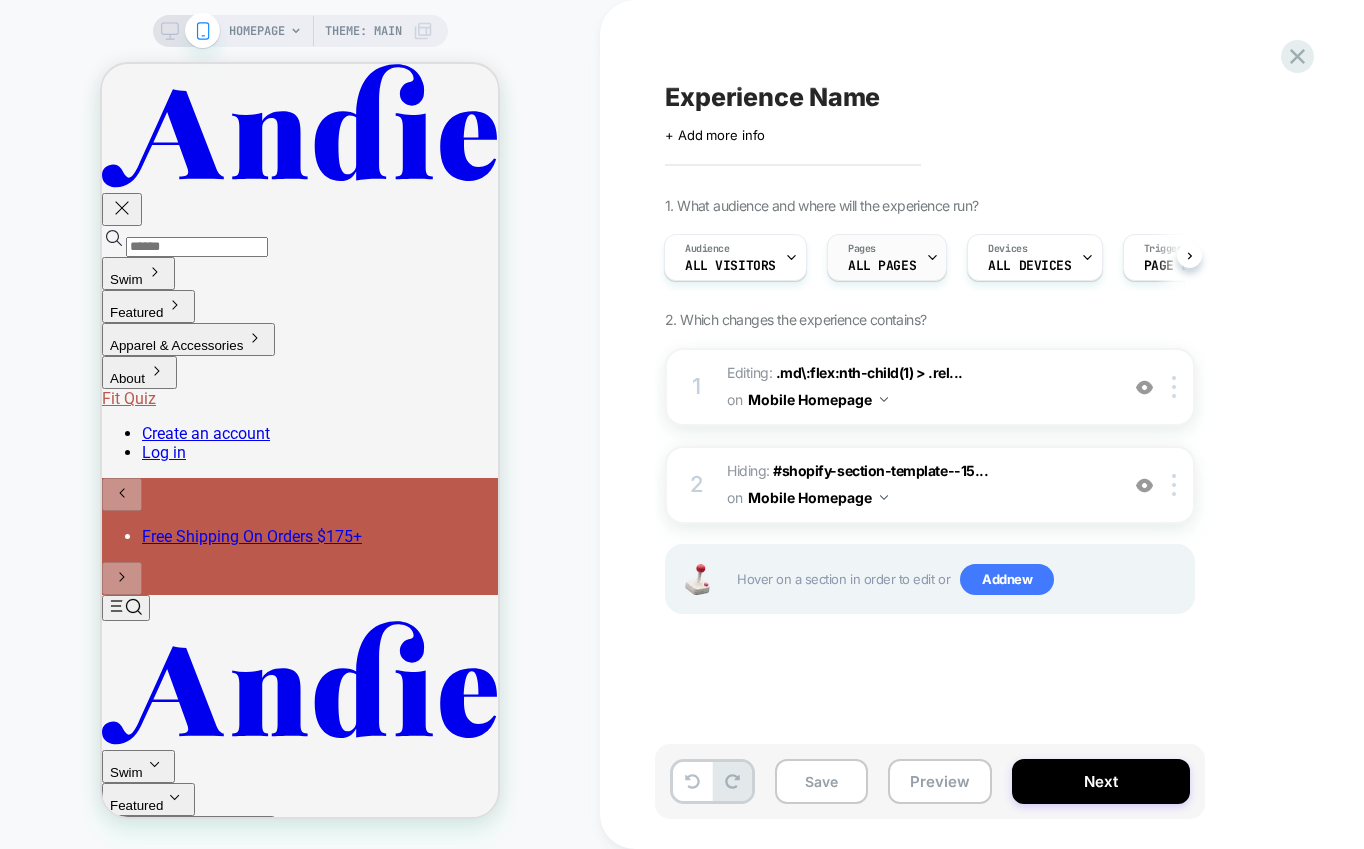 click on "ALL PAGES" at bounding box center [882, 266] 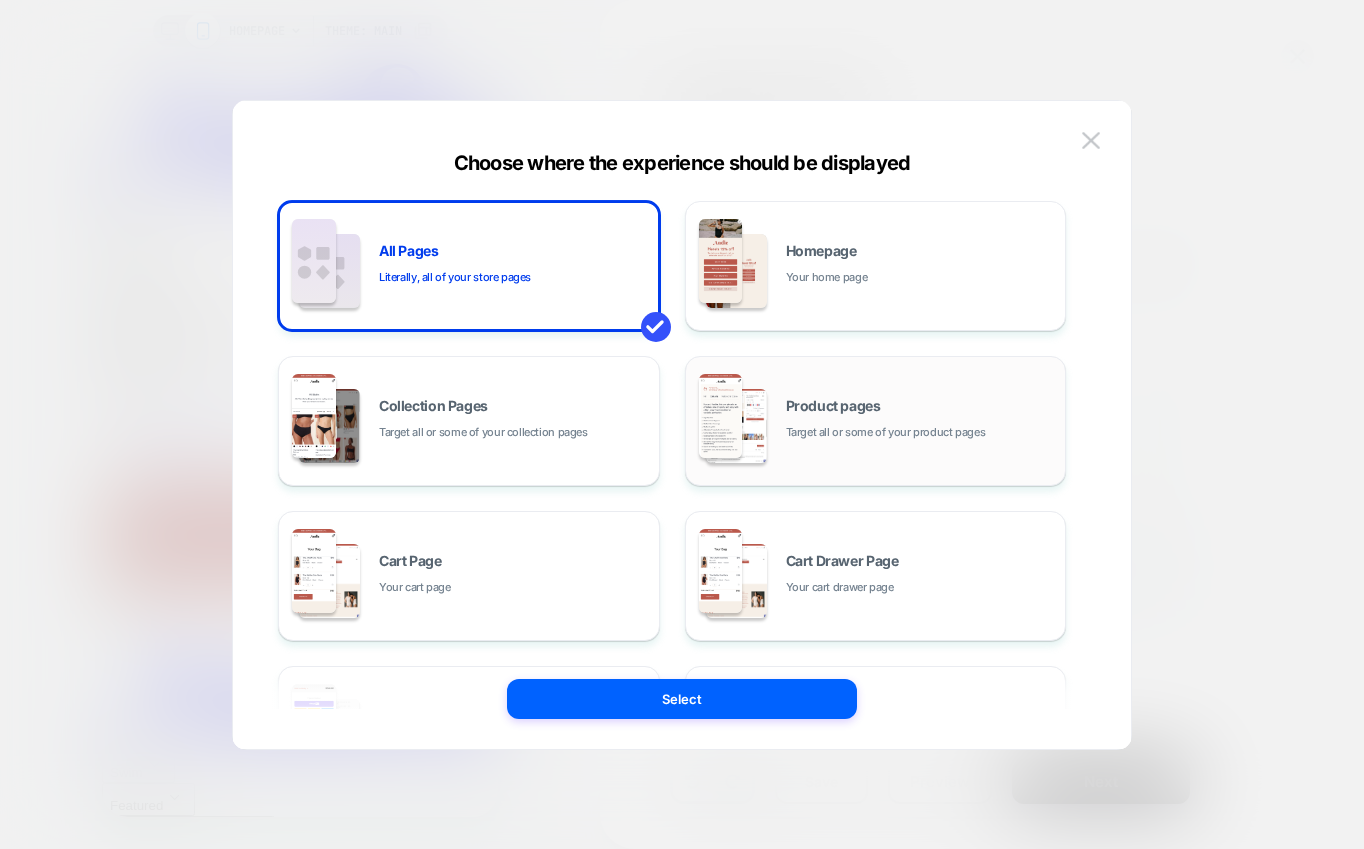 click on "Product pages Target all or some of your product pages" at bounding box center [876, 421] 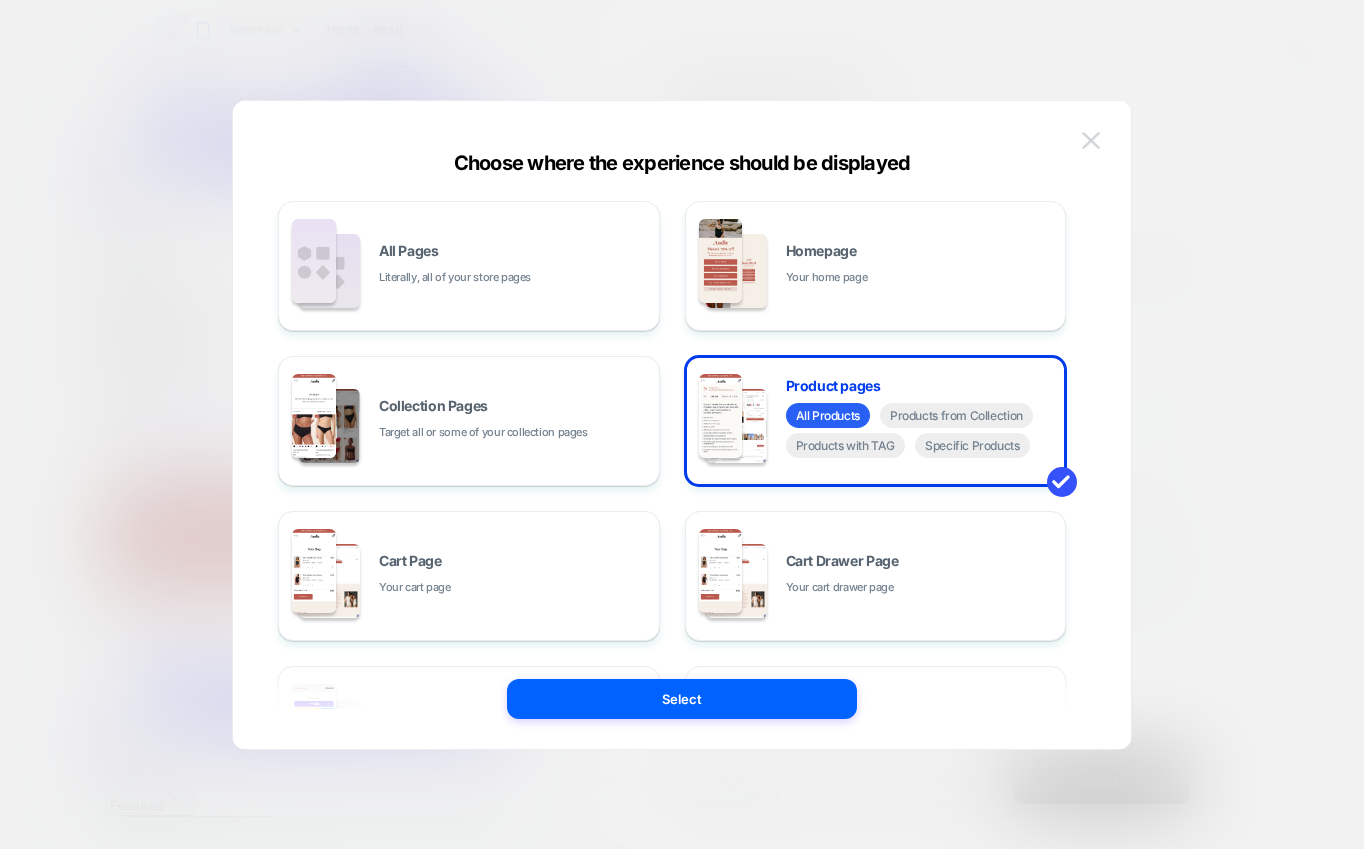 click at bounding box center (1091, 140) 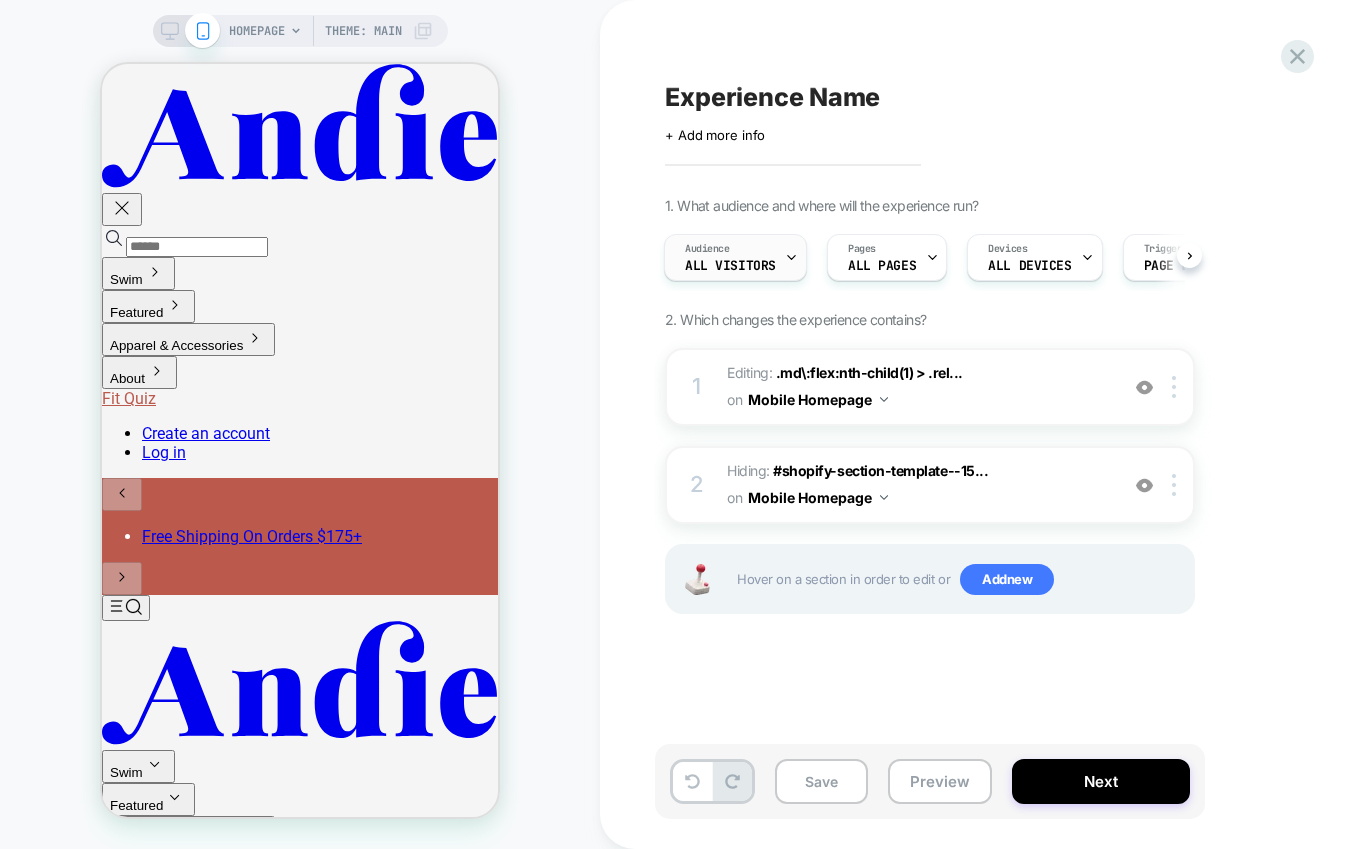 click on "Audience All Visitors" at bounding box center [730, 257] 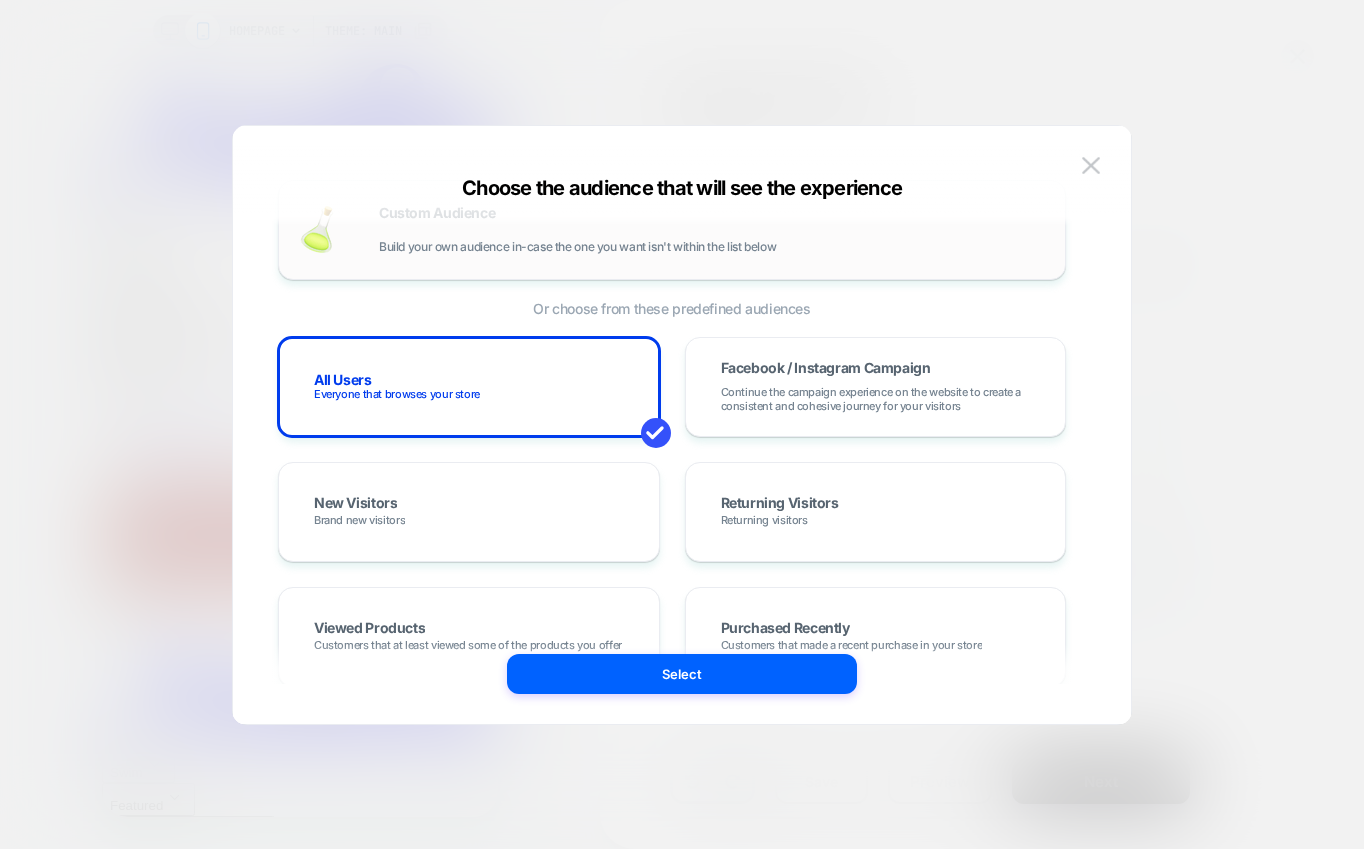 scroll, scrollTop: 0, scrollLeft: 0, axis: both 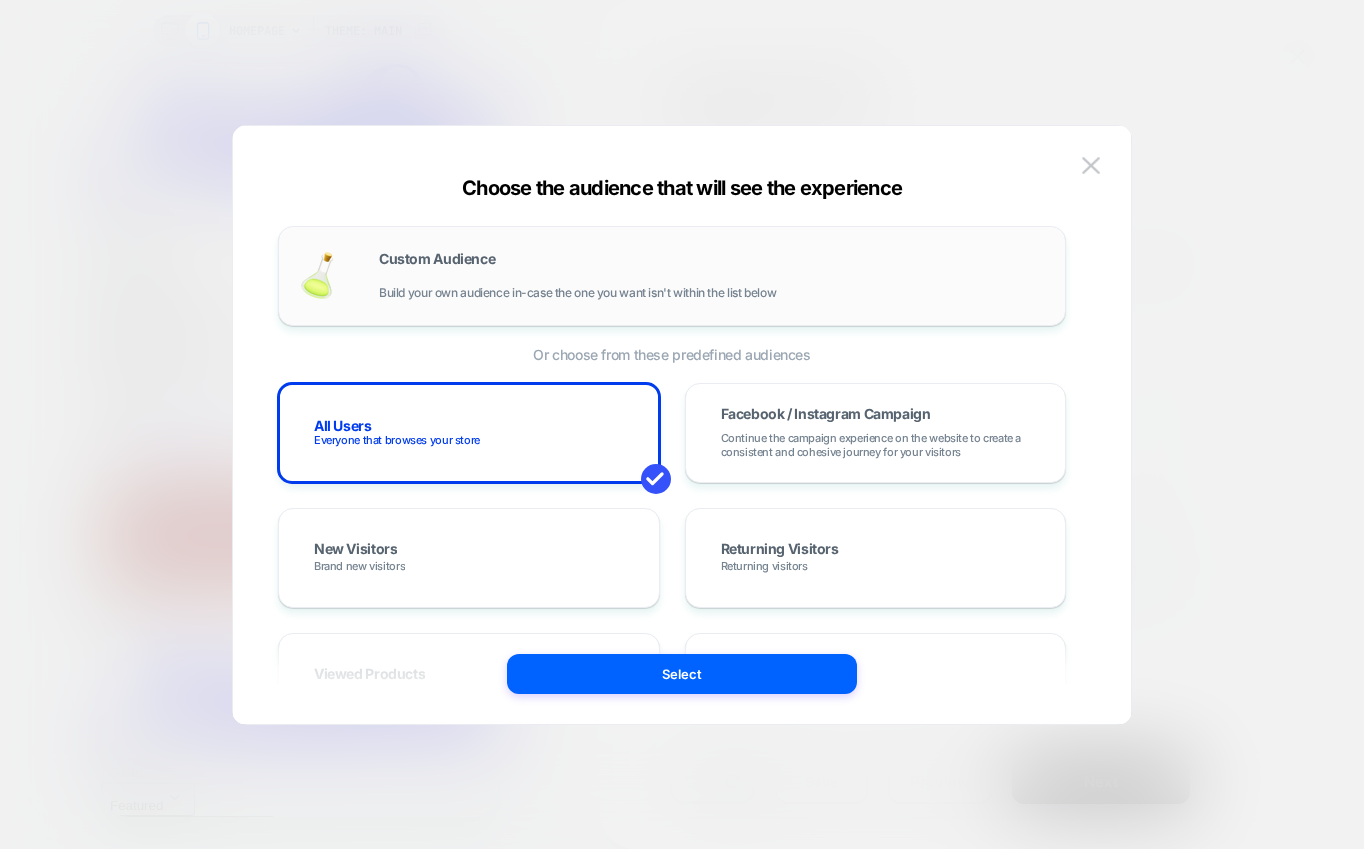 click on "Custom Audience" at bounding box center (437, 259) 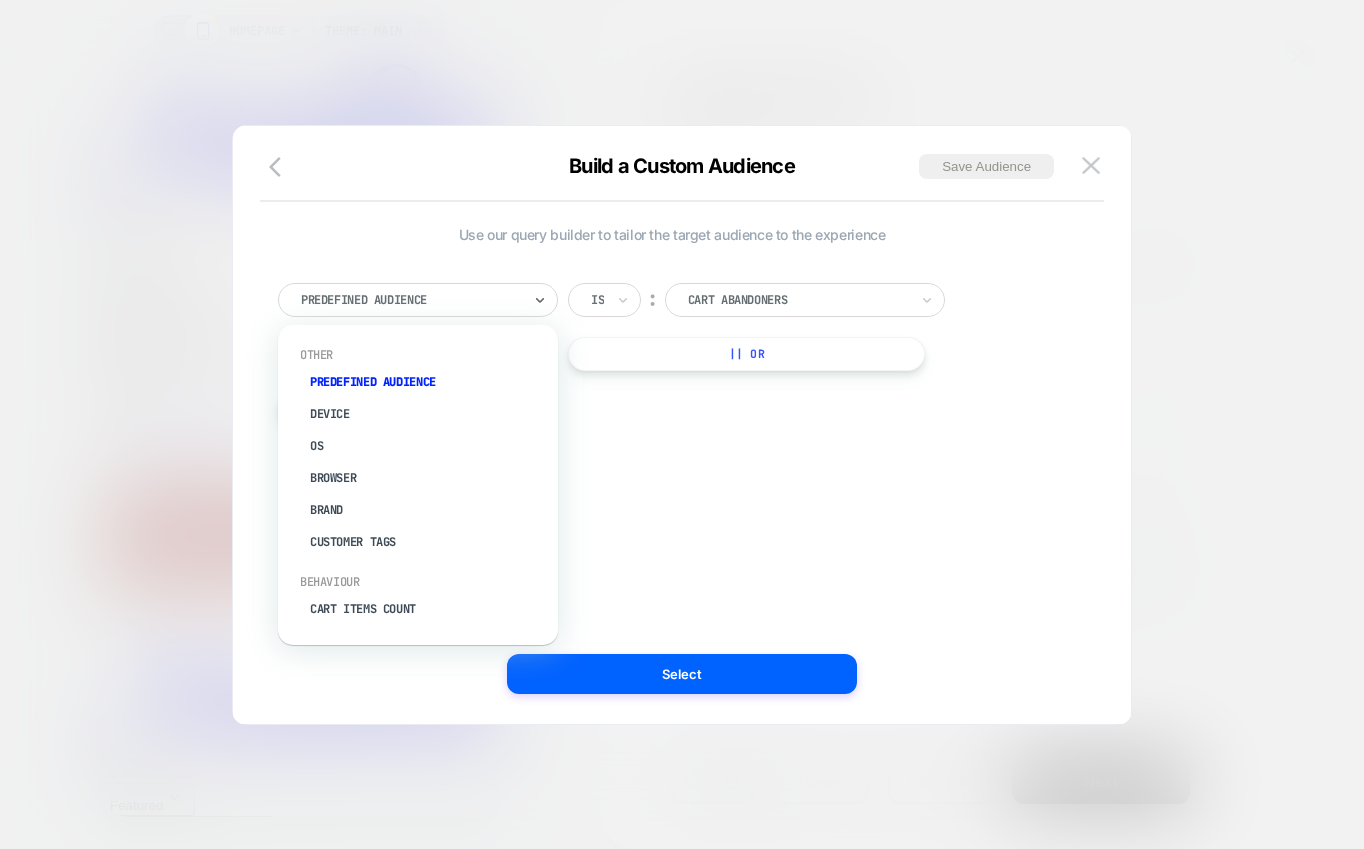 click on "Predefined Audience" at bounding box center [418, 300] 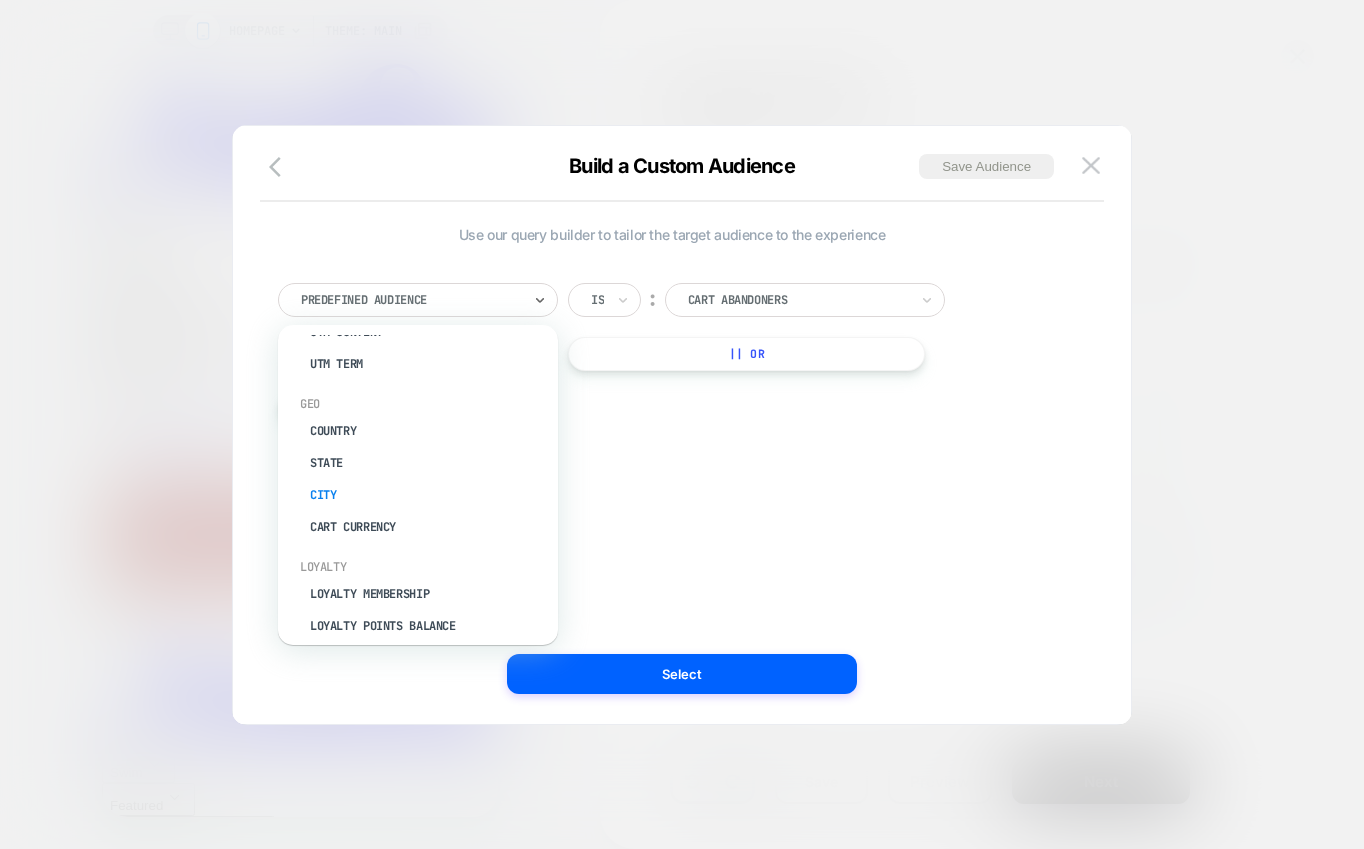 scroll, scrollTop: 1067, scrollLeft: 0, axis: vertical 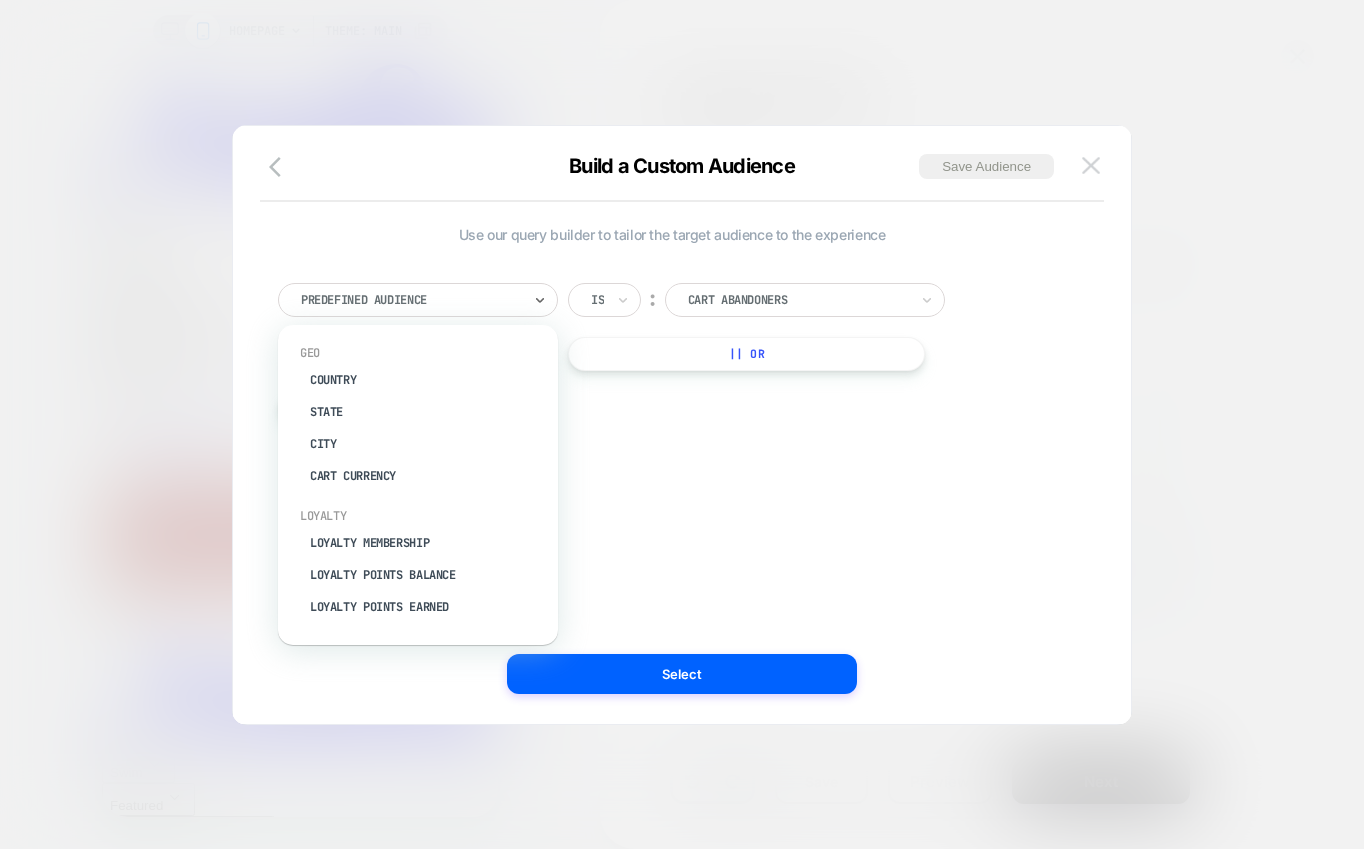 click at bounding box center [1091, 165] 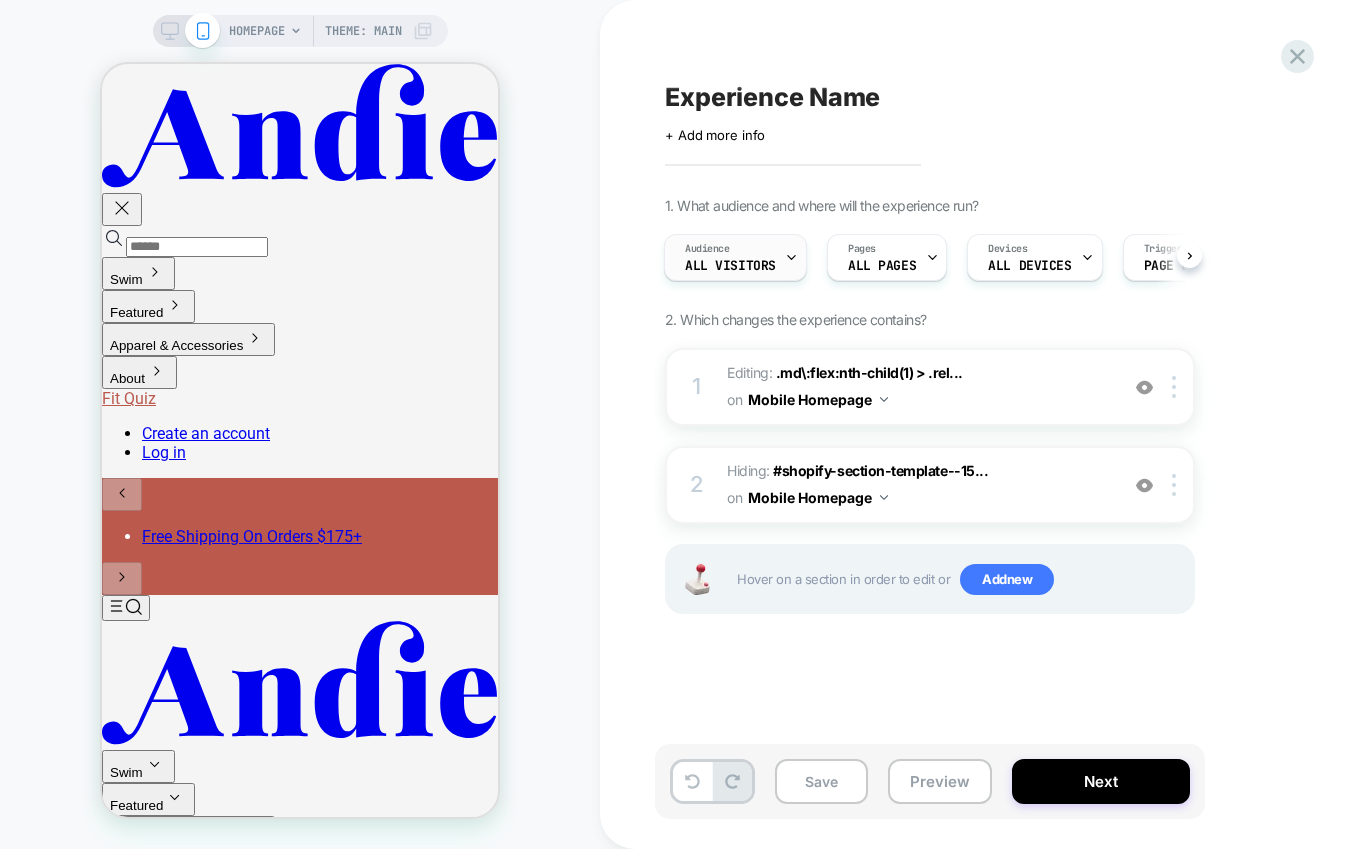 click 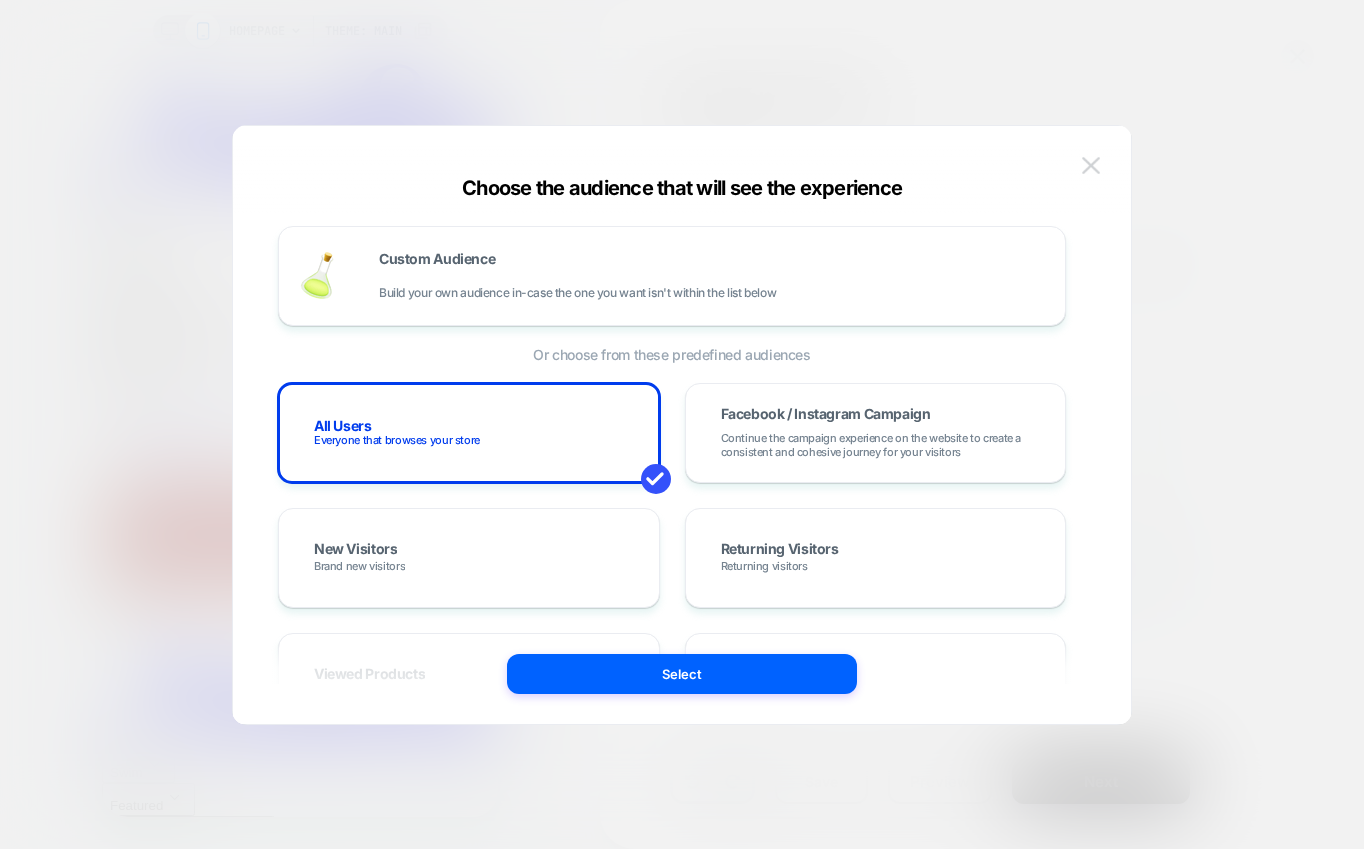 click at bounding box center (1091, 166) 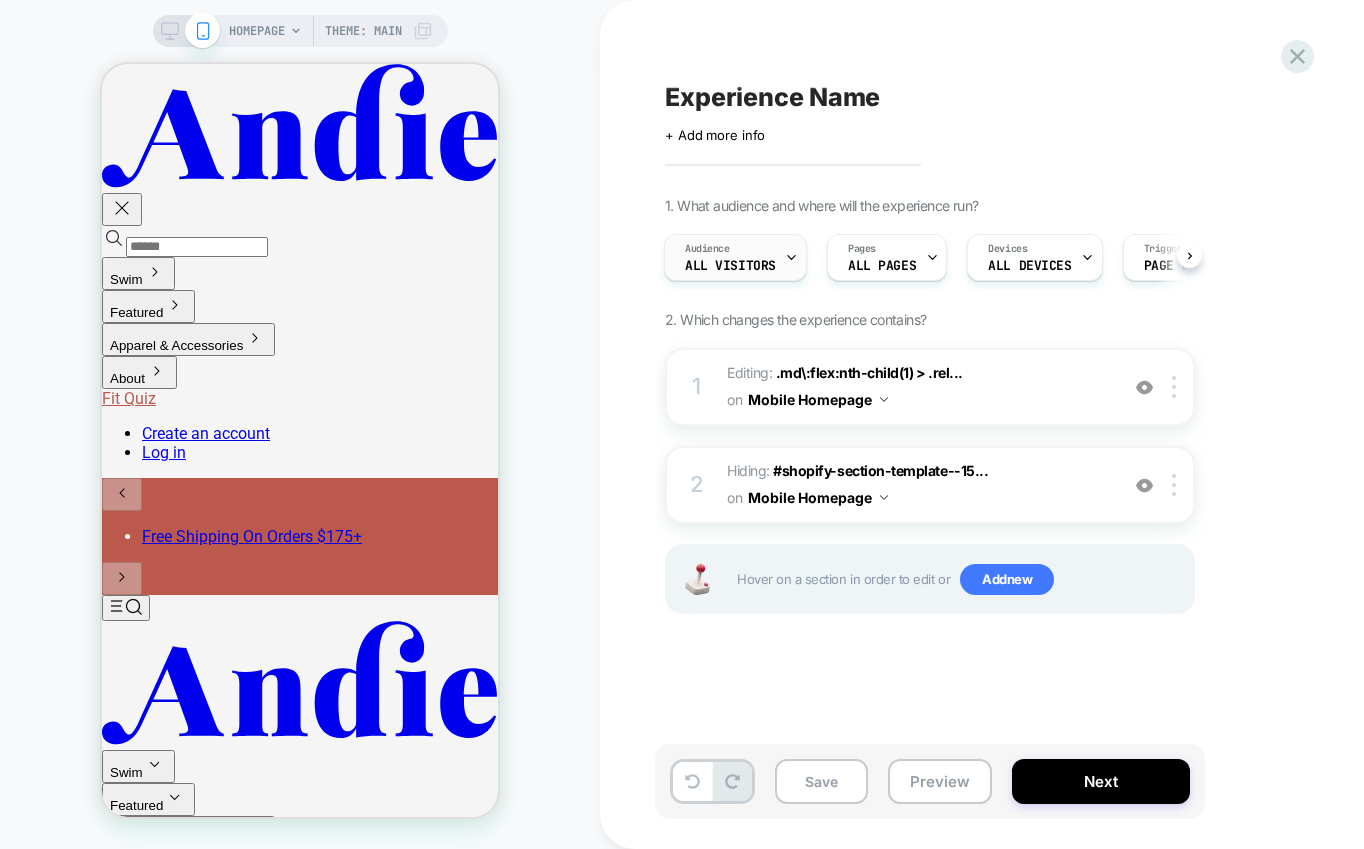 click 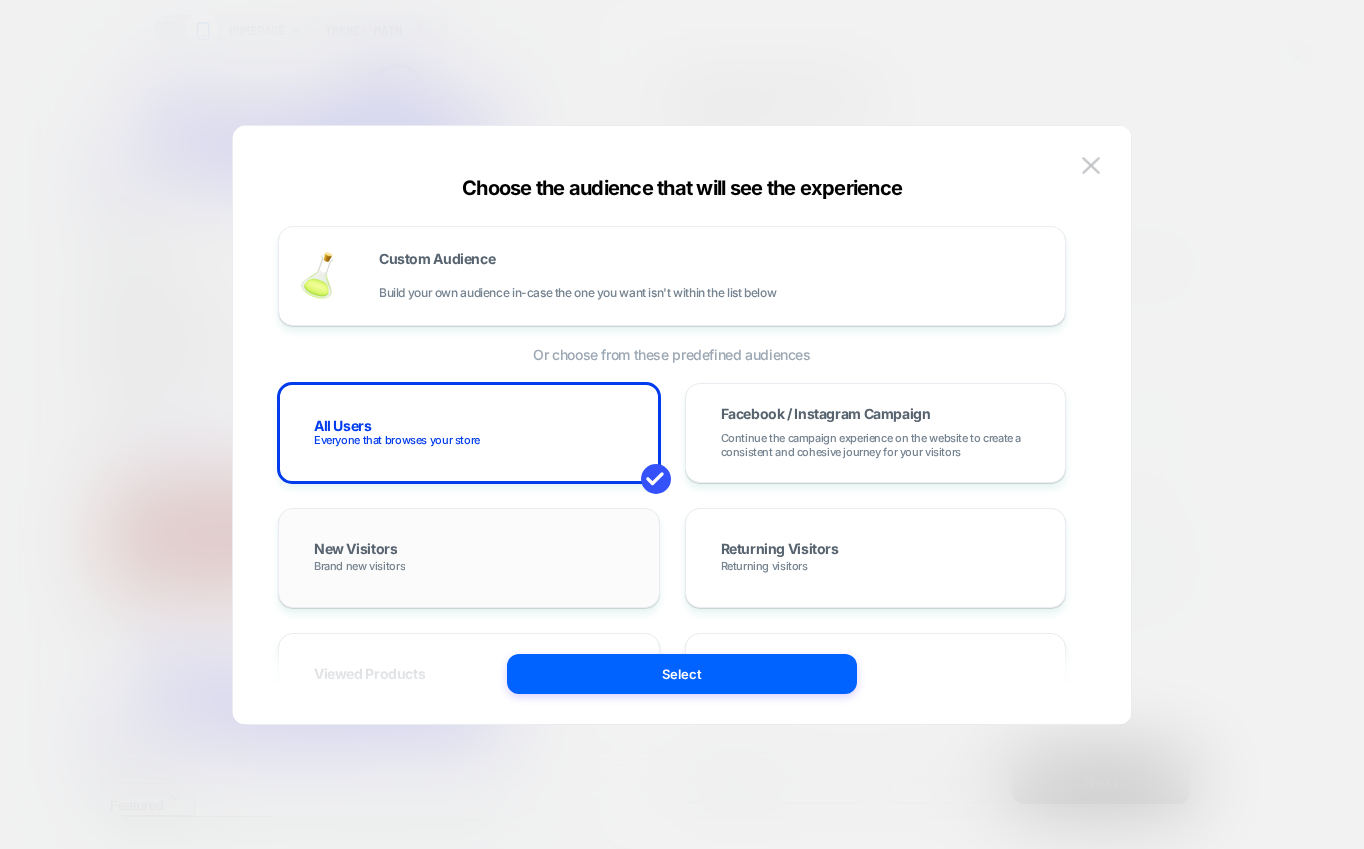 click on "New Visitors Brand new visitors" at bounding box center (469, 558) 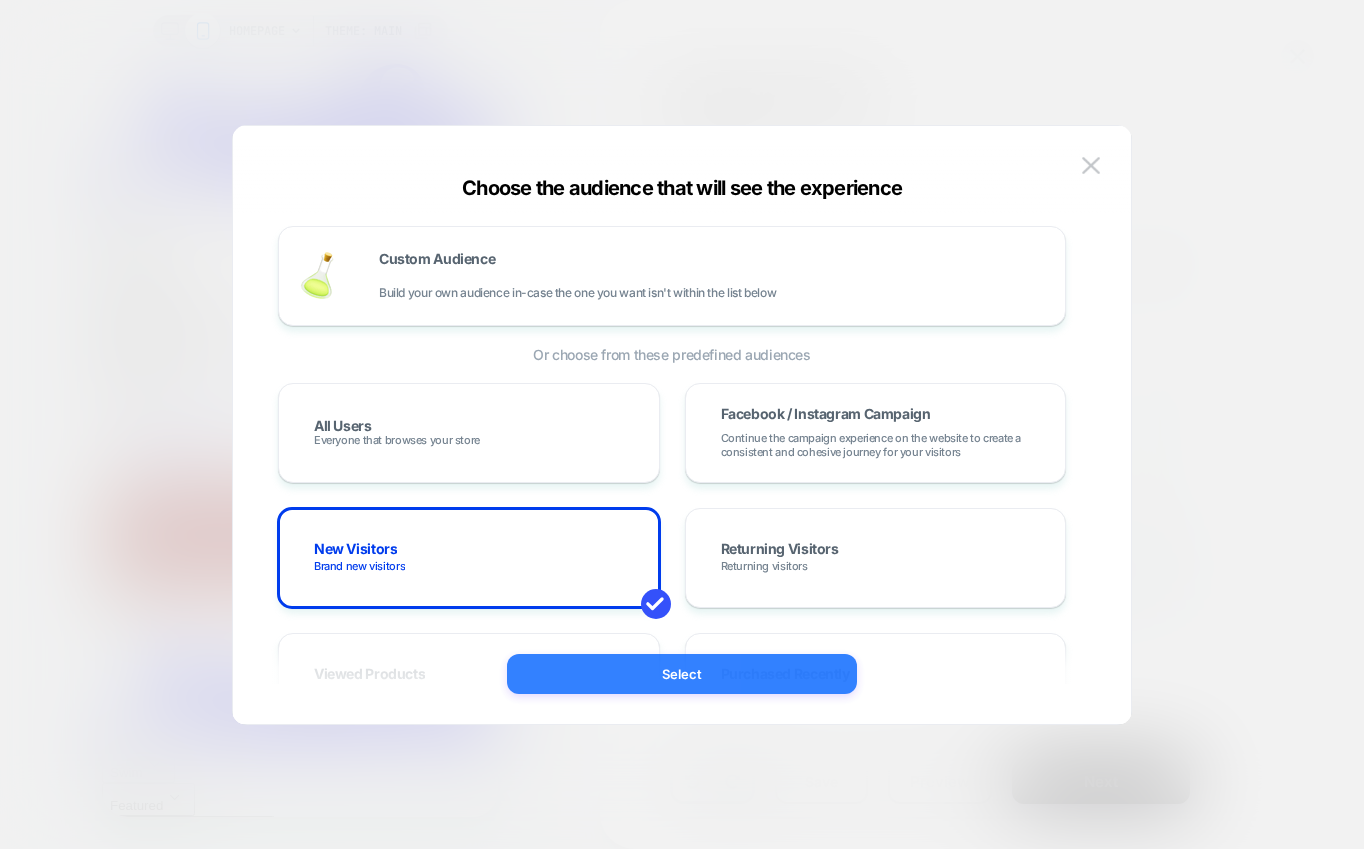 click on "Select" at bounding box center [682, 674] 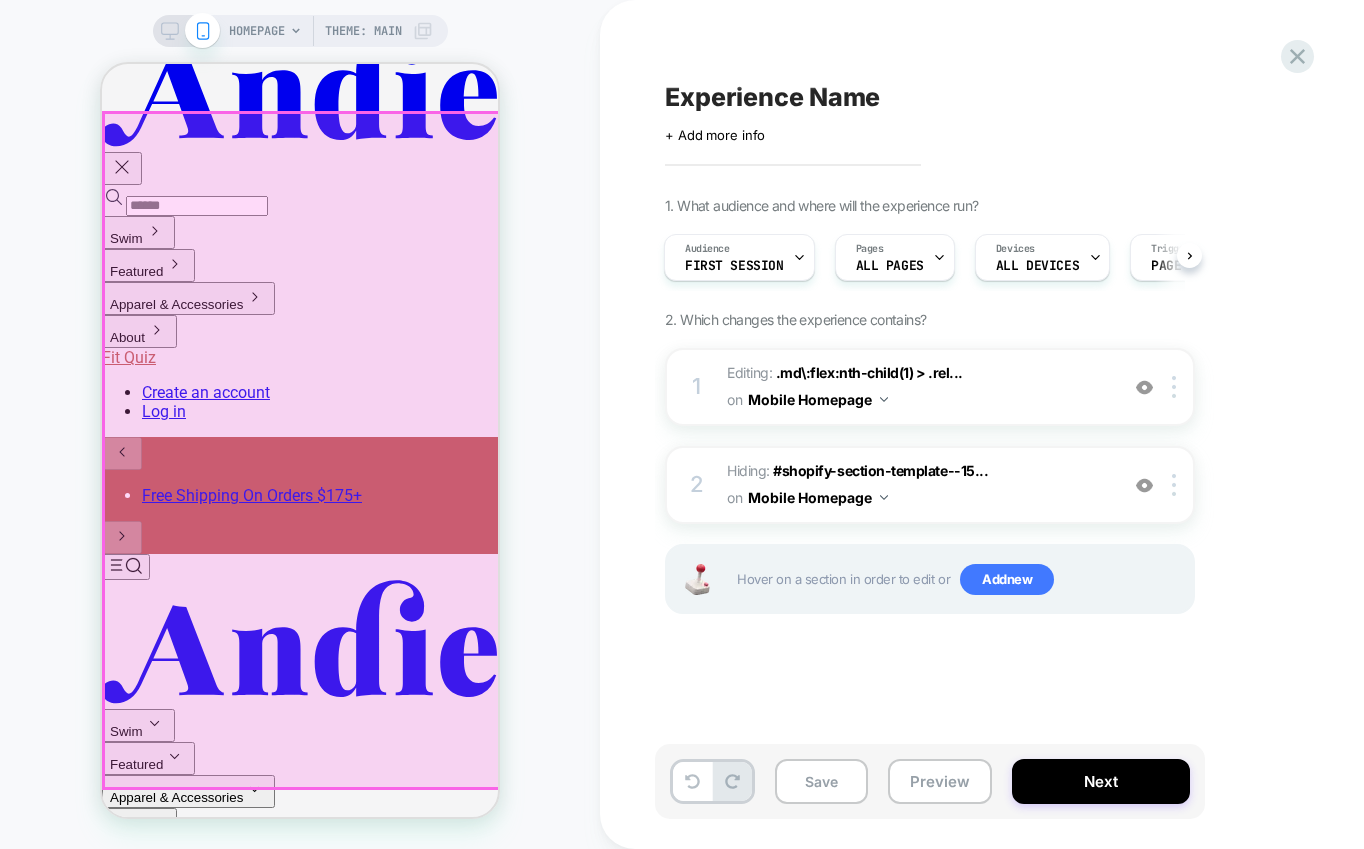 scroll, scrollTop: 38, scrollLeft: 0, axis: vertical 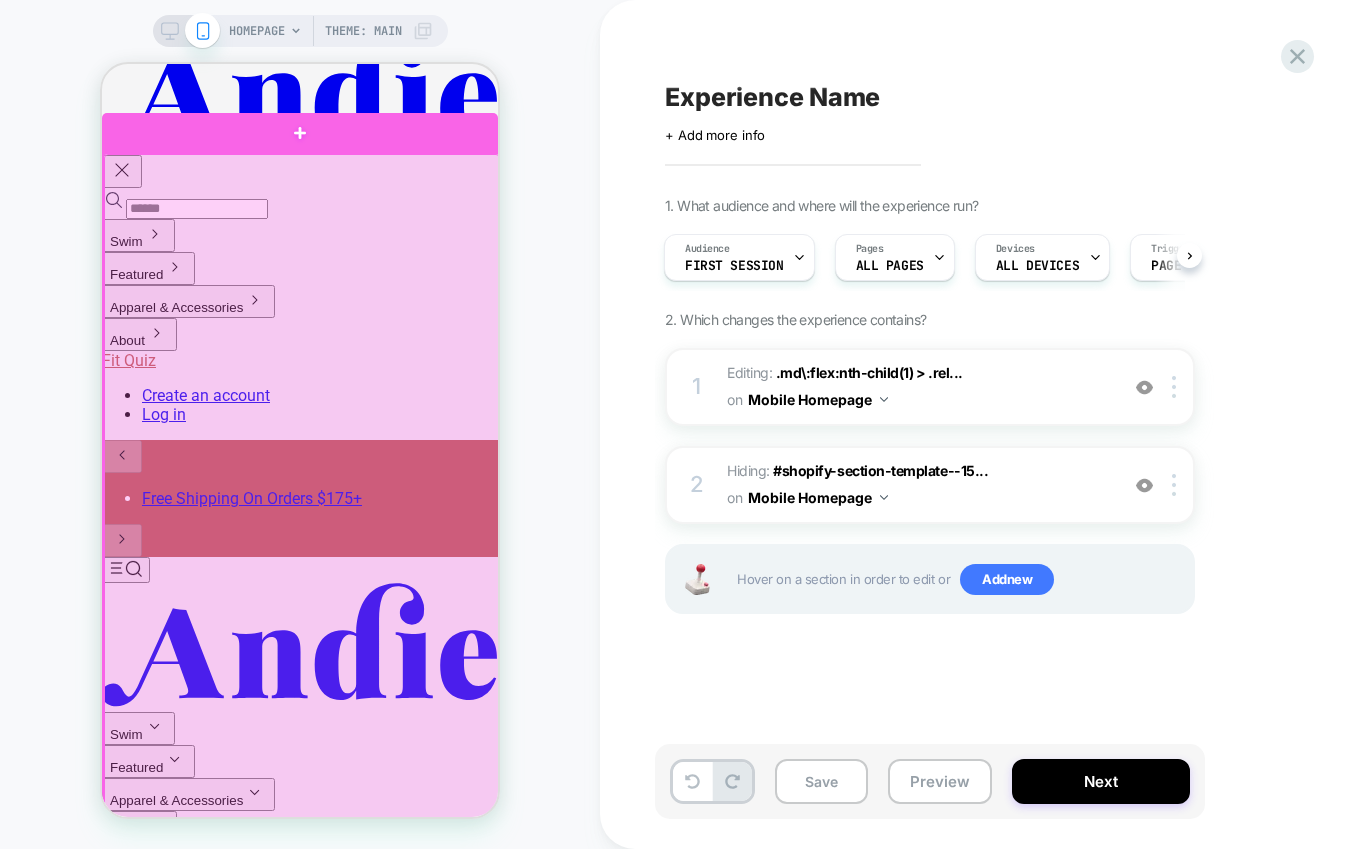 click at bounding box center (302, 491) 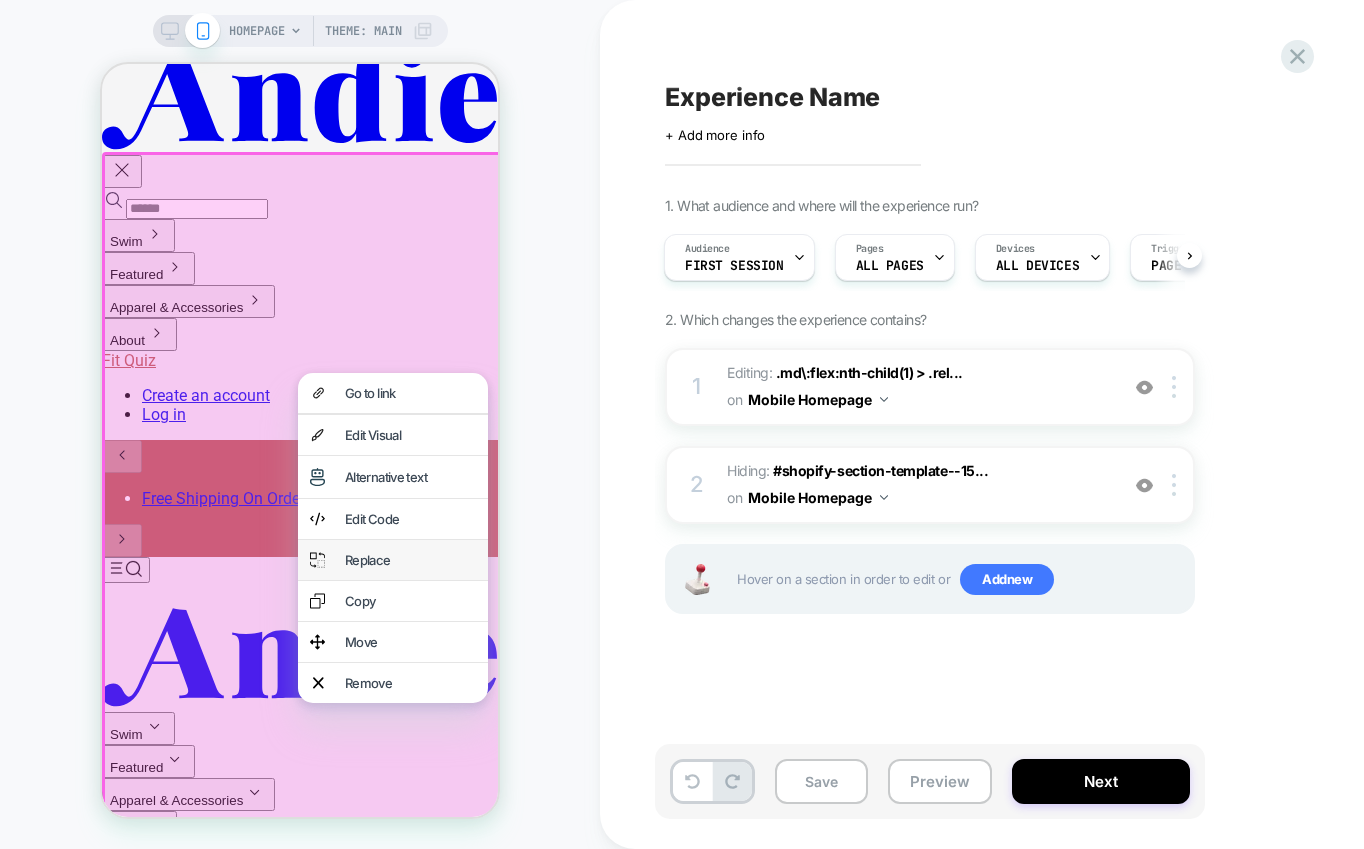 click on "Replace" at bounding box center [410, 560] 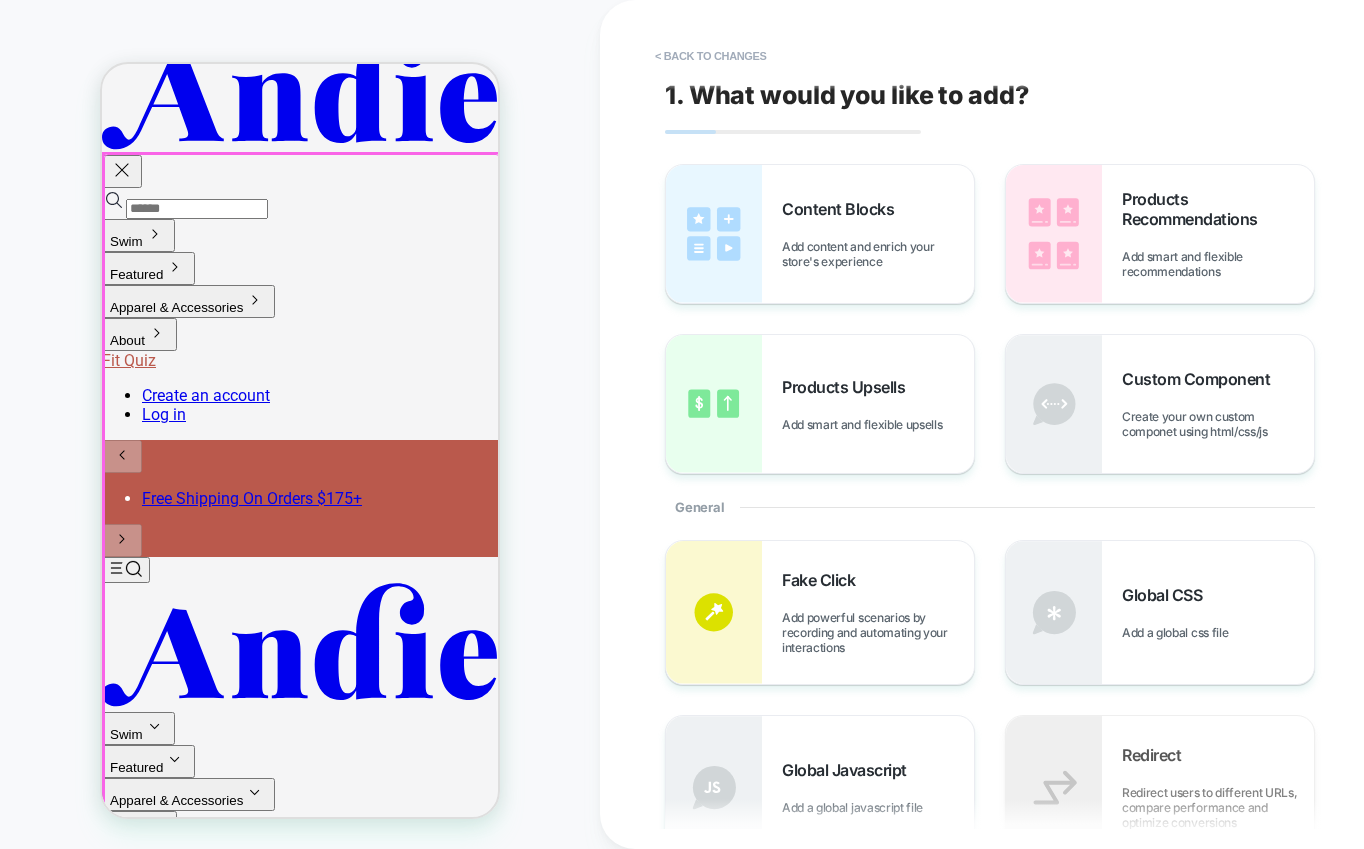 scroll, scrollTop: 0, scrollLeft: 0, axis: both 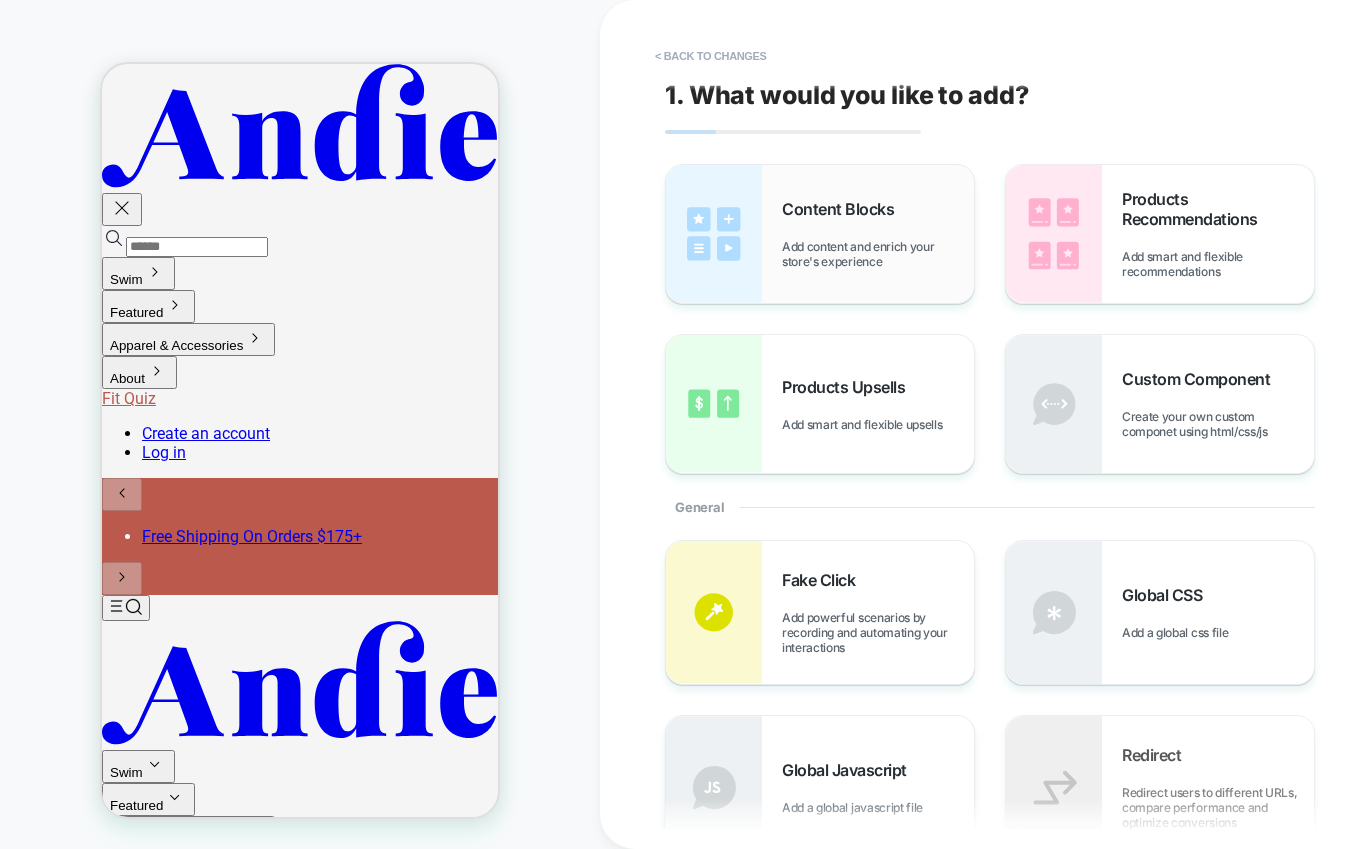 click on "Content Blocks Add content and enrich your store's experience" at bounding box center [878, 234] 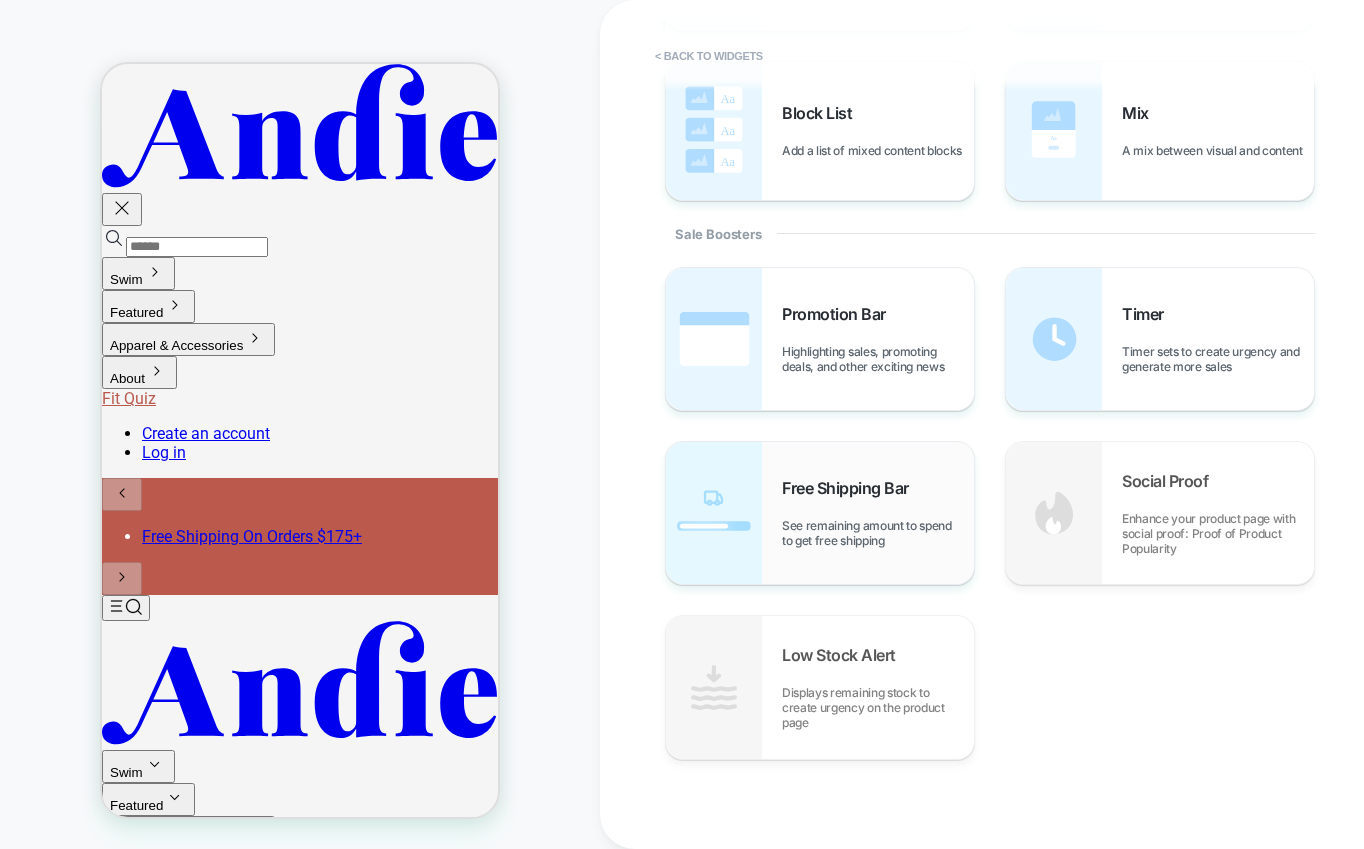 scroll, scrollTop: 0, scrollLeft: 0, axis: both 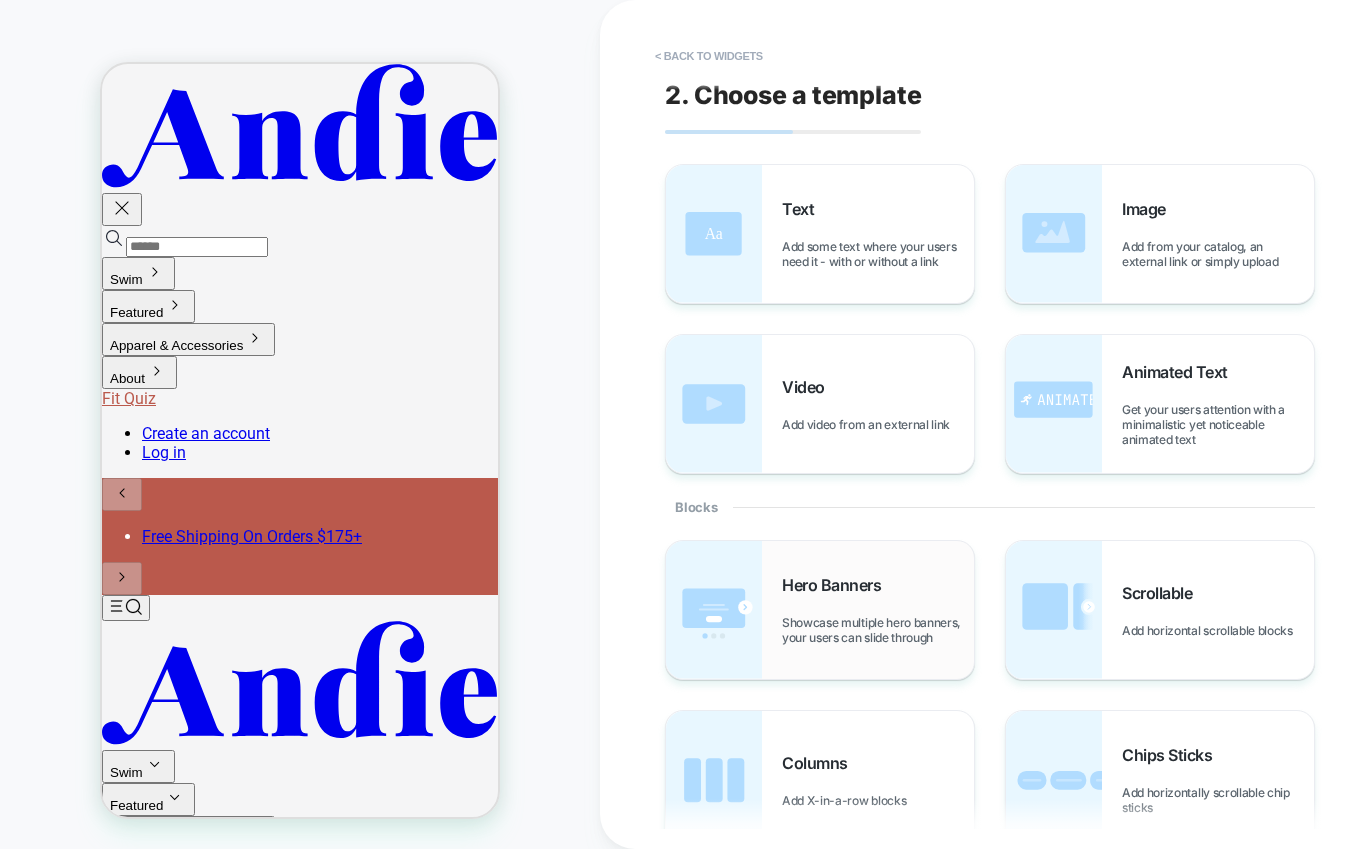 click on "Hero Banners" at bounding box center (836, 585) 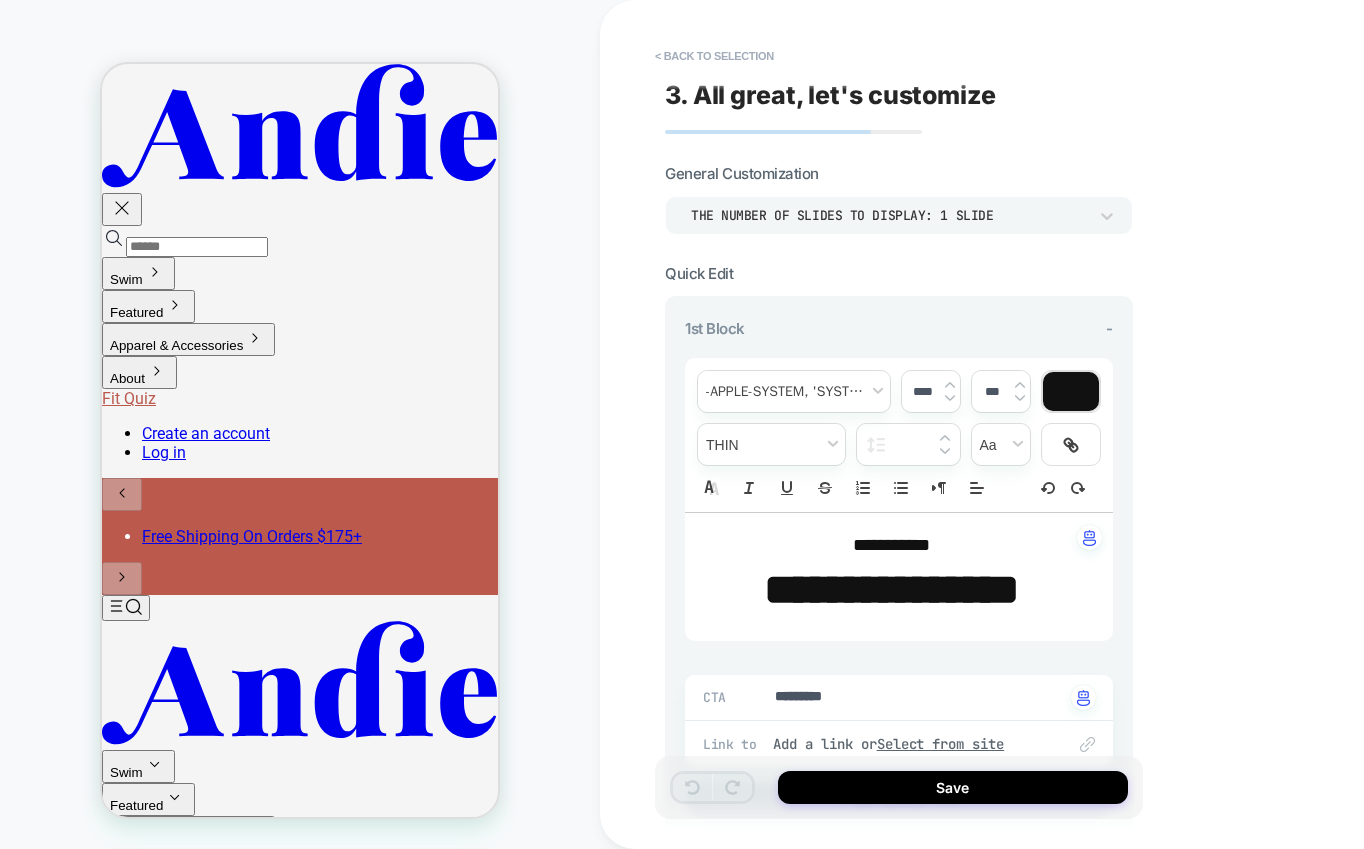 type on "*" 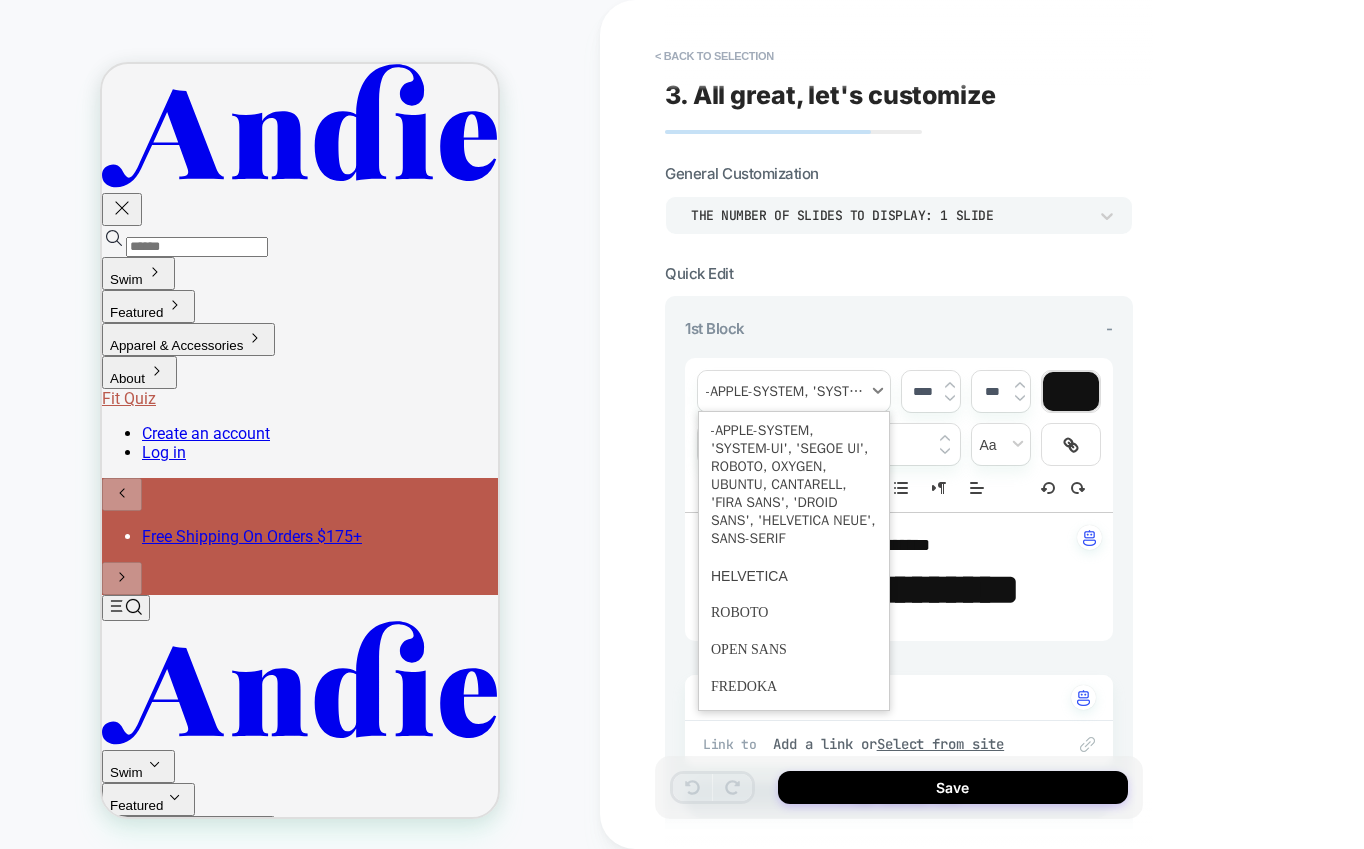 click at bounding box center (794, 391) 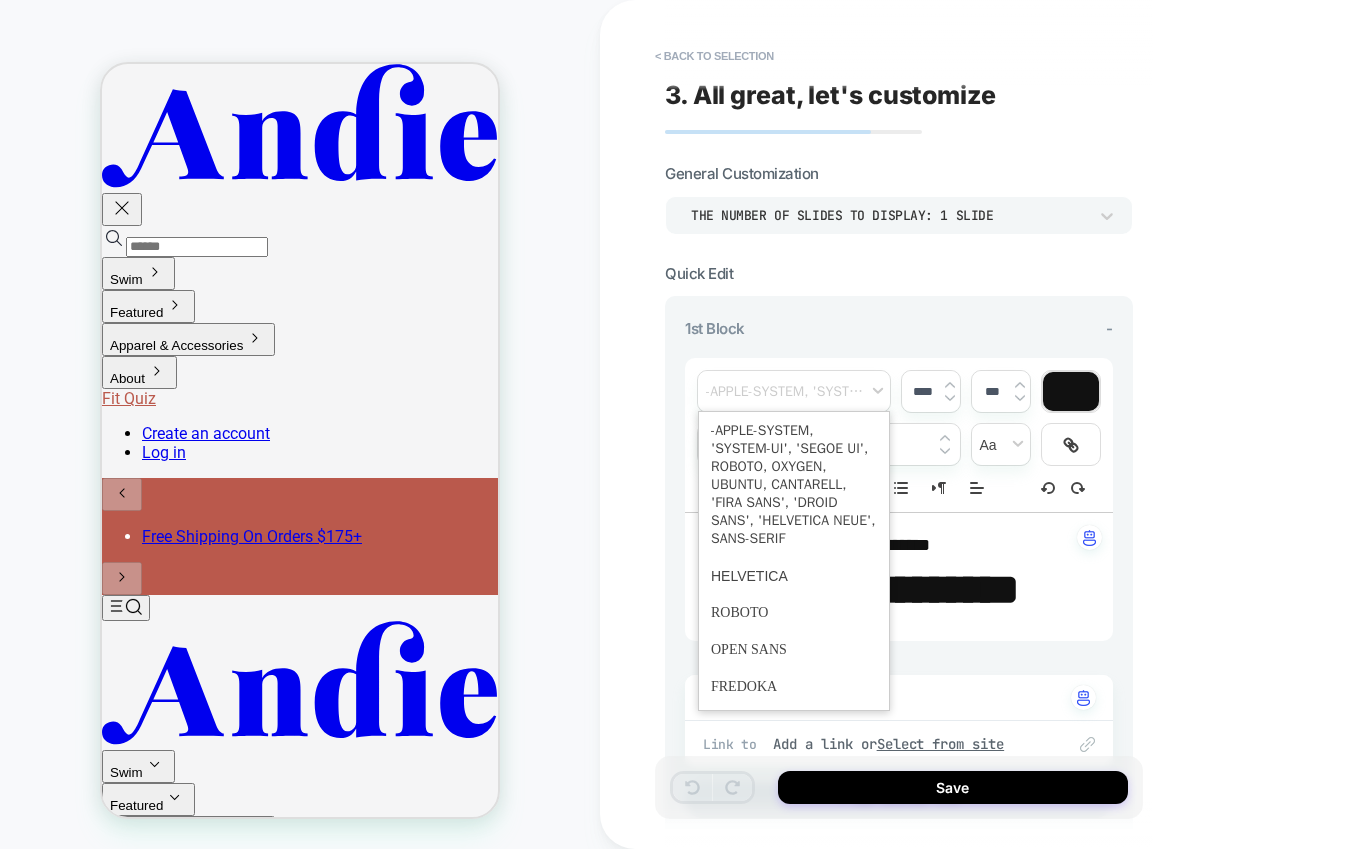 click on "**********" at bounding box center [891, 546] 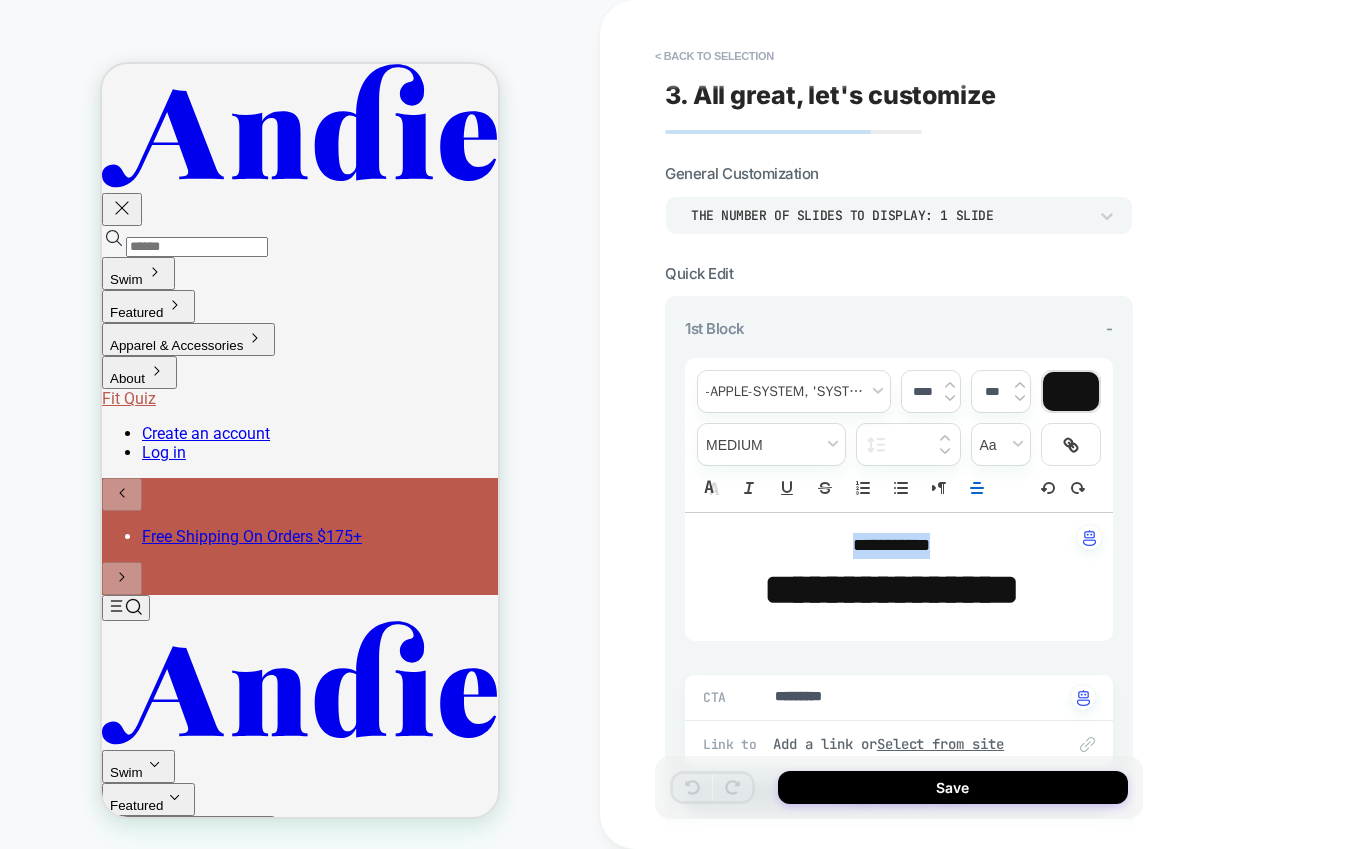 drag, startPoint x: 962, startPoint y: 550, endPoint x: 749, endPoint y: 551, distance: 213.00235 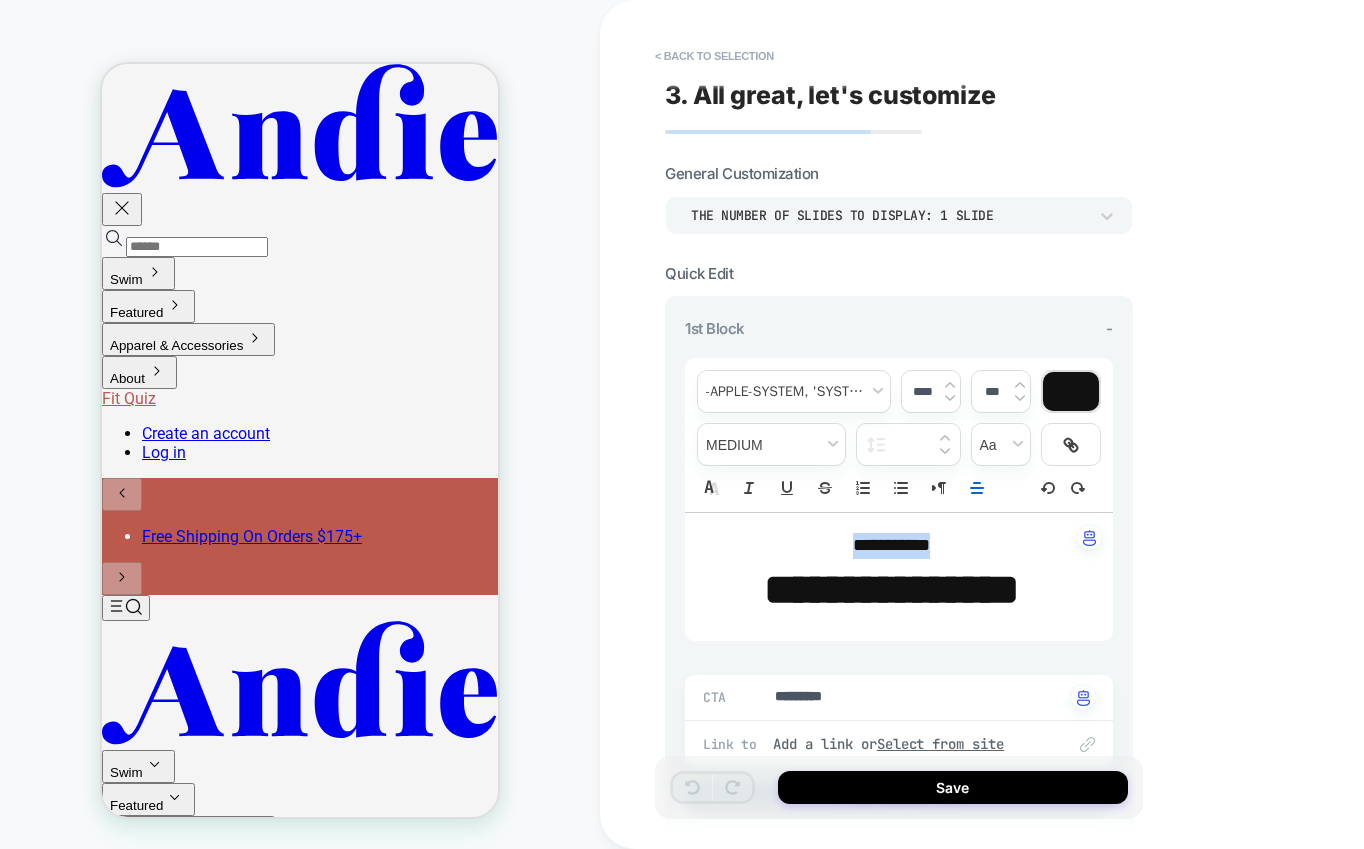 click on "**********" at bounding box center [891, 546] 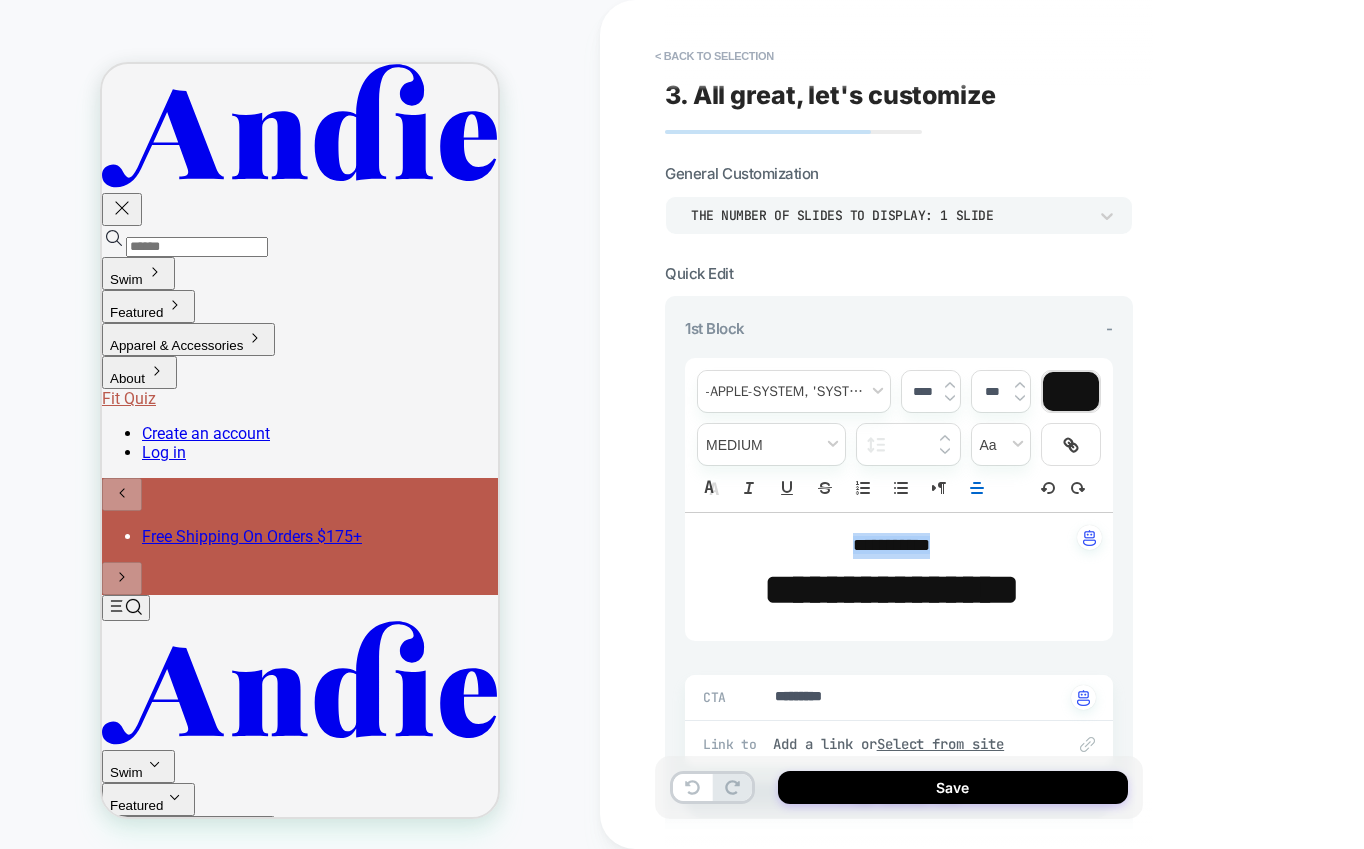 type on "*" 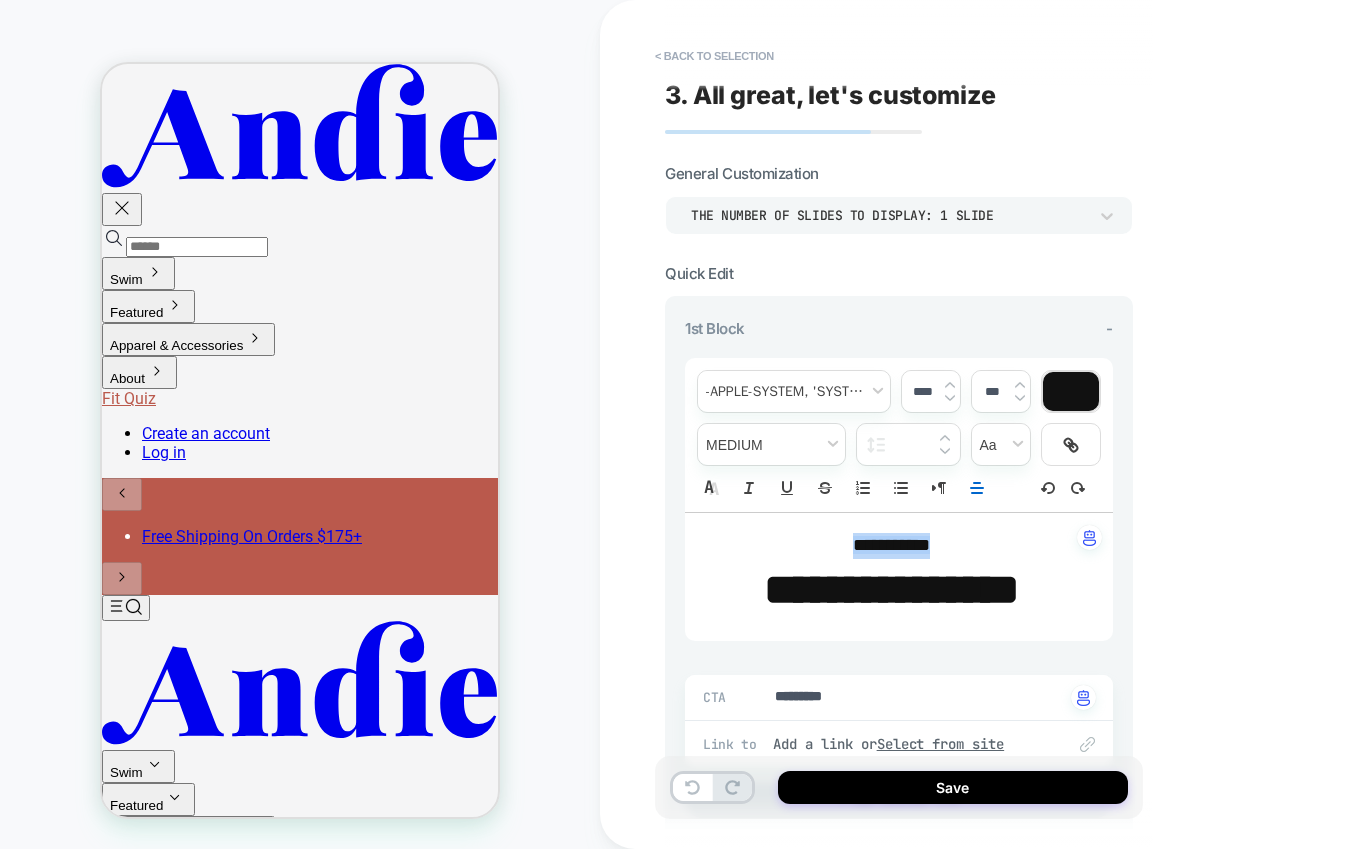 type 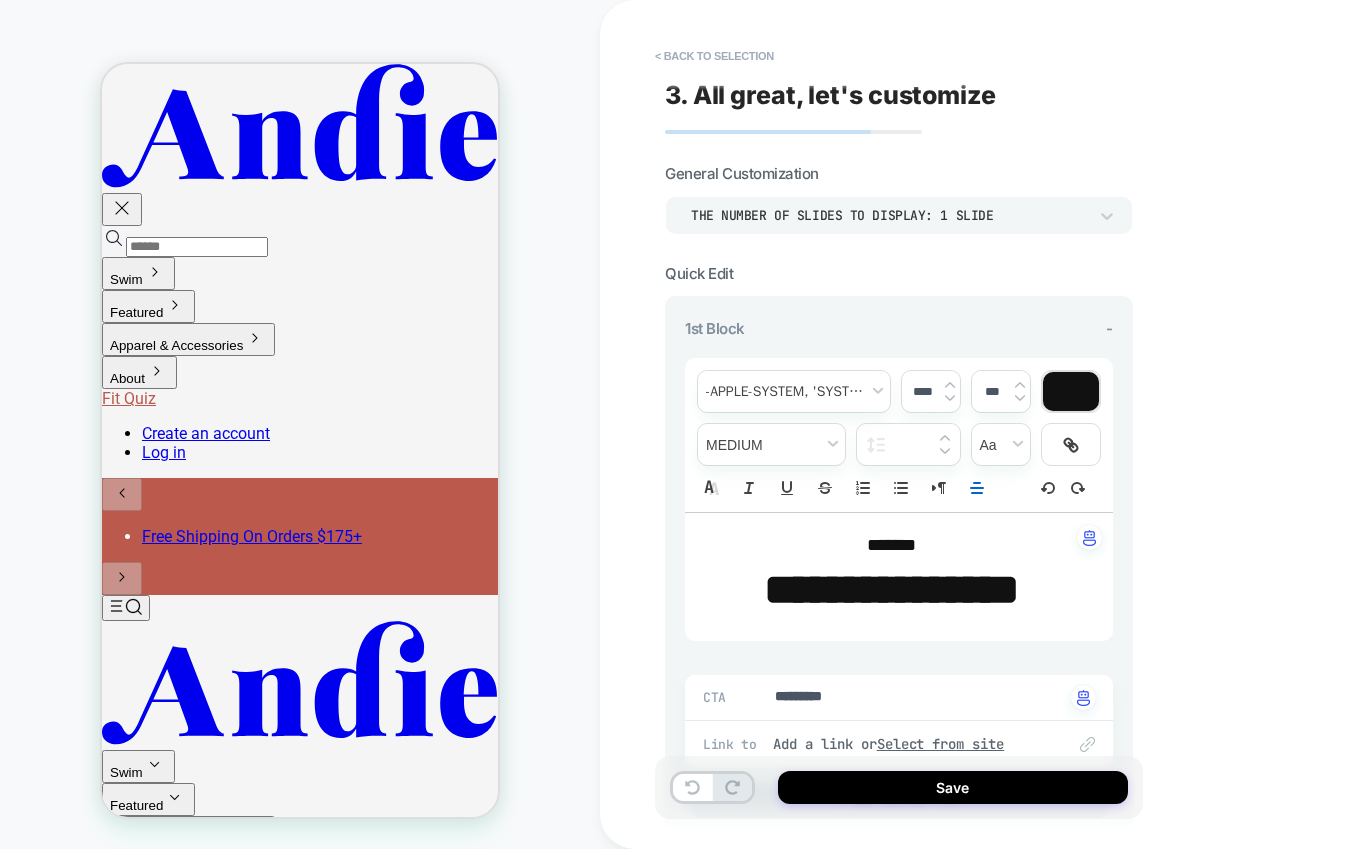 type on "*" 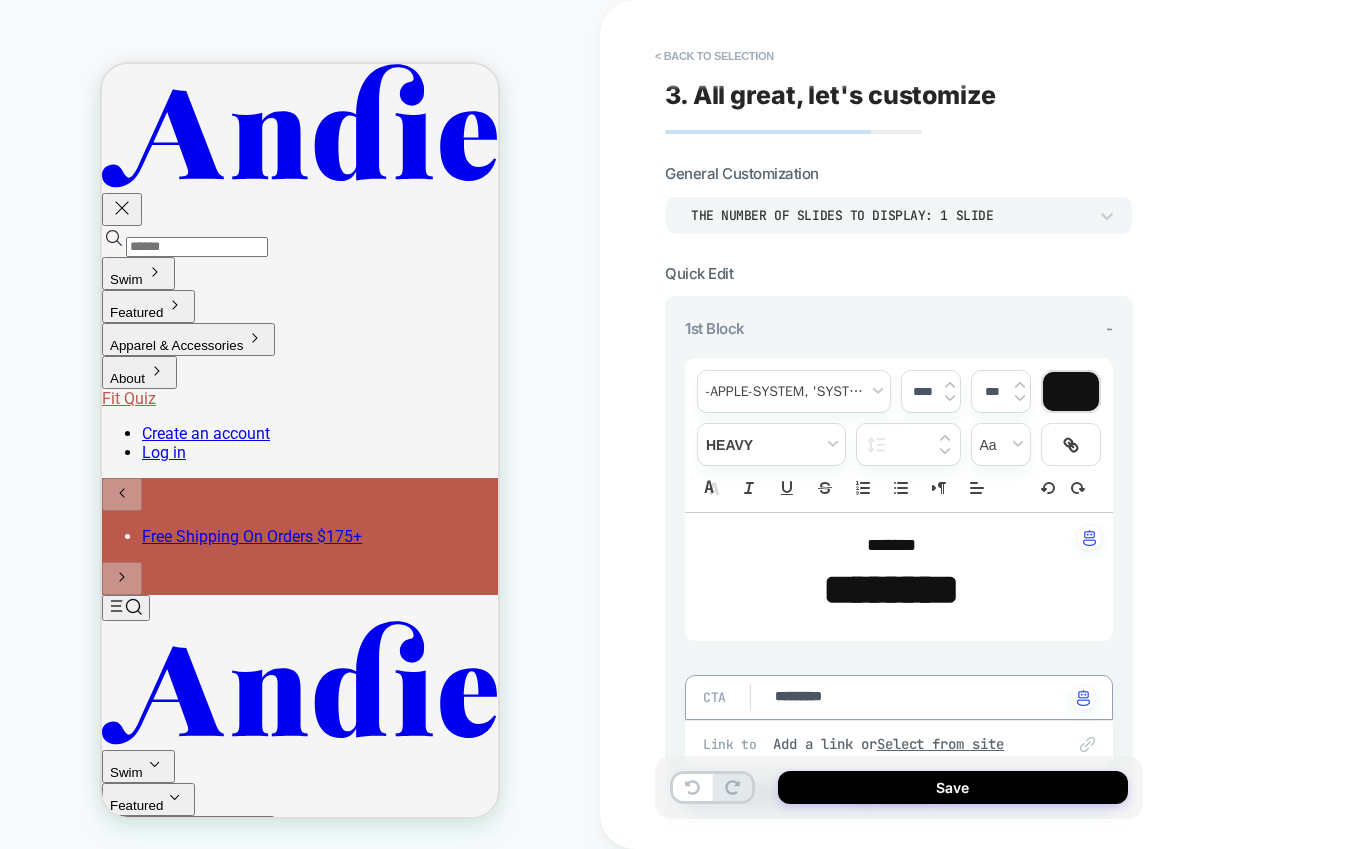 click on "*********" at bounding box center (919, 698) 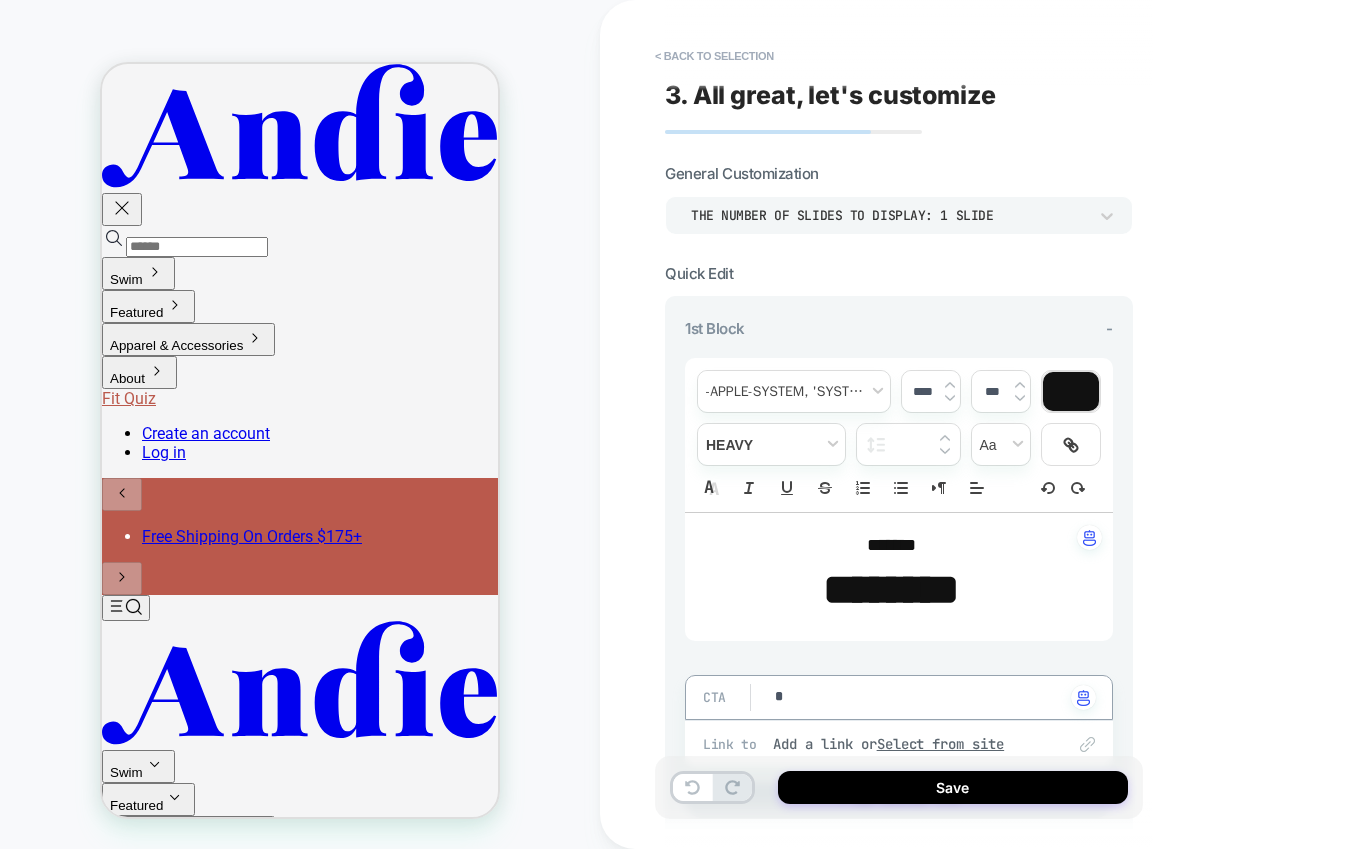 type on "*" 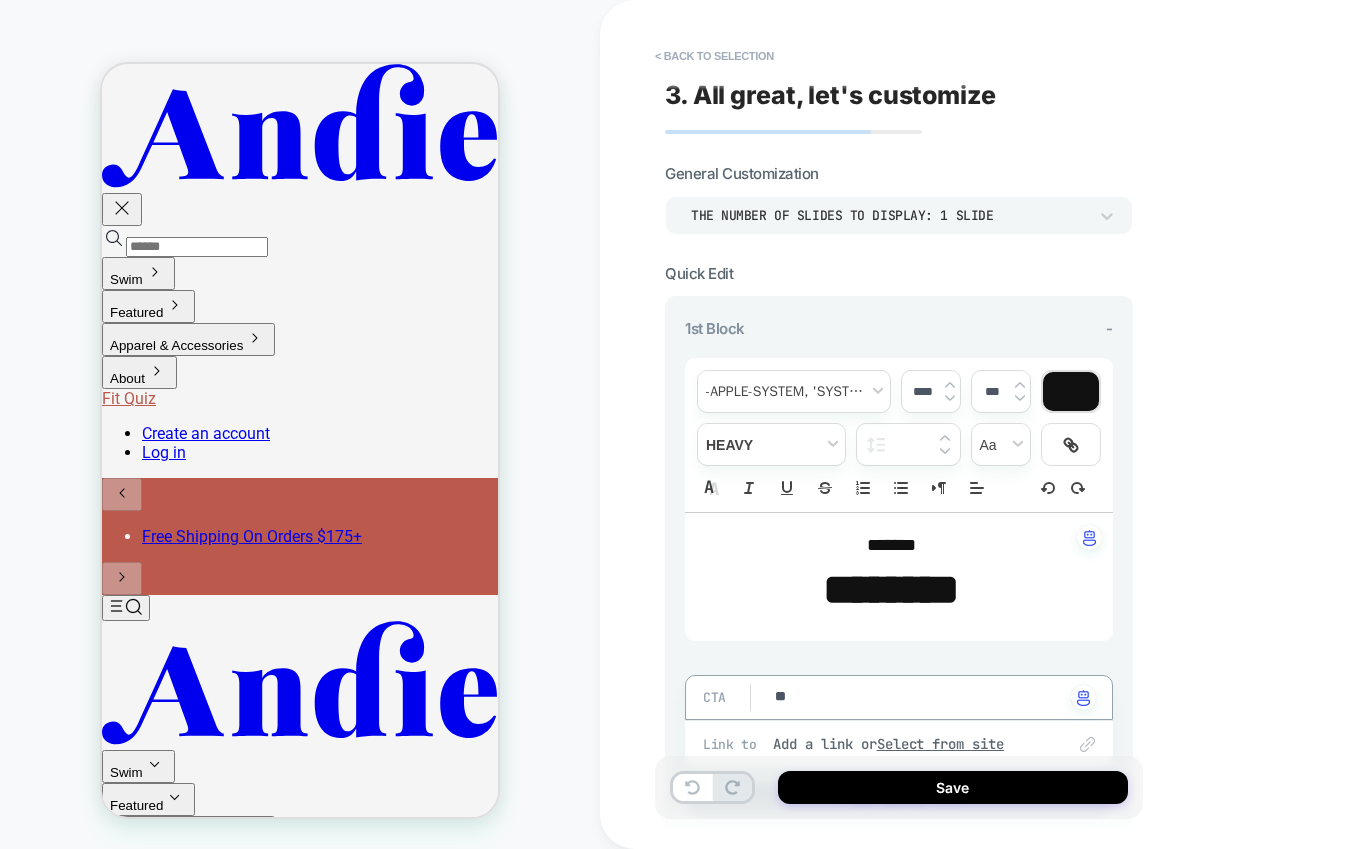 type on "*" 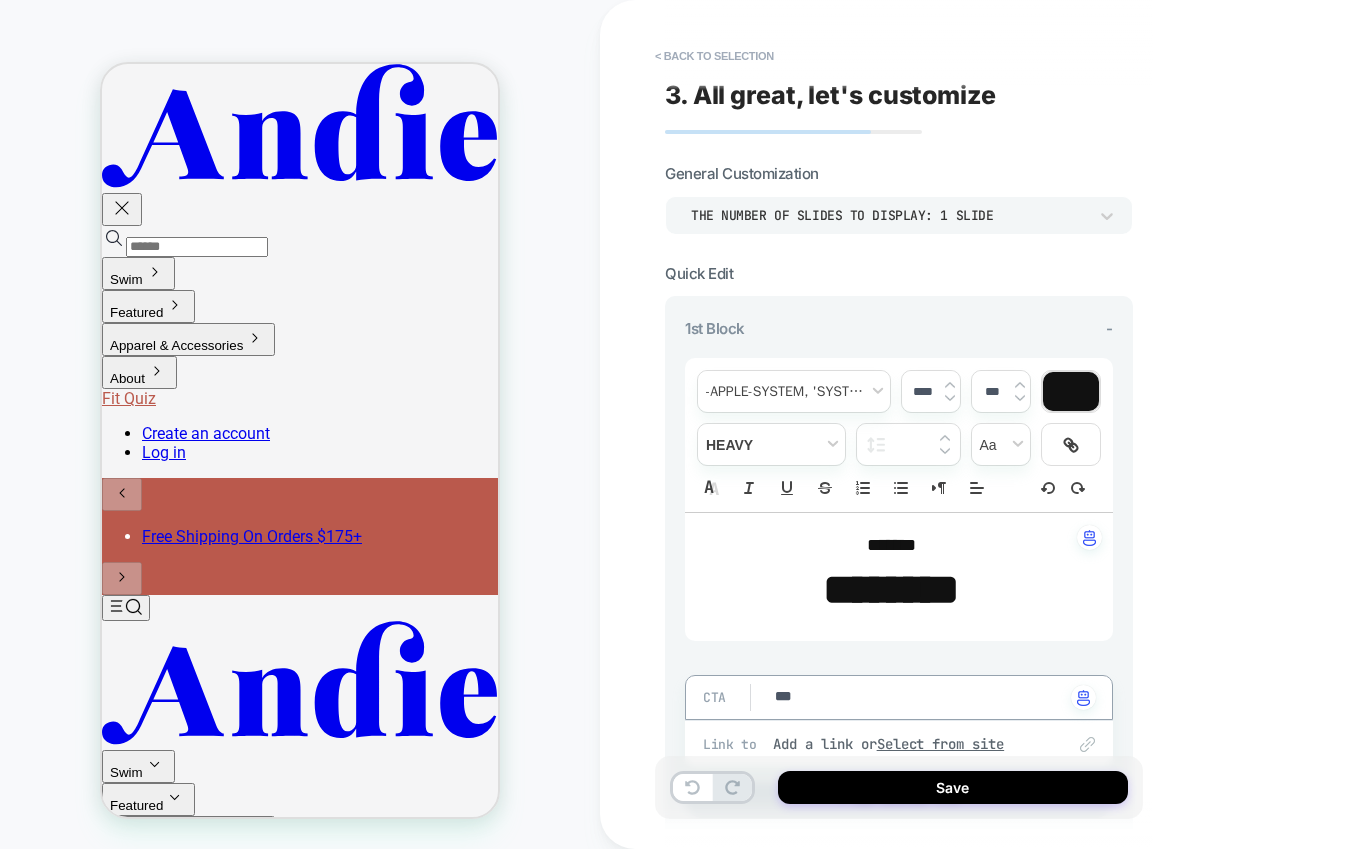 type on "*" 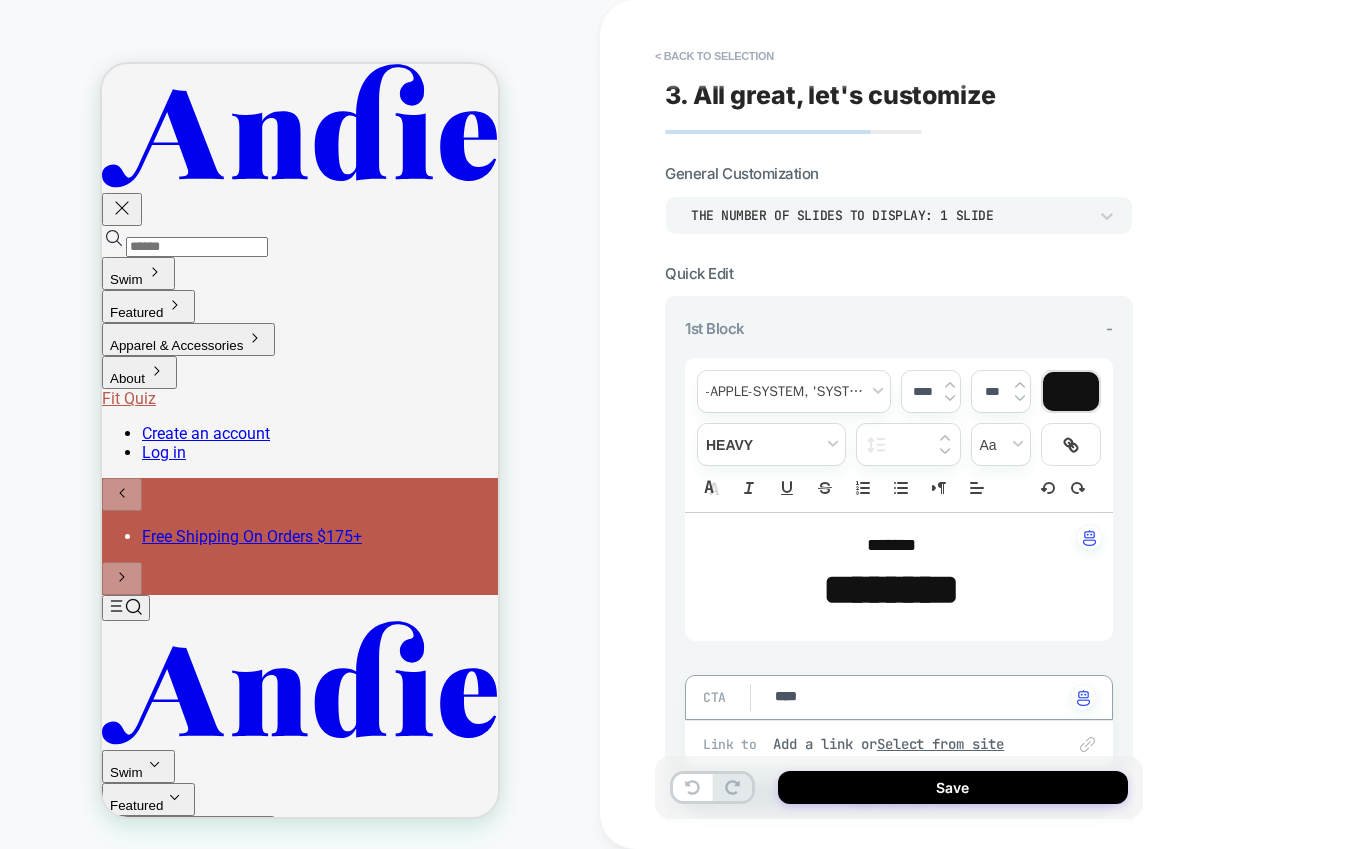 type on "*" 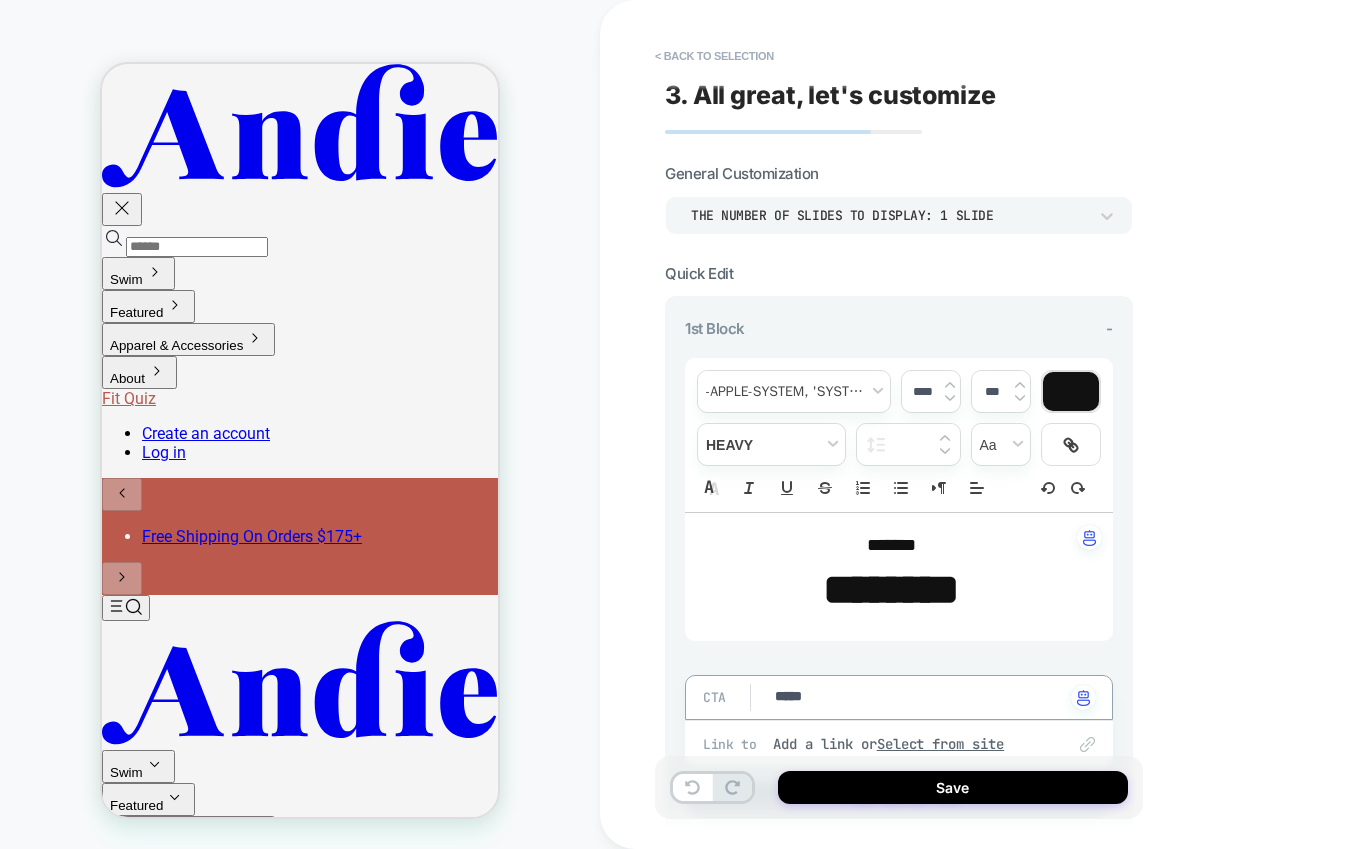type on "*" 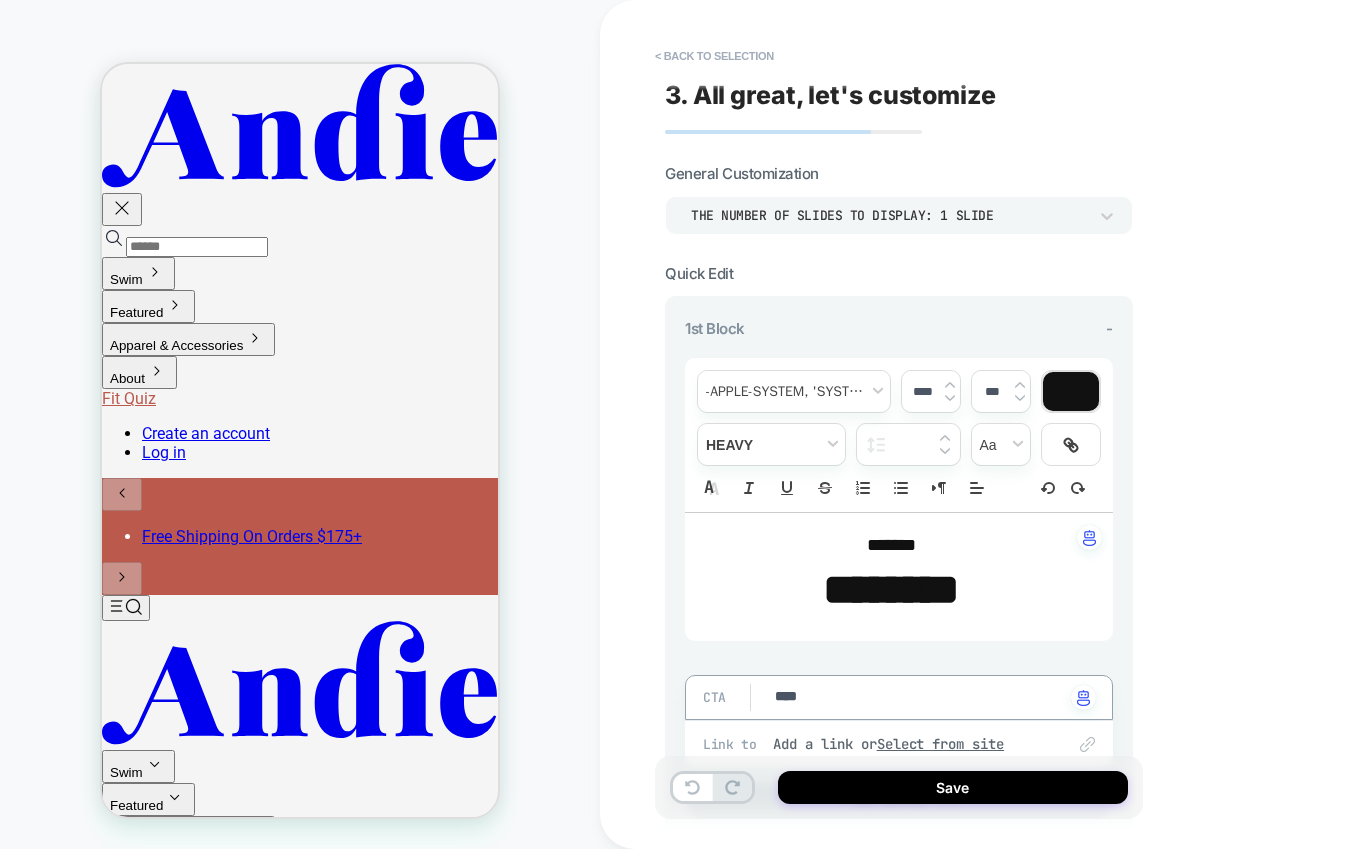 type on "*" 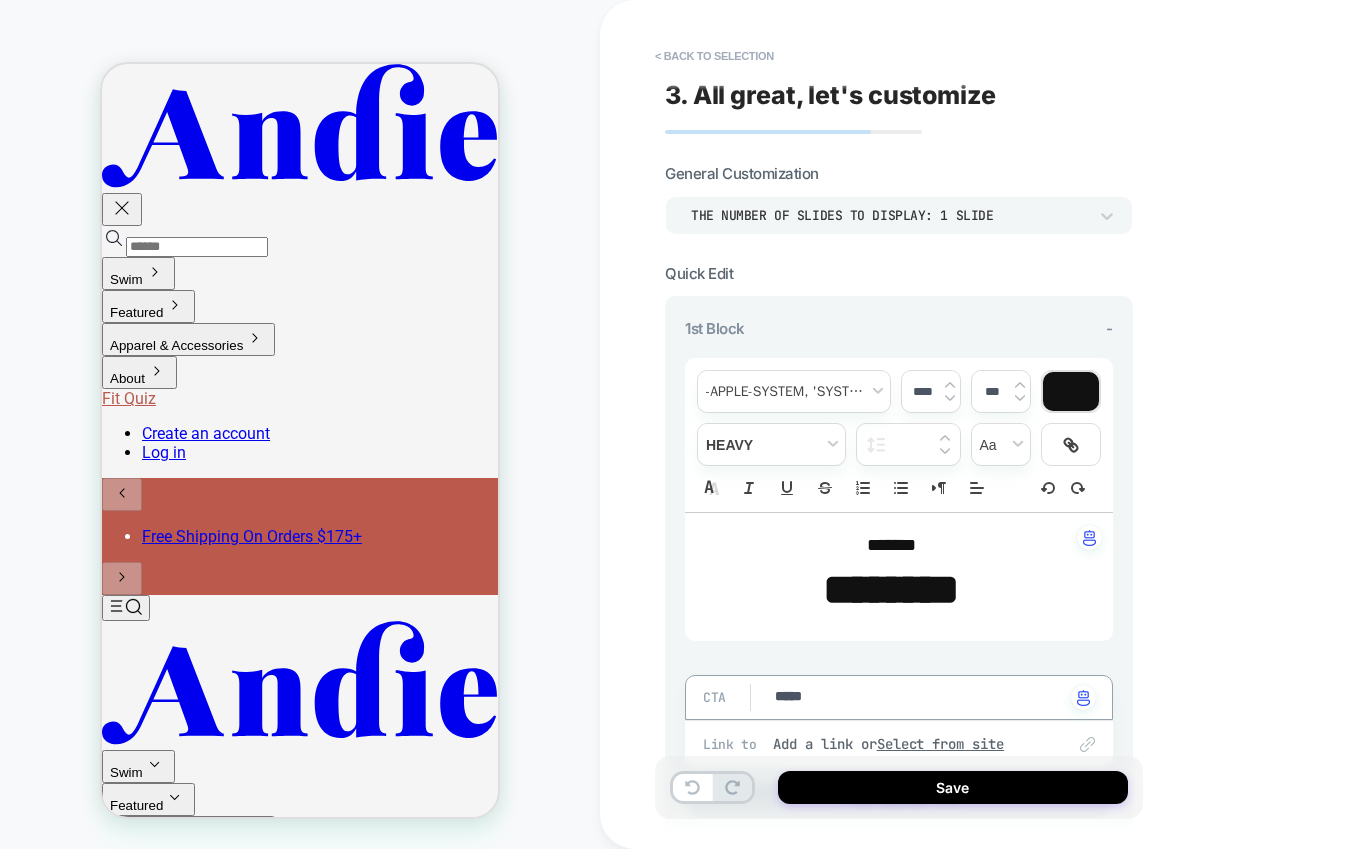 type on "*" 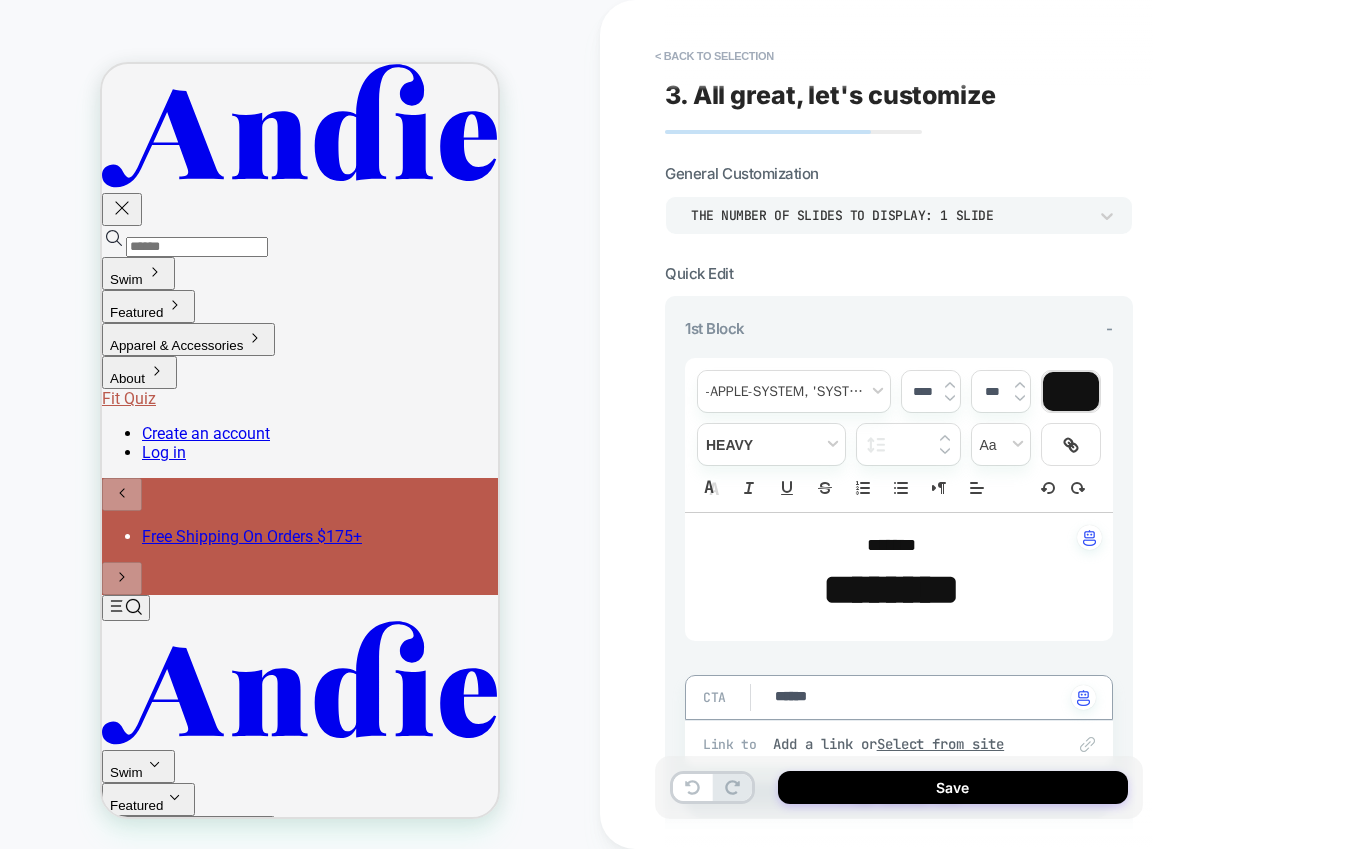 type on "*" 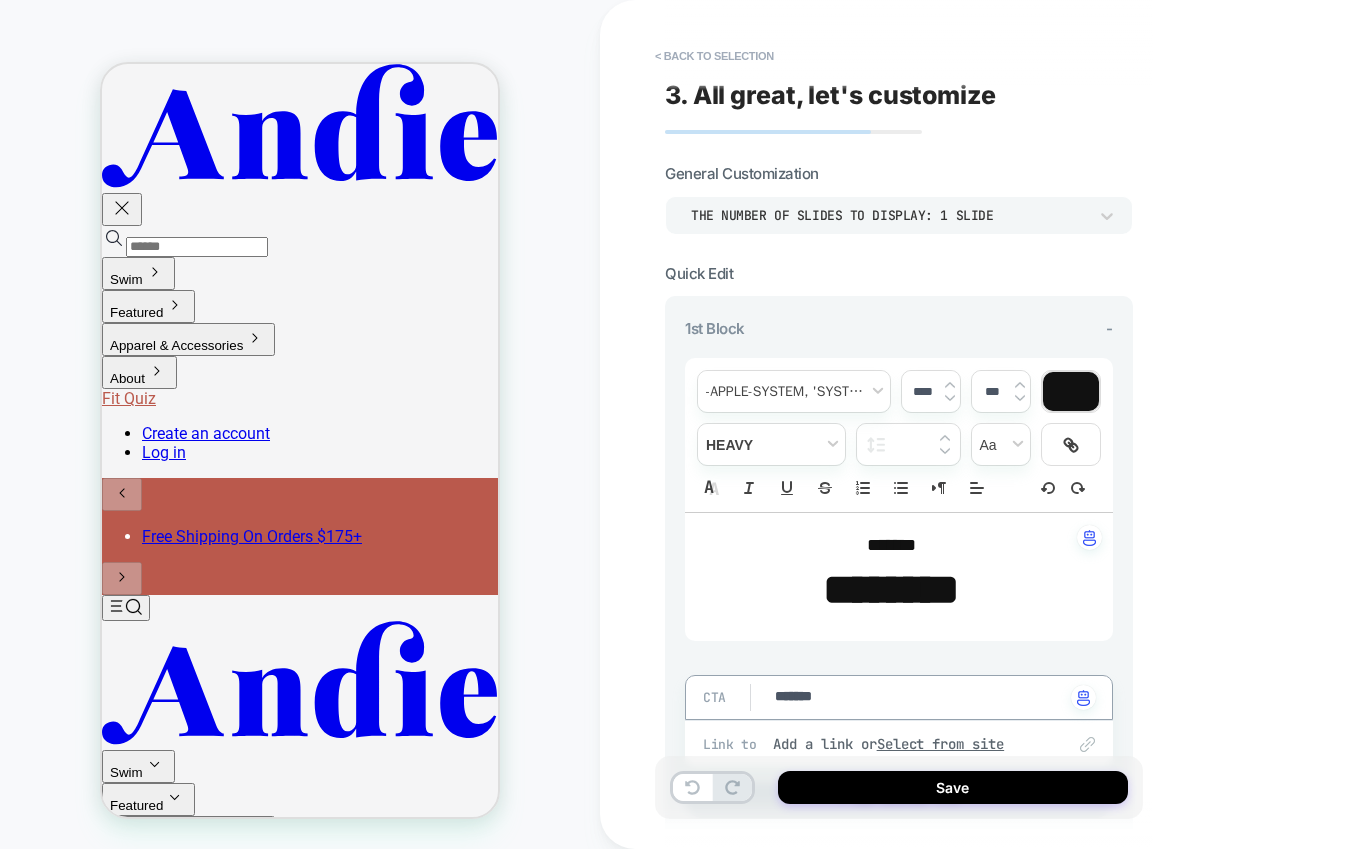 type on "*" 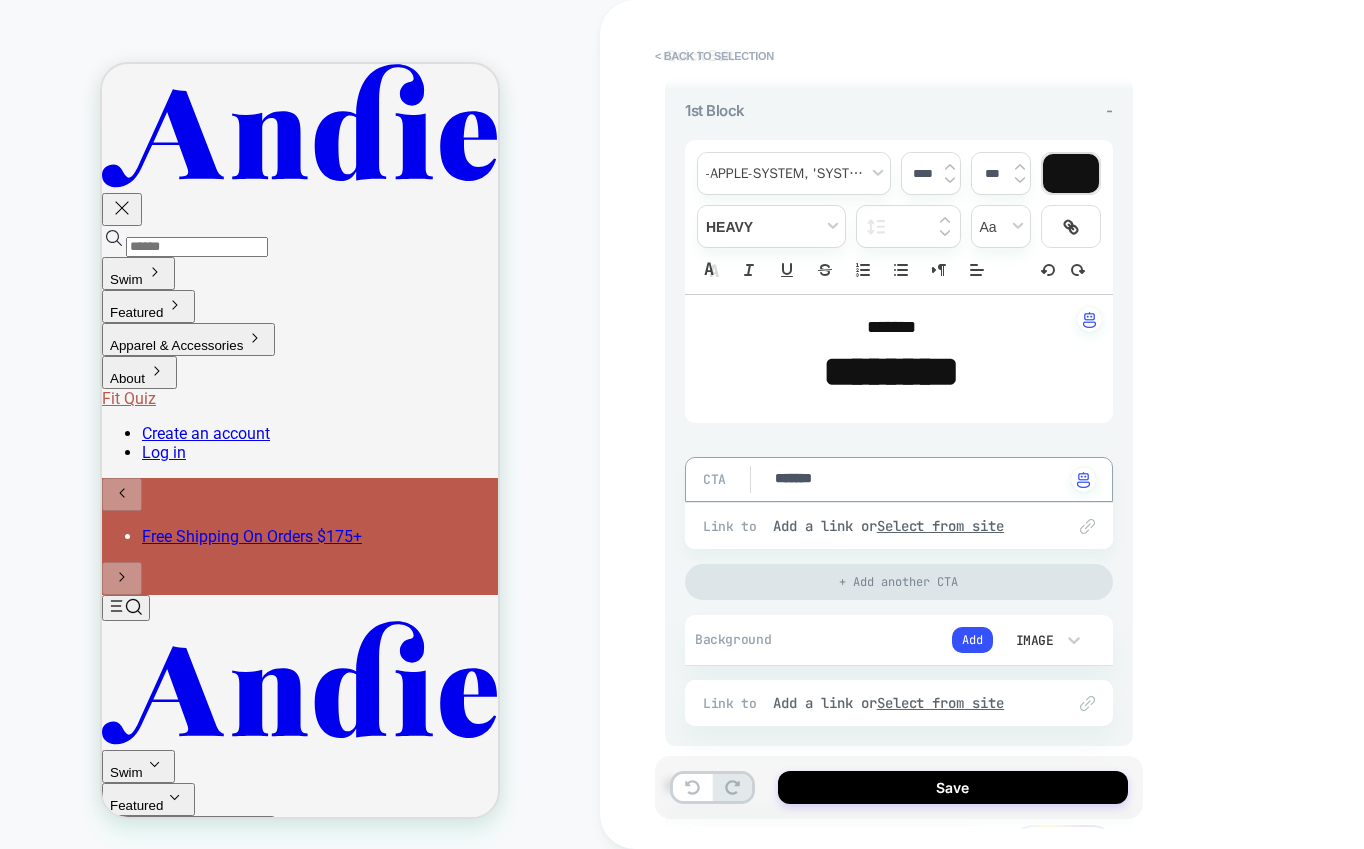 scroll, scrollTop: 220, scrollLeft: 0, axis: vertical 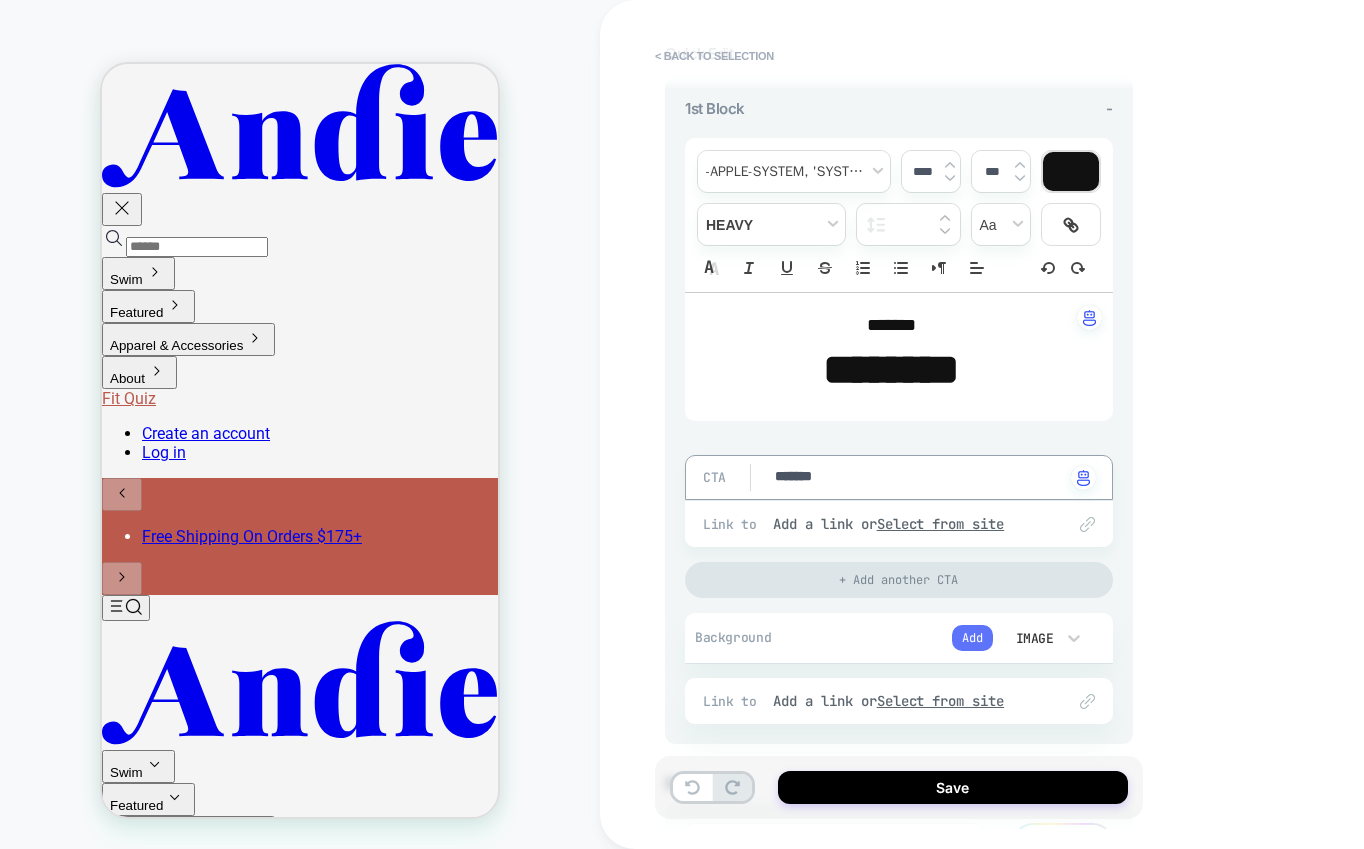 type on "*******" 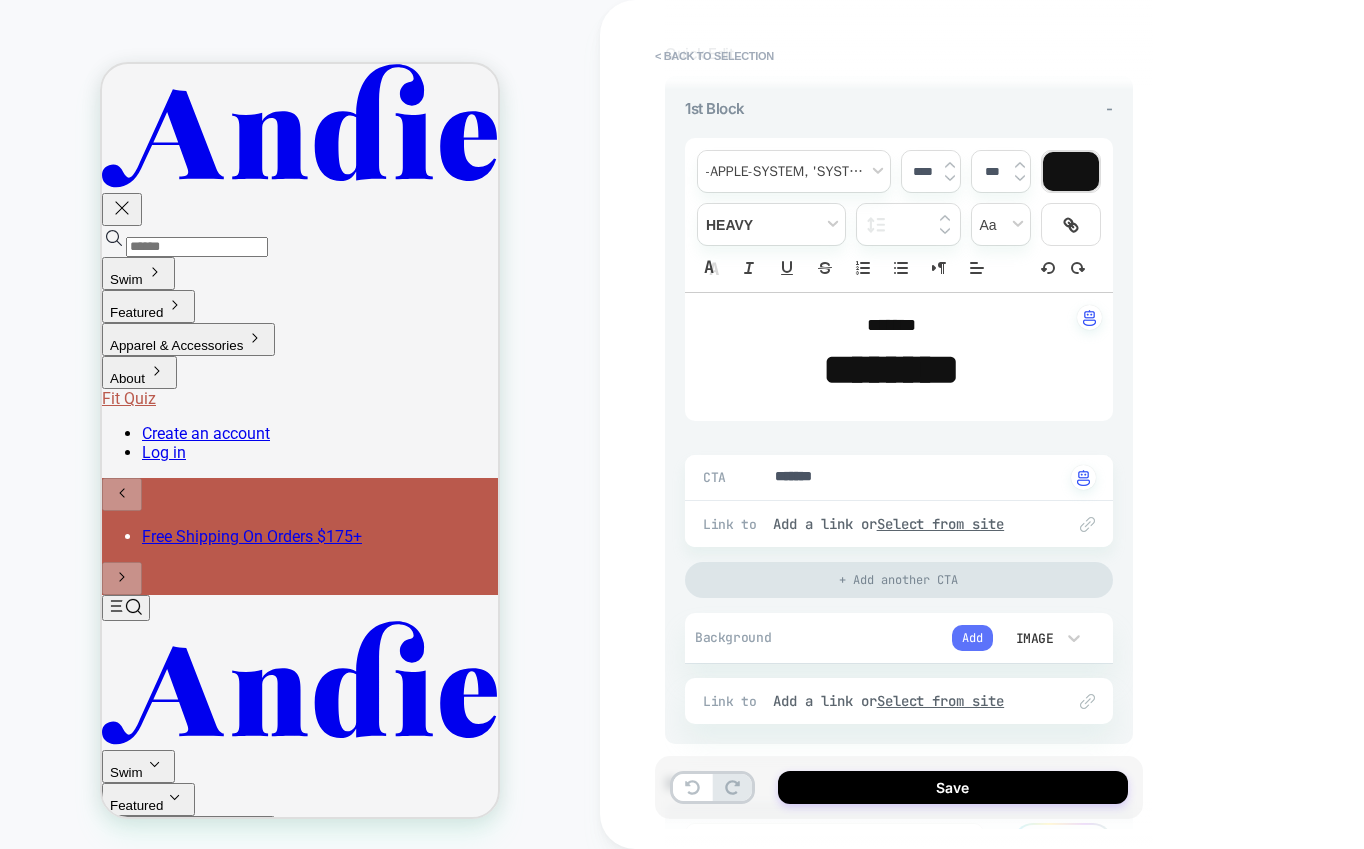 click on "Add" at bounding box center [972, 638] 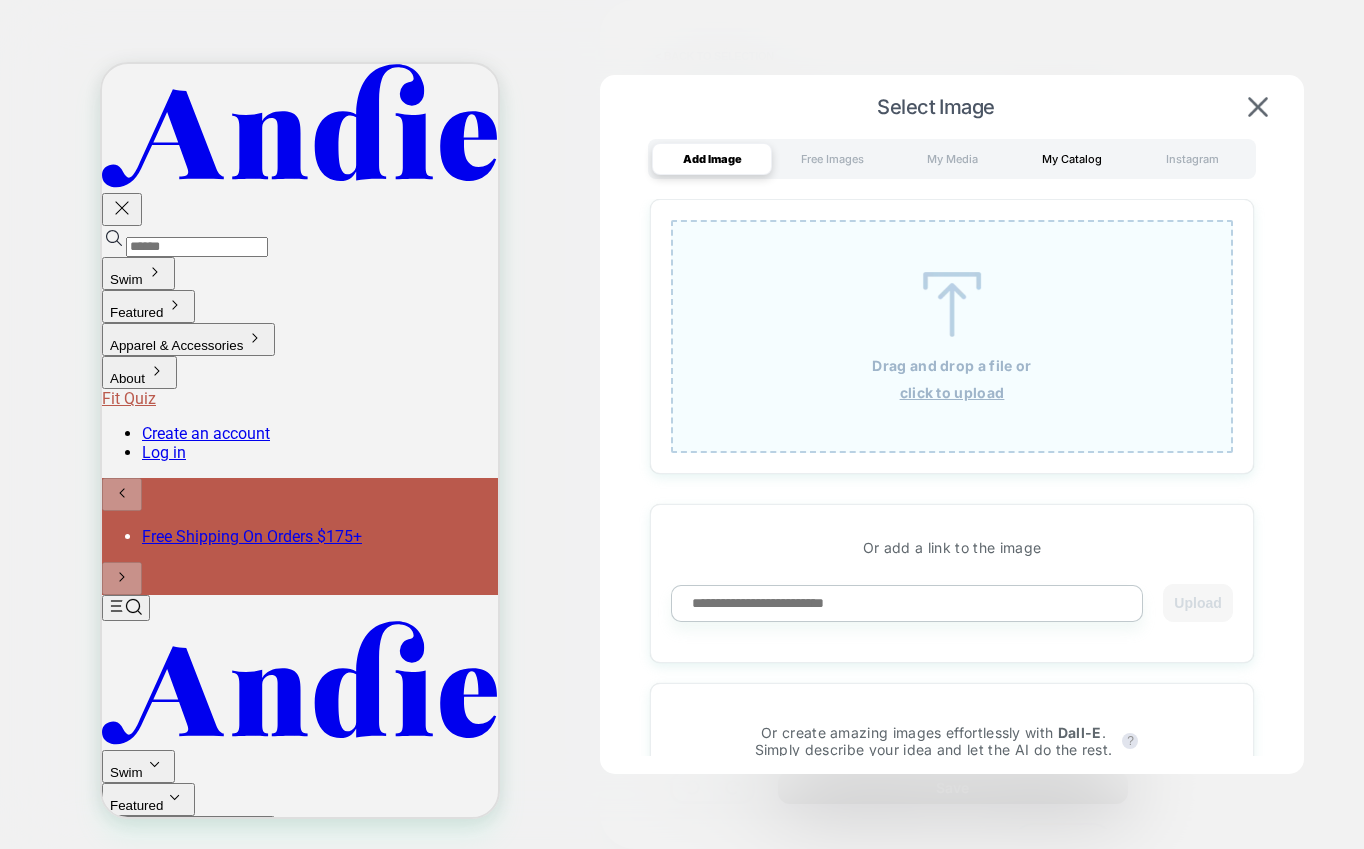 click on "My Catalog" at bounding box center [1072, 159] 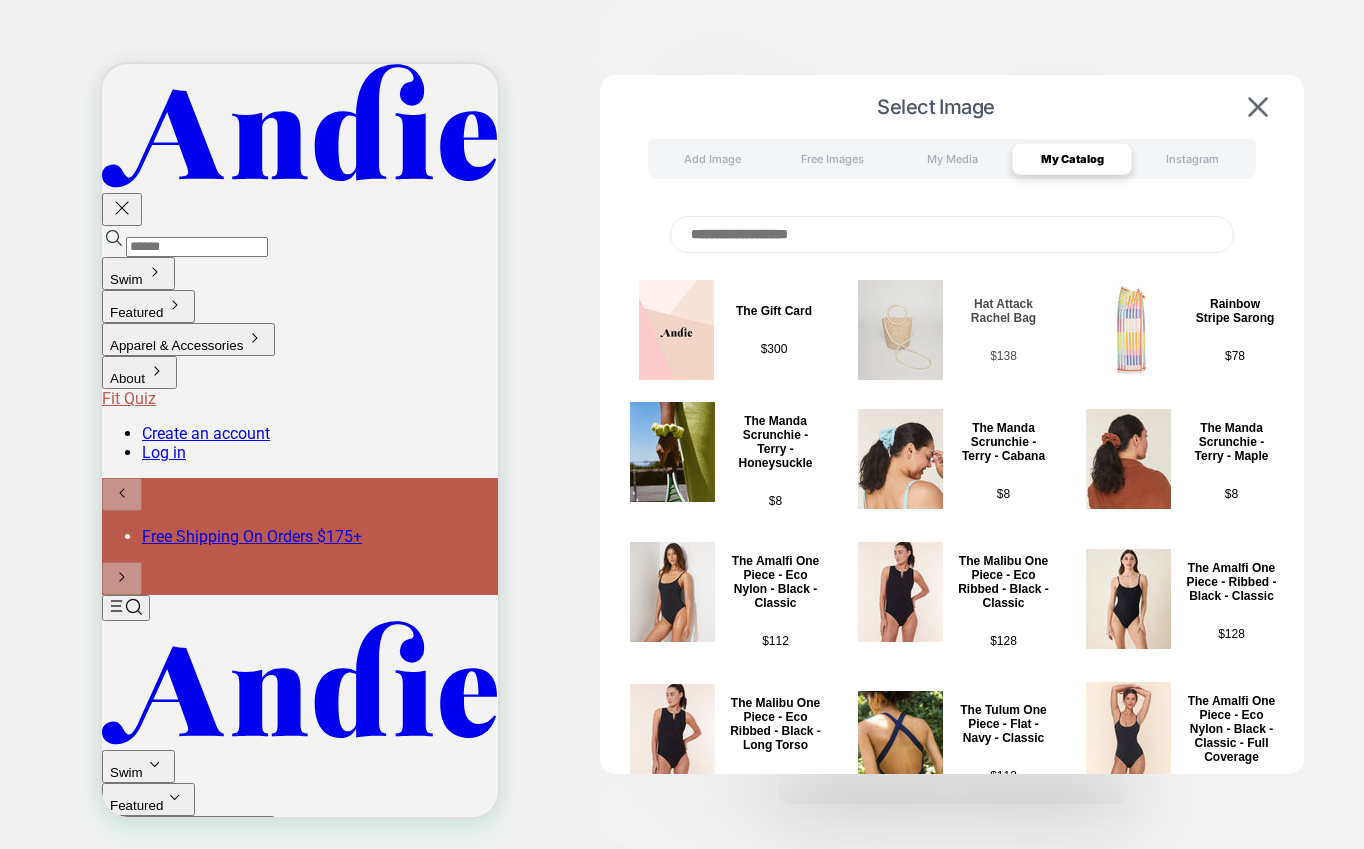 scroll, scrollTop: 63, scrollLeft: 0, axis: vertical 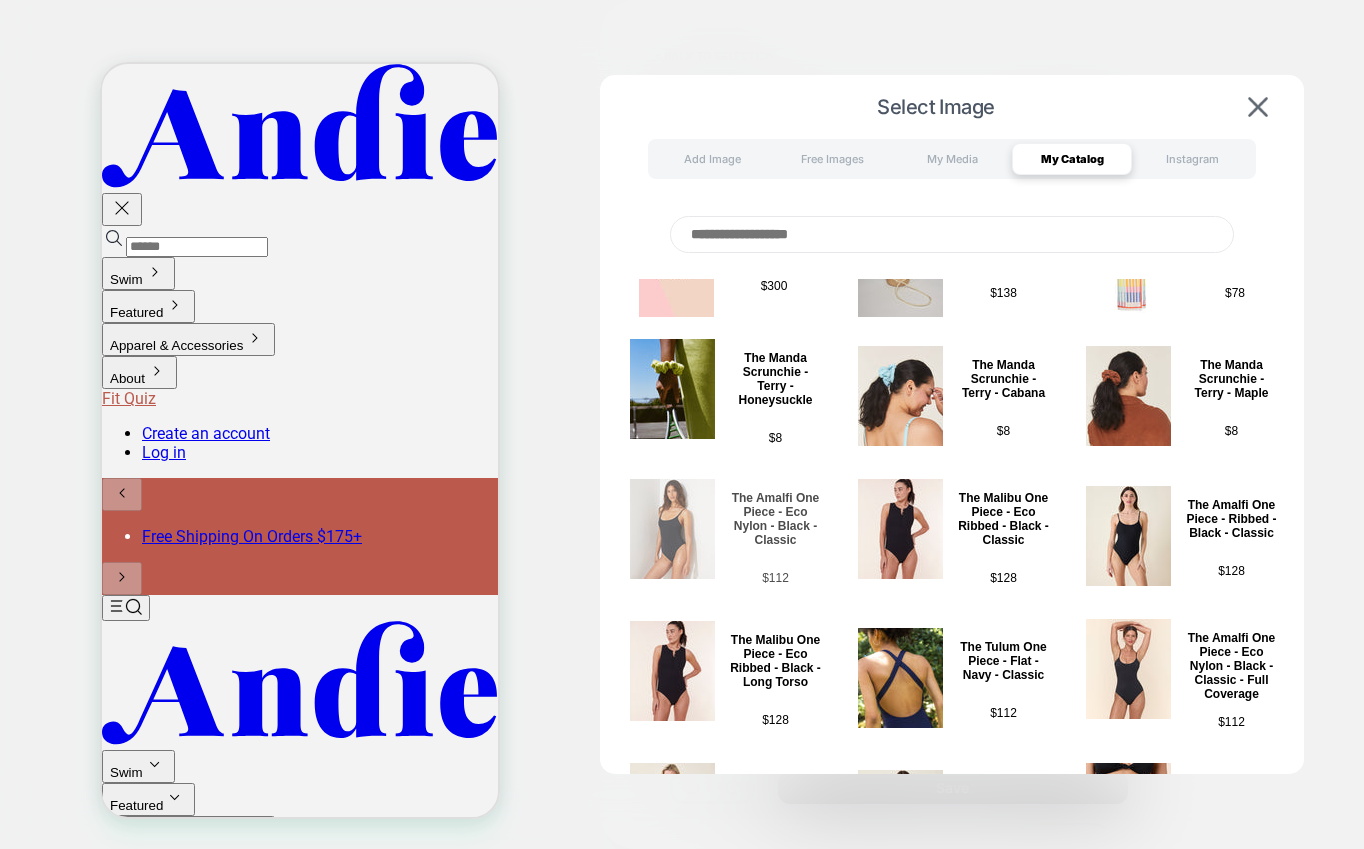 click at bounding box center (672, 529) 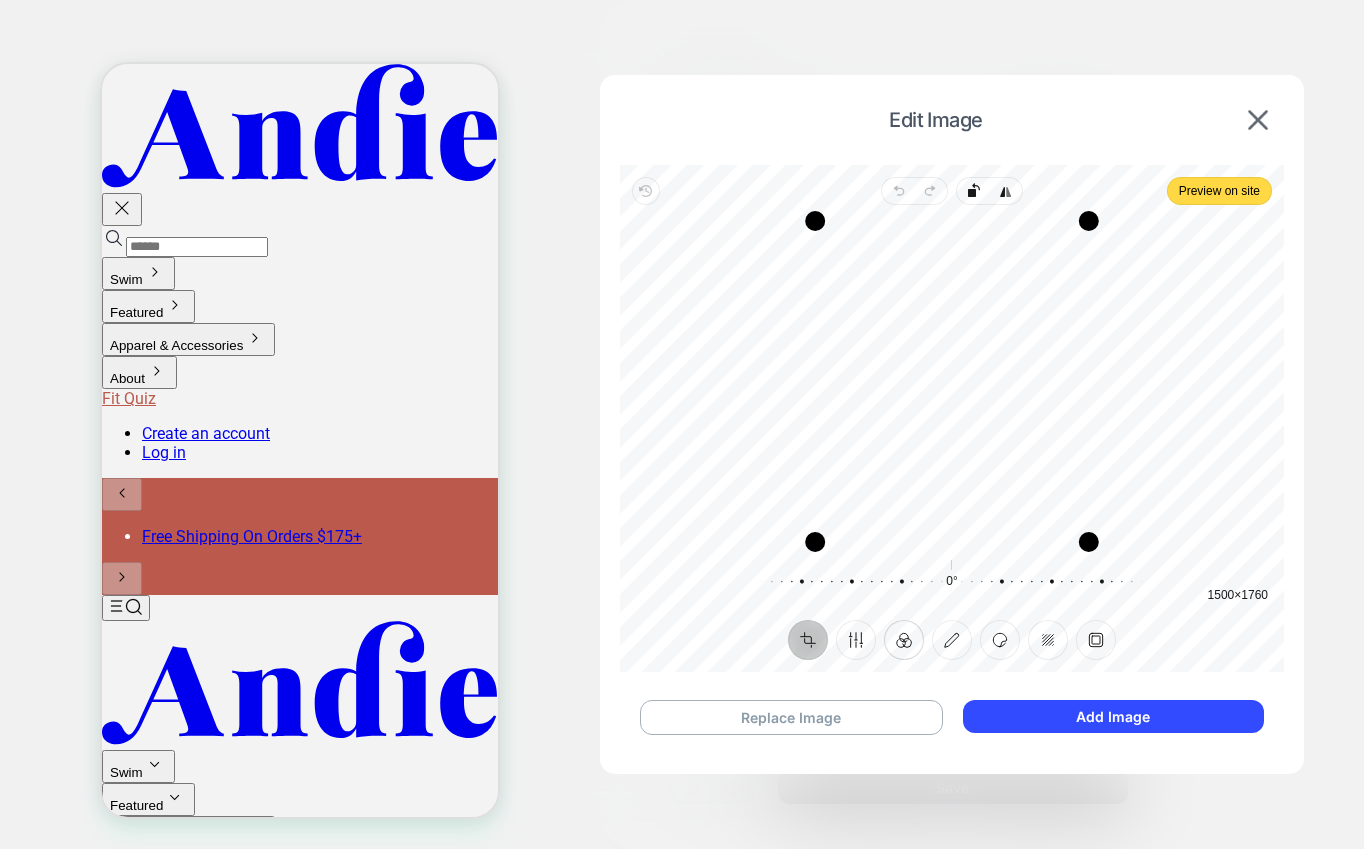 click on "Filter" at bounding box center [904, 640] 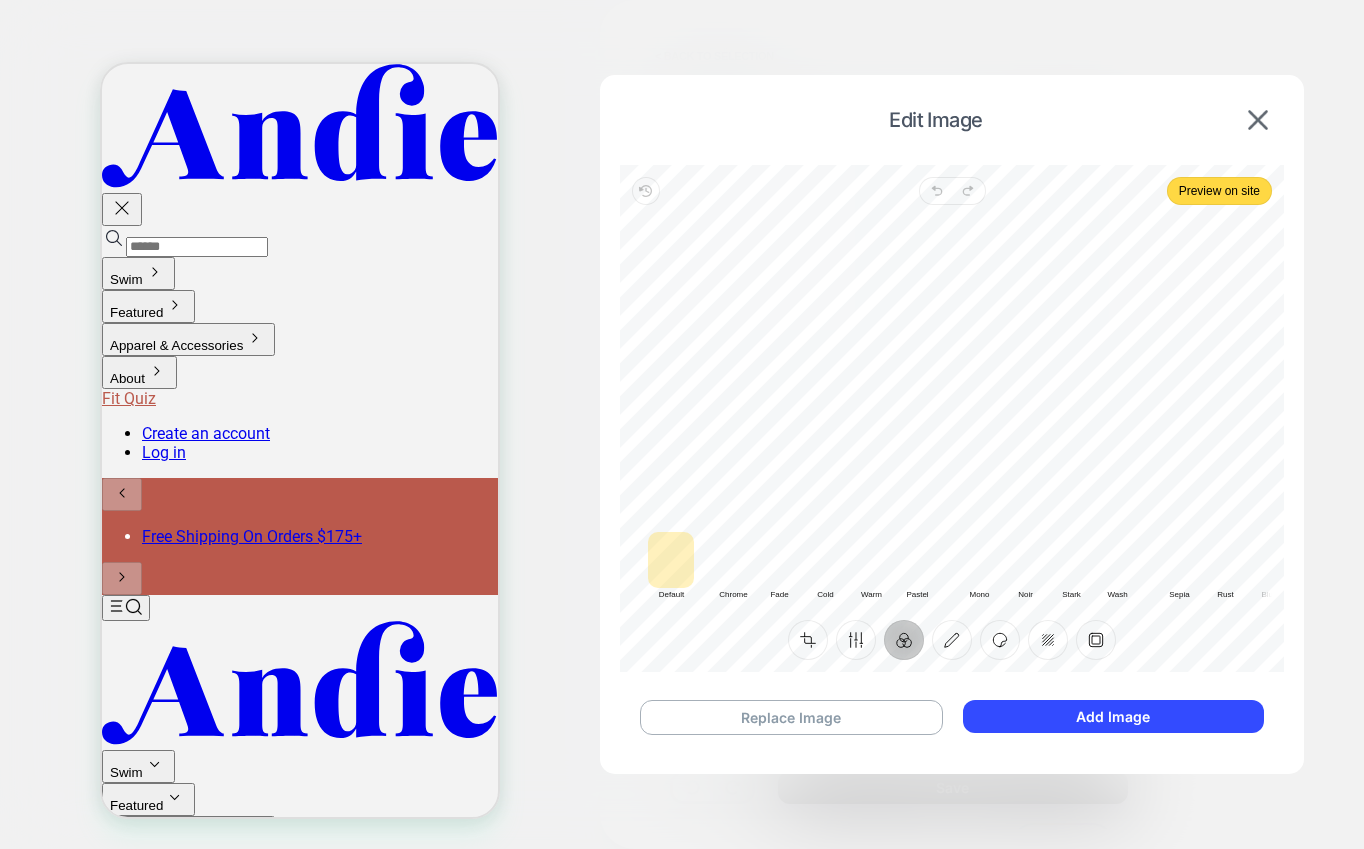 click at bounding box center [733, 560] 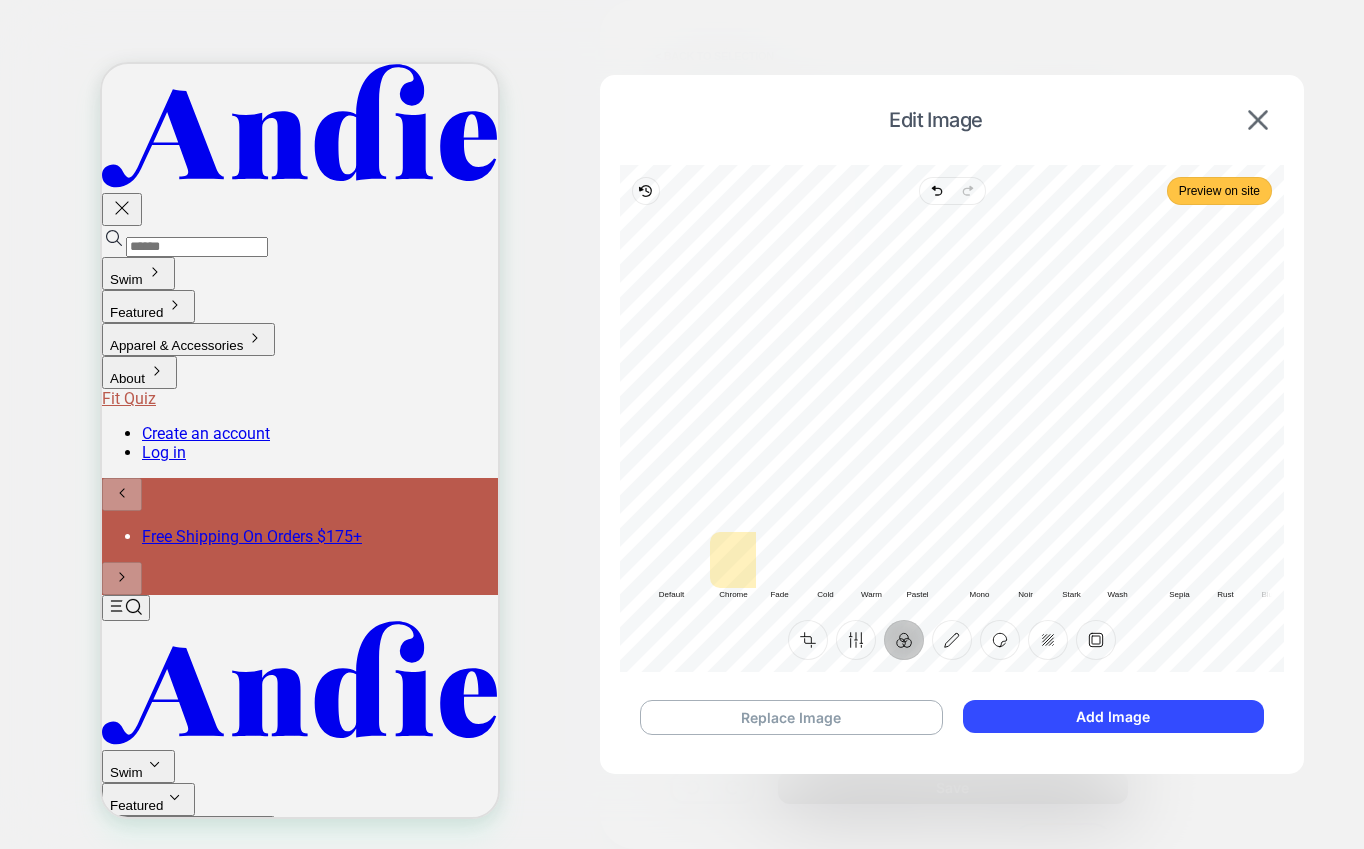 click on "Preview on site" at bounding box center (1219, 191) 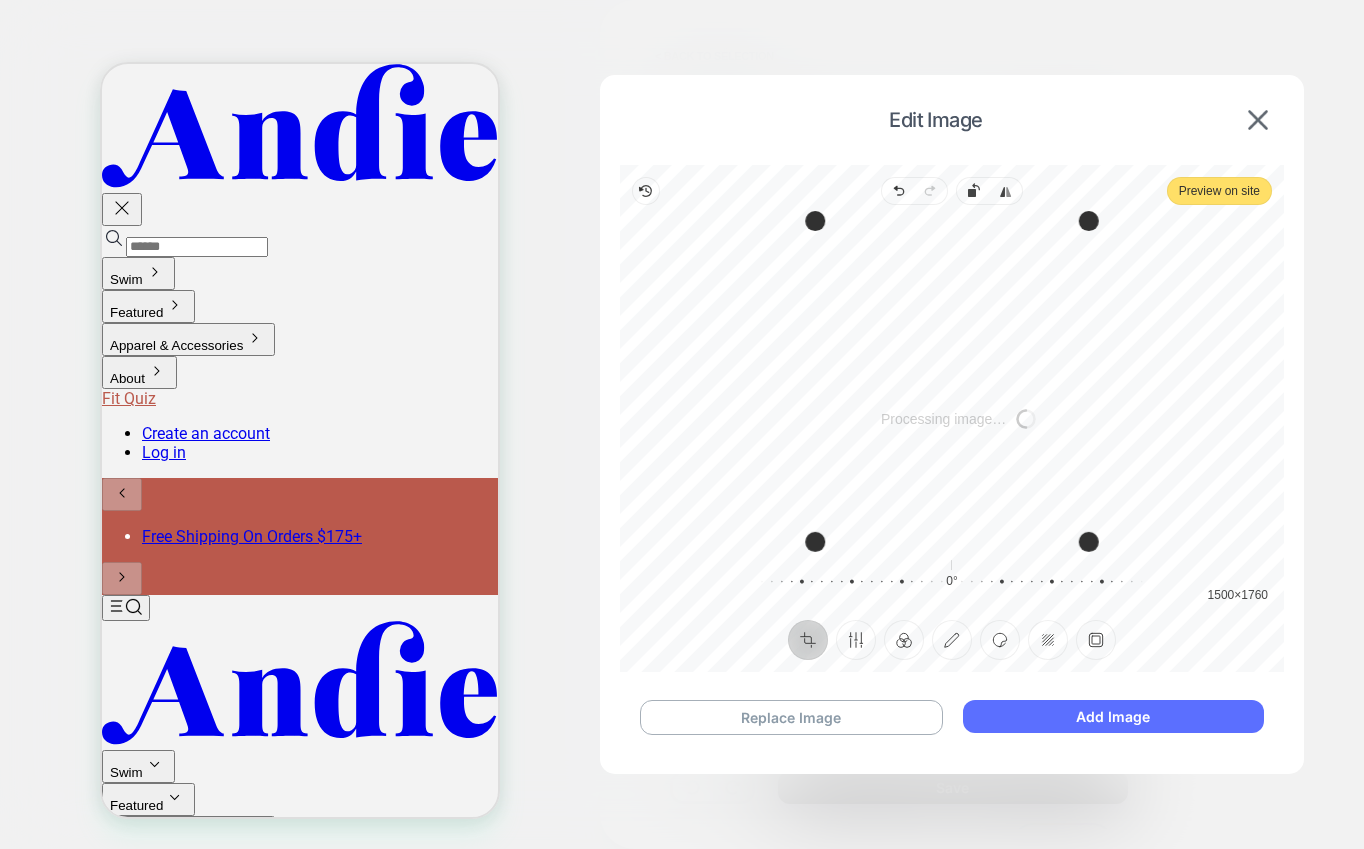click on "Add Image" at bounding box center [1113, 716] 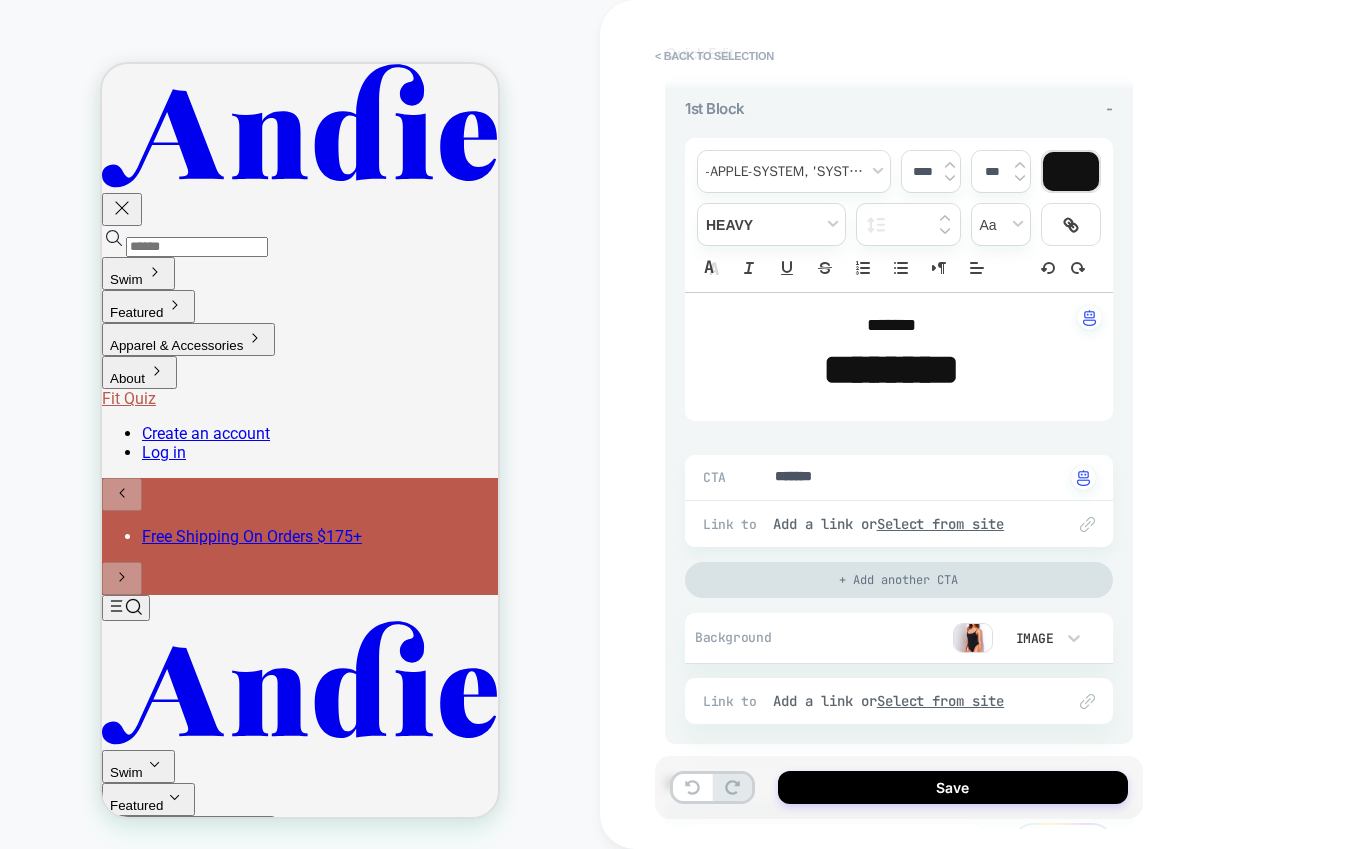 scroll, scrollTop: 384, scrollLeft: 0, axis: vertical 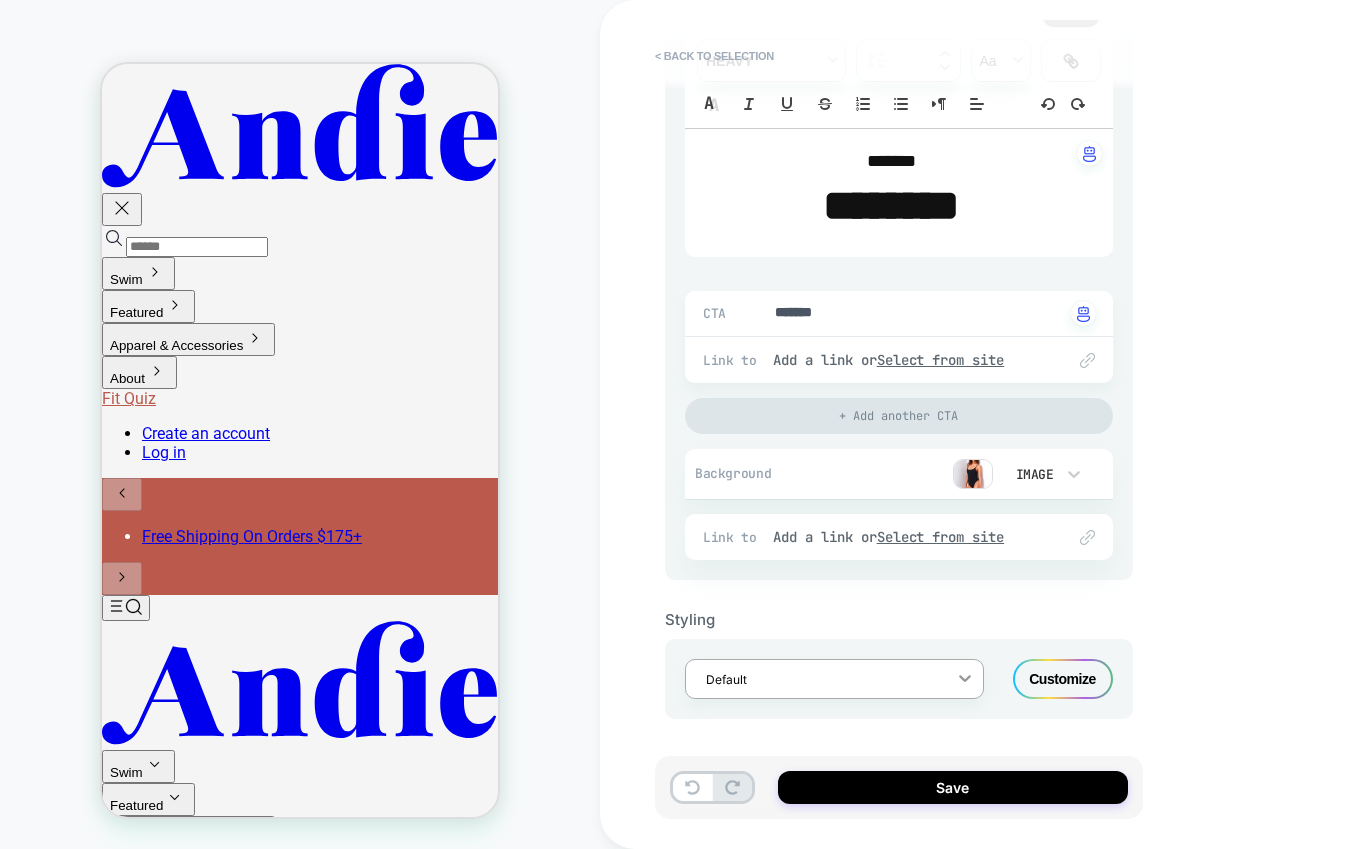 click 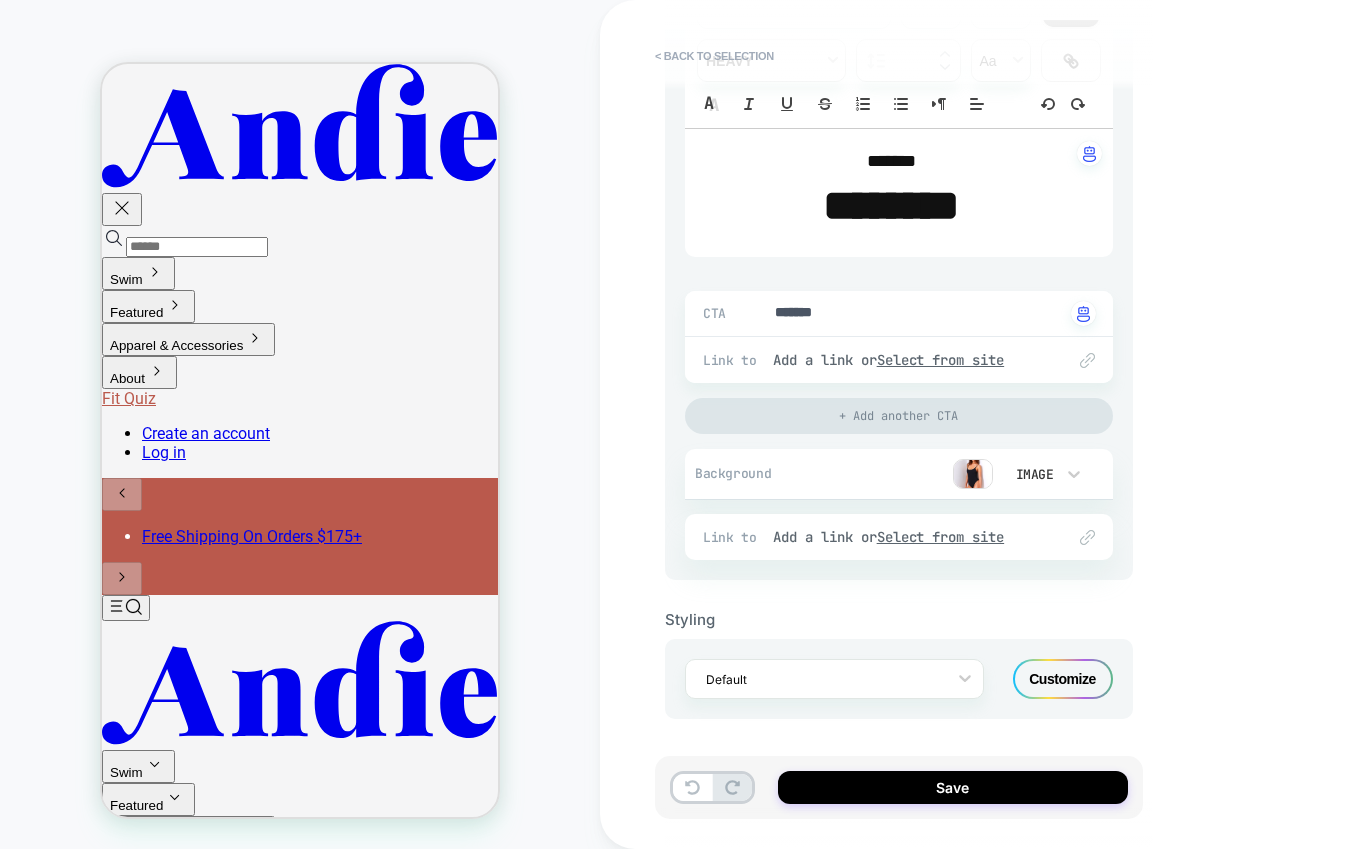 click on "Customize" at bounding box center [1063, 679] 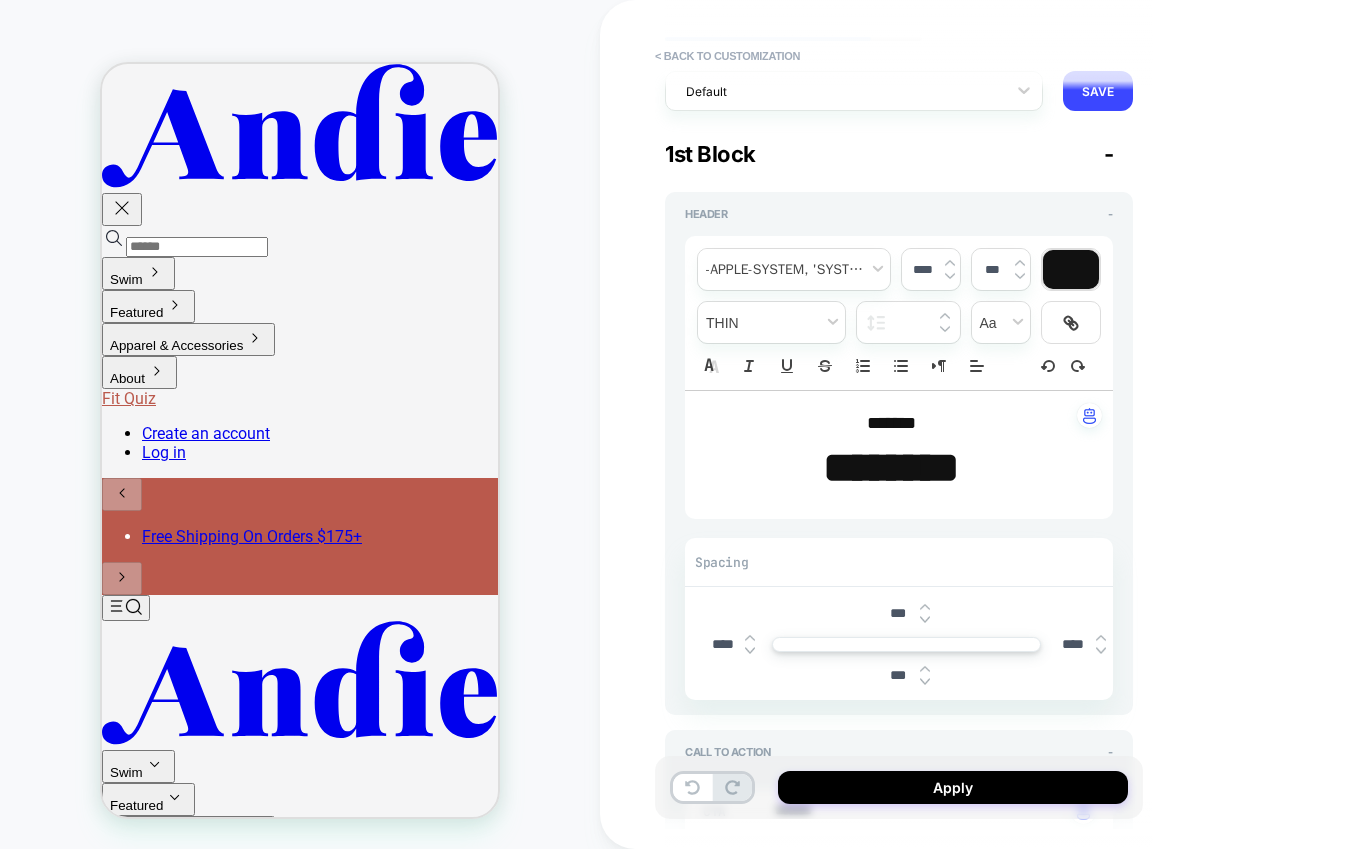 scroll, scrollTop: 155, scrollLeft: 0, axis: vertical 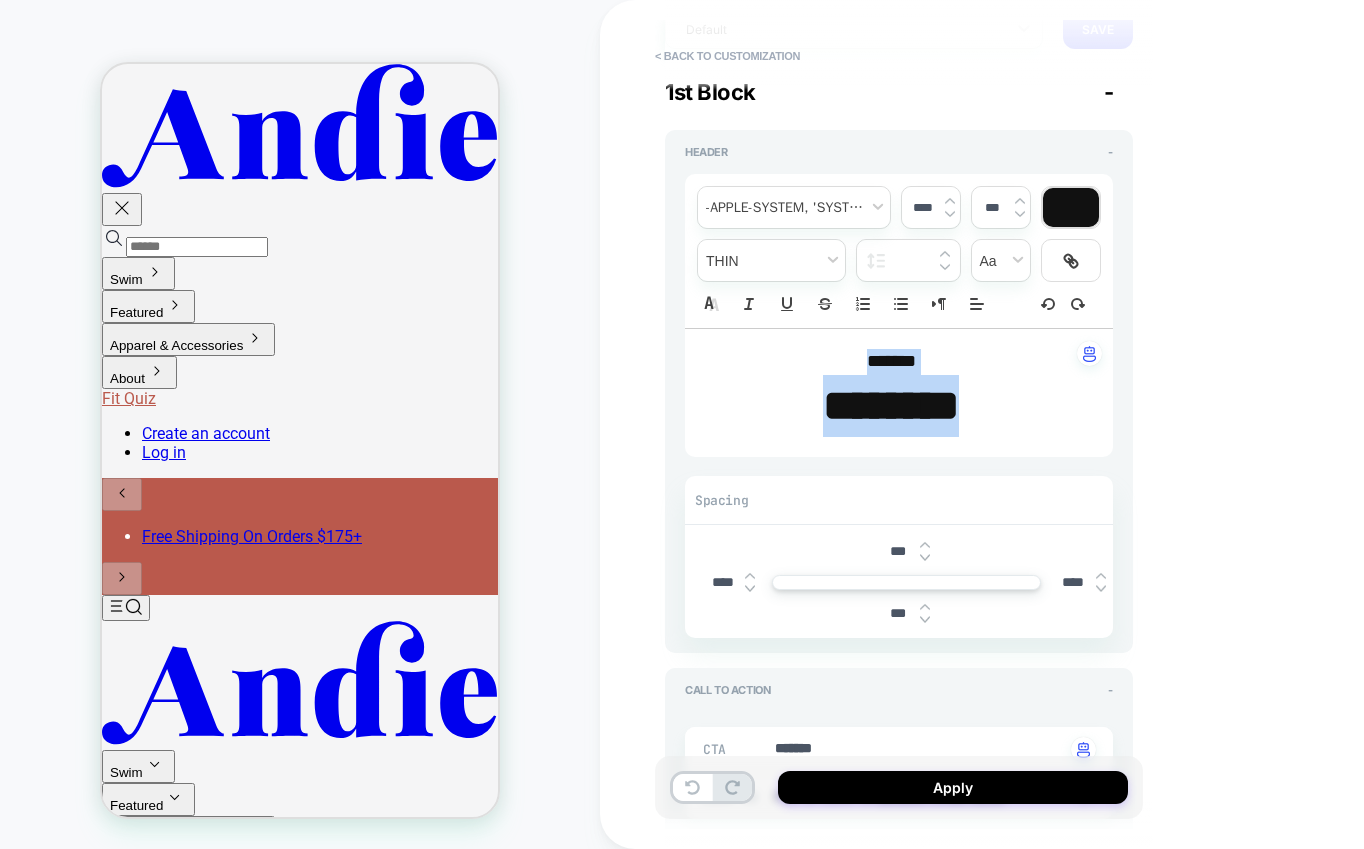 drag, startPoint x: 1012, startPoint y: 417, endPoint x: 800, endPoint y: 368, distance: 217.58907 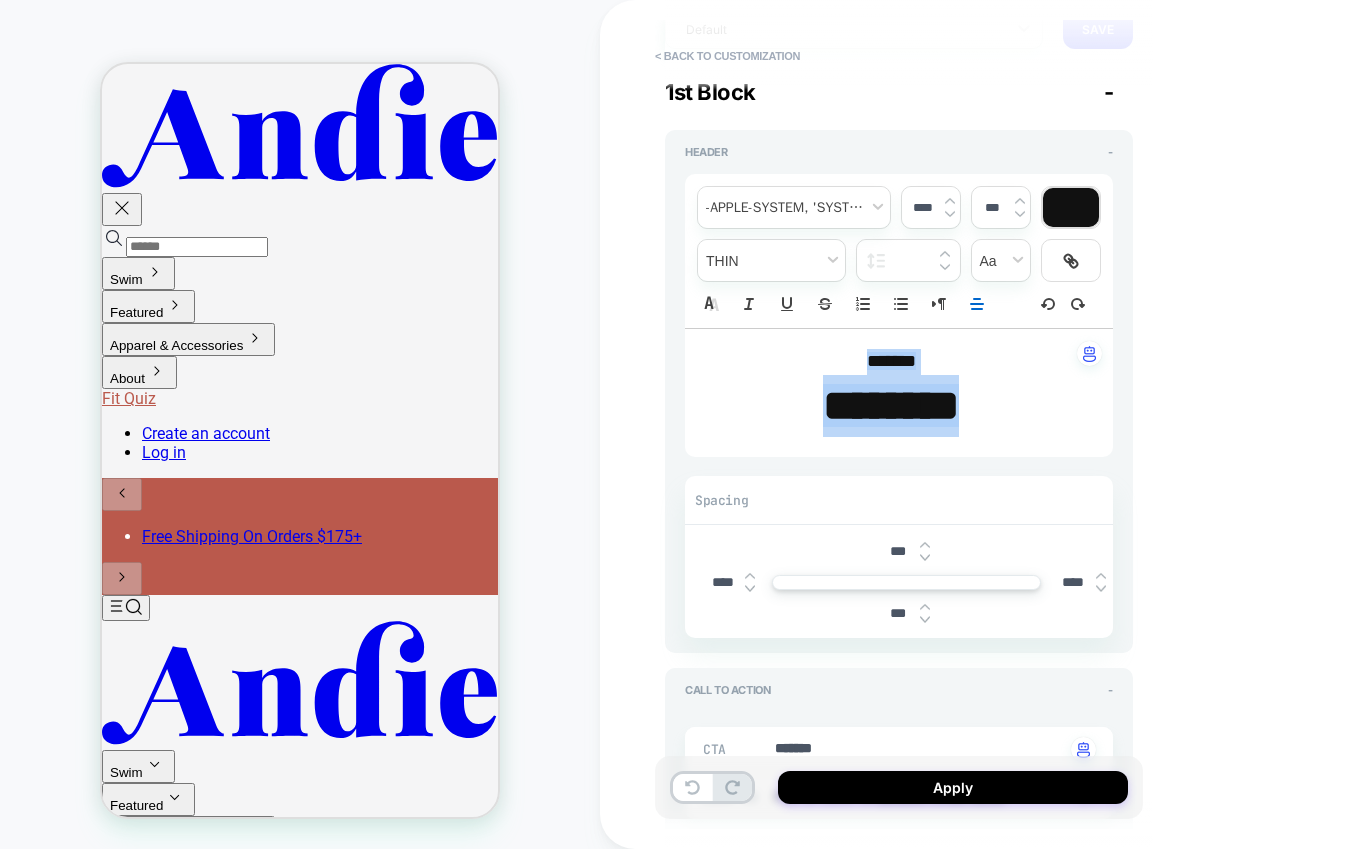 click at bounding box center [1071, 207] 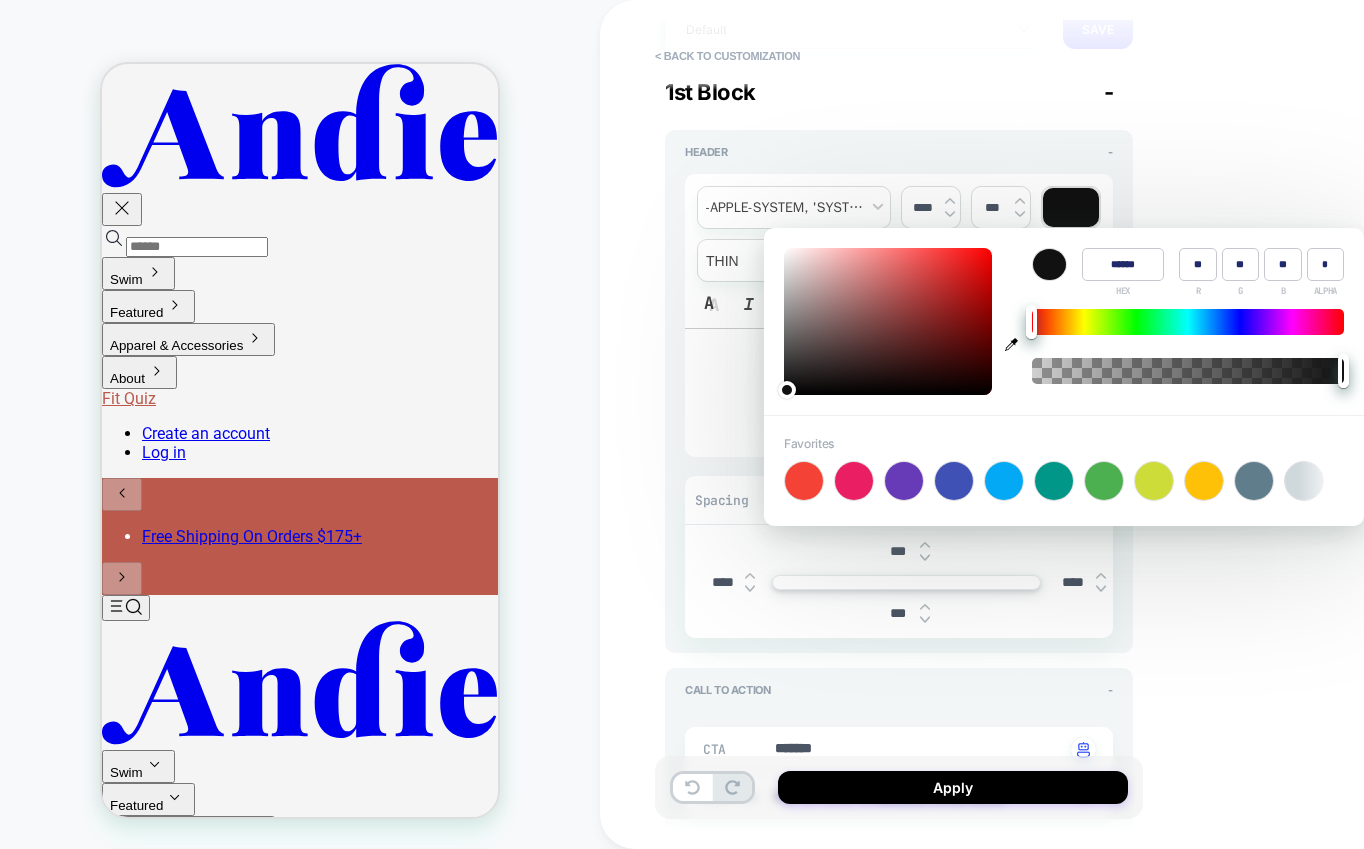 type on "******" 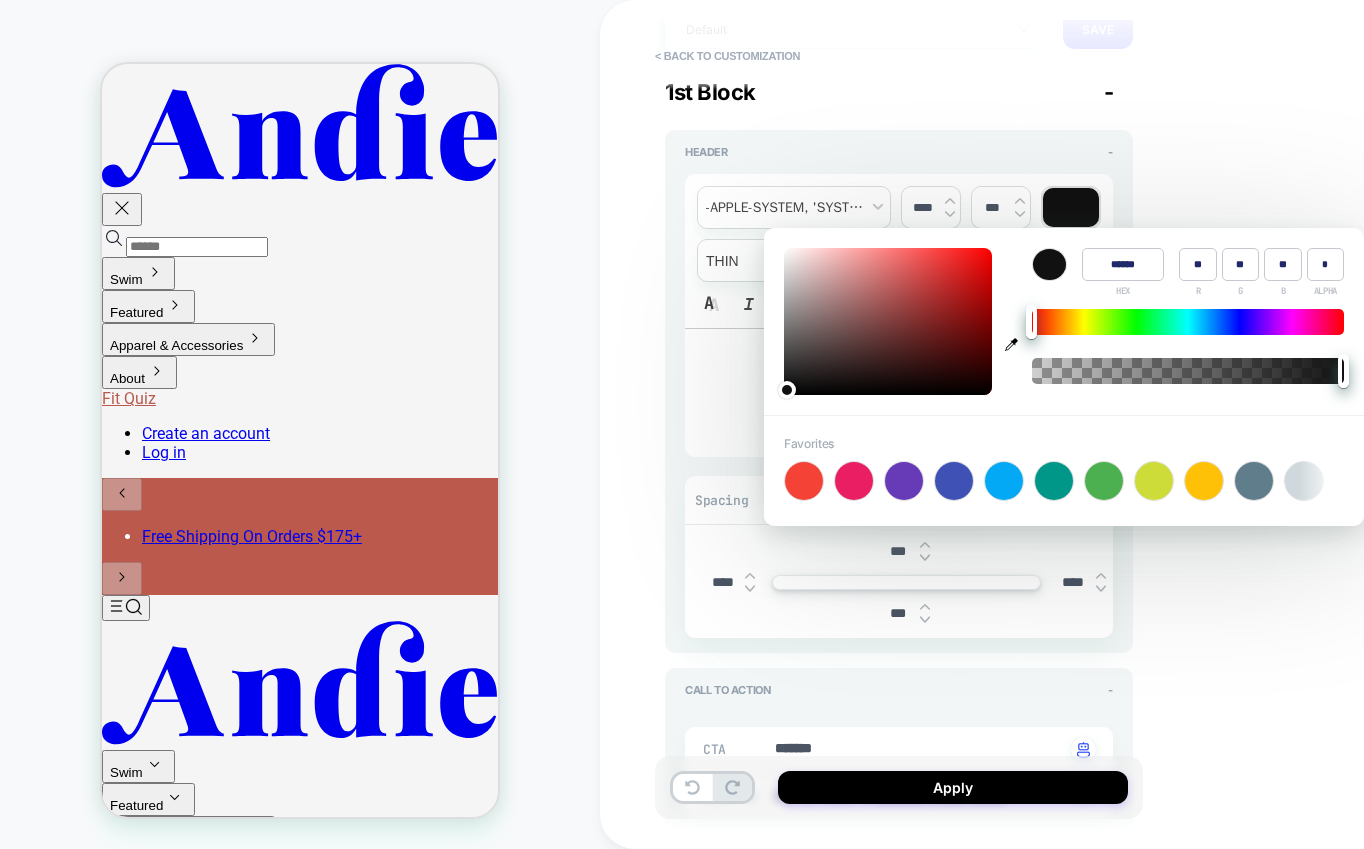 type on "***" 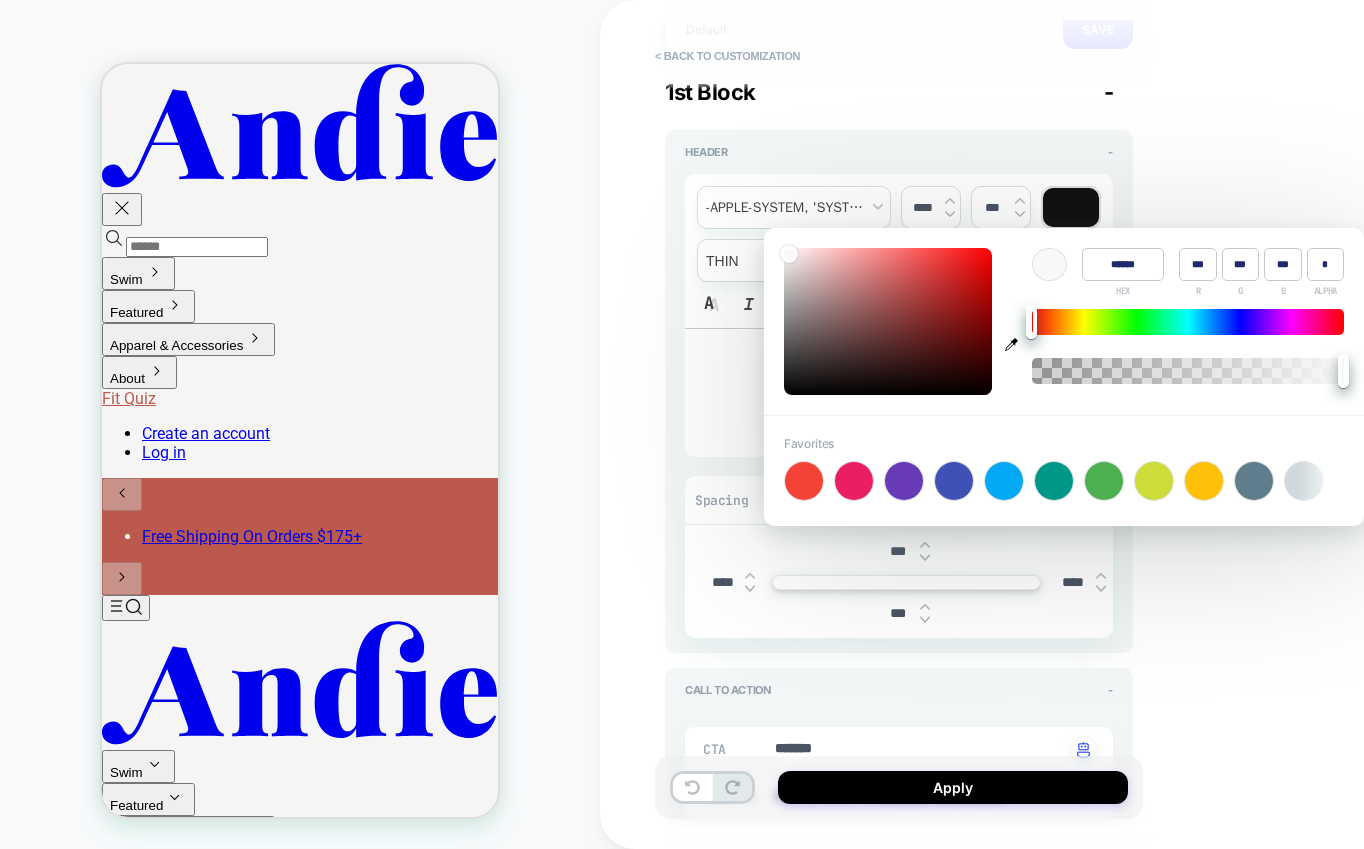 click at bounding box center [888, 321] 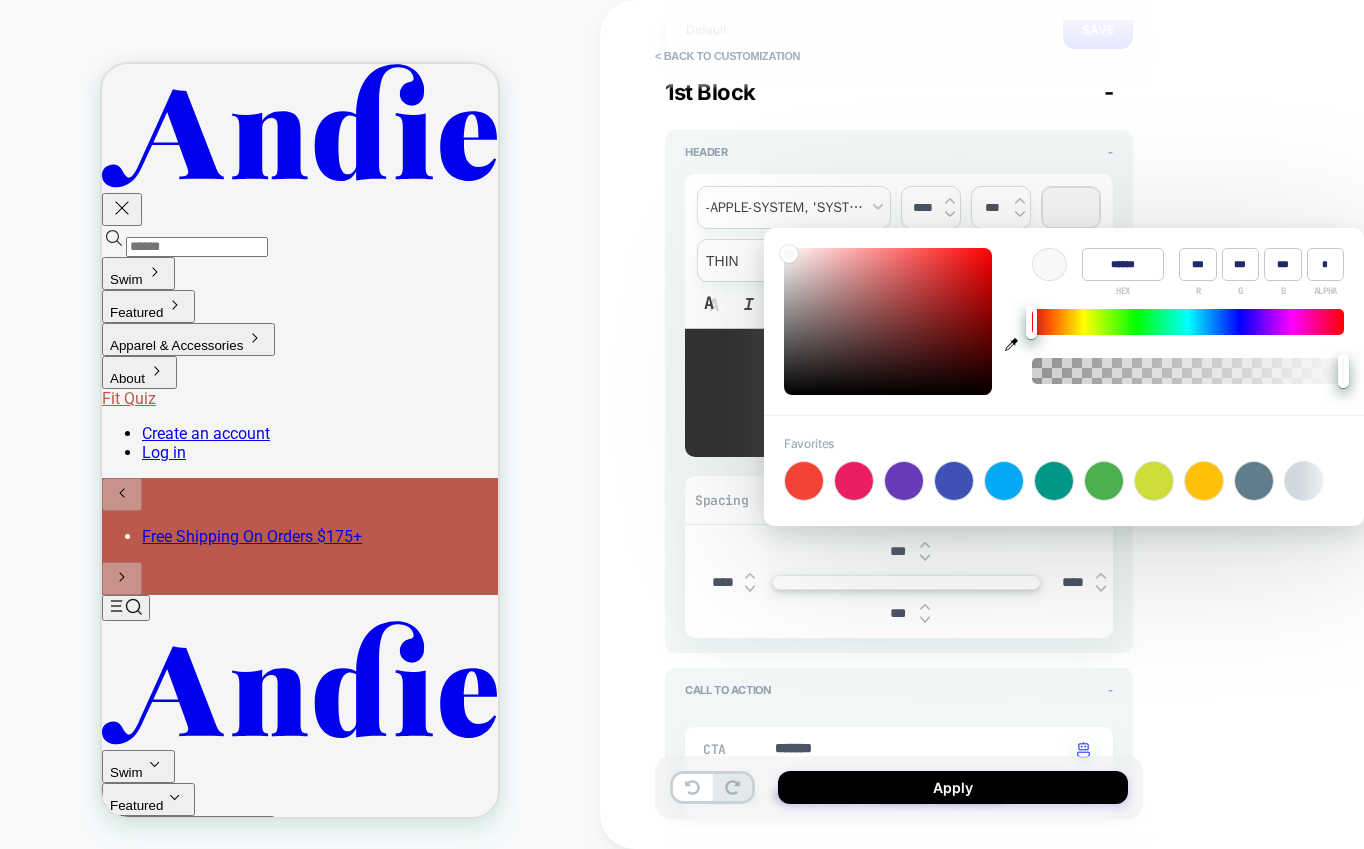 click on "**********" at bounding box center (1040, 424) 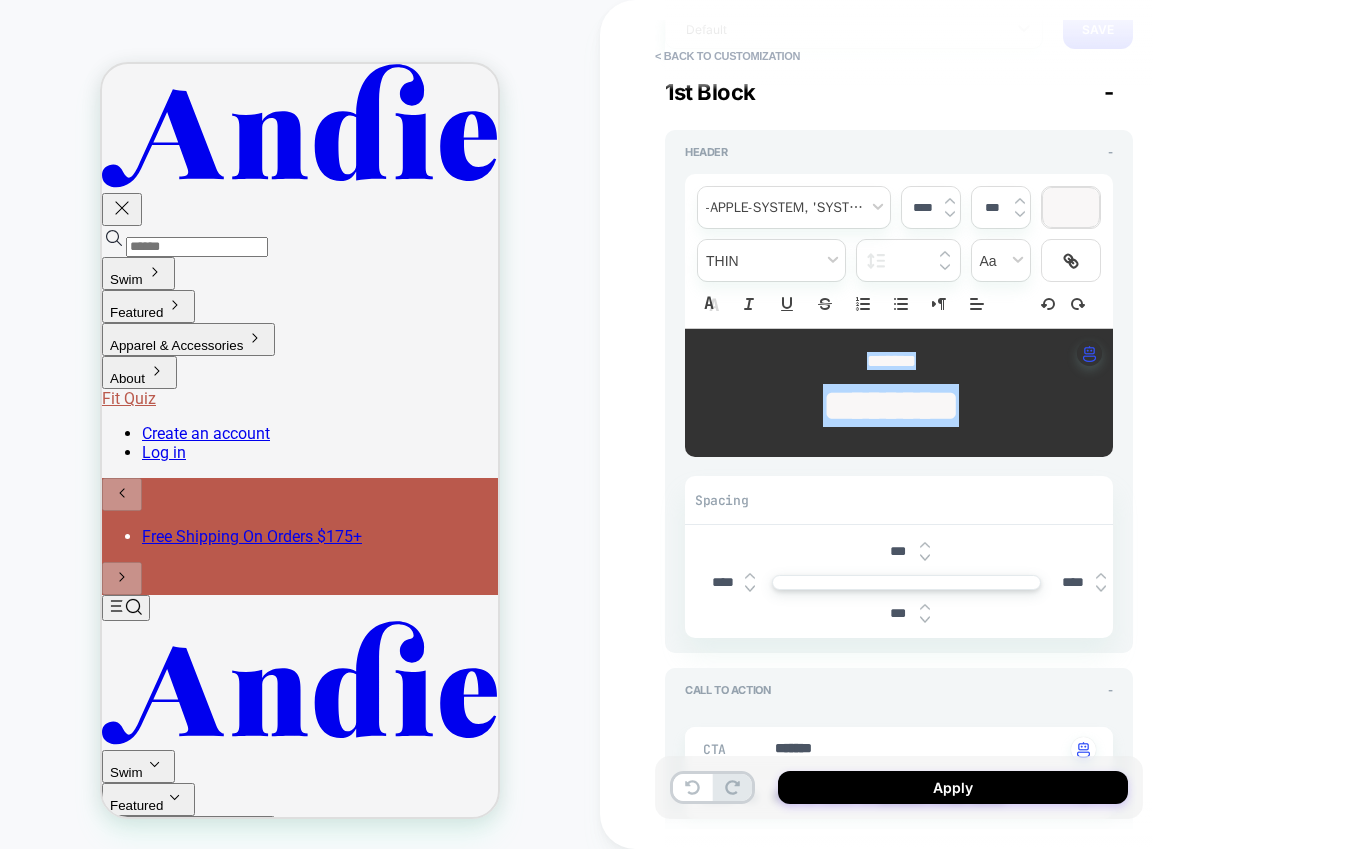 type on "*" 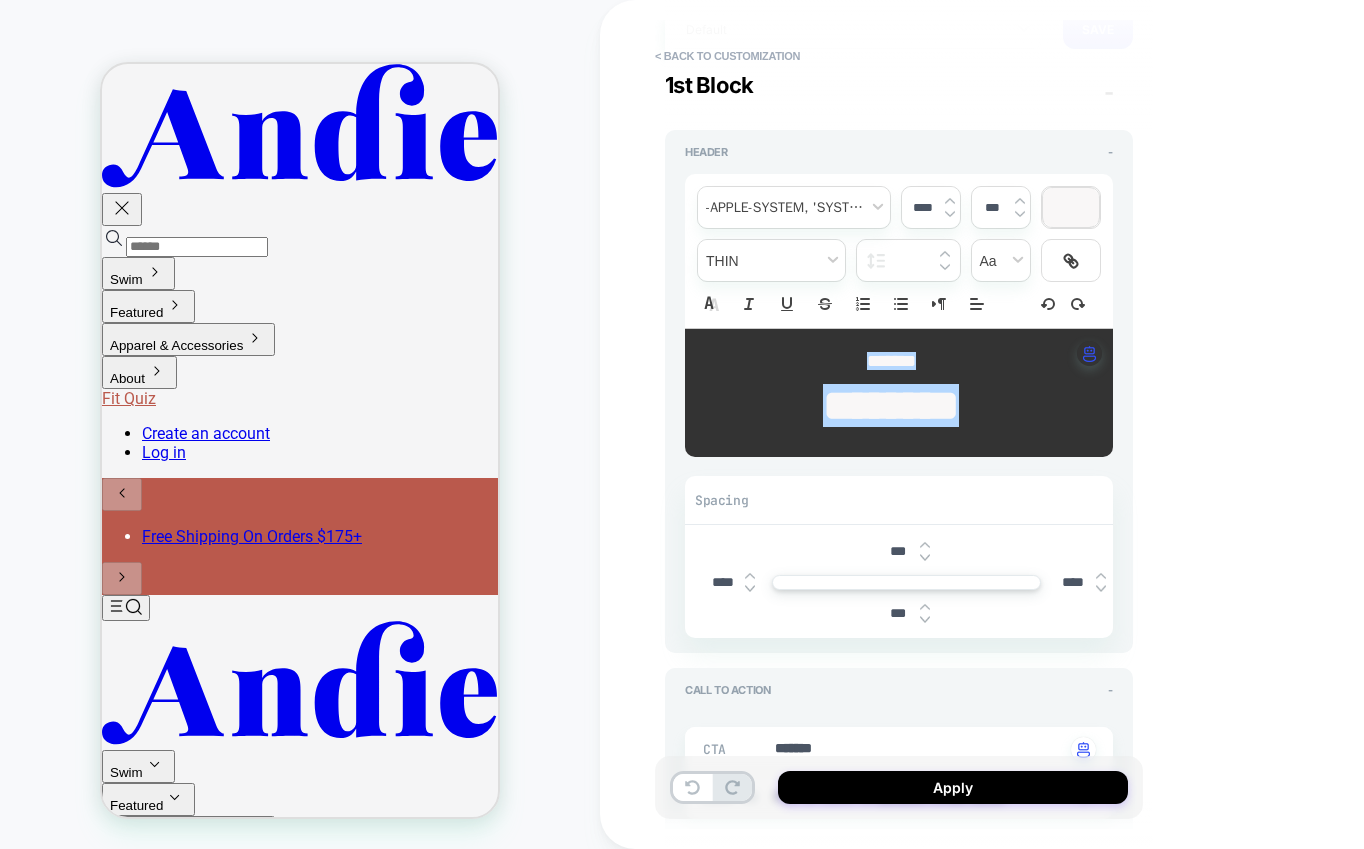scroll, scrollTop: 267, scrollLeft: 0, axis: vertical 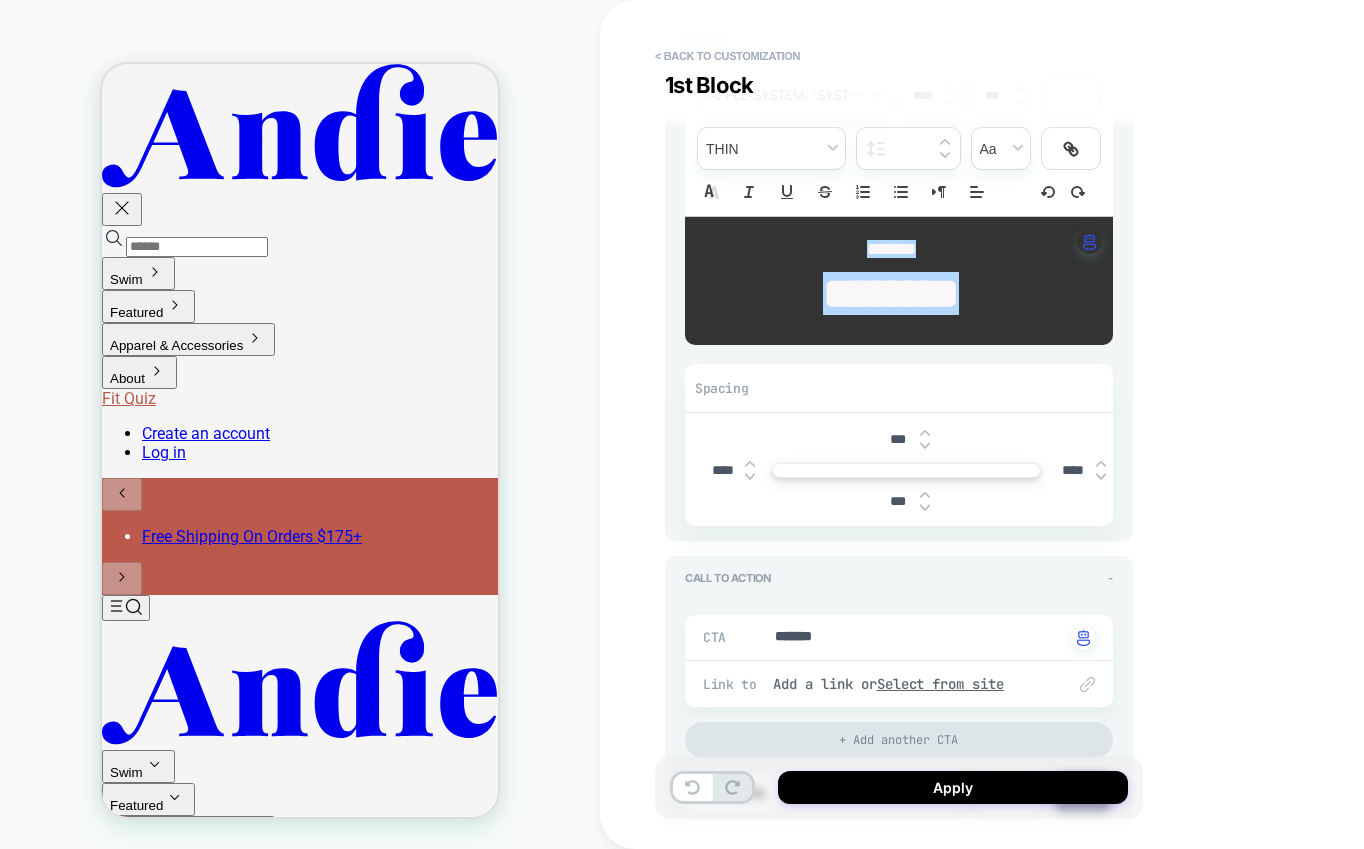 click on "***" at bounding box center (897, 439) 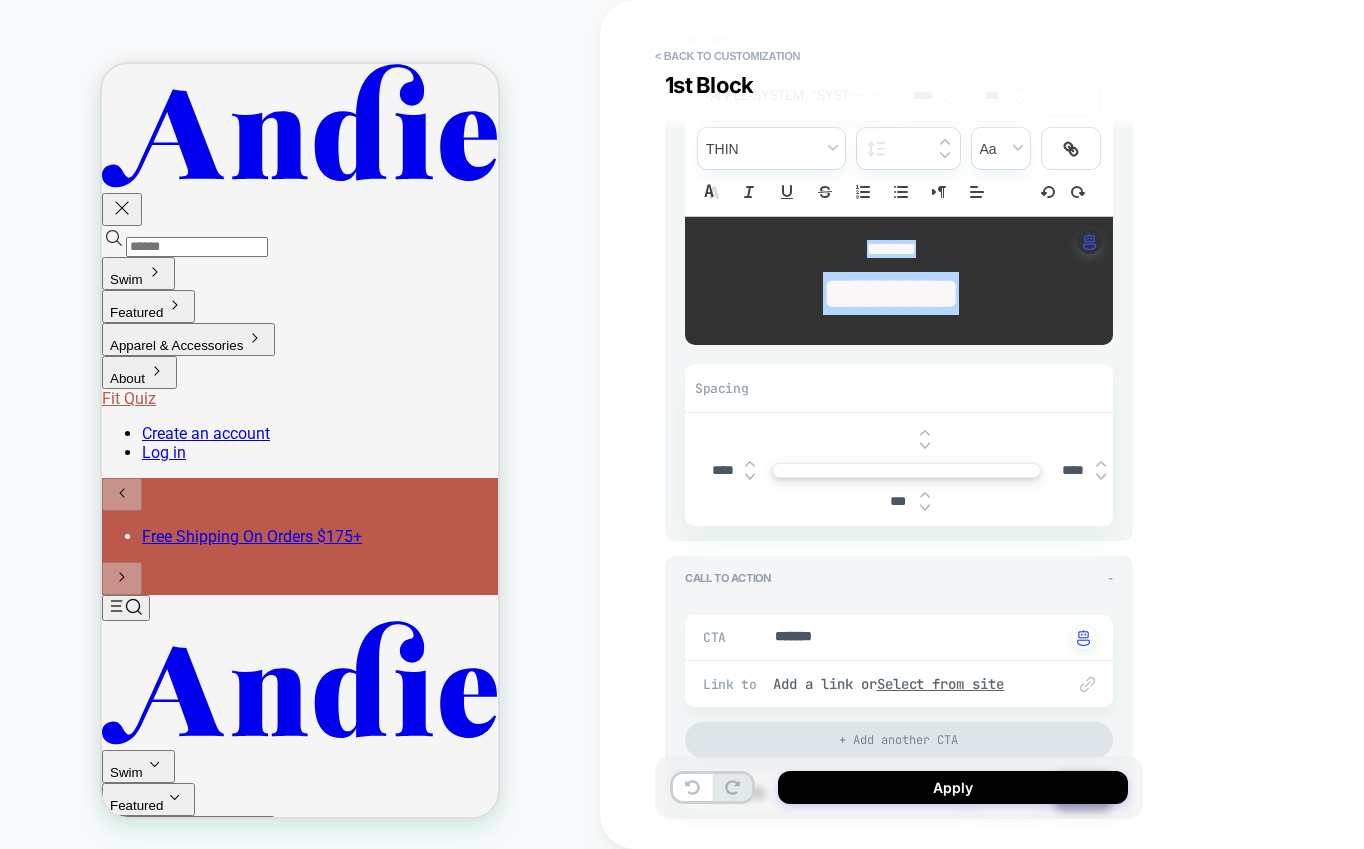 type on "*" 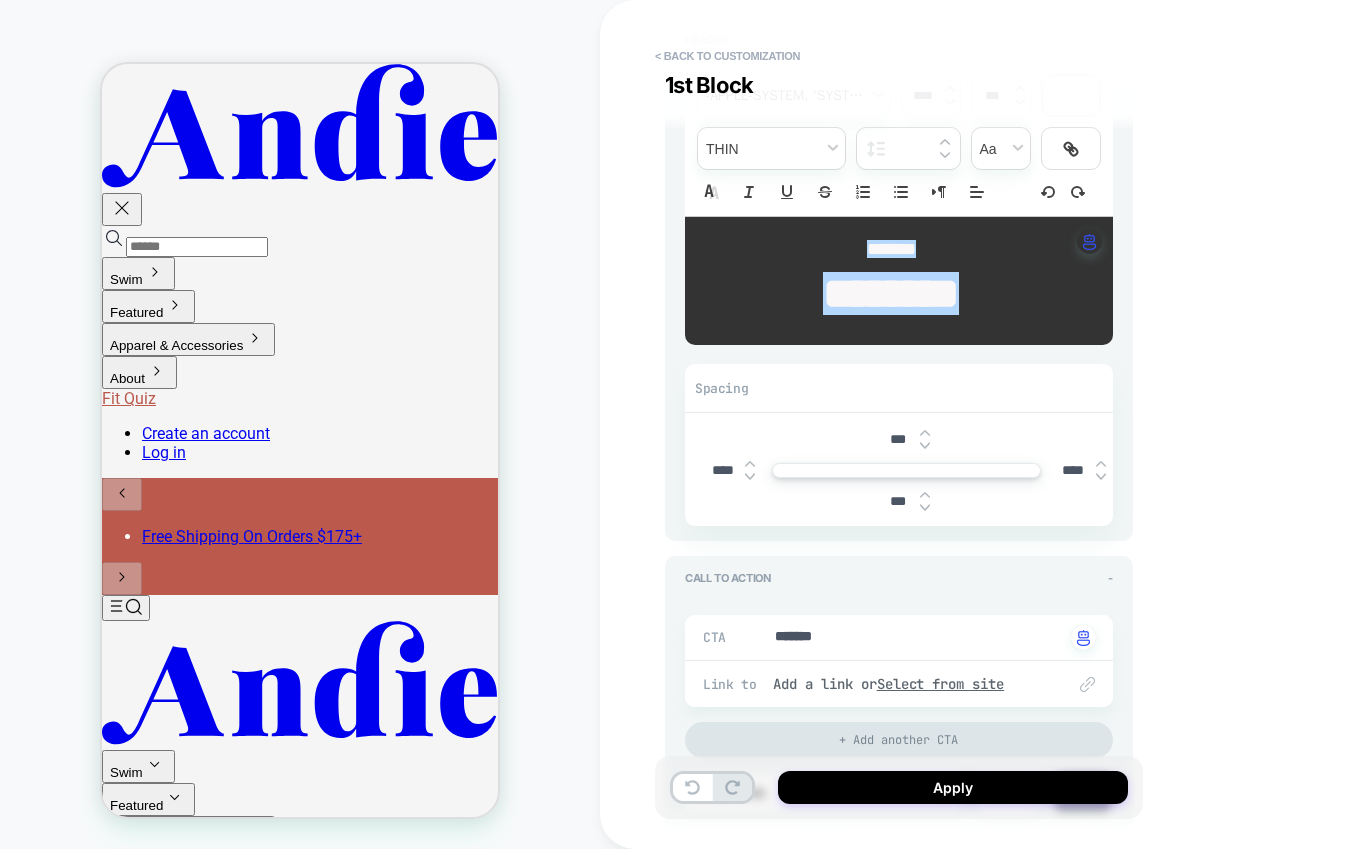 type on "****" 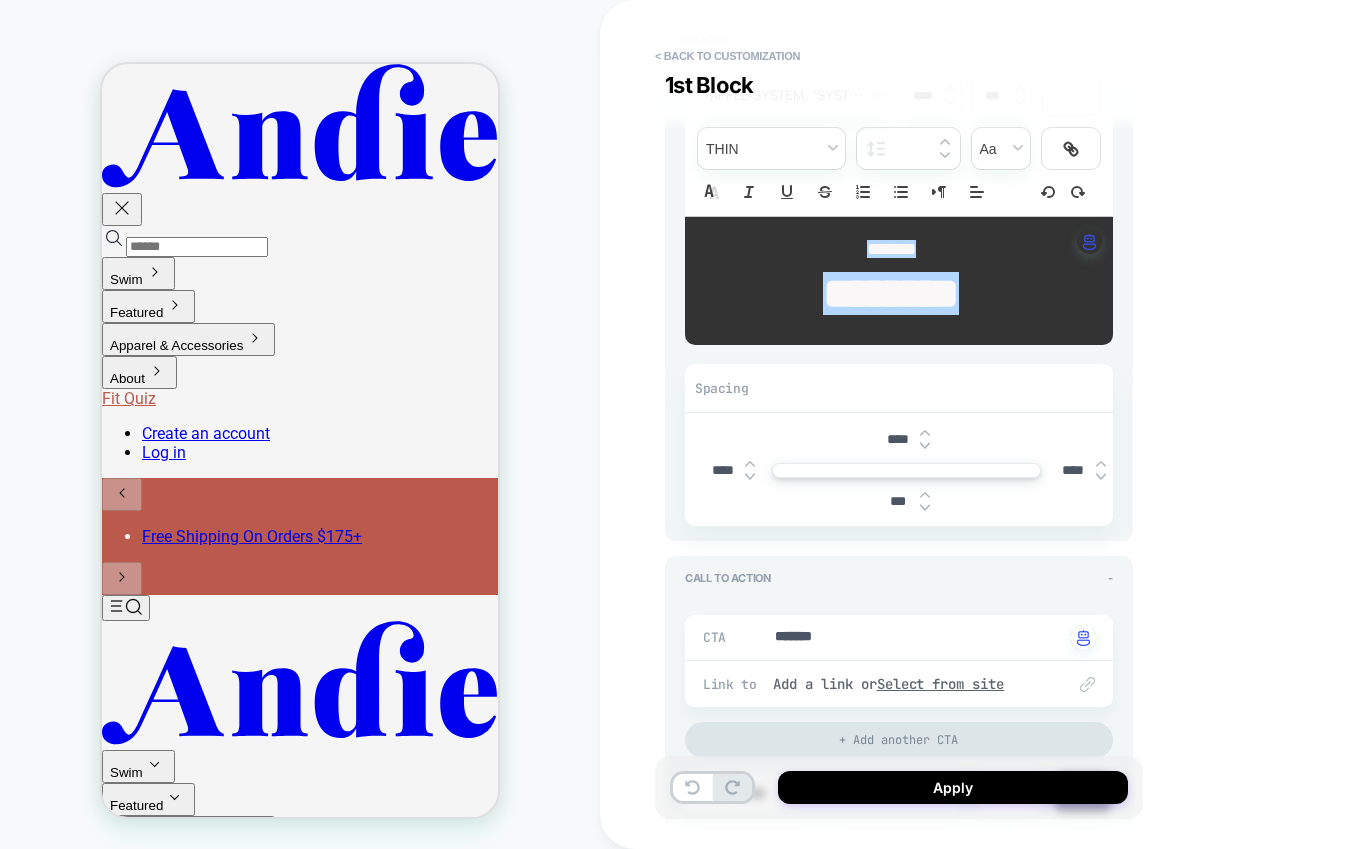 type on "*" 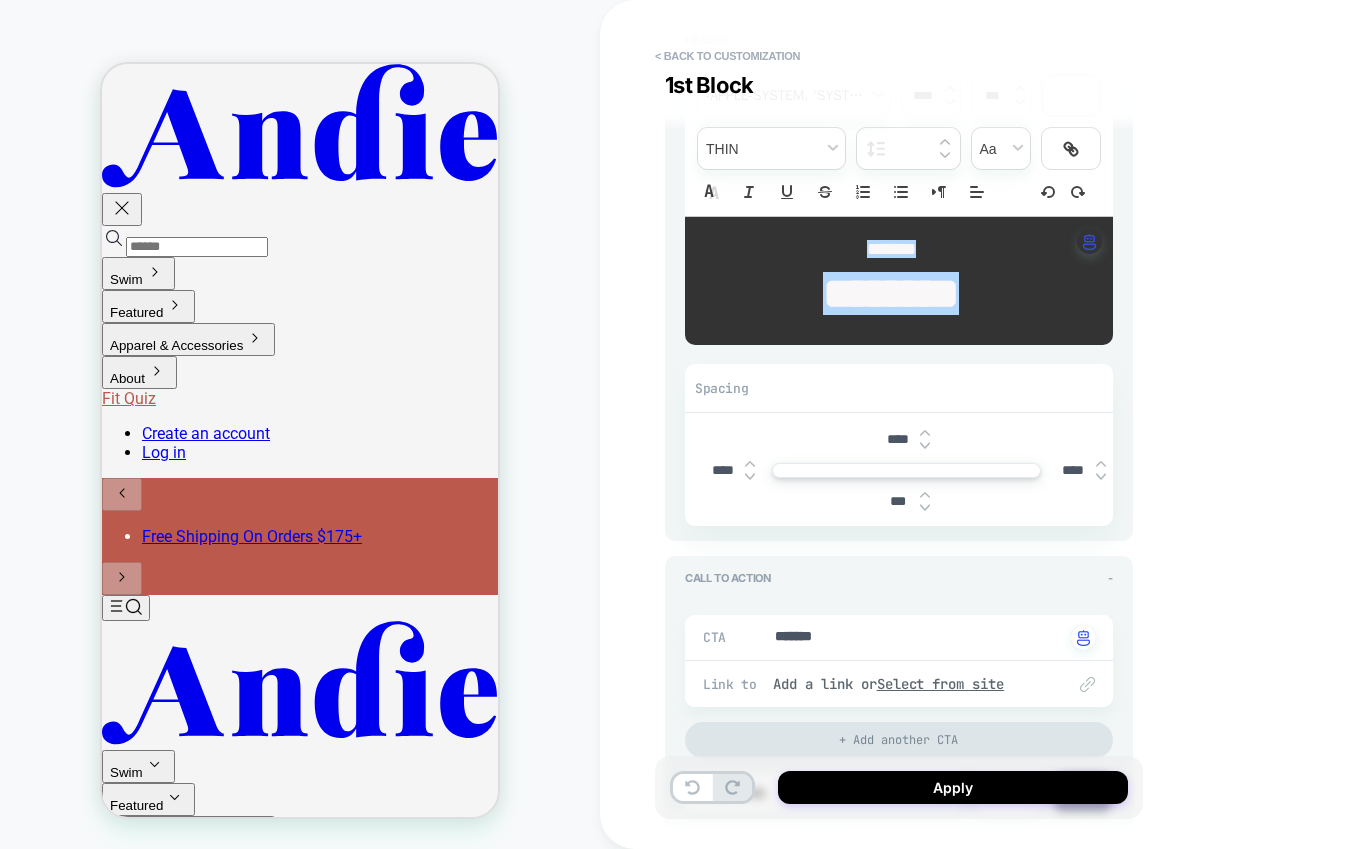 type on "****" 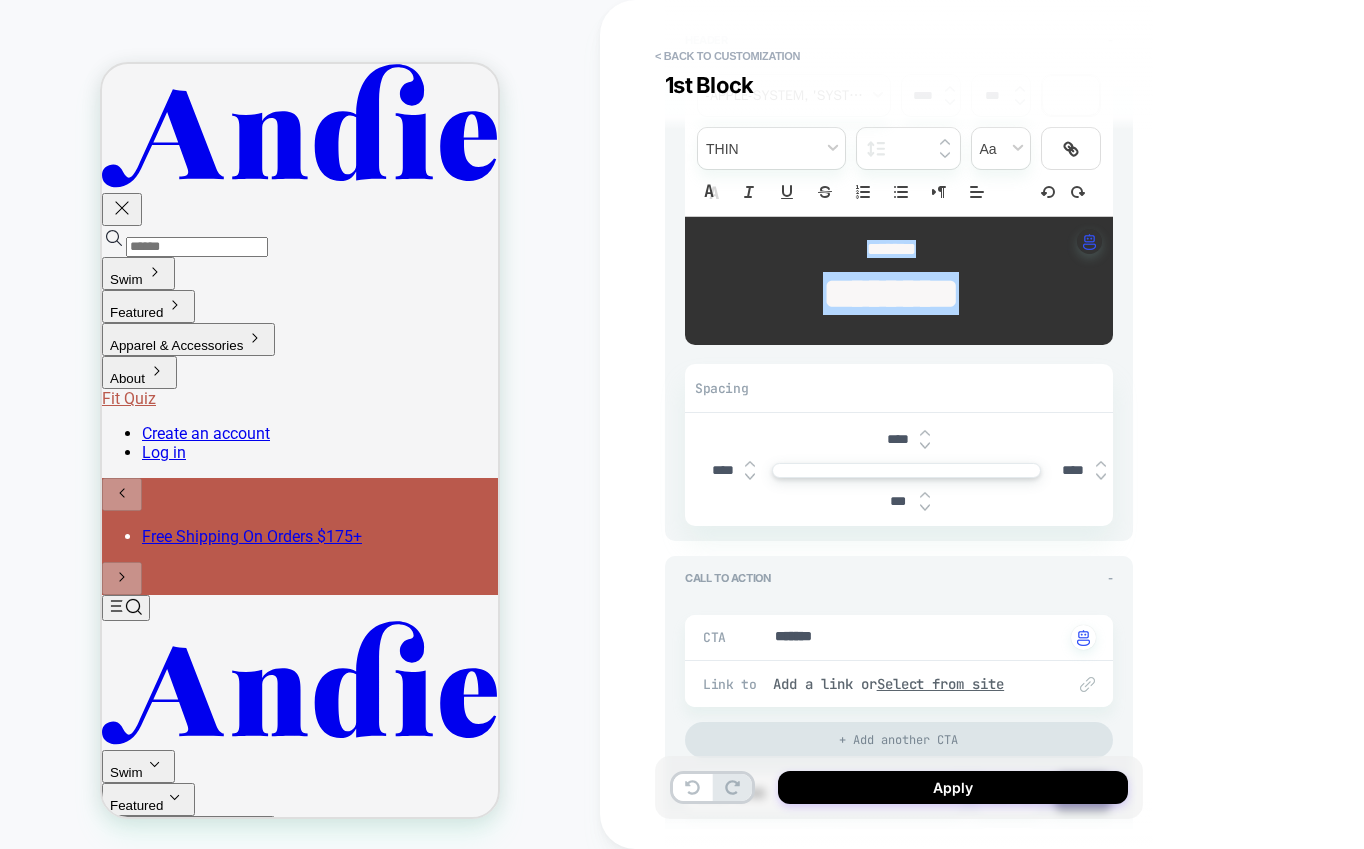 click on "***" at bounding box center (897, 501) 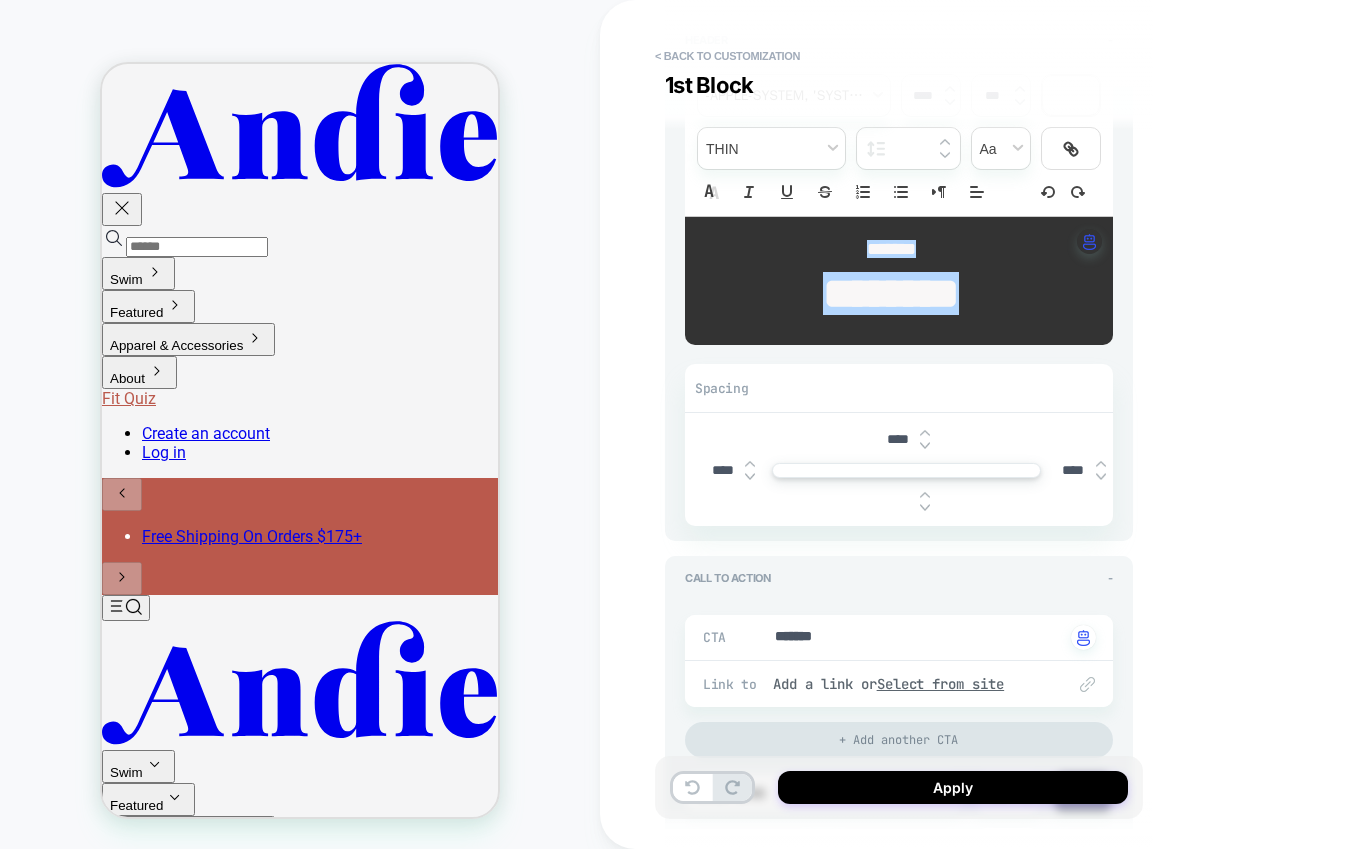 type on "*" 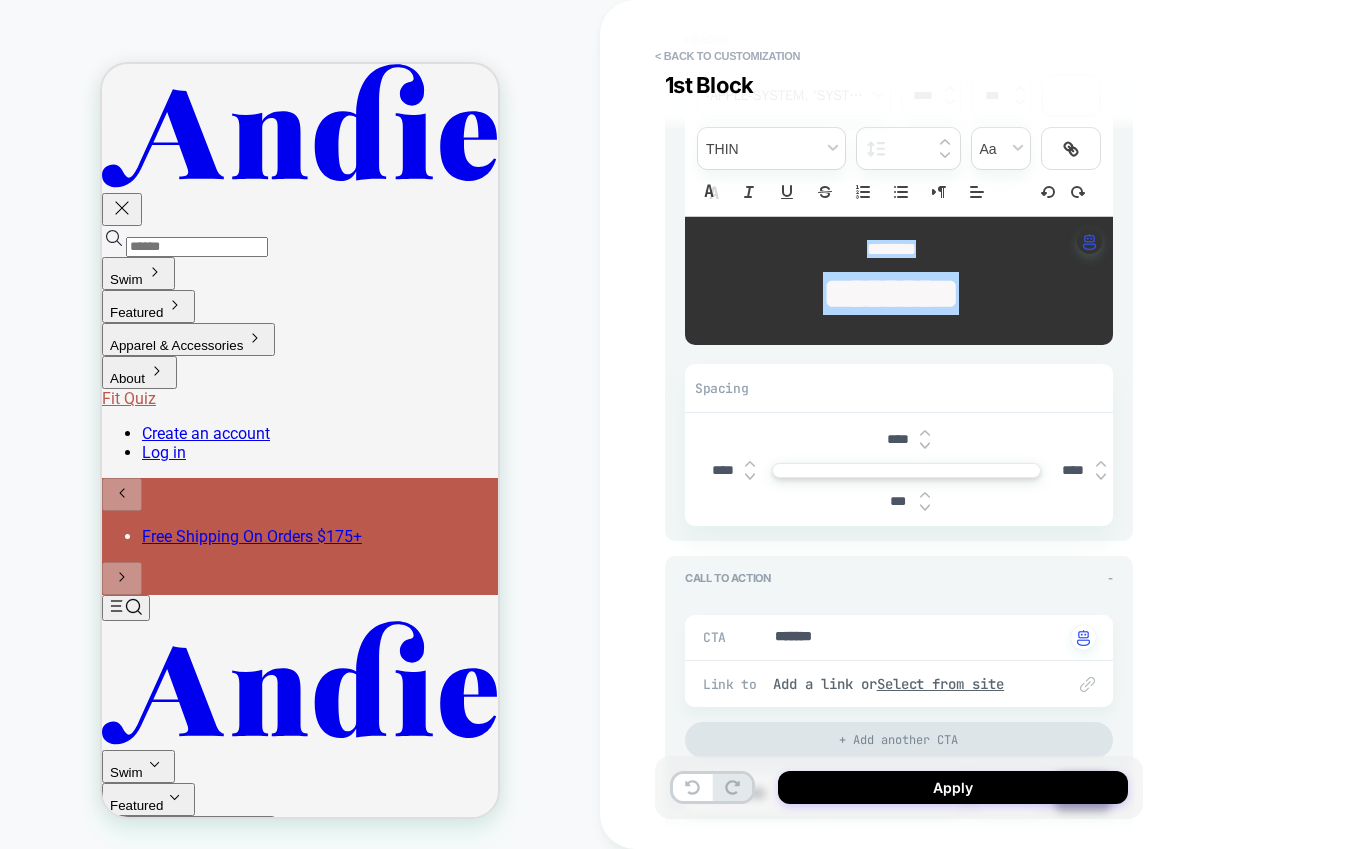 type on "****" 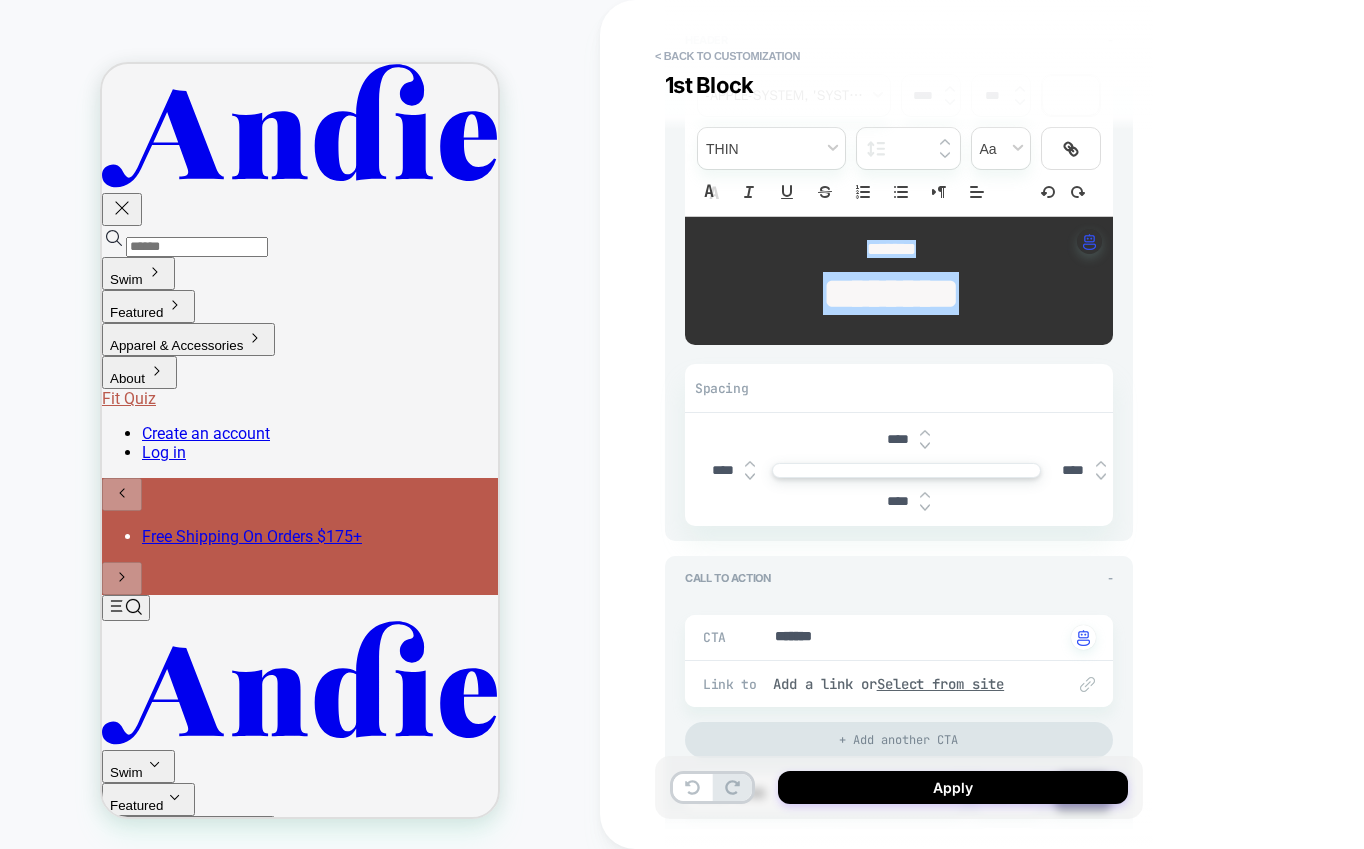 type on "*" 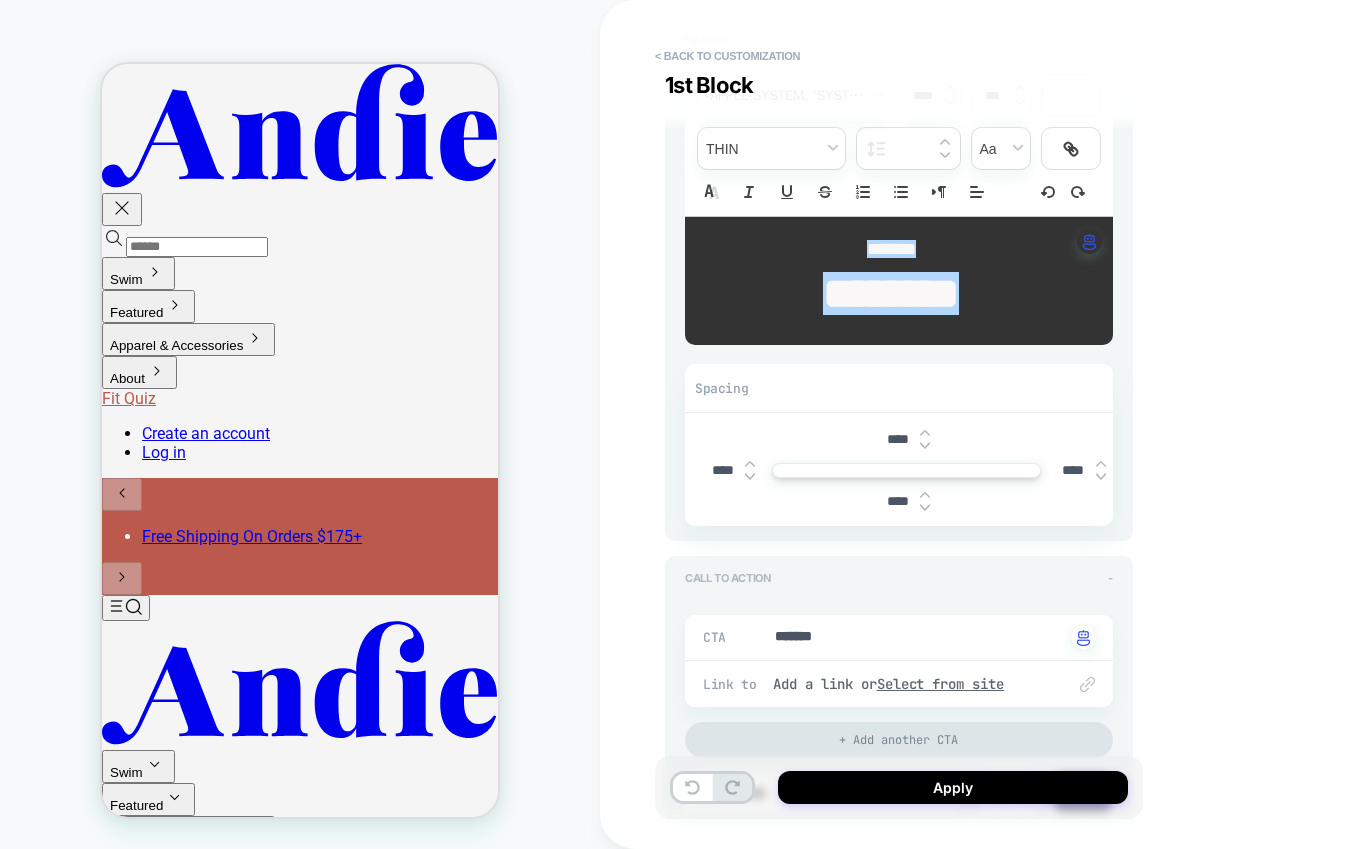 scroll, scrollTop: 473, scrollLeft: 0, axis: vertical 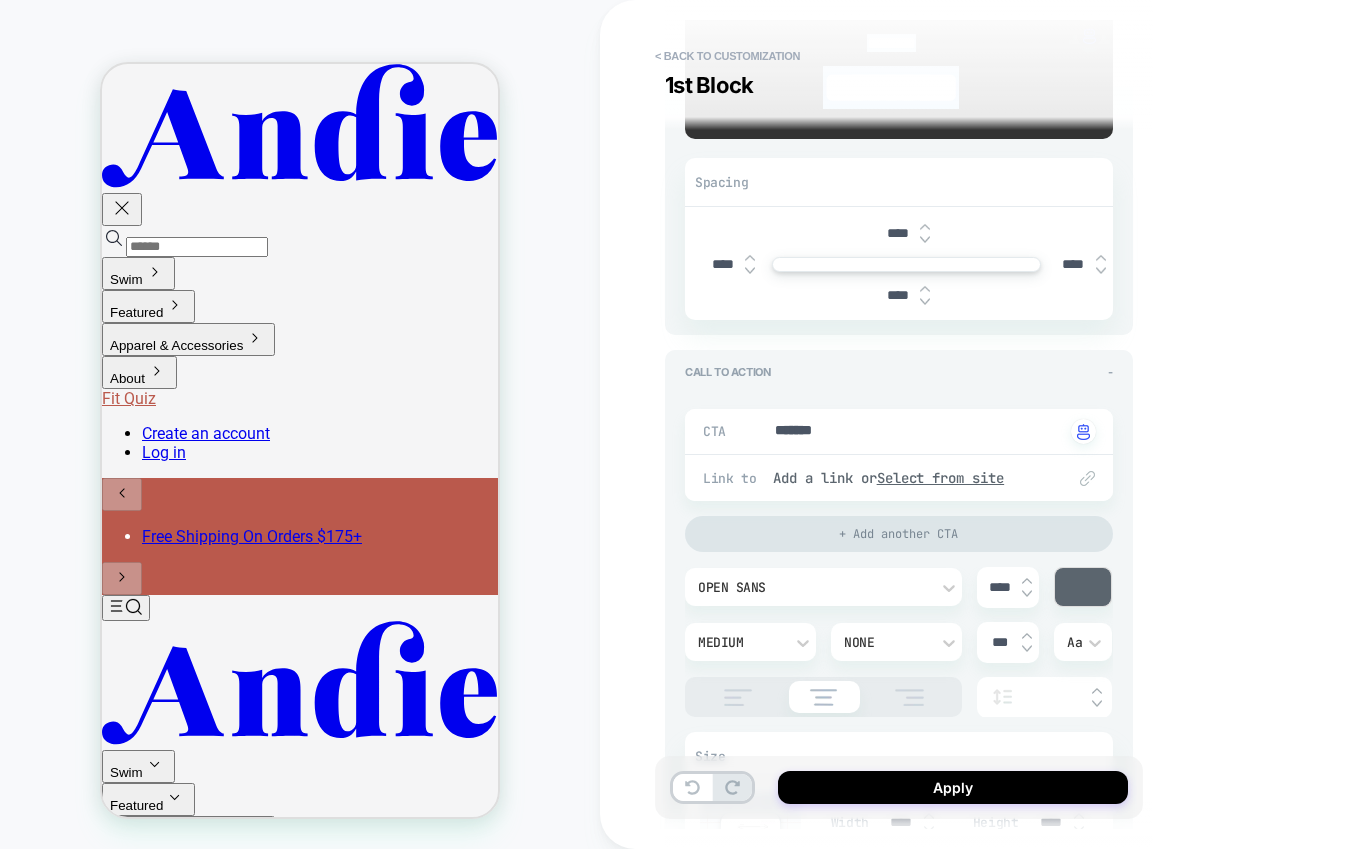 type on "****" 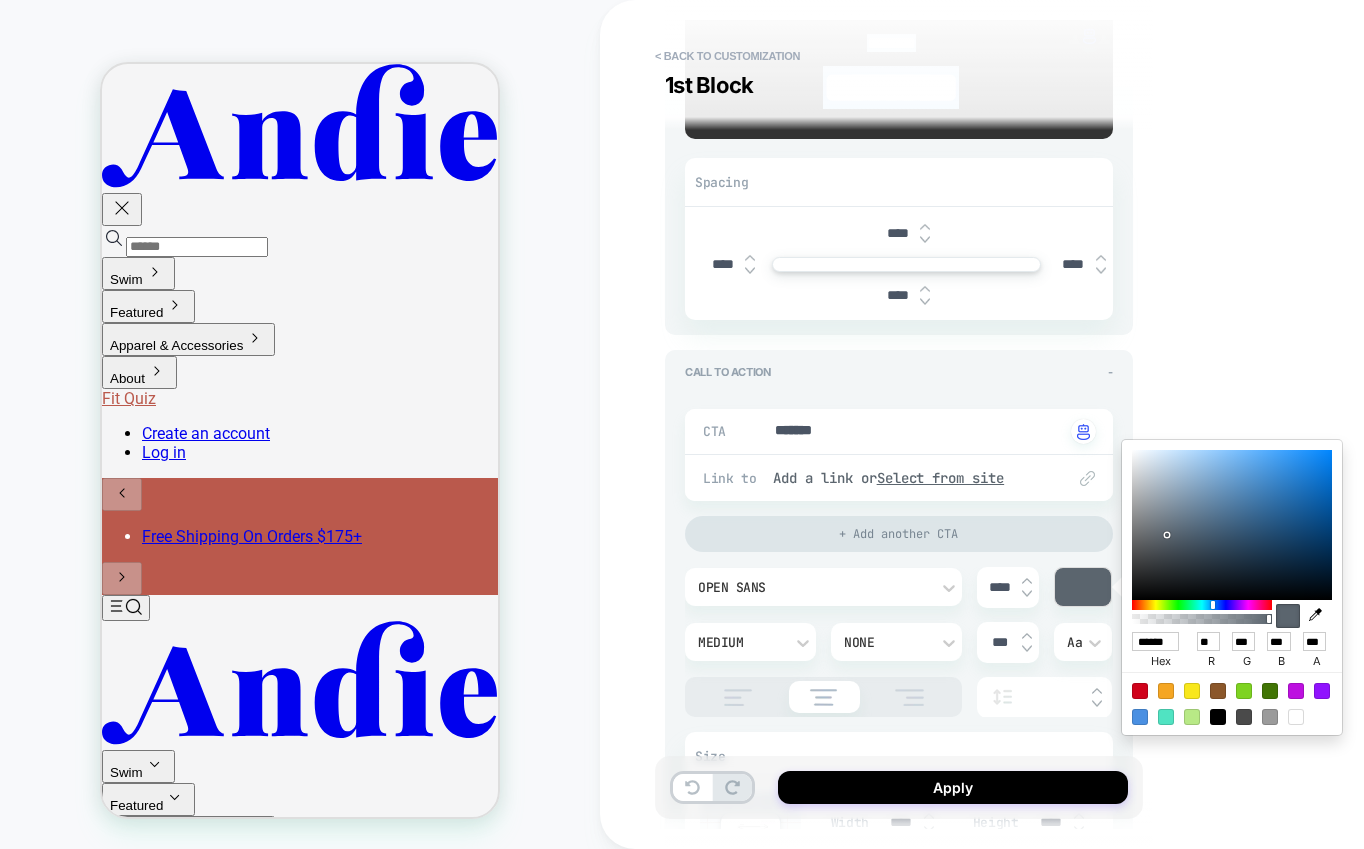 type on "*" 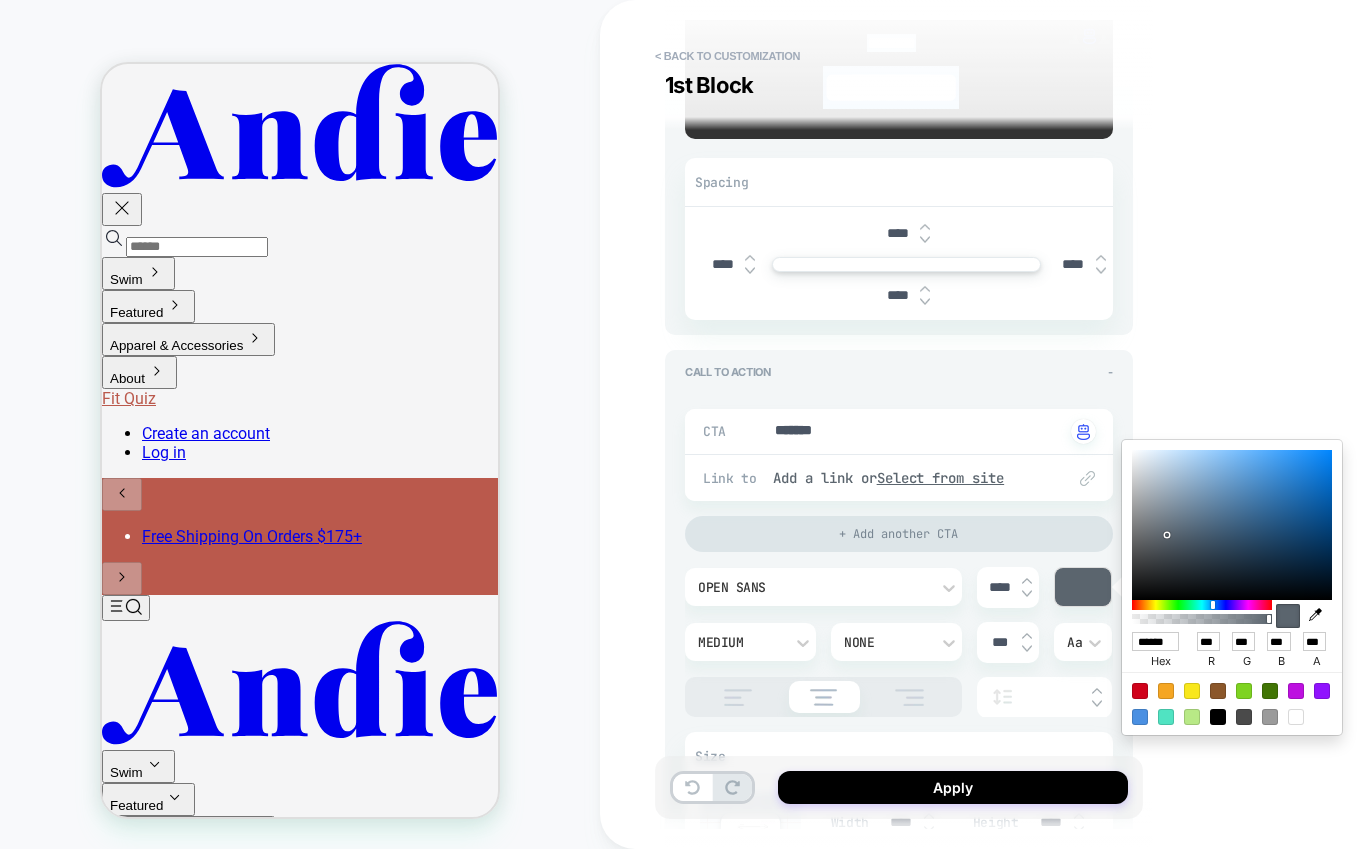 click at bounding box center [1232, 525] 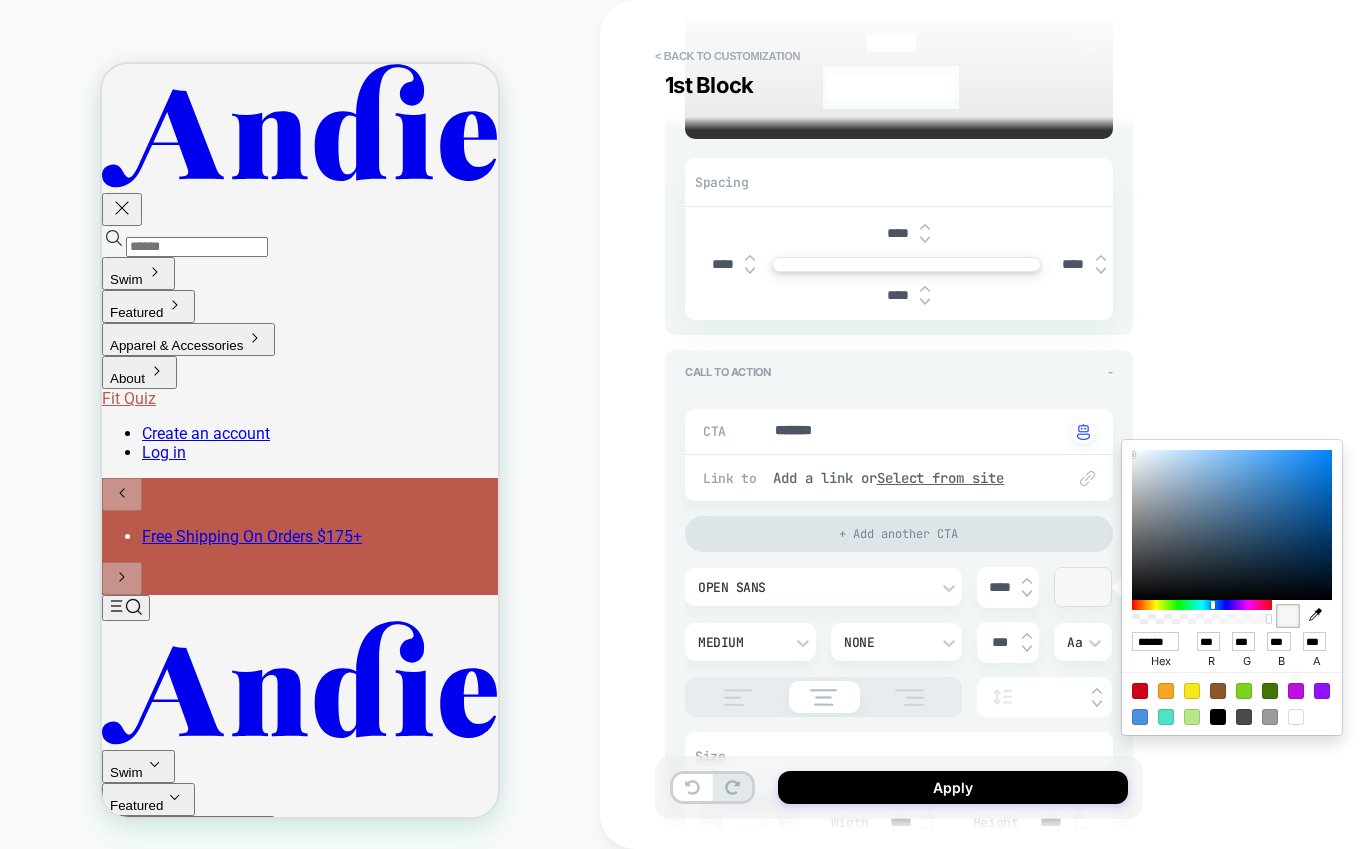 click on "**********" at bounding box center (1040, 424) 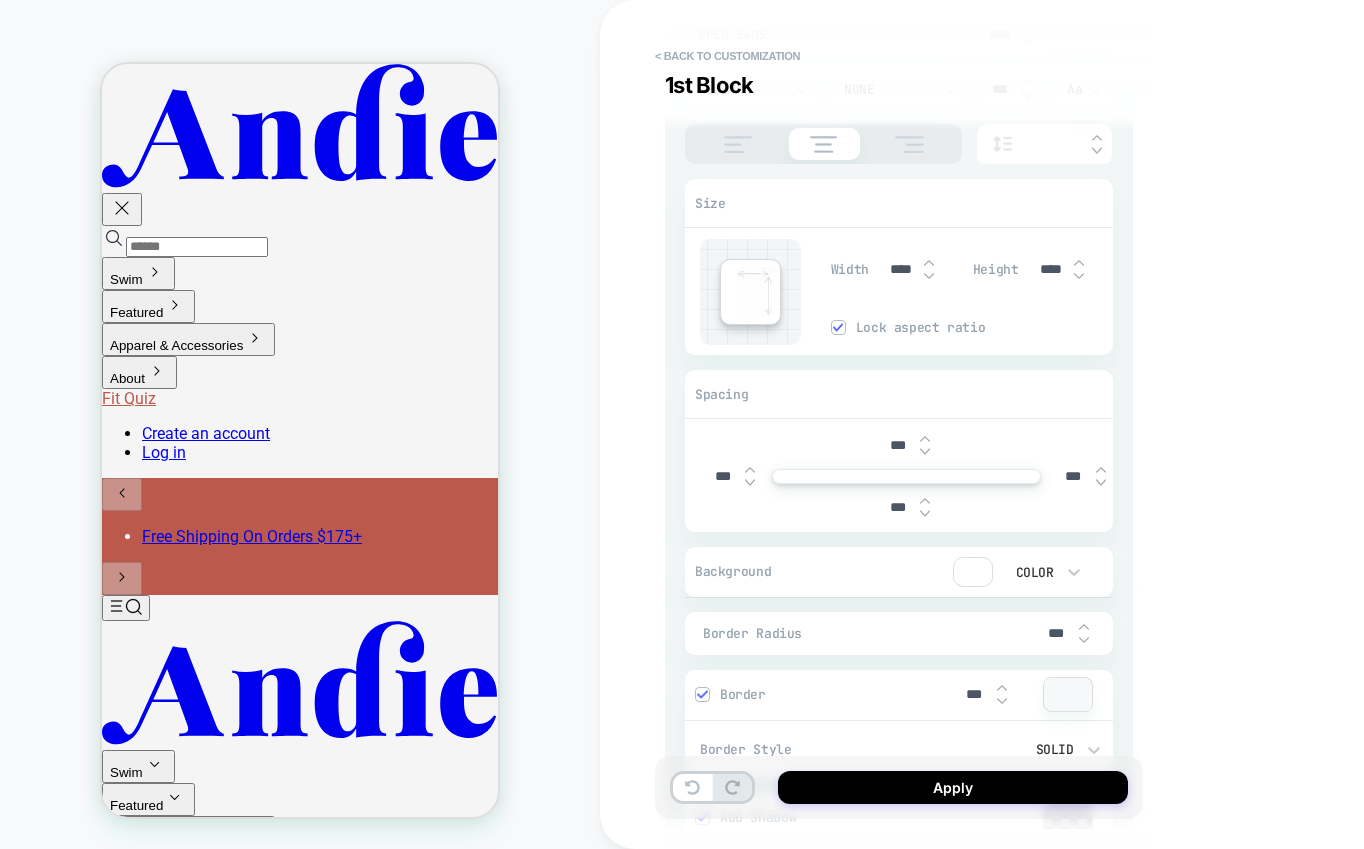 scroll, scrollTop: 1035, scrollLeft: 0, axis: vertical 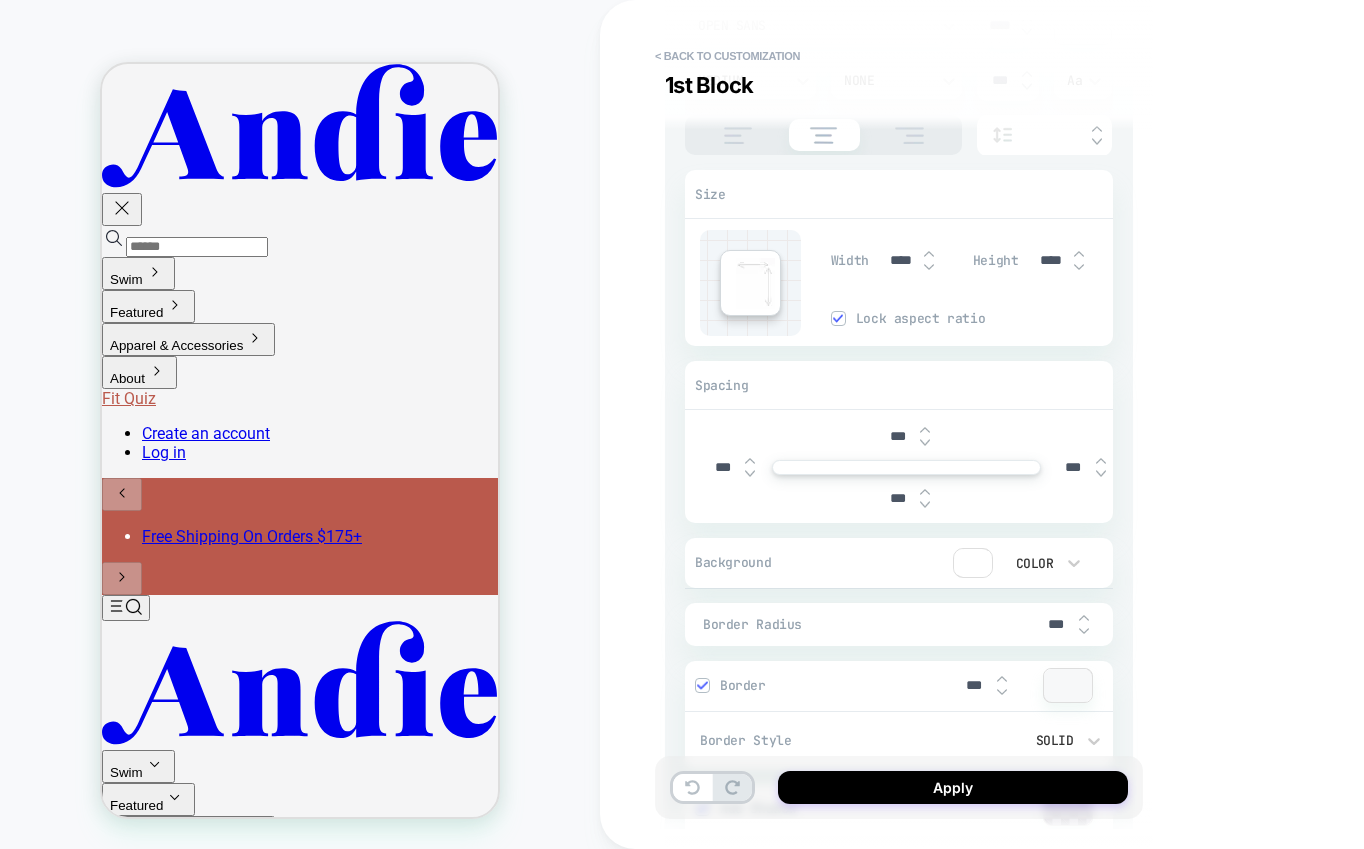 click at bounding box center (973, 563) 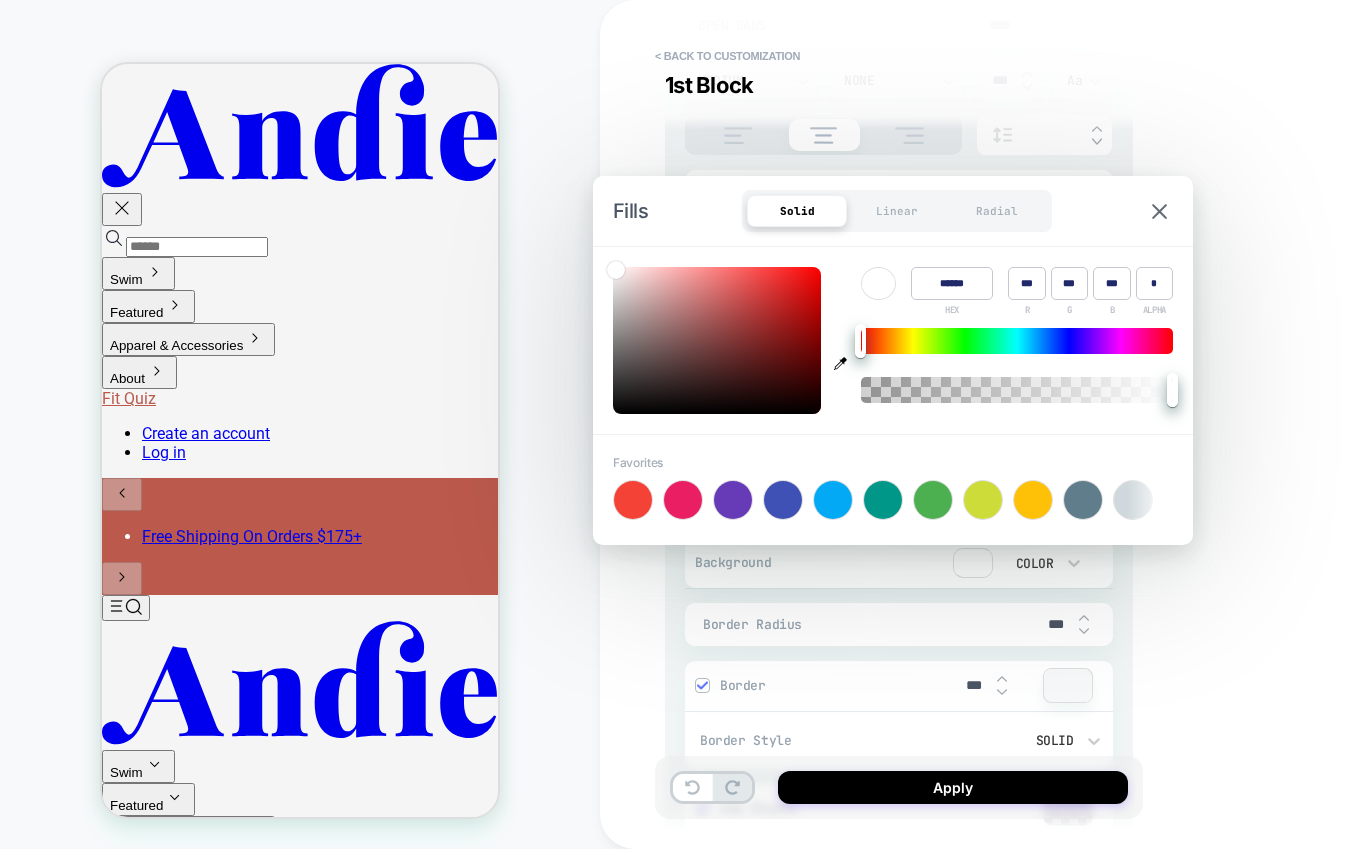 type on "*" 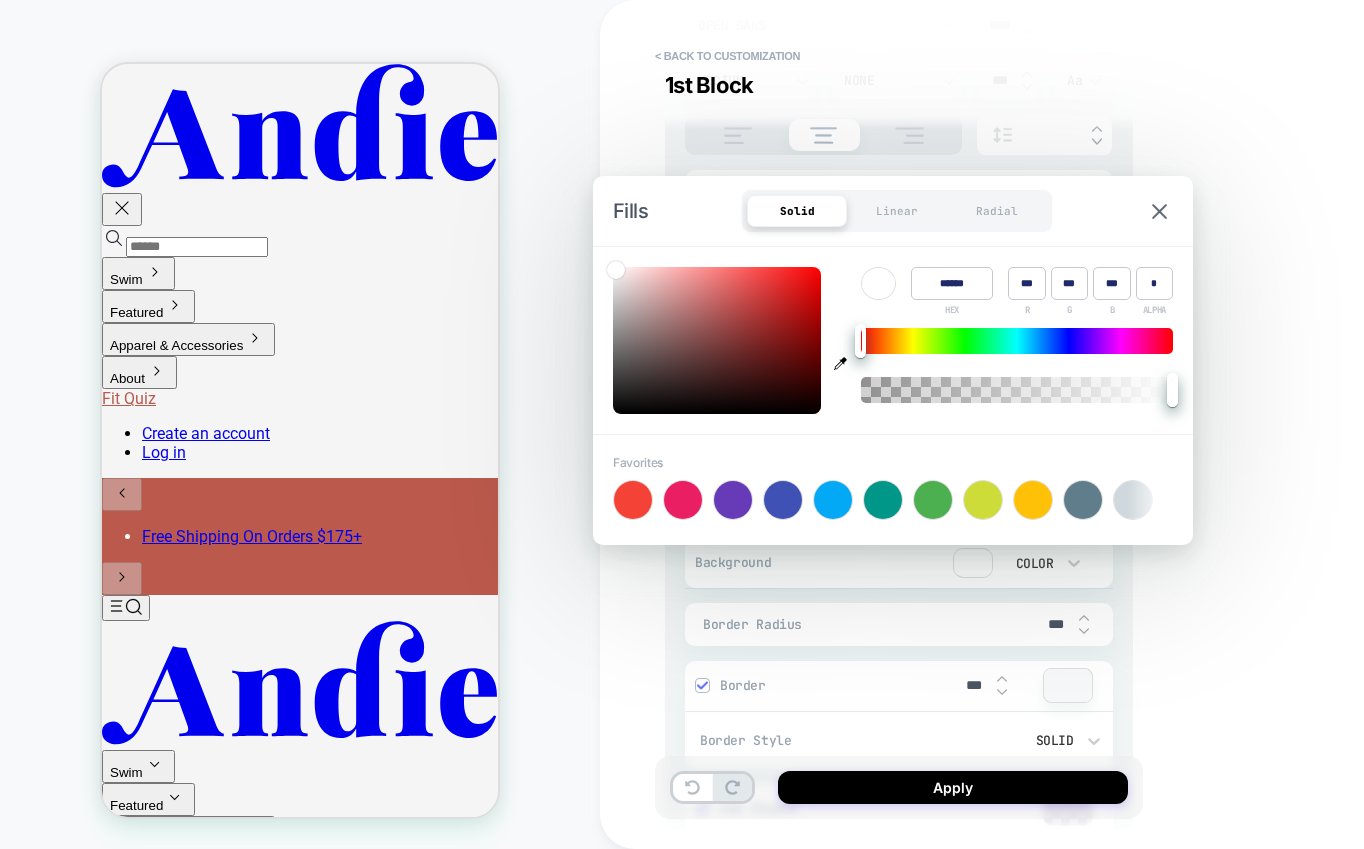 type on "**" 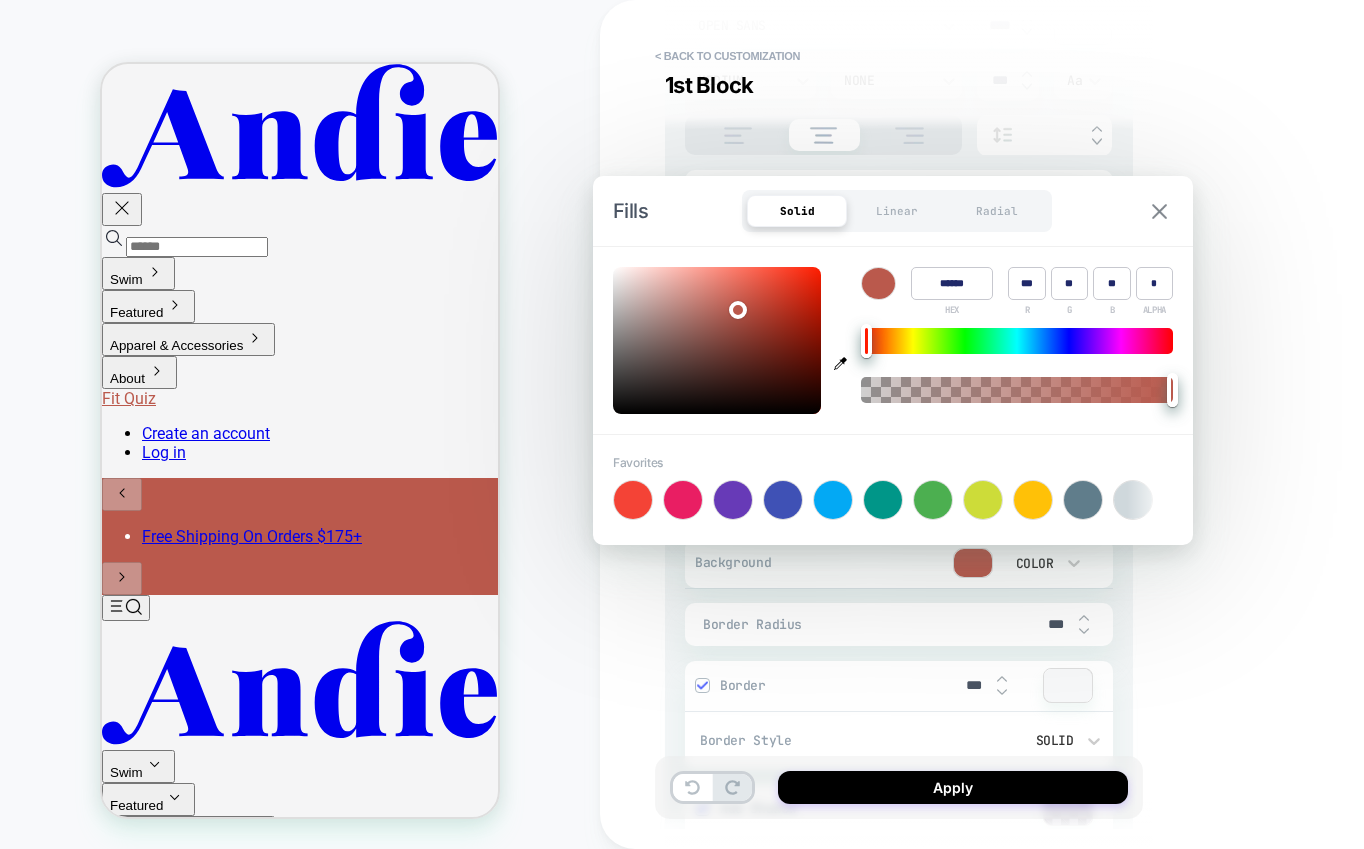 click at bounding box center (1159, 211) 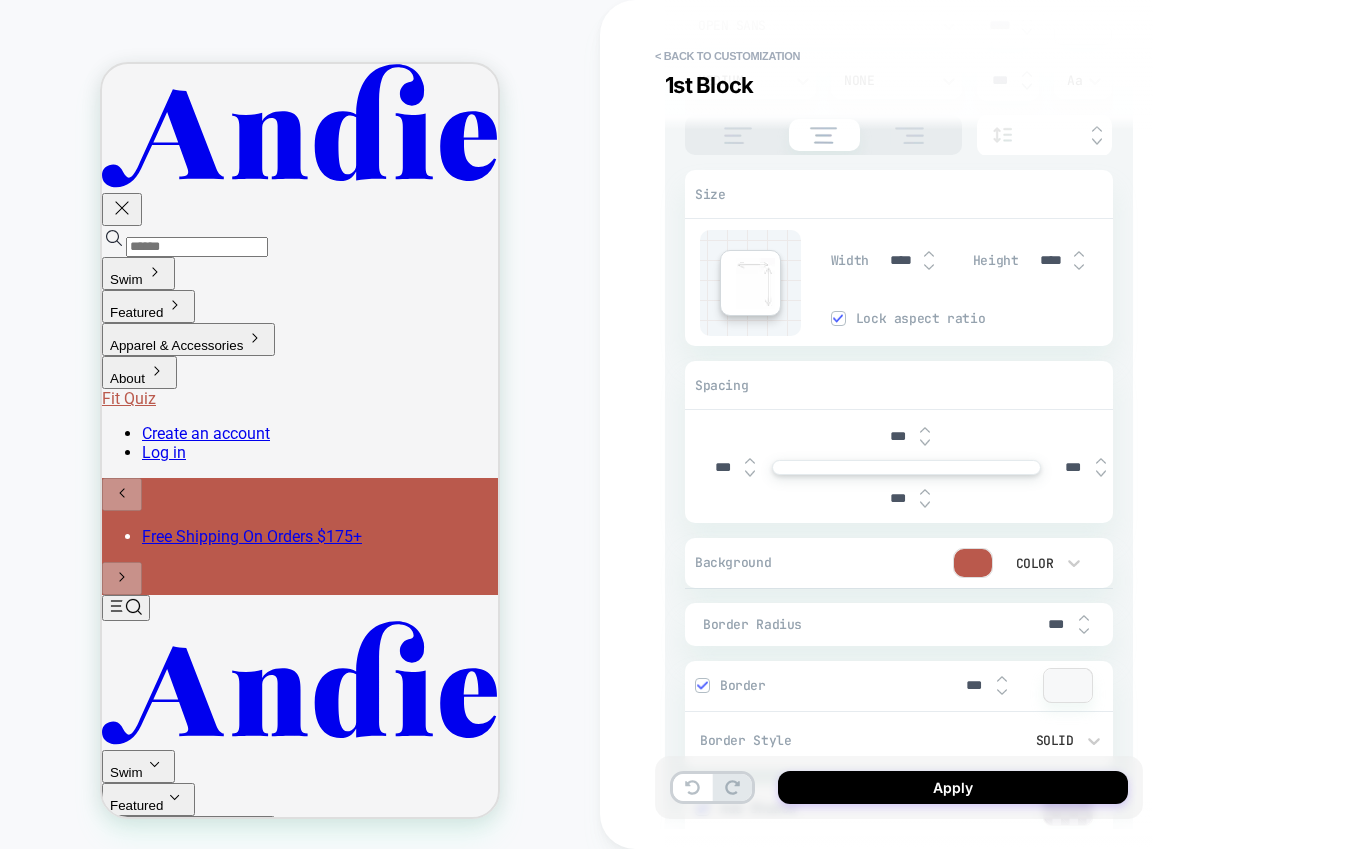 click at bounding box center [702, 685] 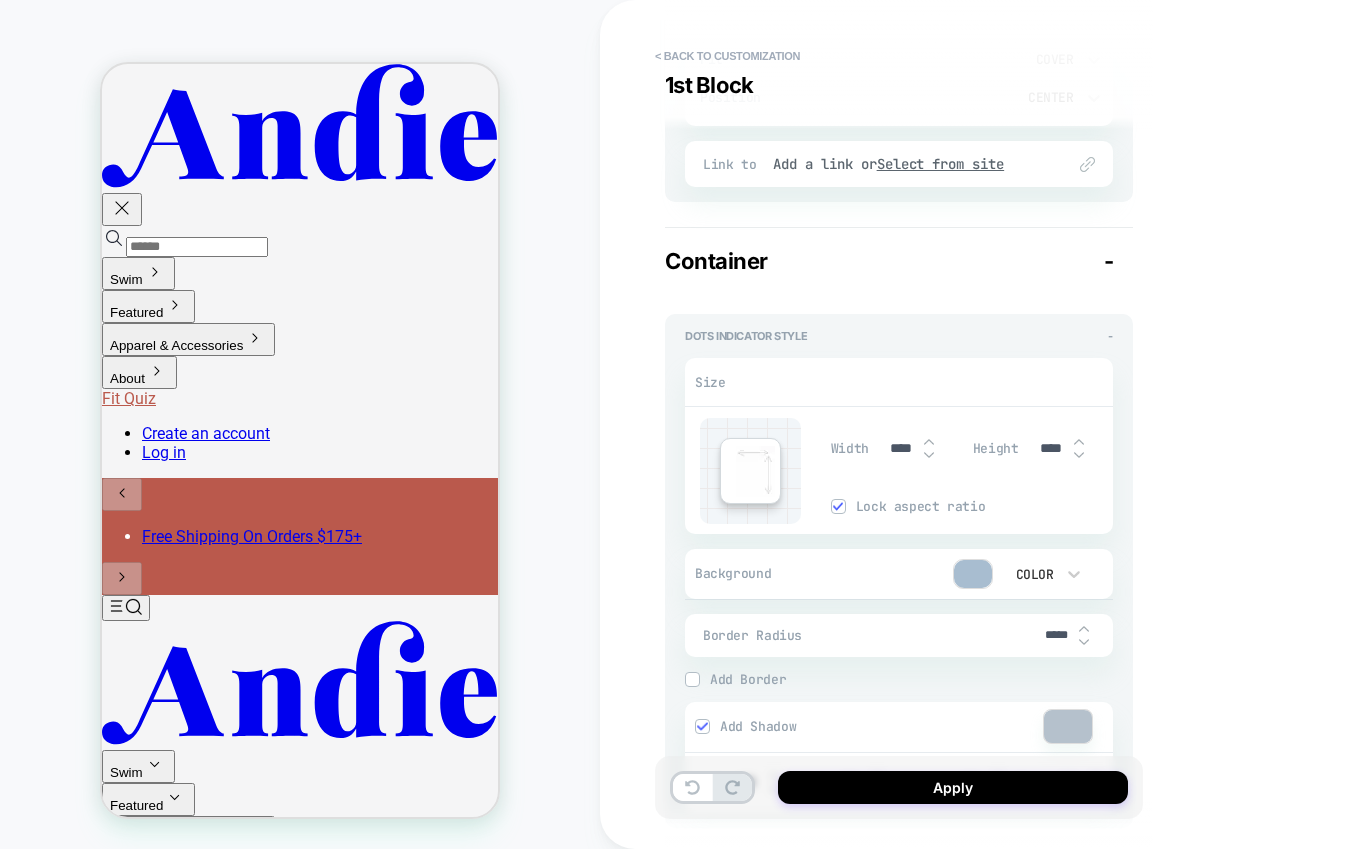 type on "*" 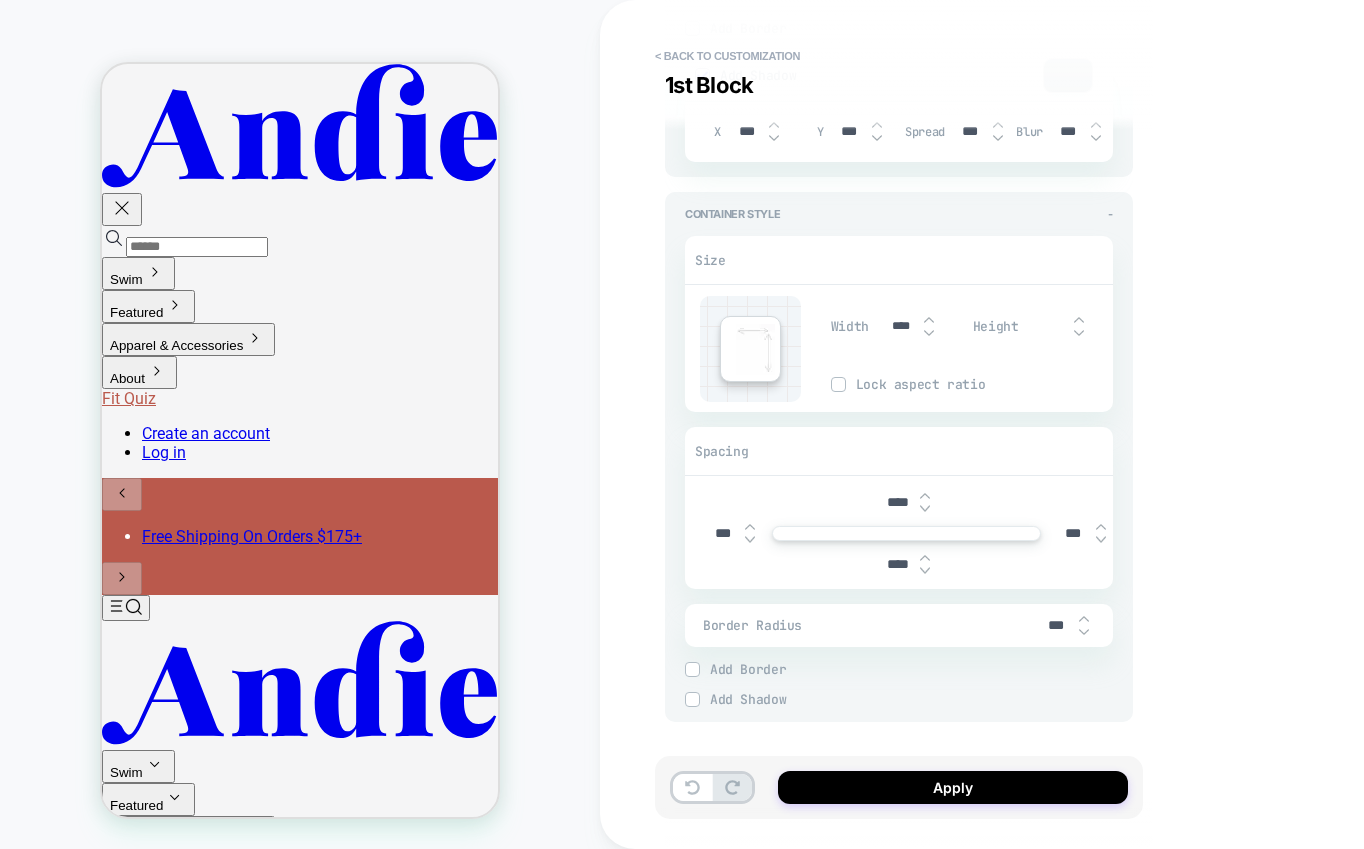 scroll, scrollTop: 2605, scrollLeft: 0, axis: vertical 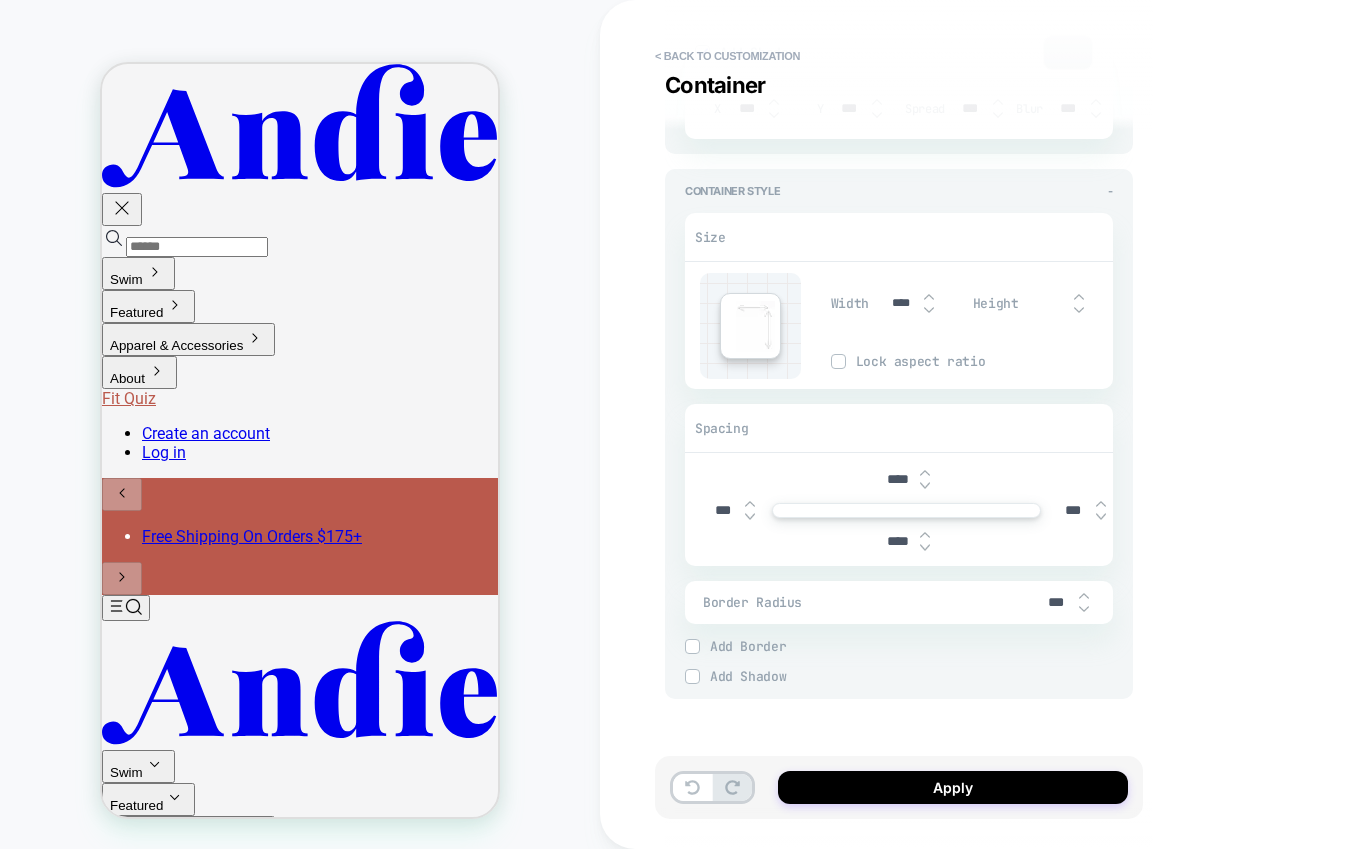 click on "****" at bounding box center (897, 479) 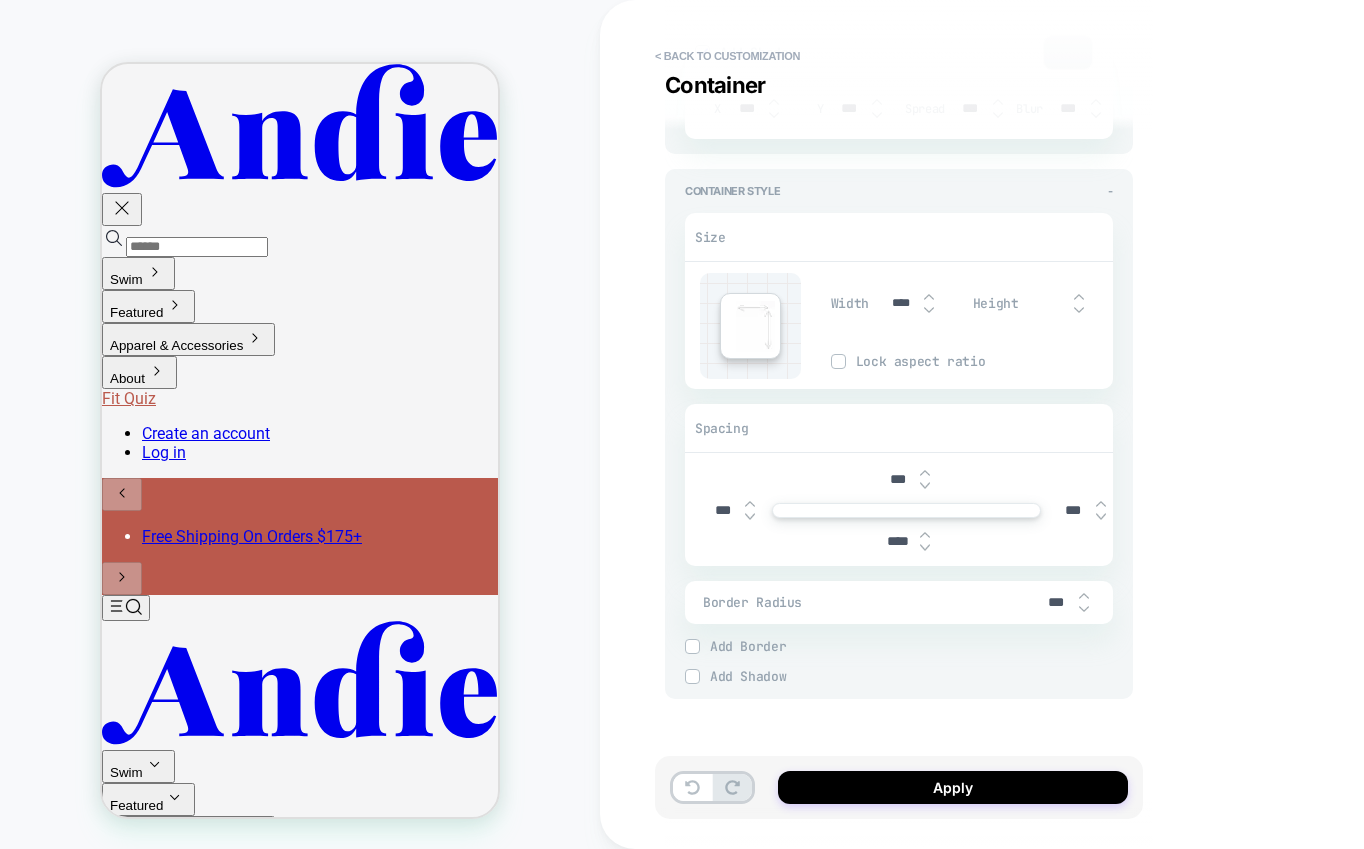 type on "*" 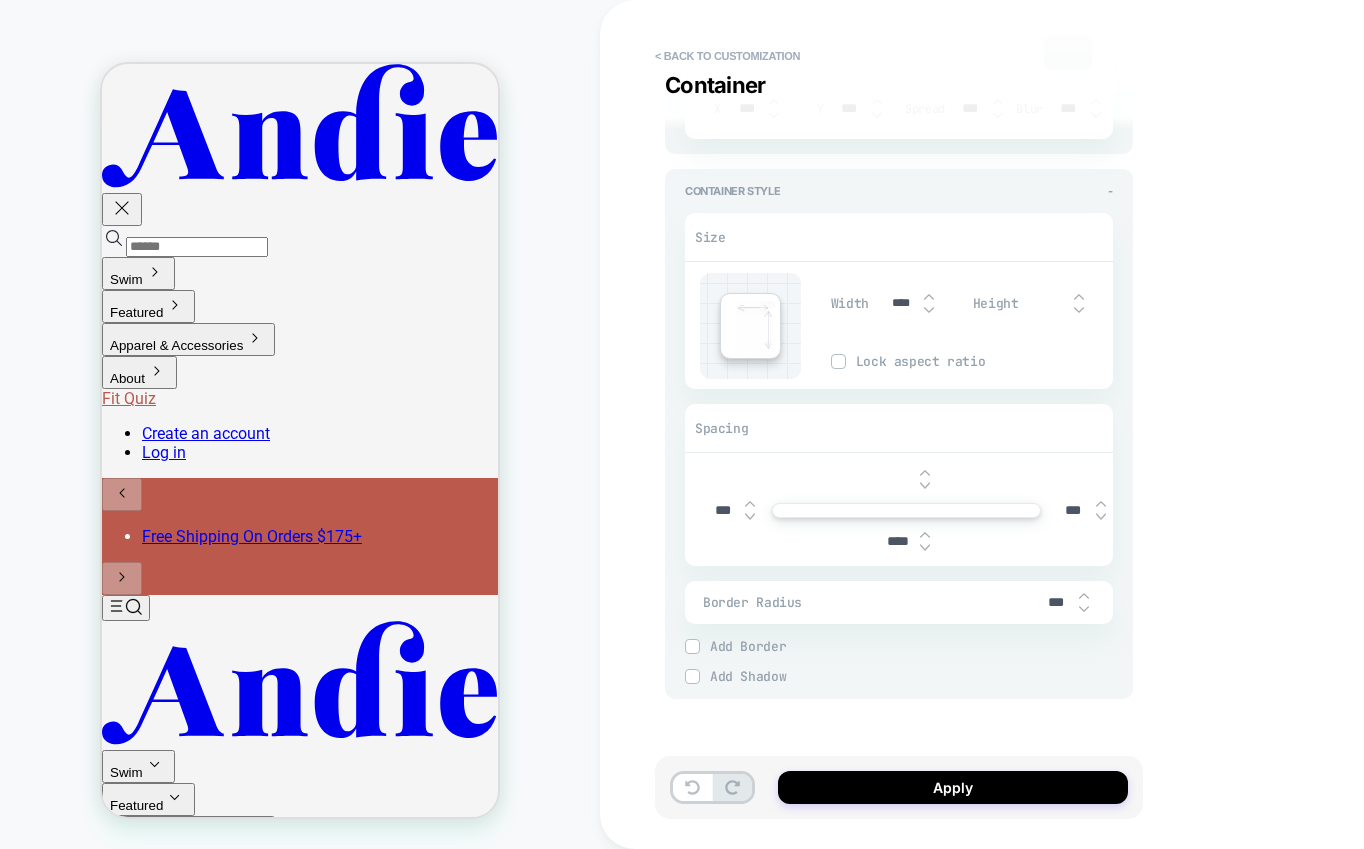type on "*" 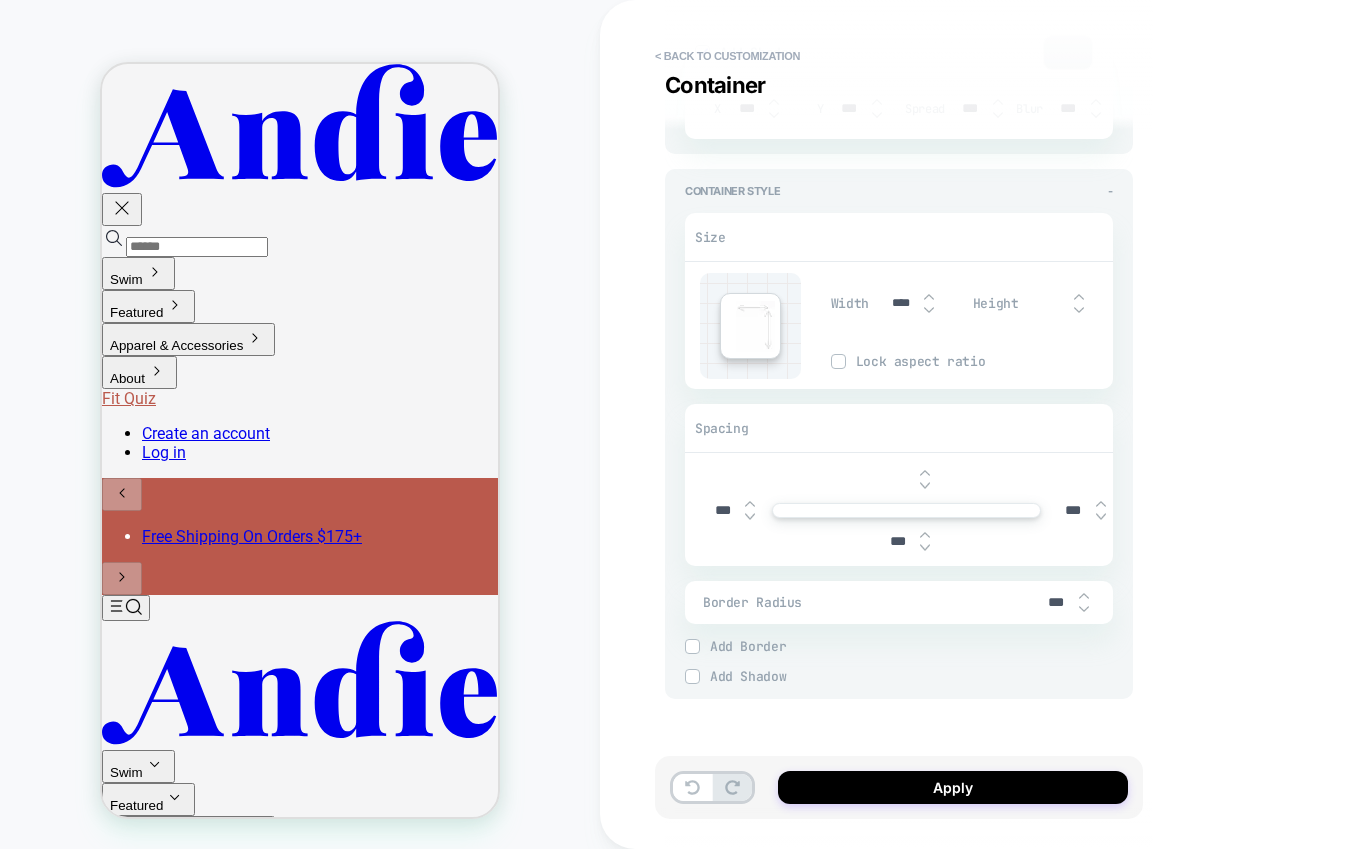 type on "*" 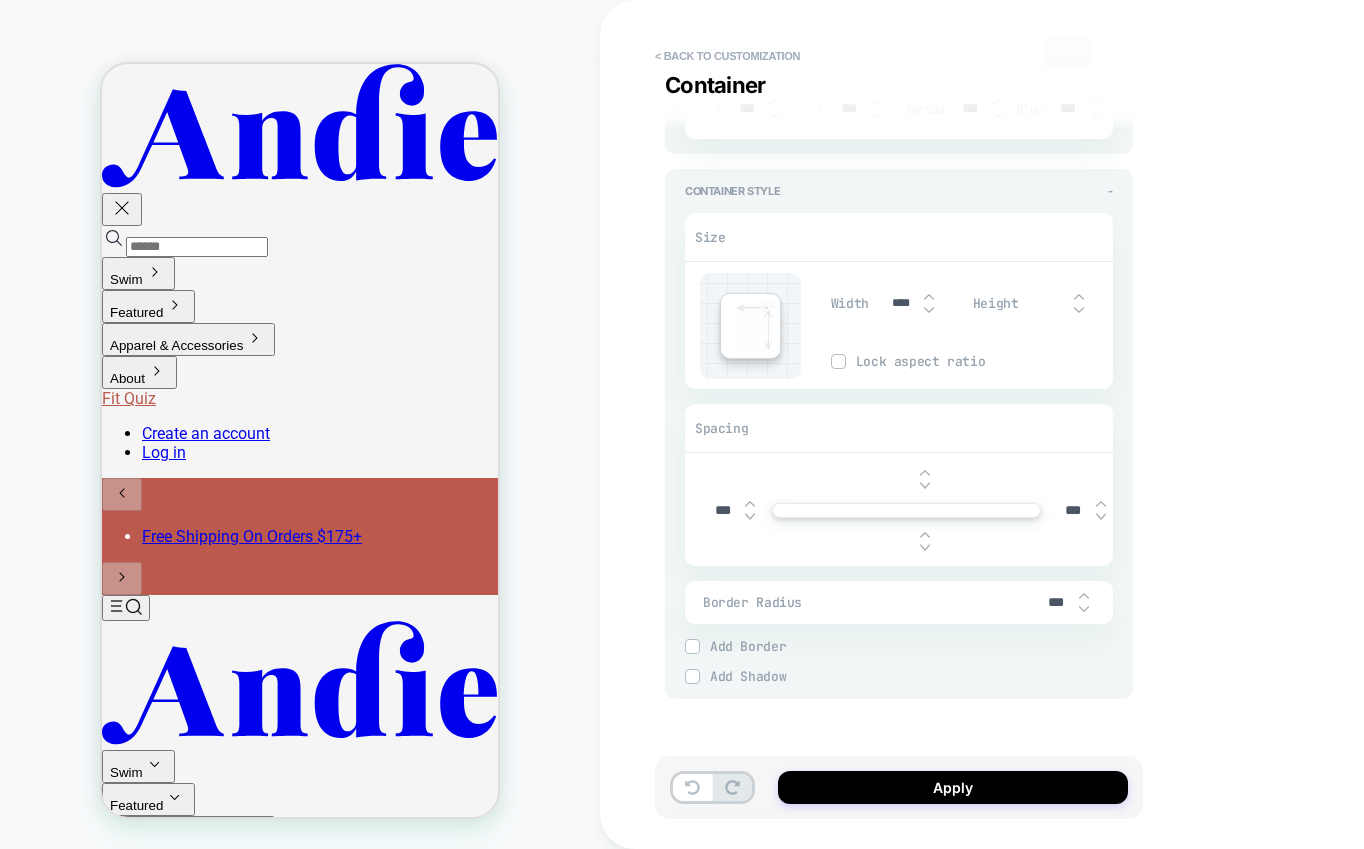 type on "*" 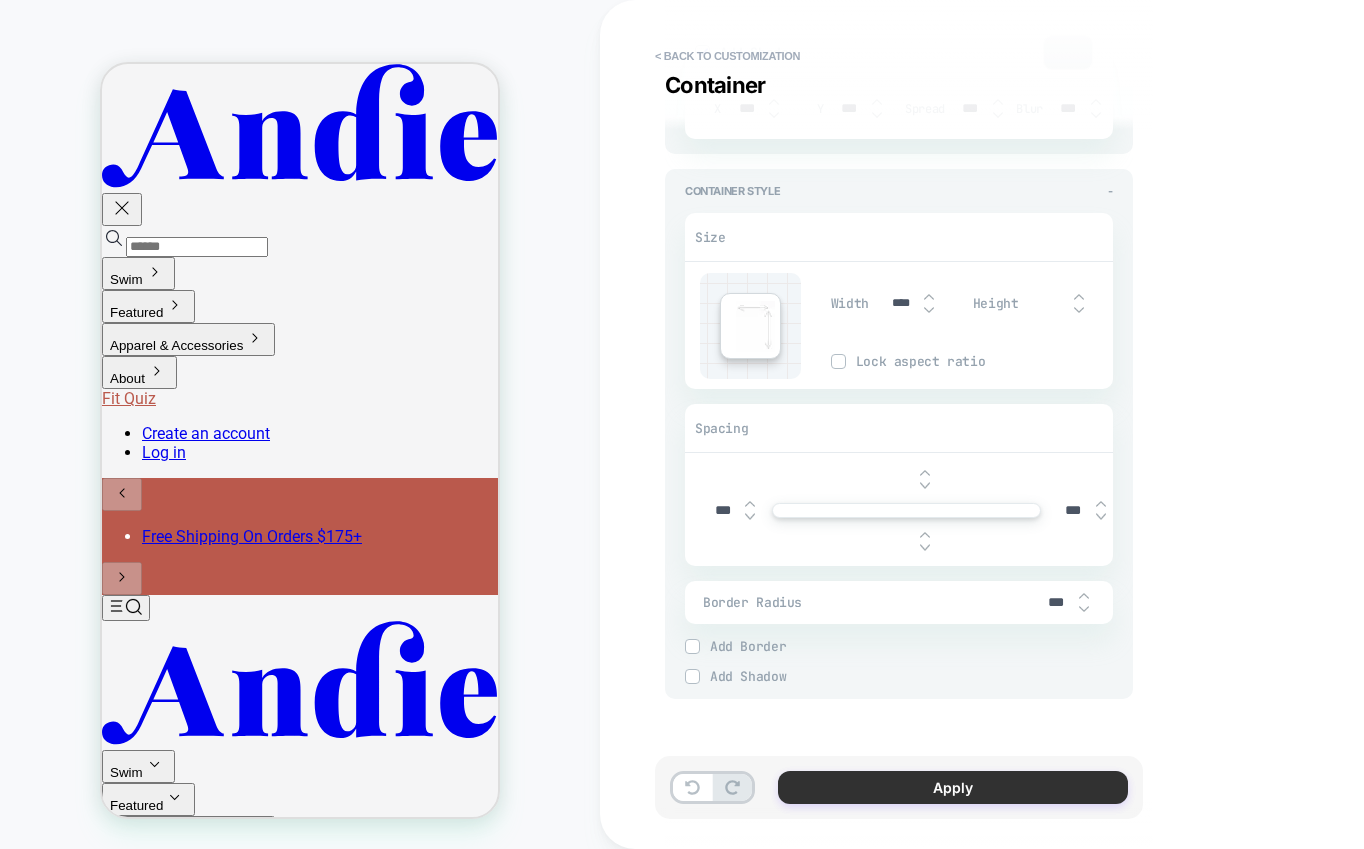 type 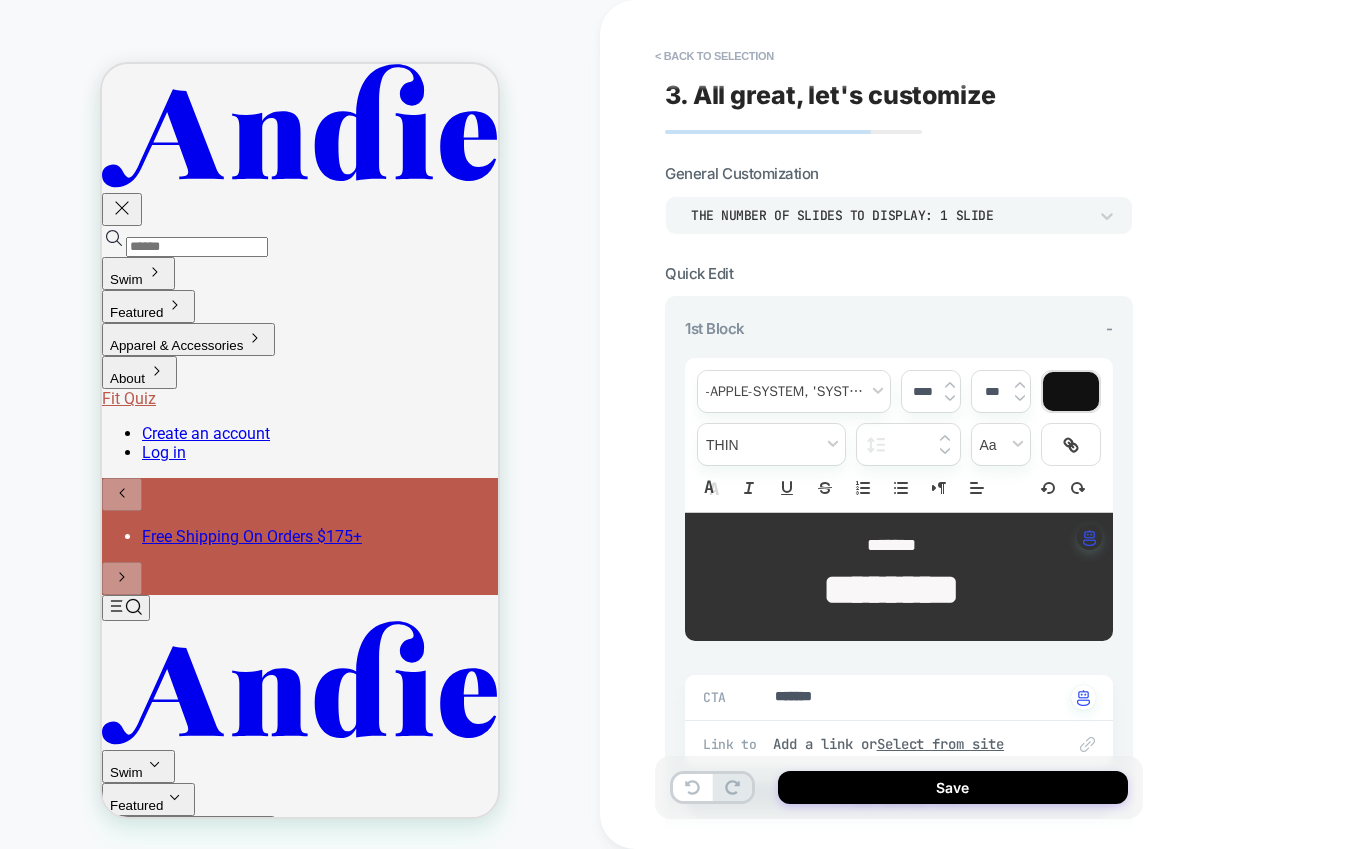 click on "Save" at bounding box center (953, 787) 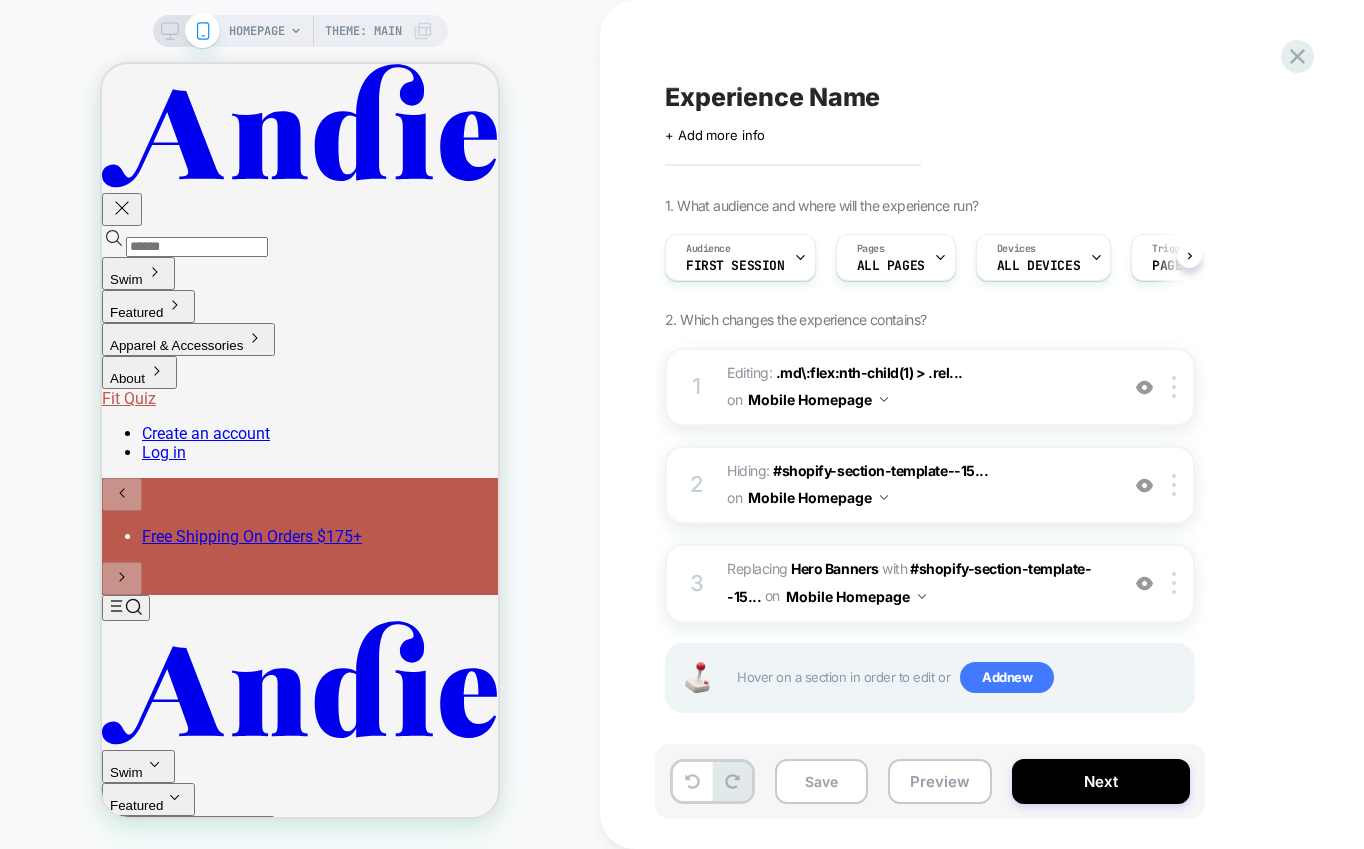 scroll, scrollTop: 0, scrollLeft: 1, axis: horizontal 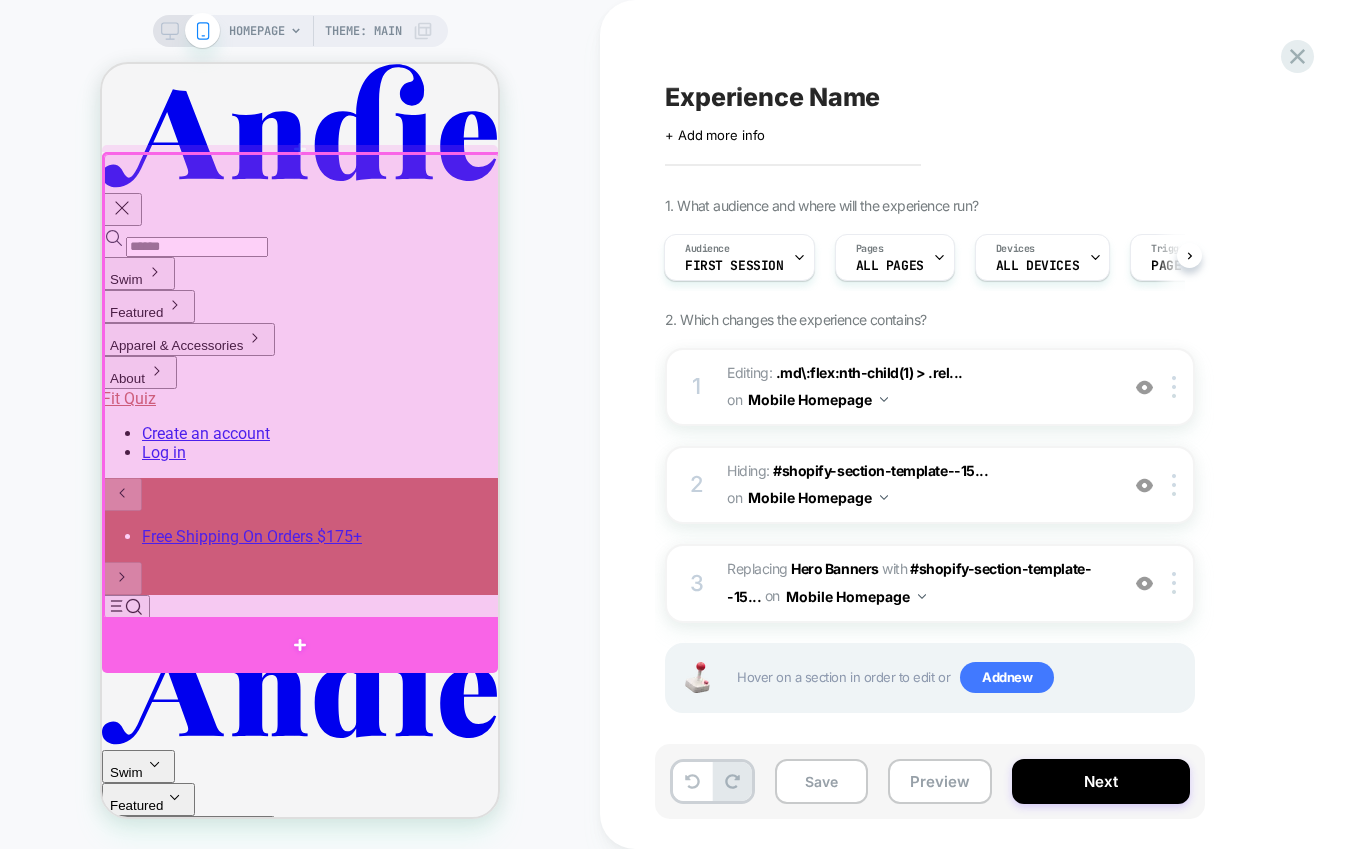 click at bounding box center [300, 645] 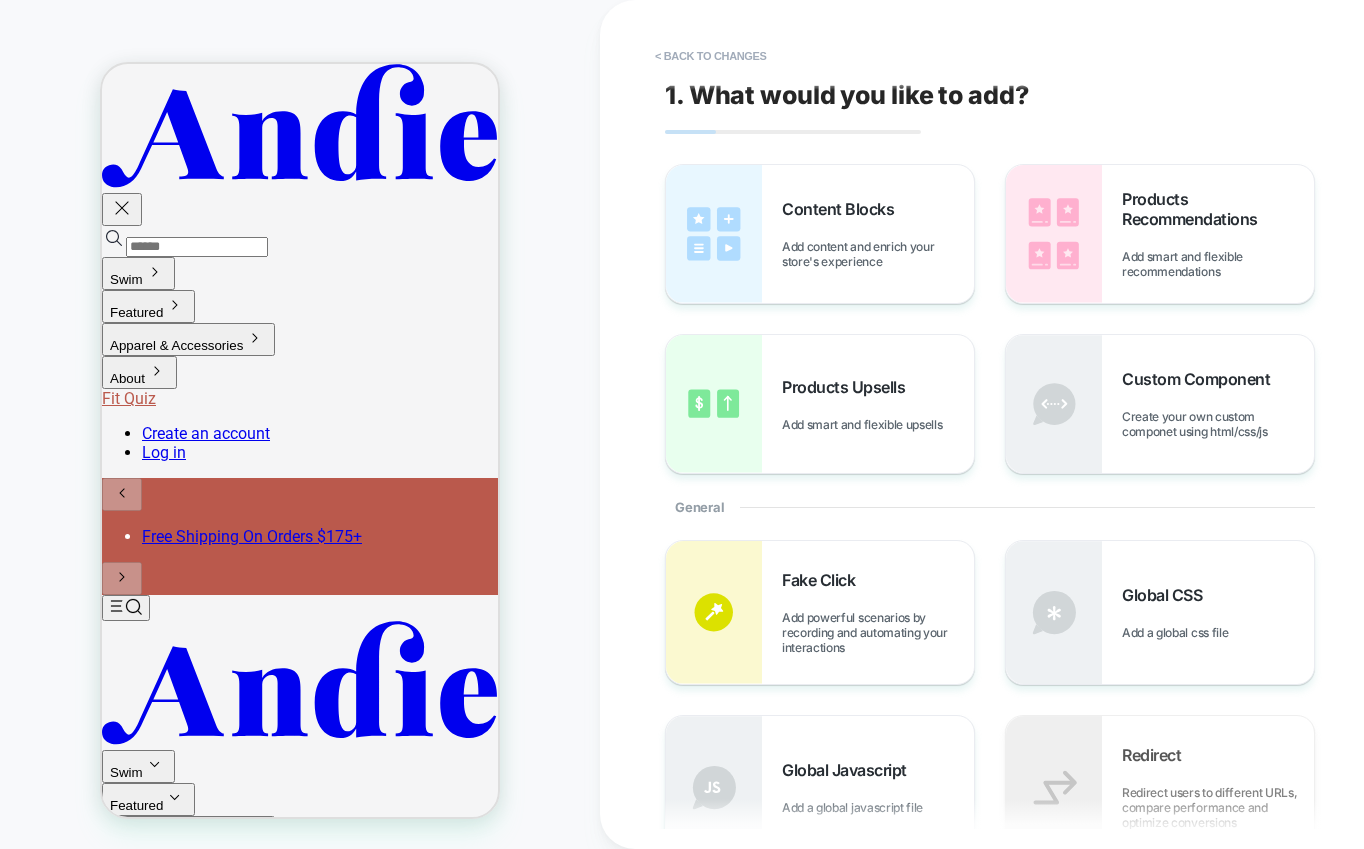 scroll, scrollTop: 170, scrollLeft: 0, axis: vertical 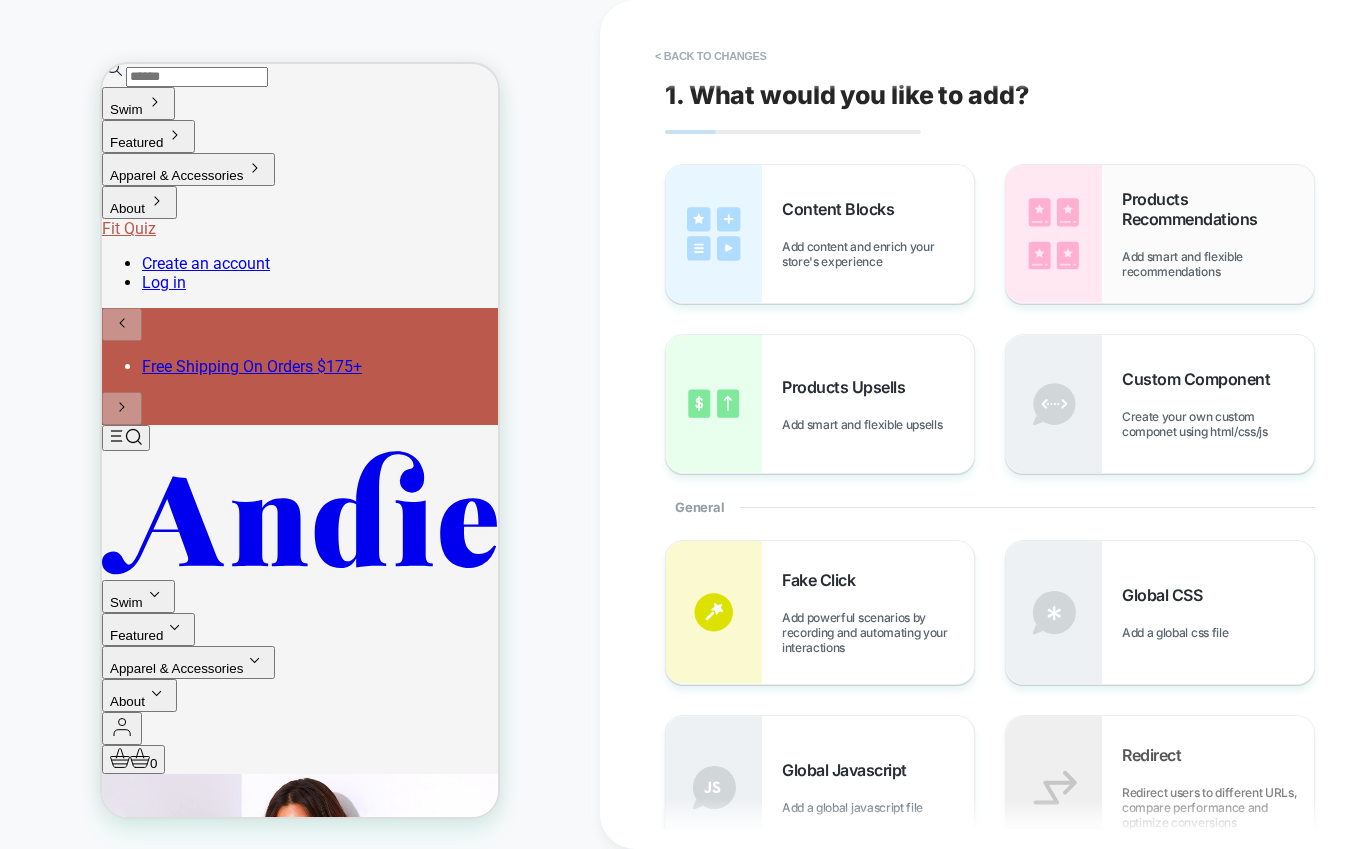 click on "Products Recommendations Add smart and flexible recommendations" at bounding box center [1218, 234] 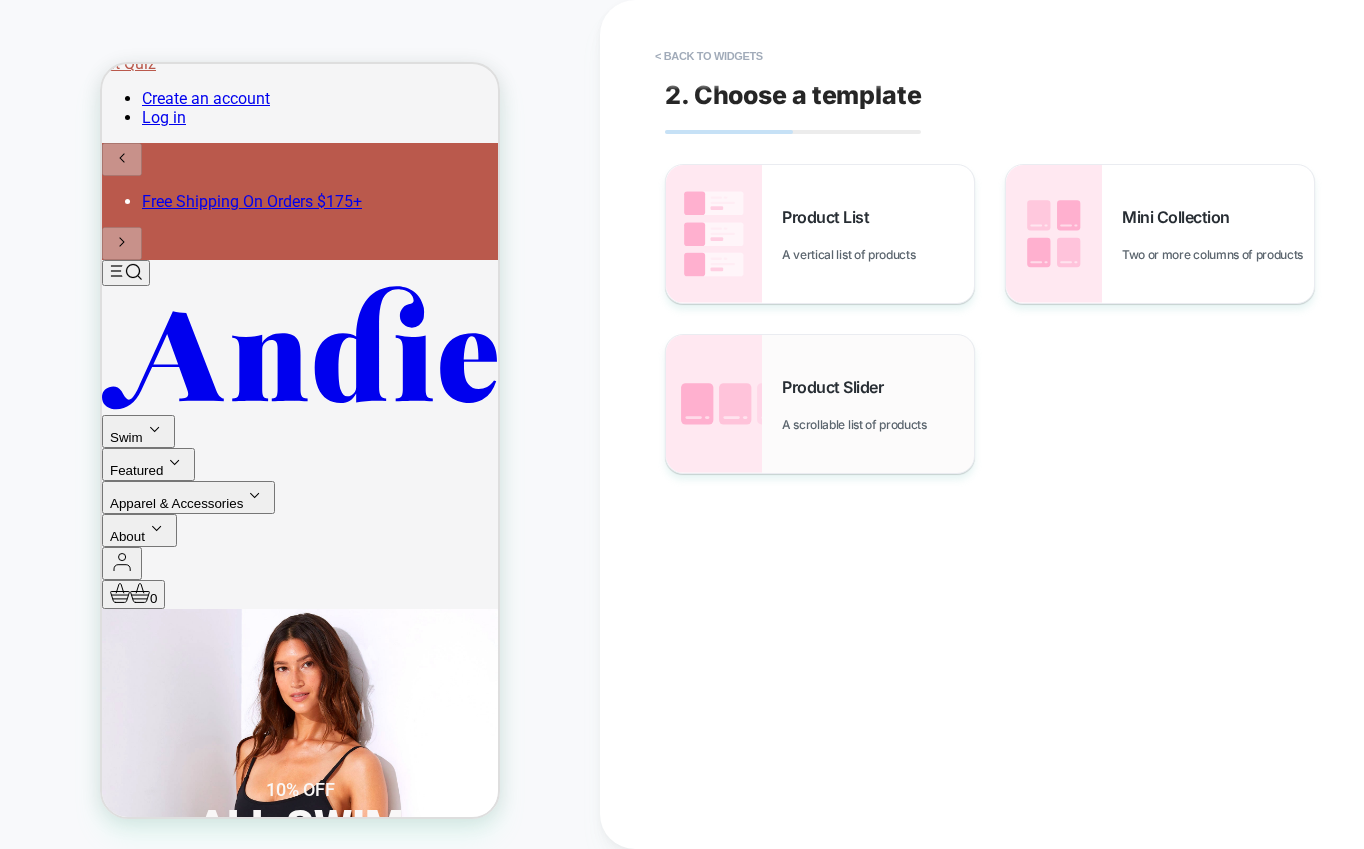 scroll, scrollTop: 361, scrollLeft: 0, axis: vertical 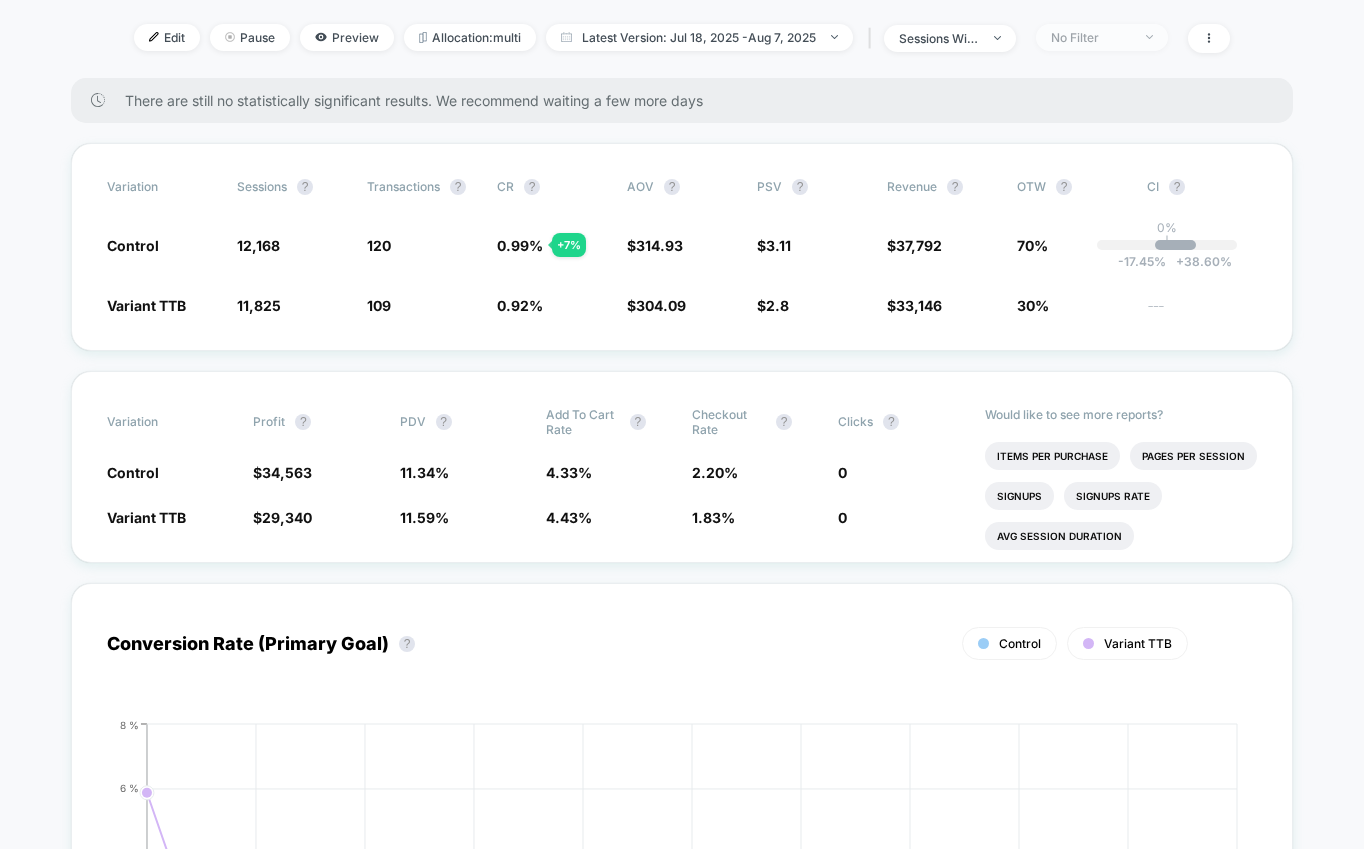 click at bounding box center [1149, 37] 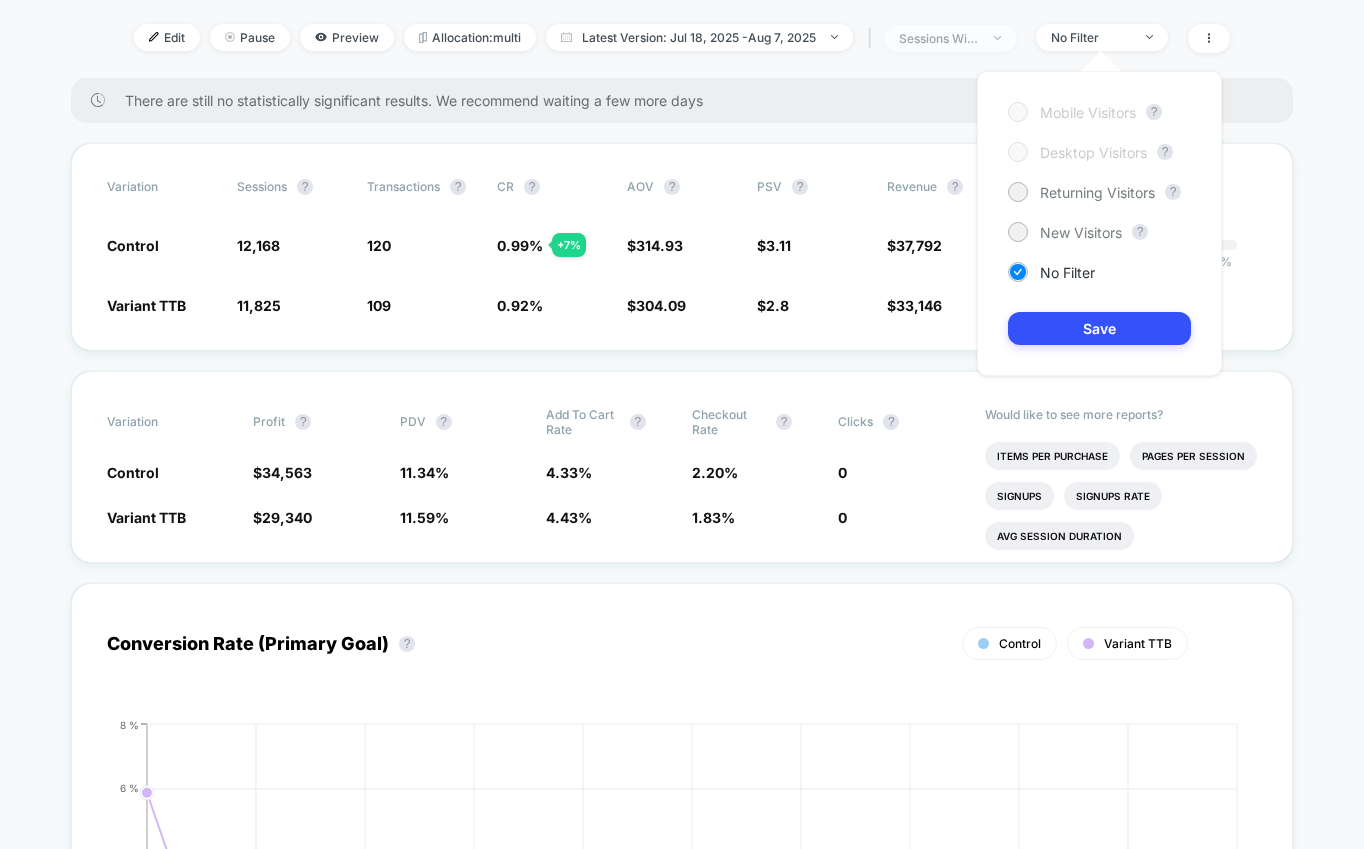 click on "sessions with impression" at bounding box center (950, 38) 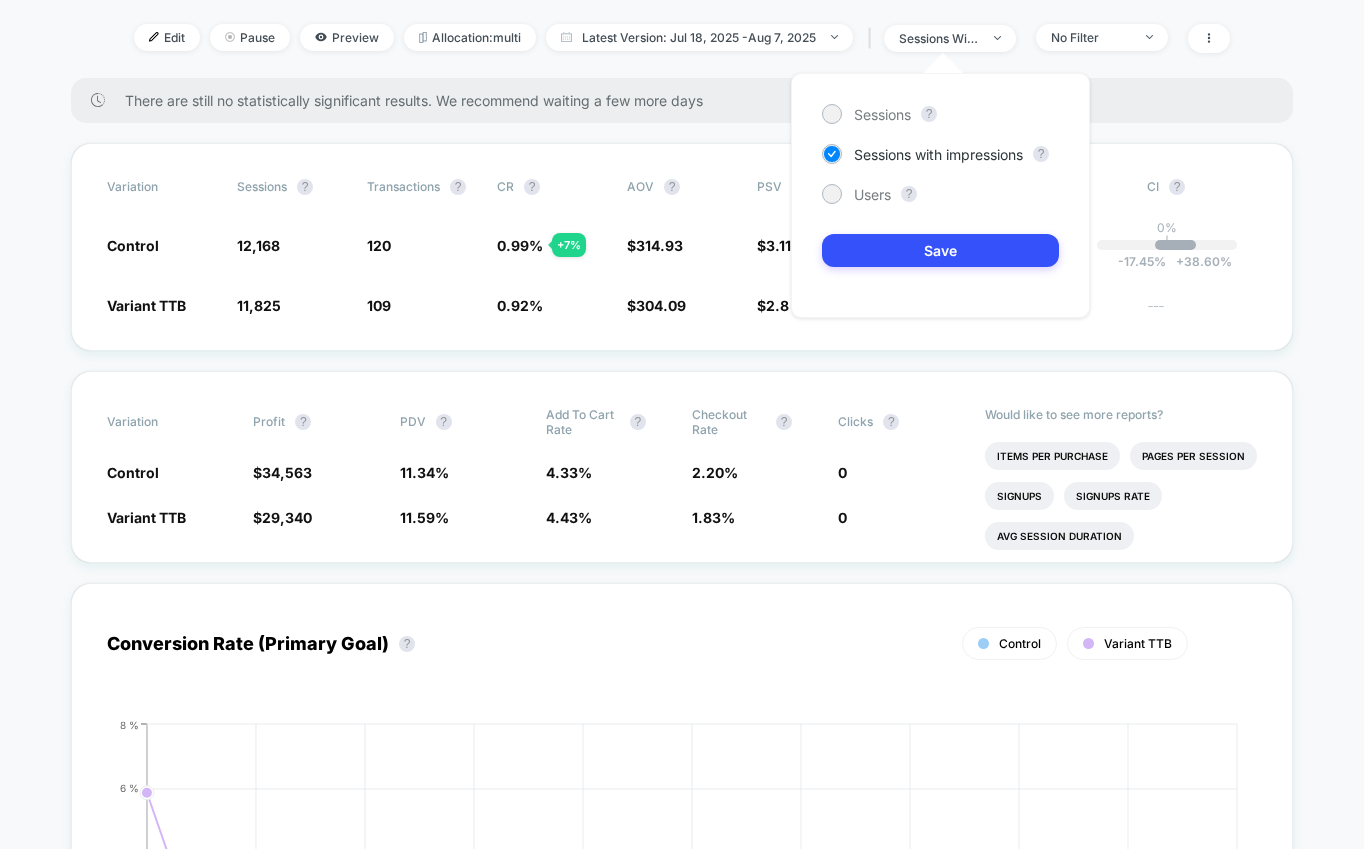 click on "< Back to all live experiences  D - HP - Bundles Carousel vs. TTB Module Test LIVE Click to edit experience details + Add Description + Add Images Start date: 7/18/2025 (Last edit 7/30/2025 by skey@pvolve.com) Pages: homepage Audience: All Visitors Device: desktop Trigger: Page Load Edit Pause  Preview Allocation:  multi Latest Version:     Jul 18, 2025    -    Aug 7, 2025 |   sessions with impression   No Filter There are still no statistically significant results. We recommend waiting a few more days Variation Sessions ? Transactions ? CR ? AOV ? PSV ? Revenue ? OTW ? CI ? Control 12,168 + 2.9 % 120 + 7 % 0.99 % + 7 % $ 314.93 + 3.6 % $ 3.11 + 10.8 % $ 37,792 + 10.8 % 70% 0% | -17.45 % + 38.60 % Variant TTB 11,825 109 0.92 % $ 304.09 $ 2.8 $ 33,146 30% --- Variation Profit ? PDV ? Add To Cart Rate ? Checkout Rate ? Clicks ? Control $ 34,563 + 14.5 % 11.34 % - 2.2 % 4.33 % - 2.3 % 2.20 % + 20.6 % 0 Variant TTB $ 29,340 11.59 % 4.43 % 1.83 % 0 Would like to see more reports? Items Per Purchase Signups Returns" at bounding box center (682, 2977) 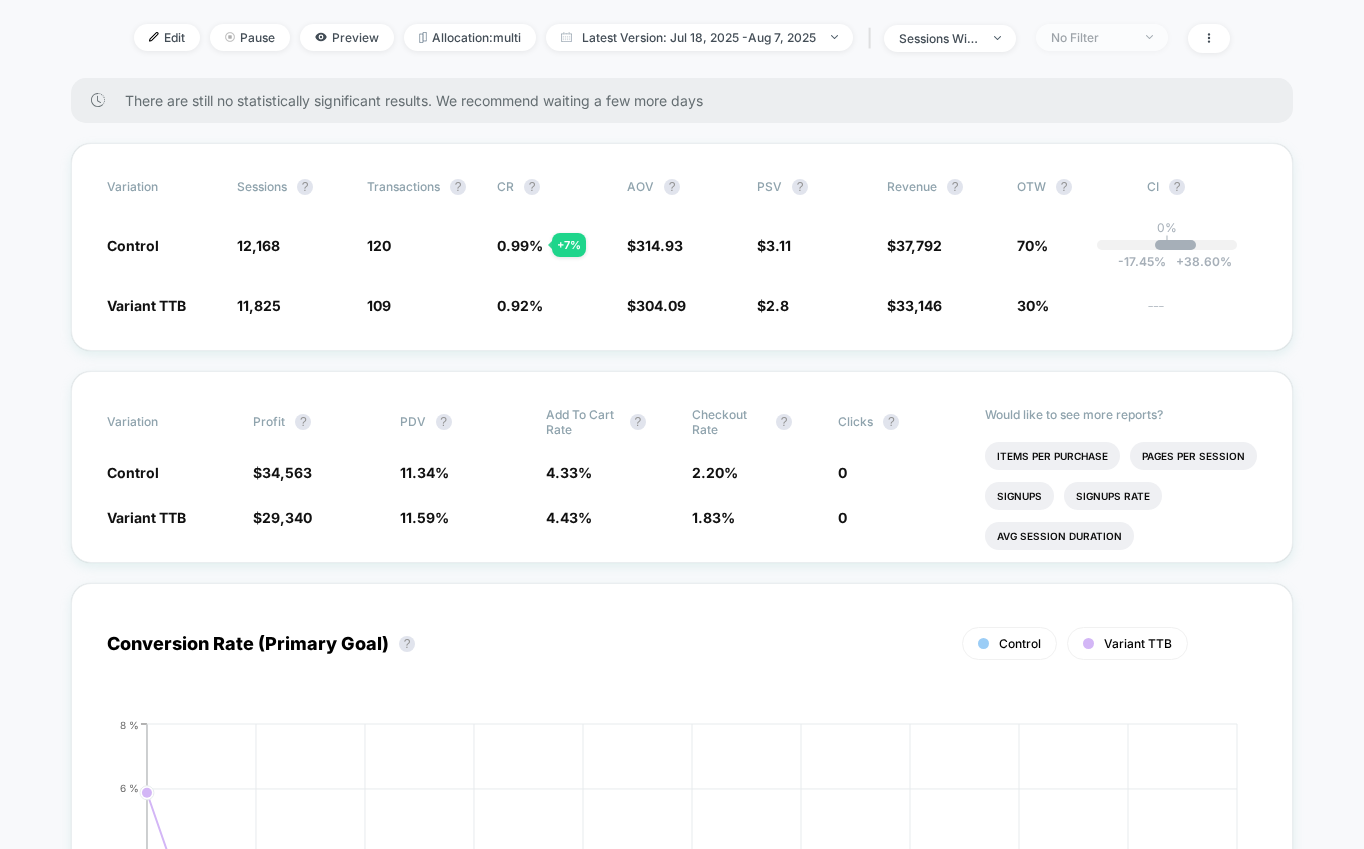 click on "No Filter" at bounding box center (1102, 37) 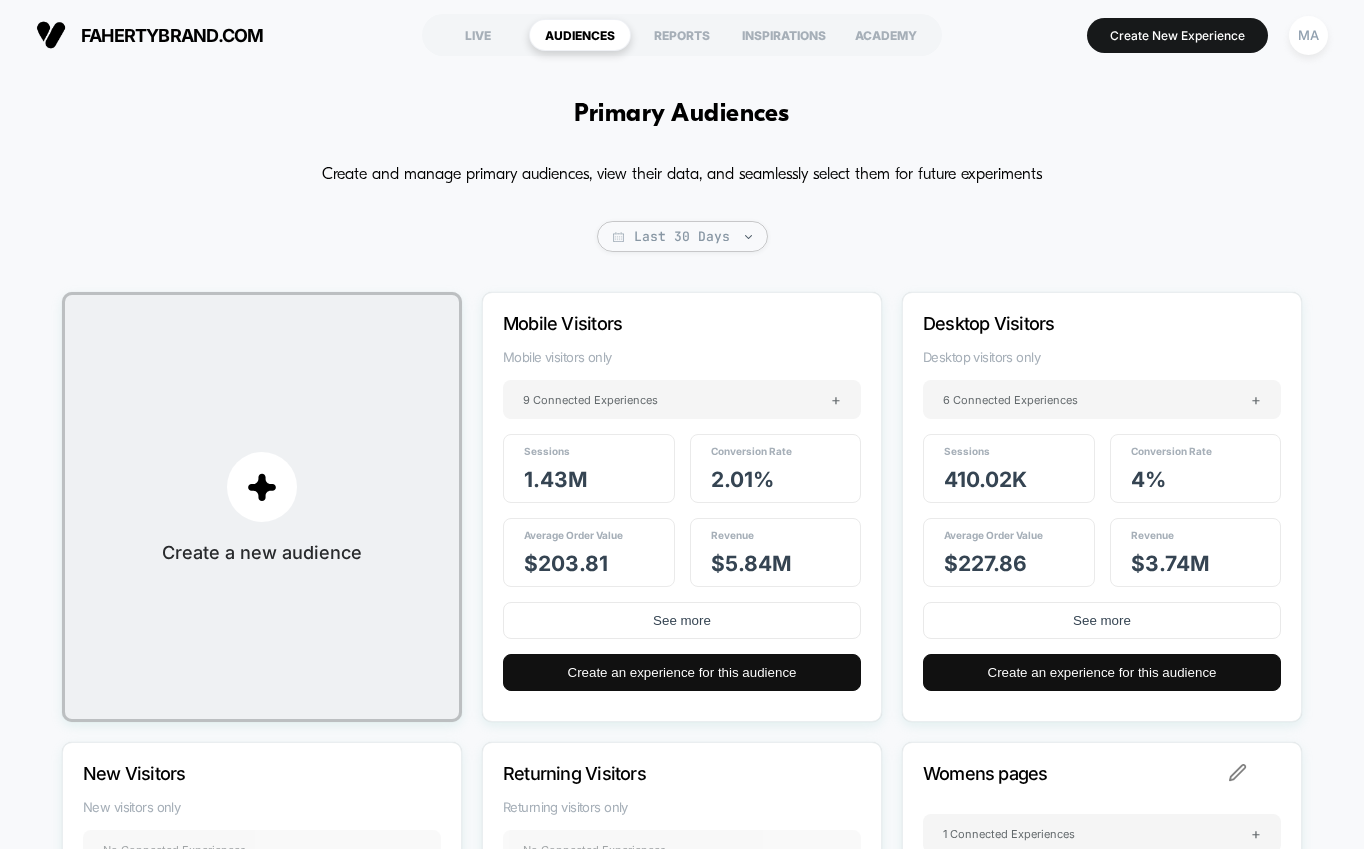 scroll, scrollTop: 0, scrollLeft: 0, axis: both 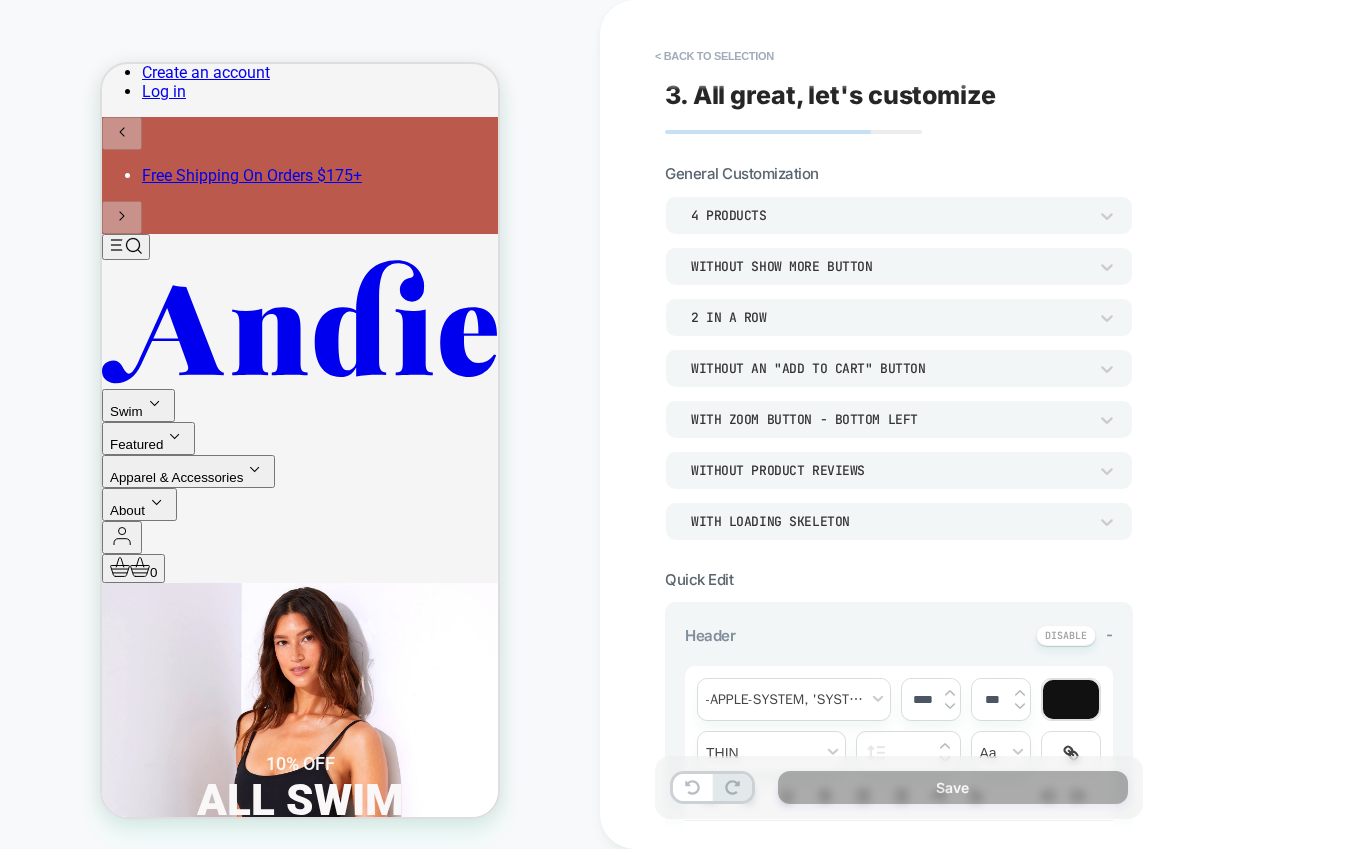 click on "Without an "add to cart" button" at bounding box center (889, 368) 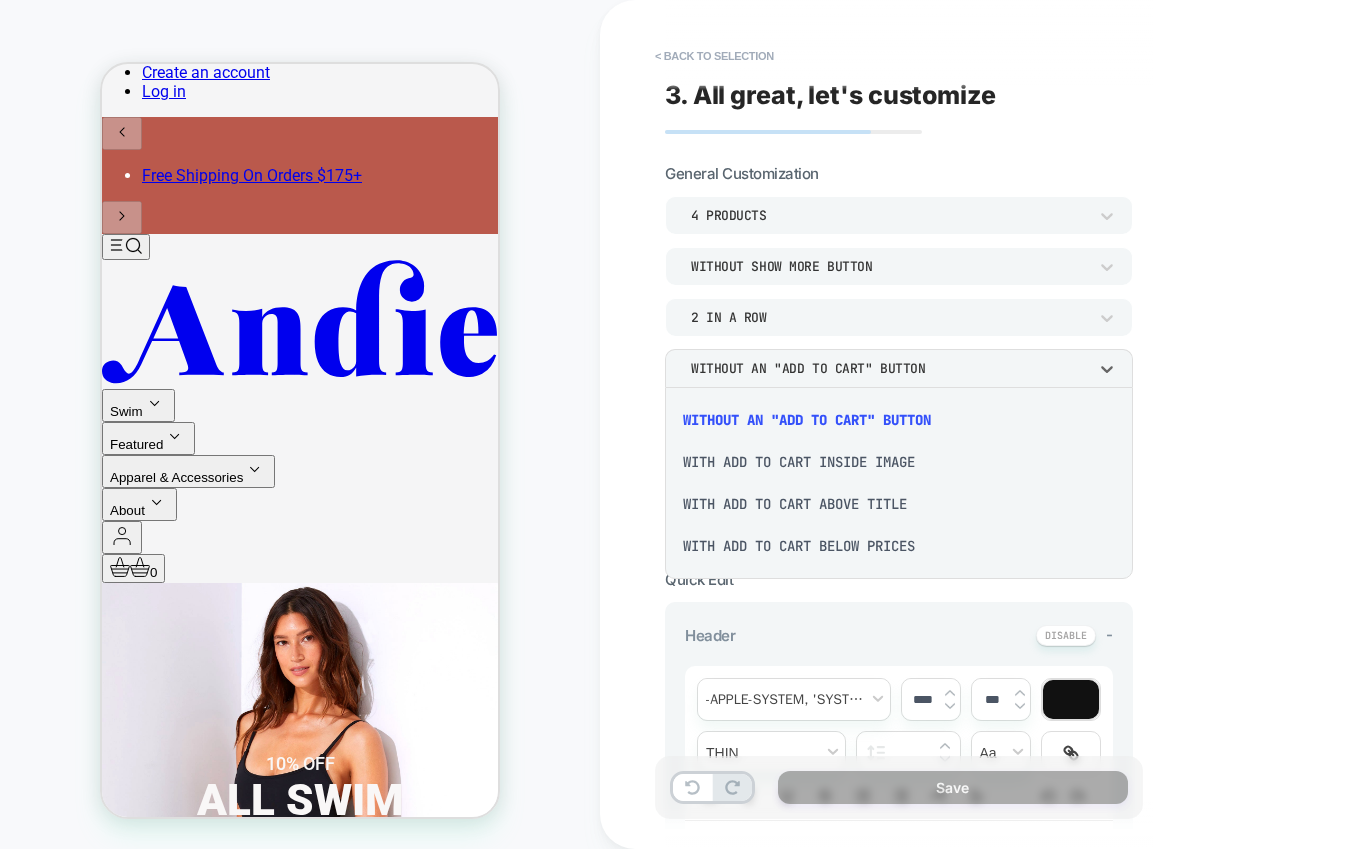 click on "With add to cart above title" at bounding box center [899, 504] 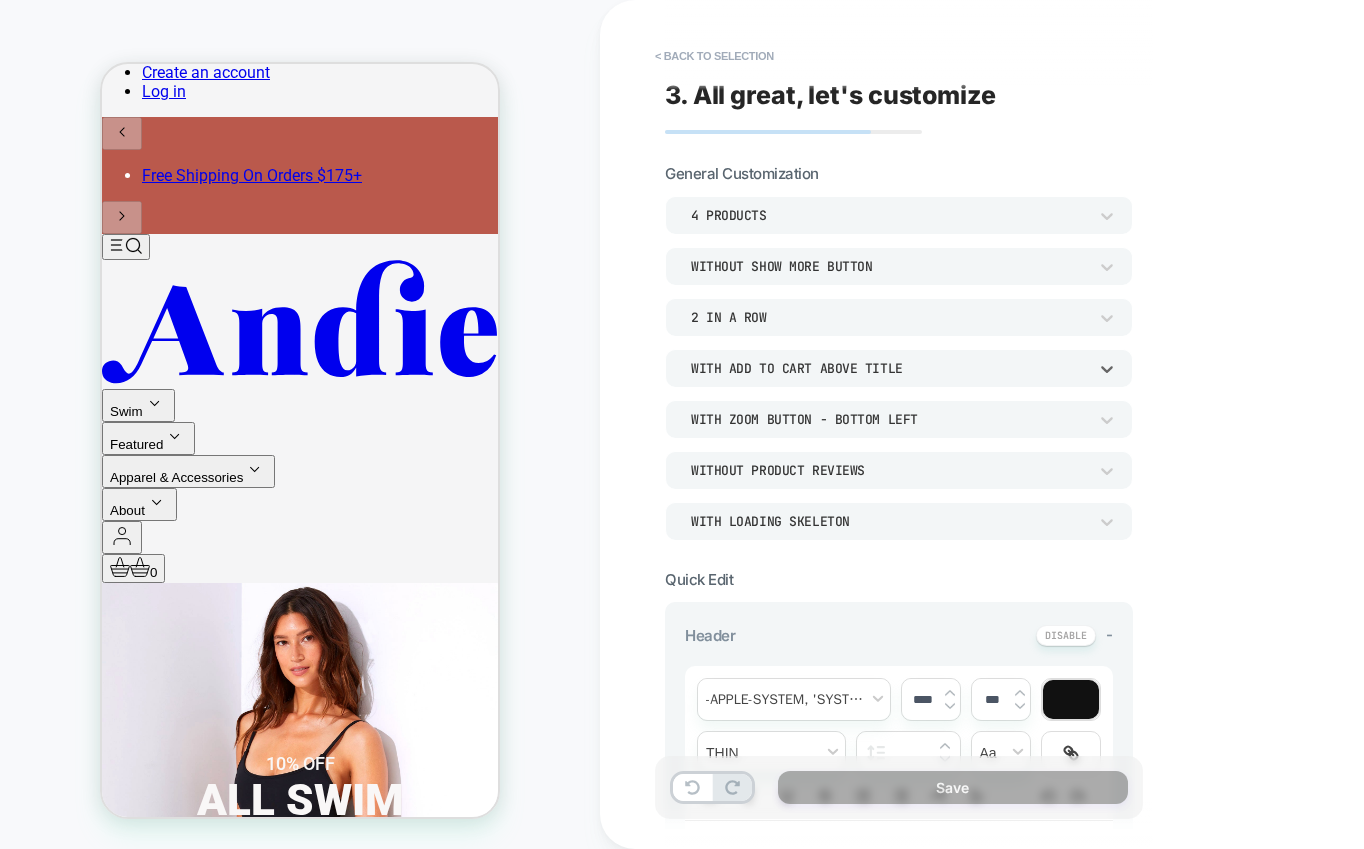 click on "Without Product Reviews" at bounding box center [889, 470] 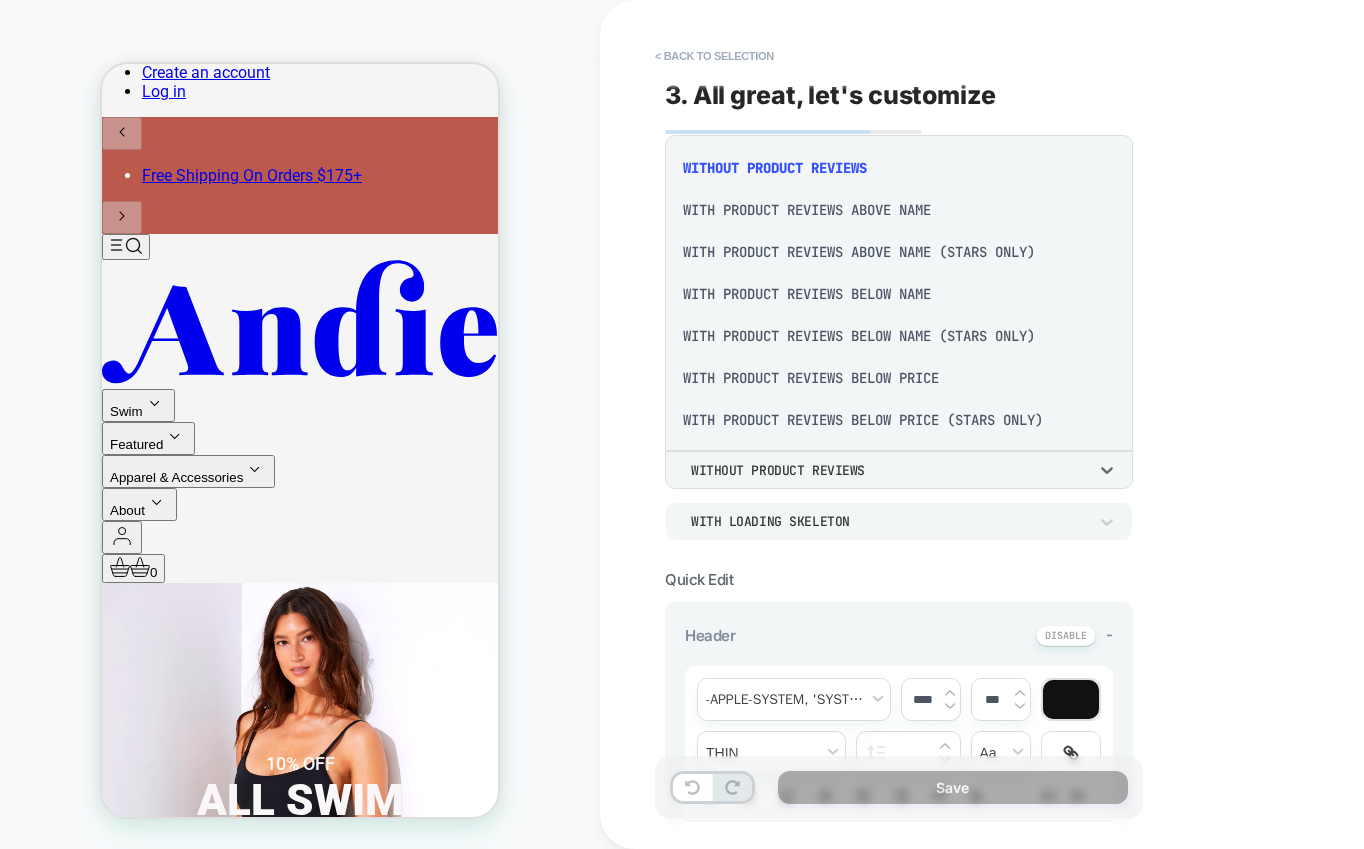 scroll, scrollTop: 2, scrollLeft: 0, axis: vertical 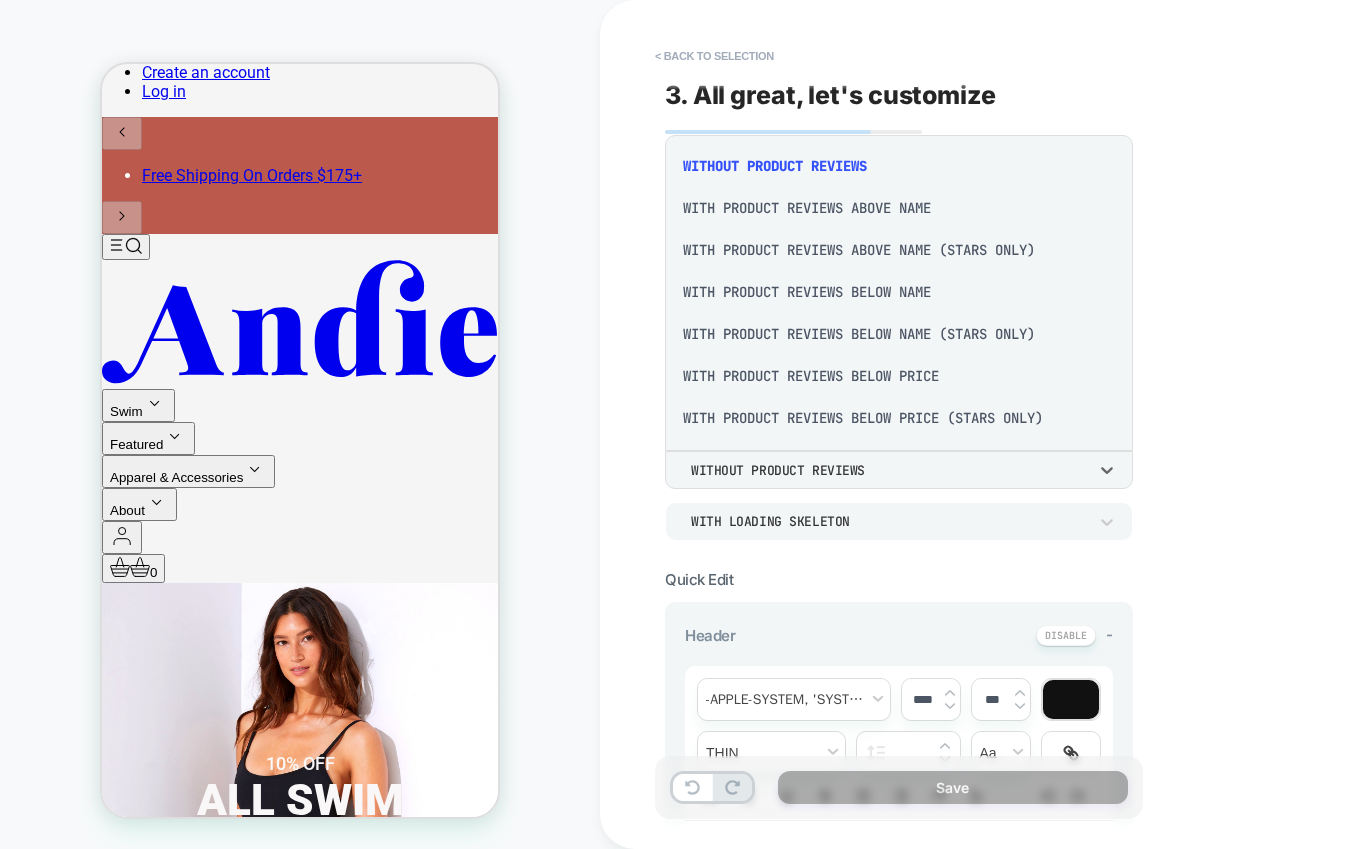 click on "With Product Reviews Below Price" at bounding box center [899, 376] 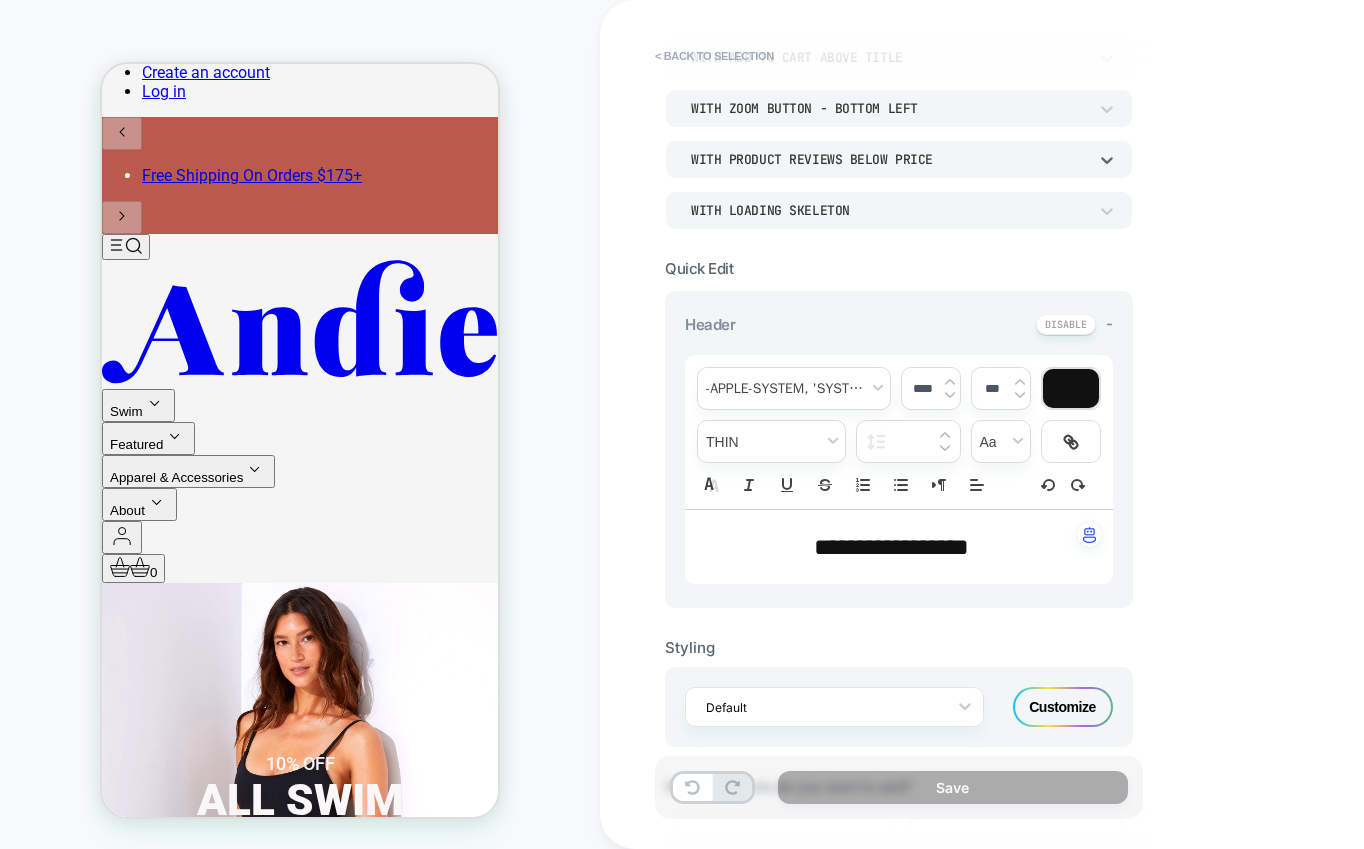 scroll, scrollTop: 312, scrollLeft: 0, axis: vertical 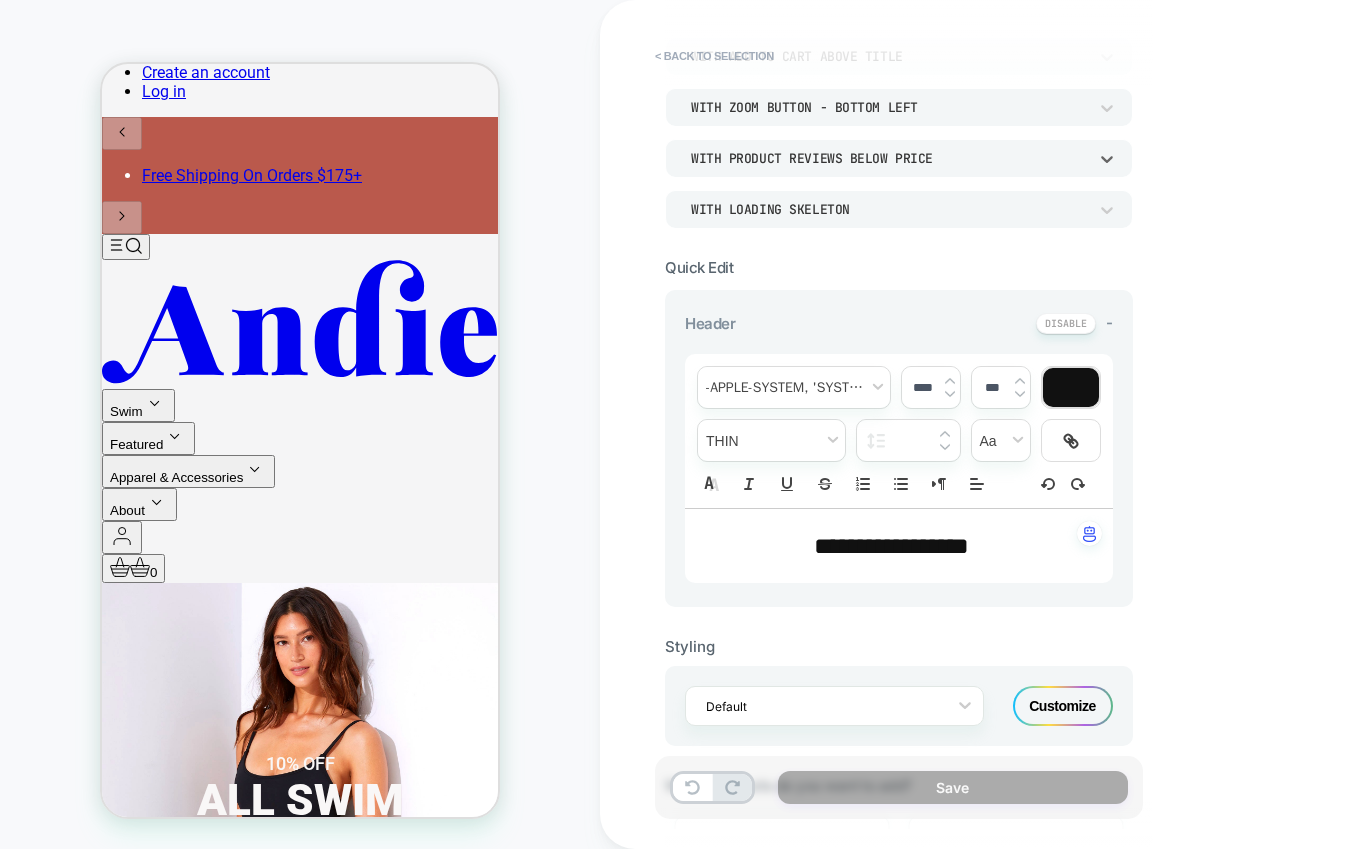 click on "Customize" at bounding box center (1063, 706) 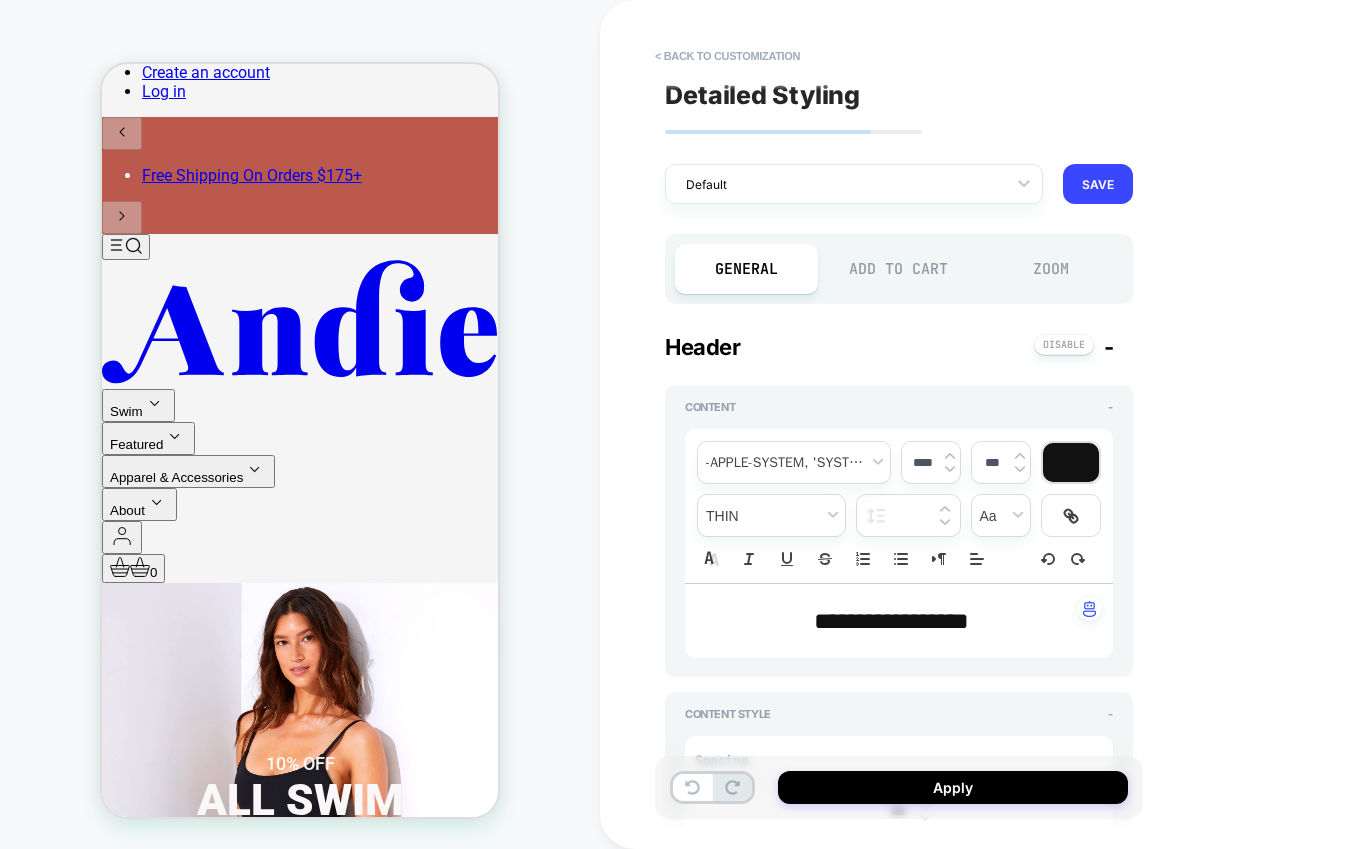 type on "*" 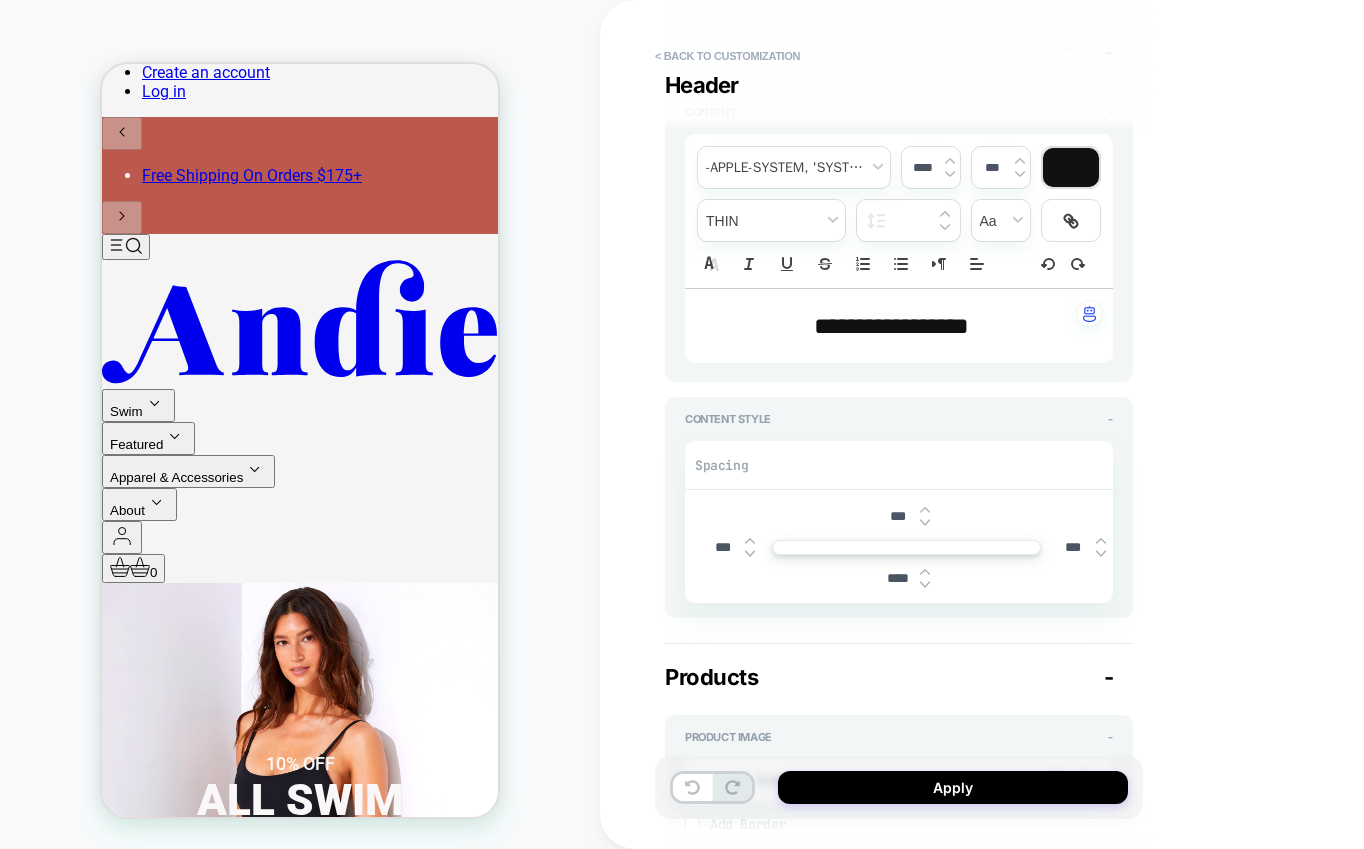 scroll, scrollTop: 357, scrollLeft: 0, axis: vertical 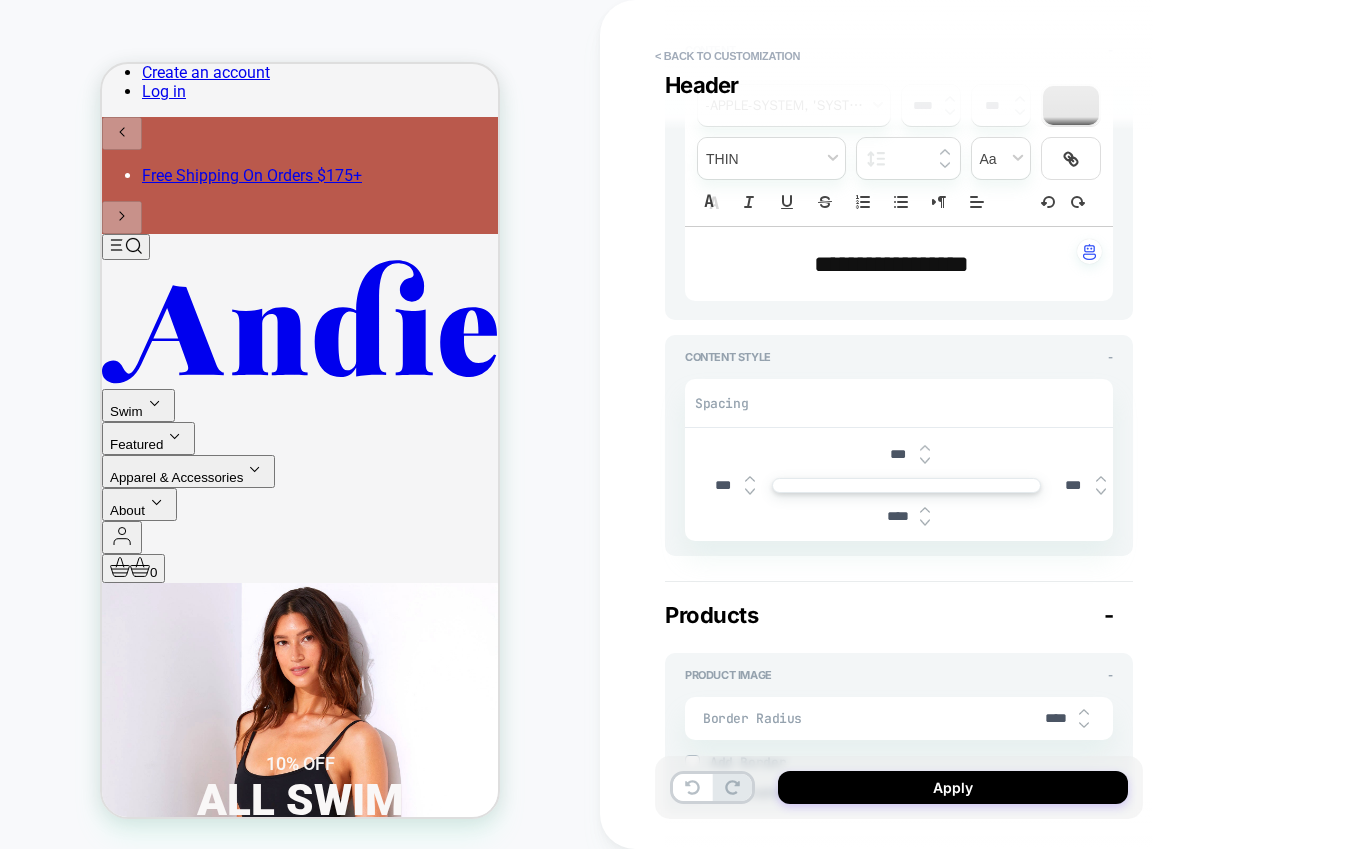click on "****" at bounding box center [1056, 718] 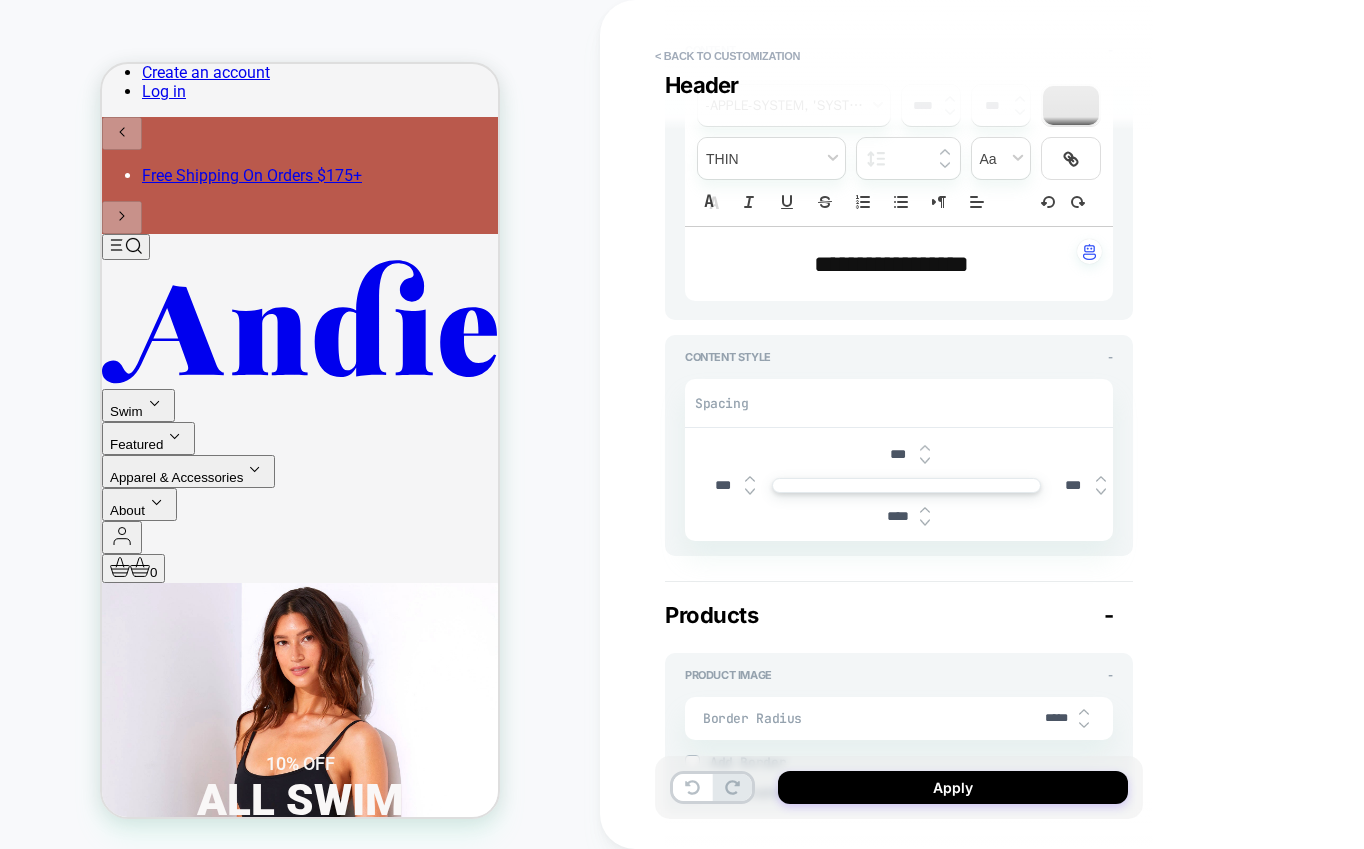 type on "*" 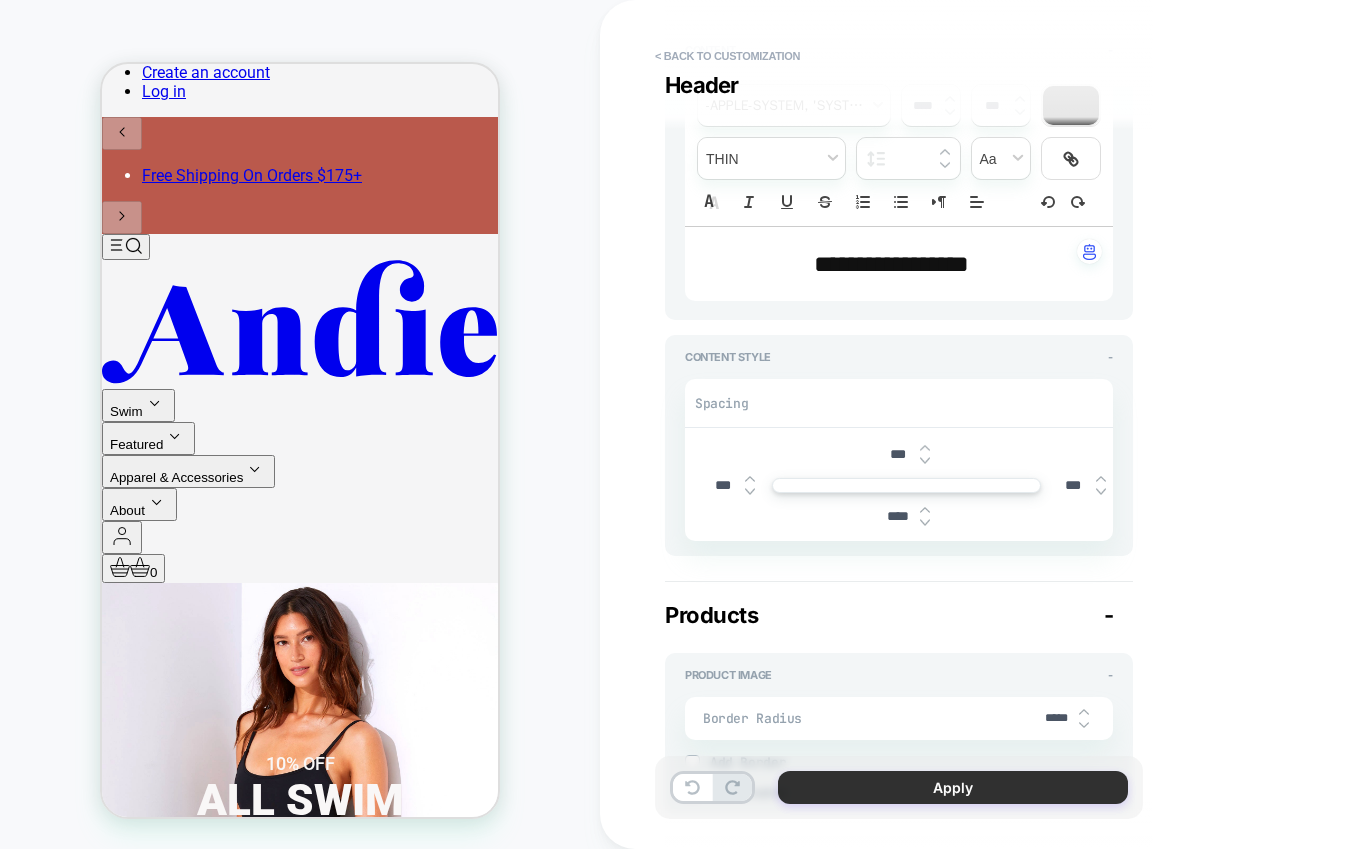 type on "*****" 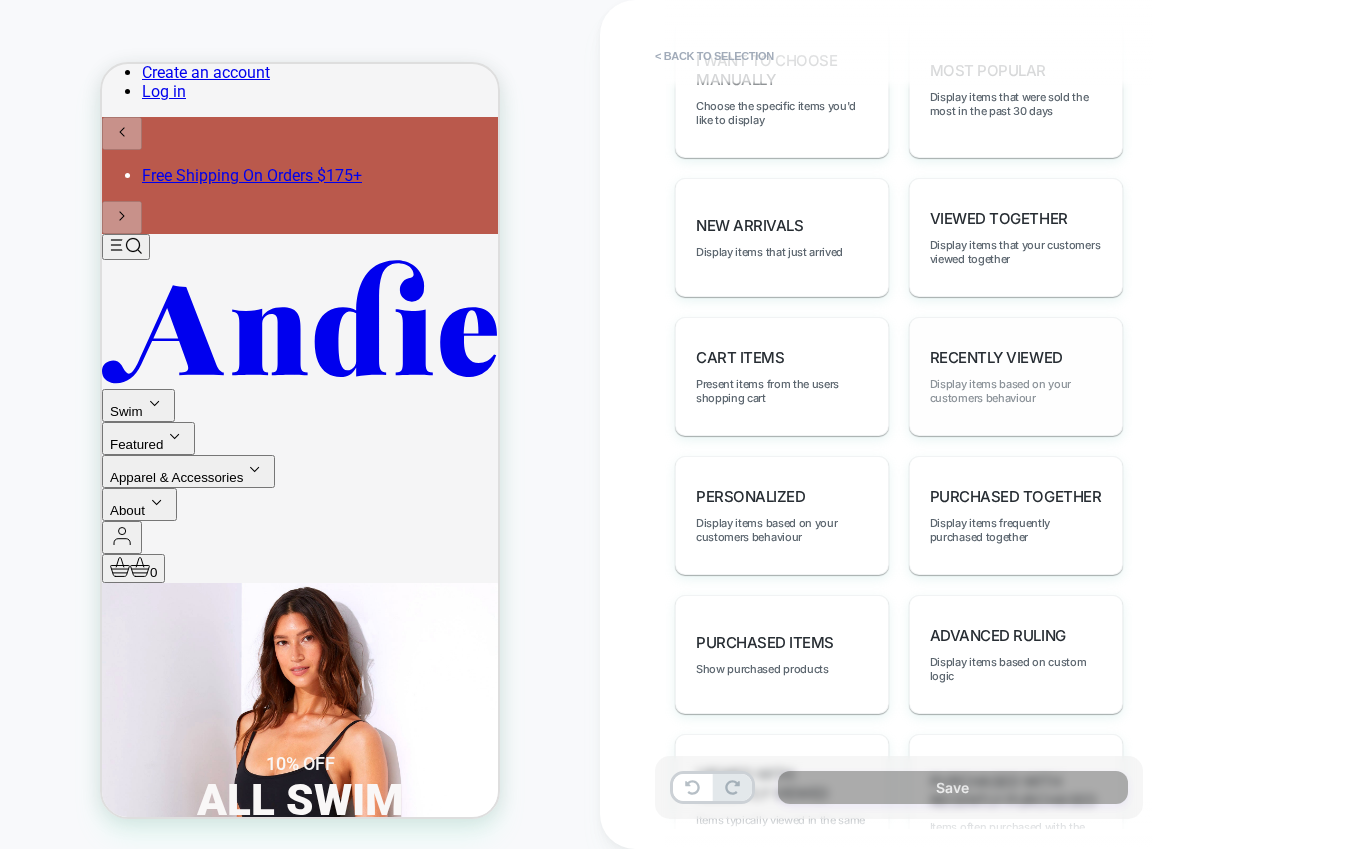 scroll, scrollTop: 1138, scrollLeft: 0, axis: vertical 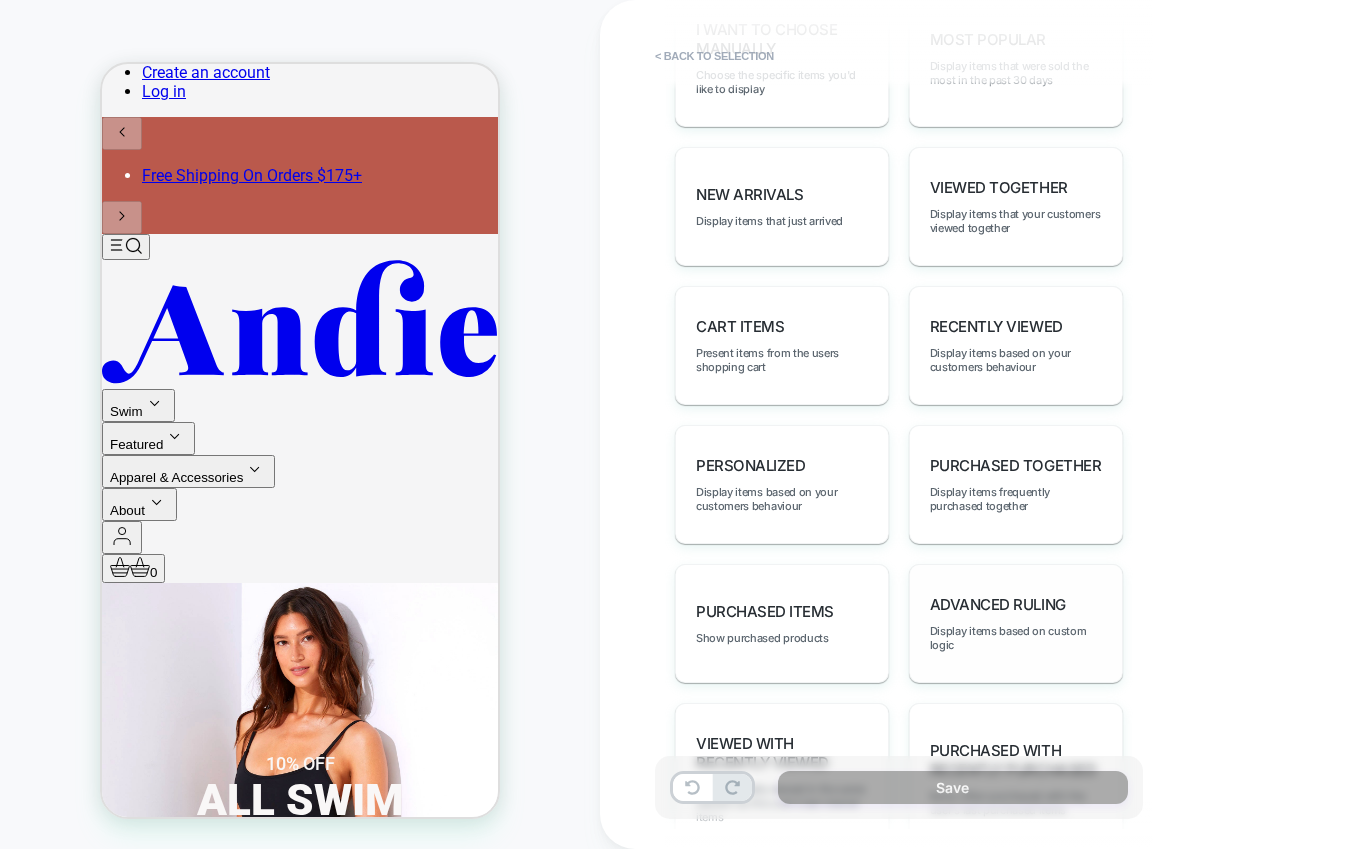 click on "Advanced Ruling" at bounding box center (998, 604) 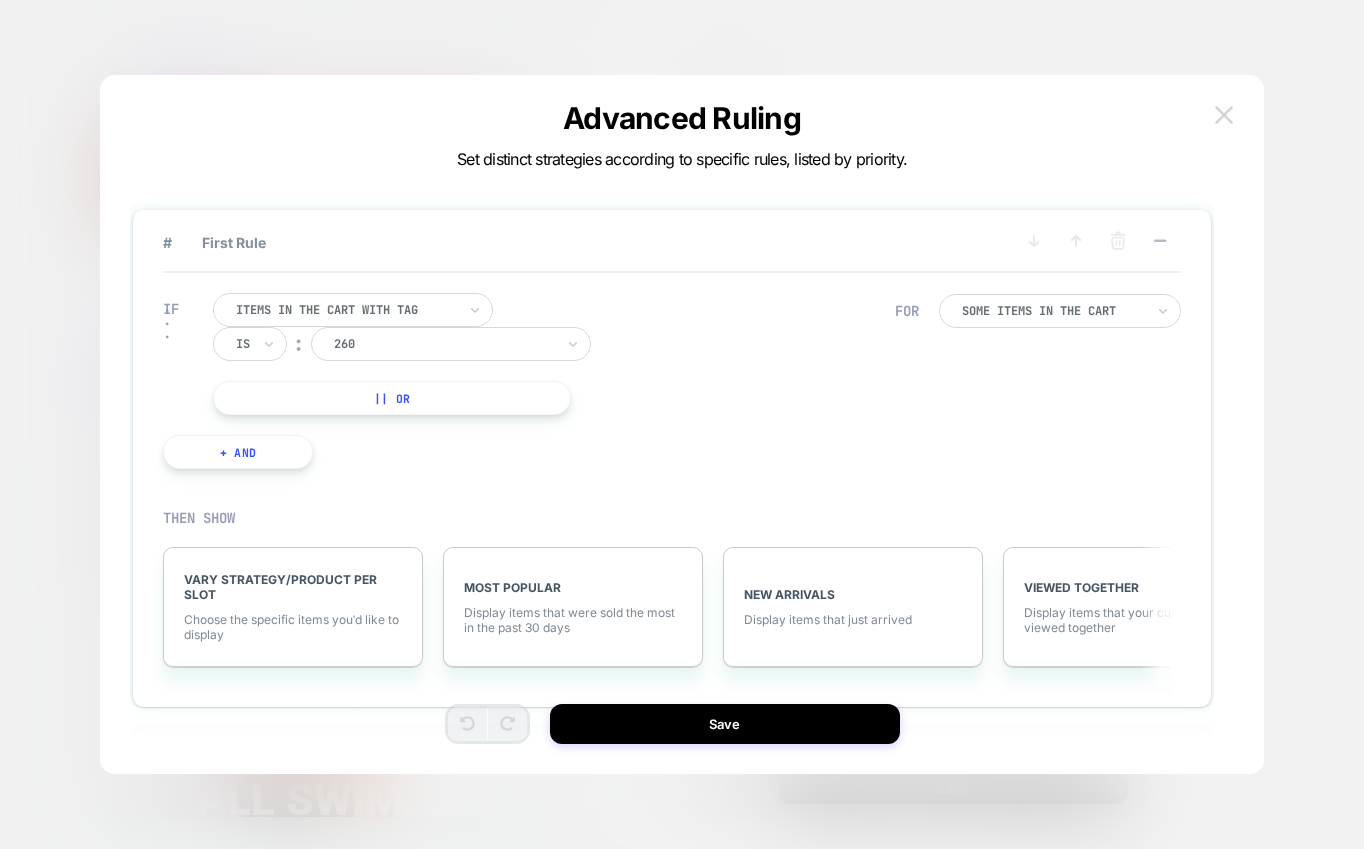 click at bounding box center [1224, 114] 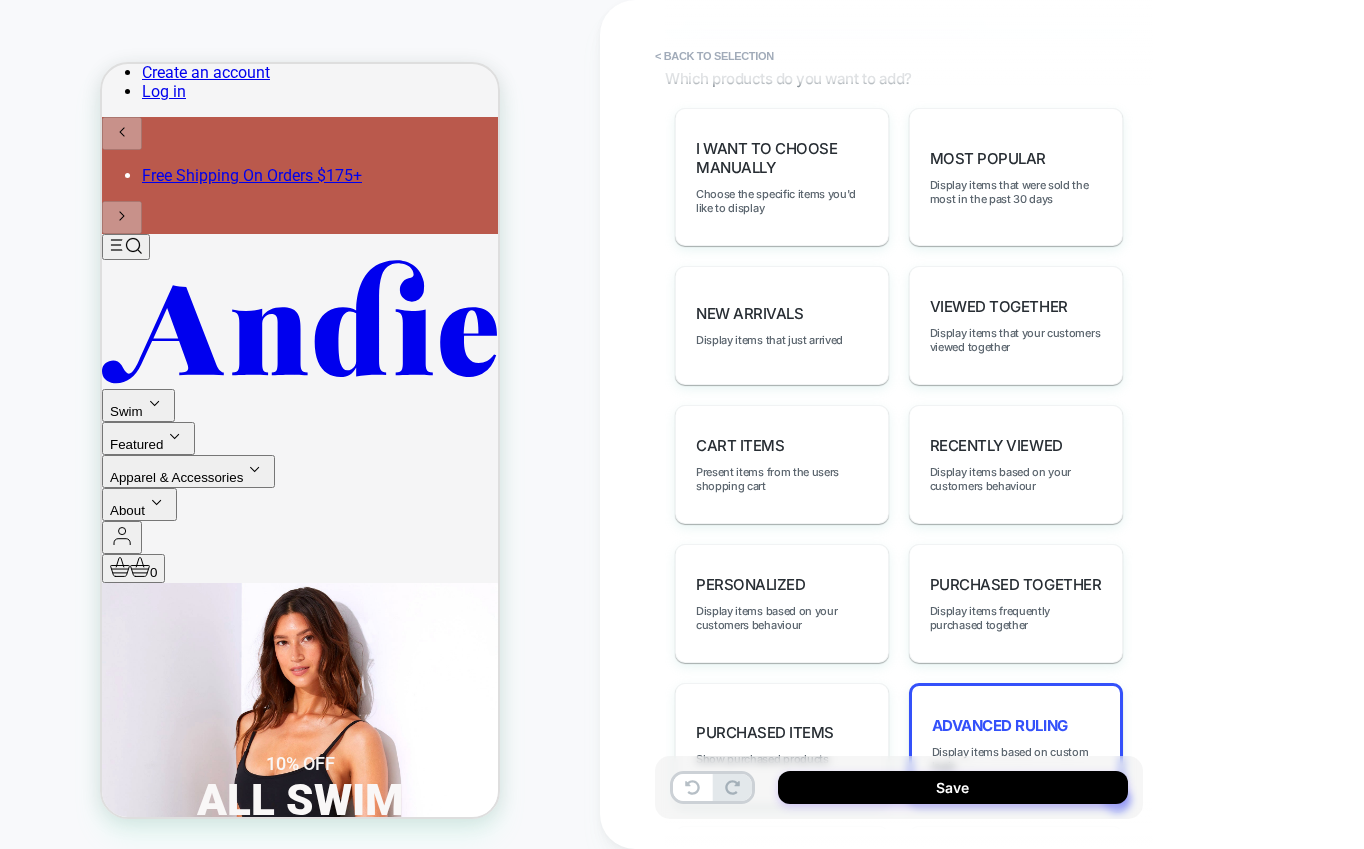 scroll, scrollTop: 974, scrollLeft: 0, axis: vertical 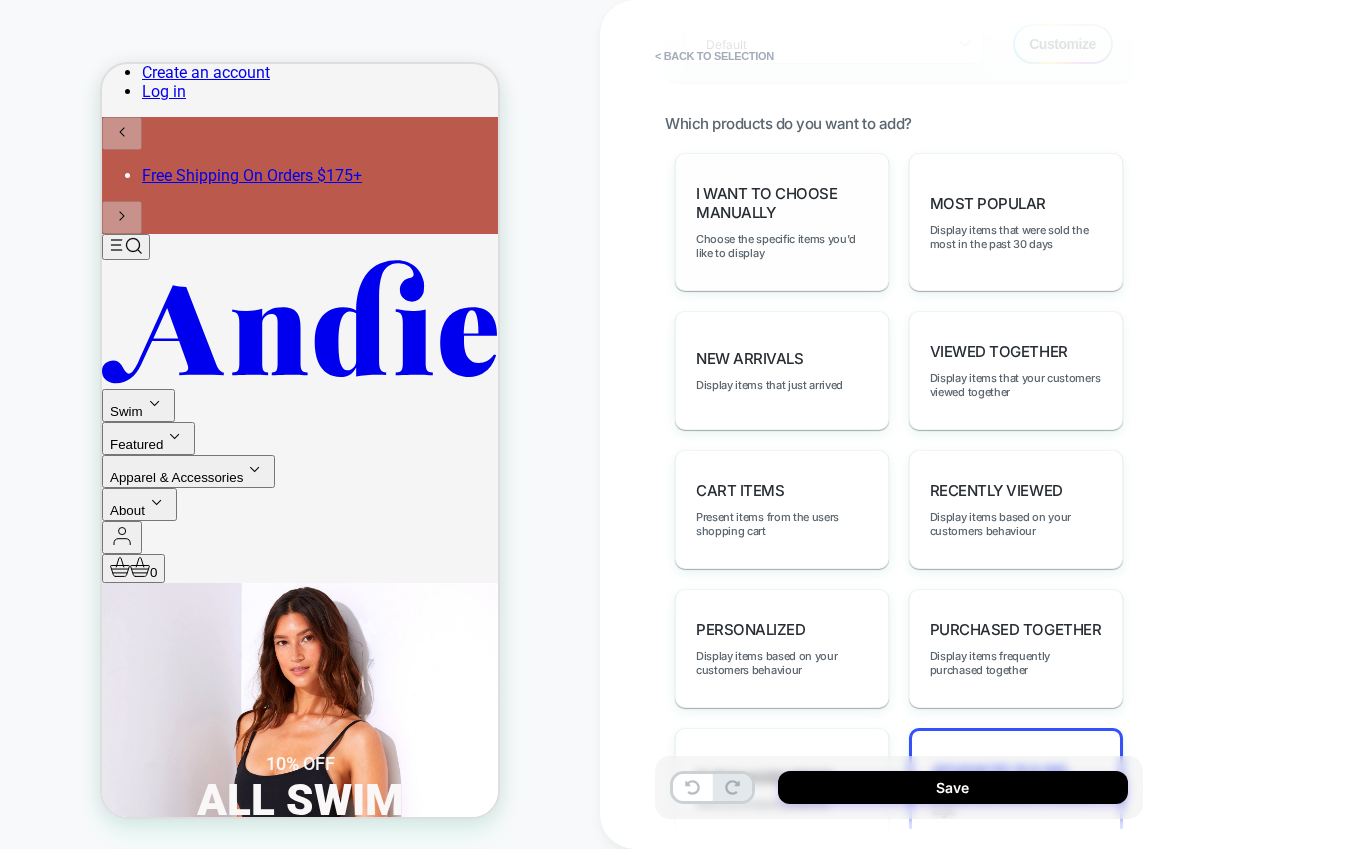 click on "I want to choose manually Choose the specific items you'd like to display" at bounding box center (782, 222) 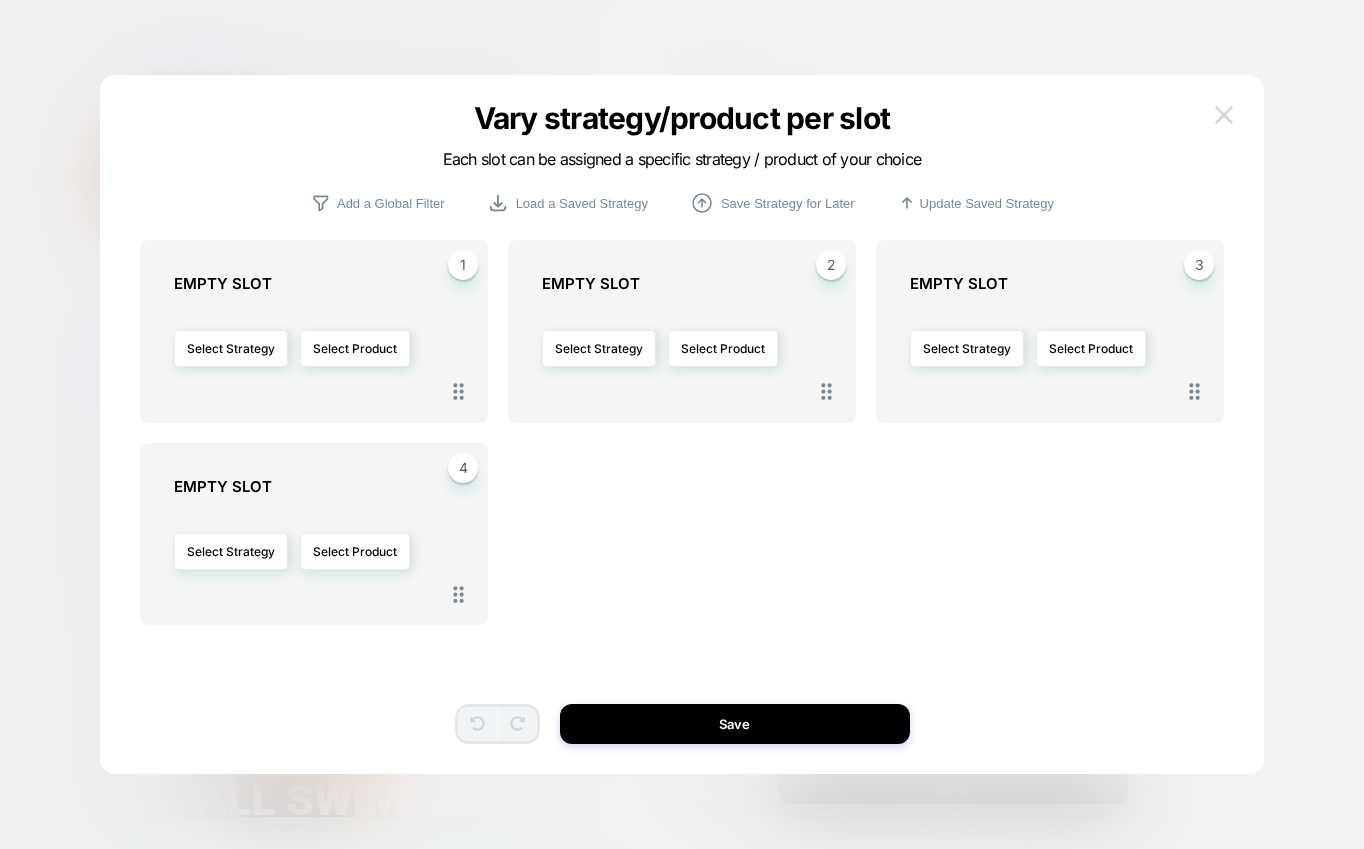 click at bounding box center [1224, 114] 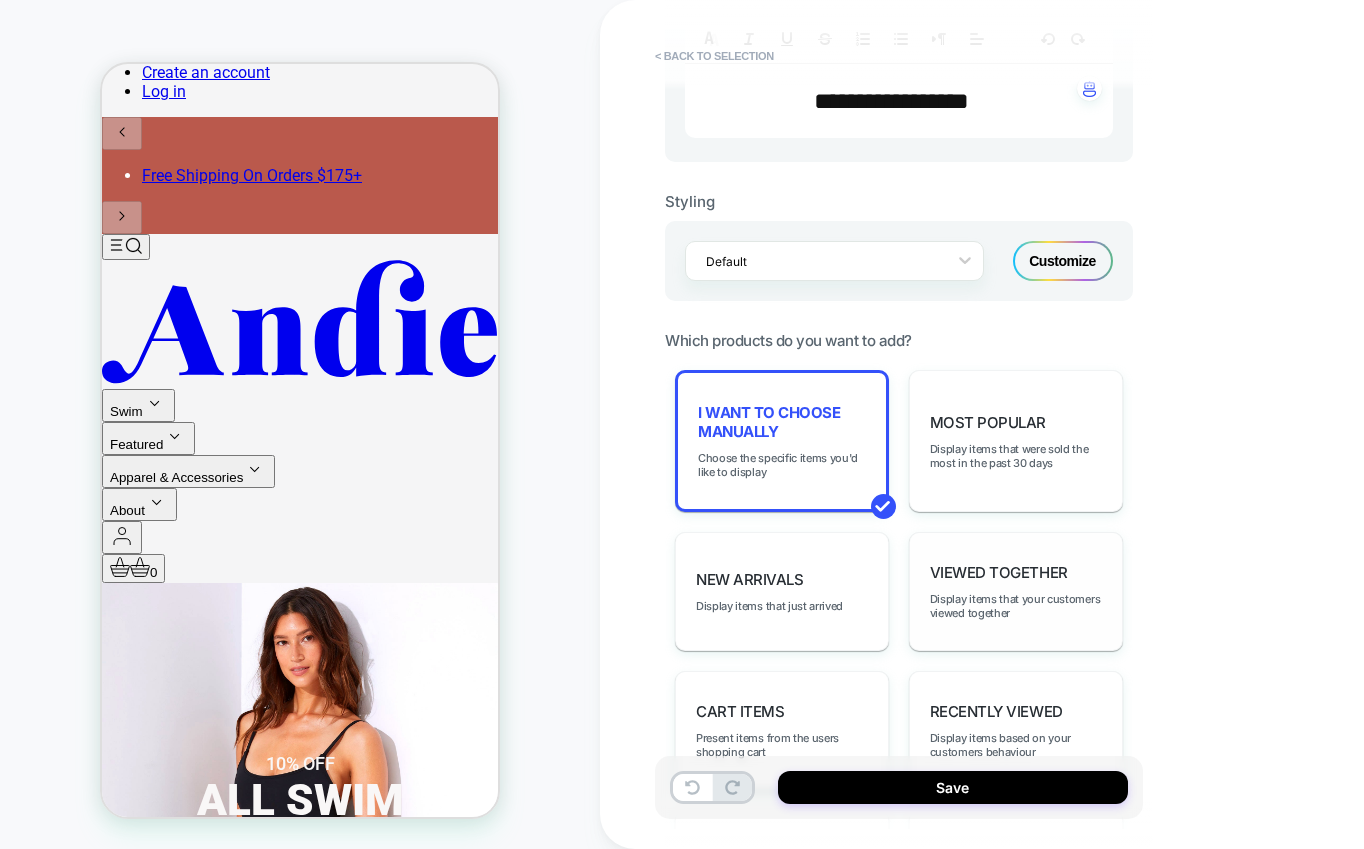 scroll, scrollTop: 774, scrollLeft: 0, axis: vertical 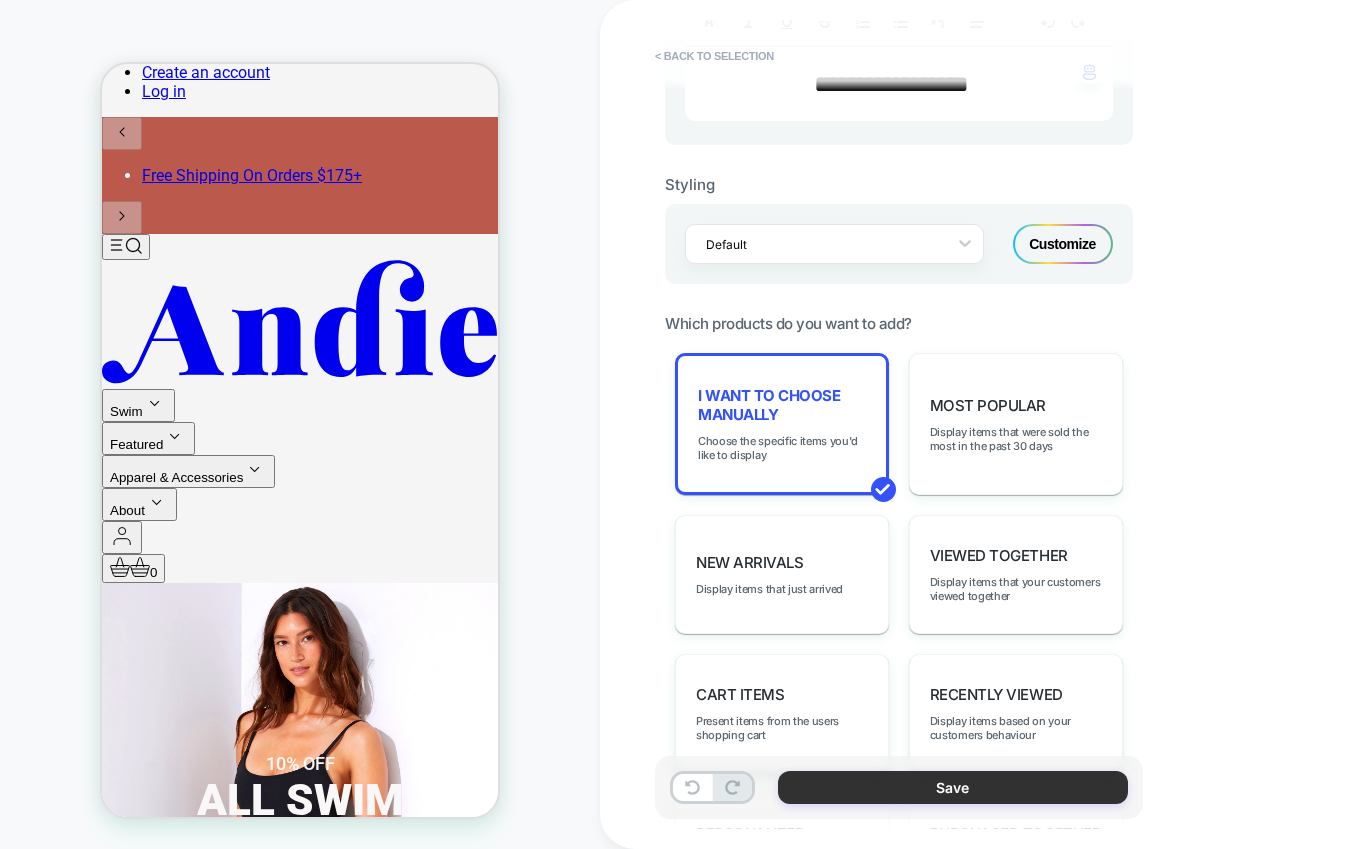 click on "Save" at bounding box center (953, 787) 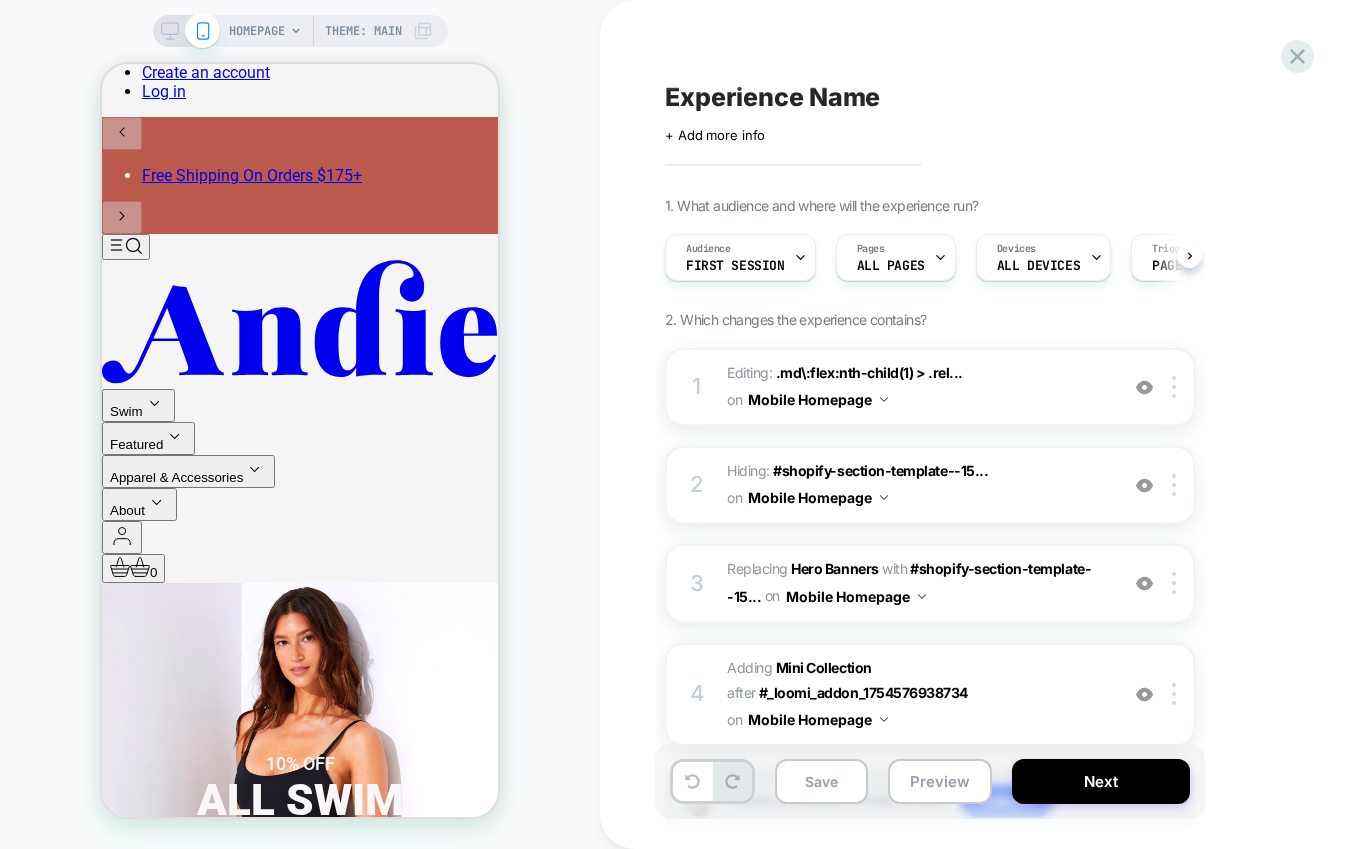 scroll, scrollTop: 0, scrollLeft: 1, axis: horizontal 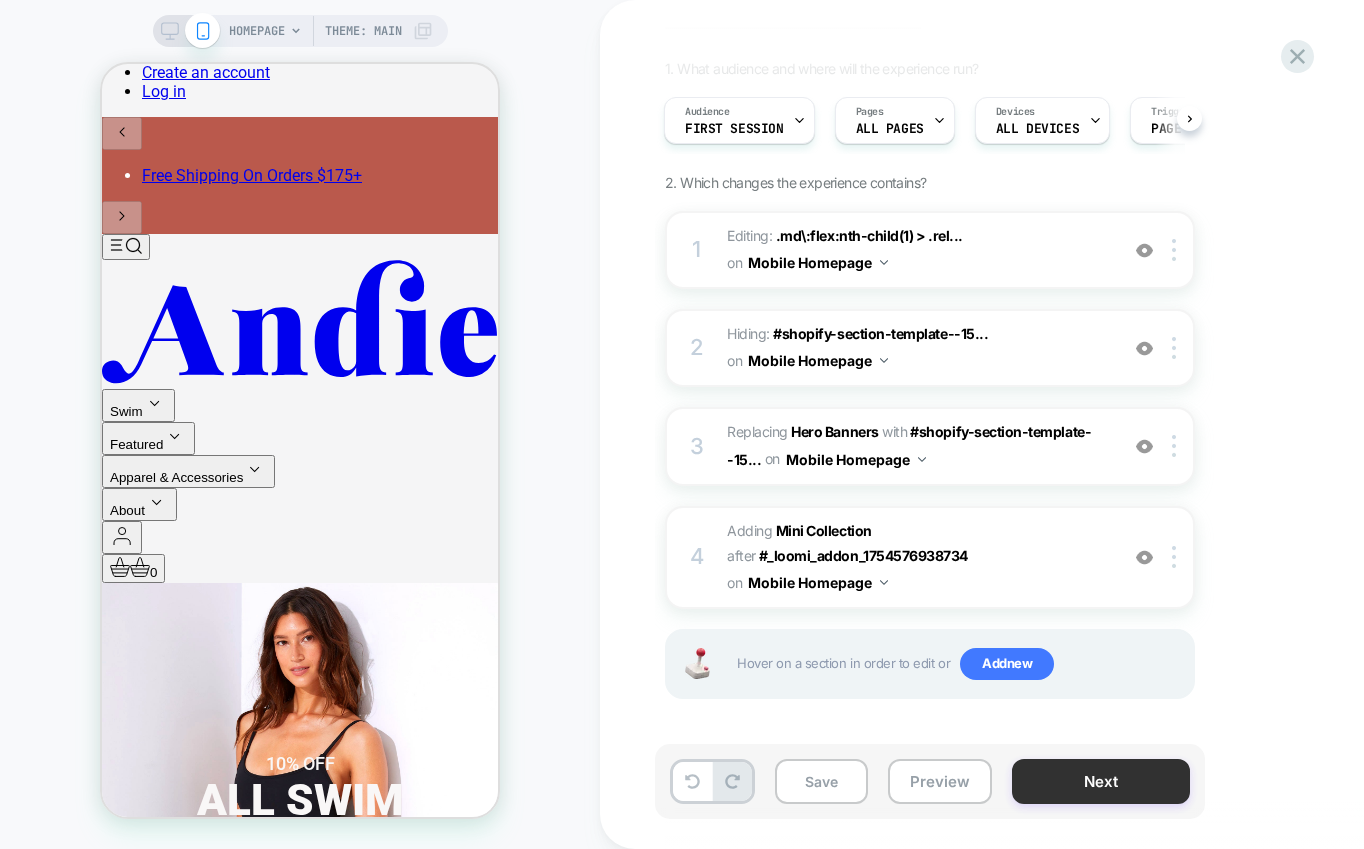 click on "Next" at bounding box center [1101, 781] 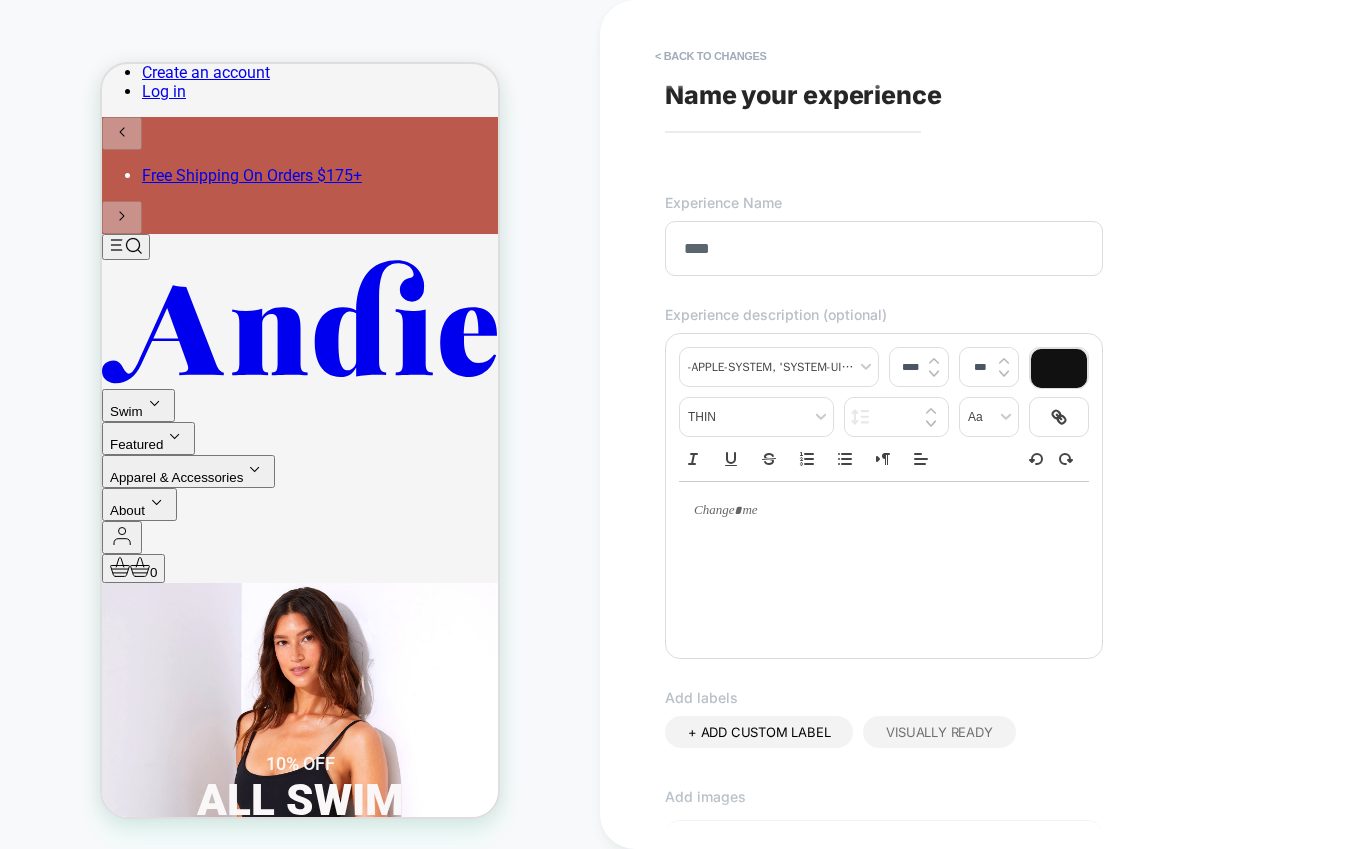 scroll, scrollTop: 428, scrollLeft: 0, axis: vertical 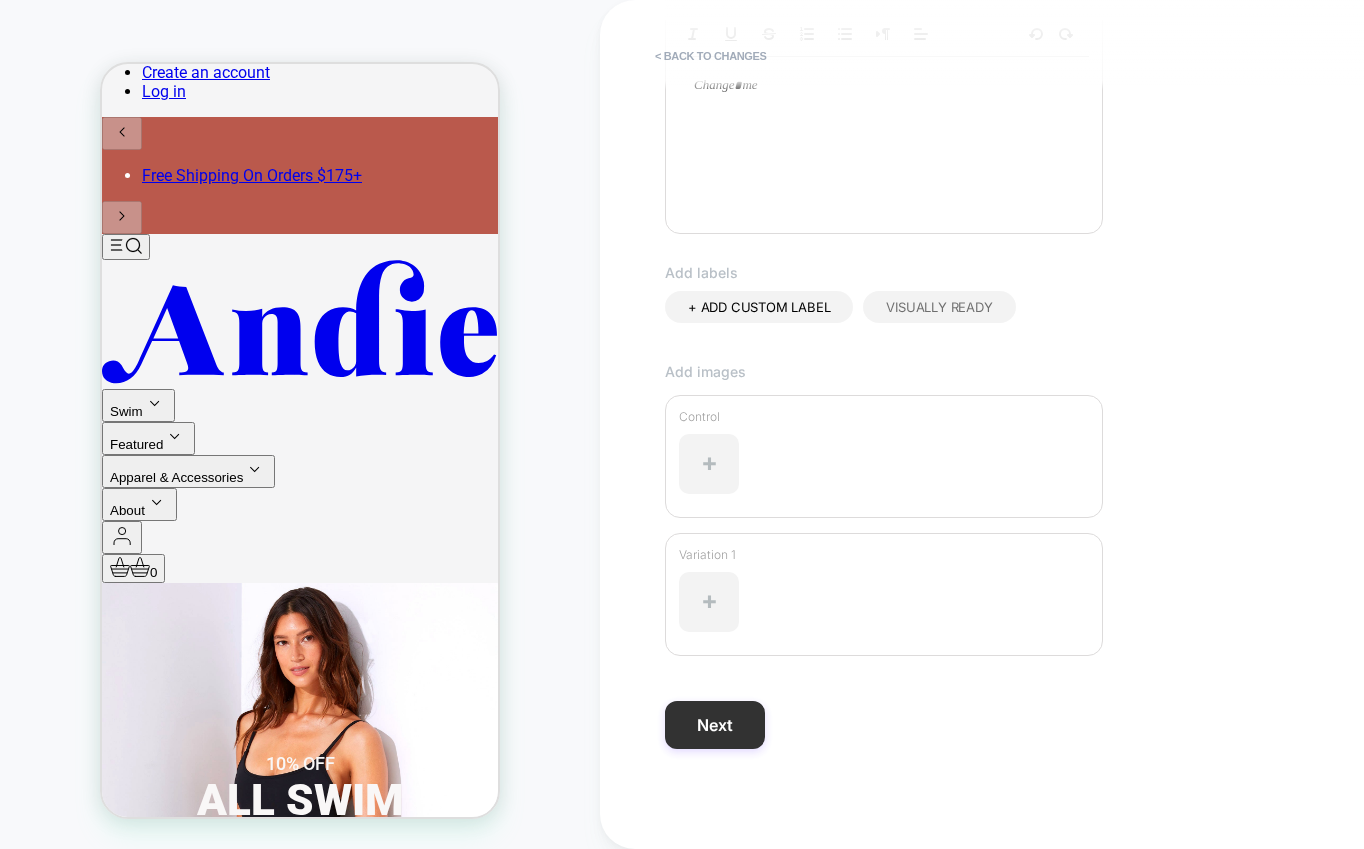 type on "****" 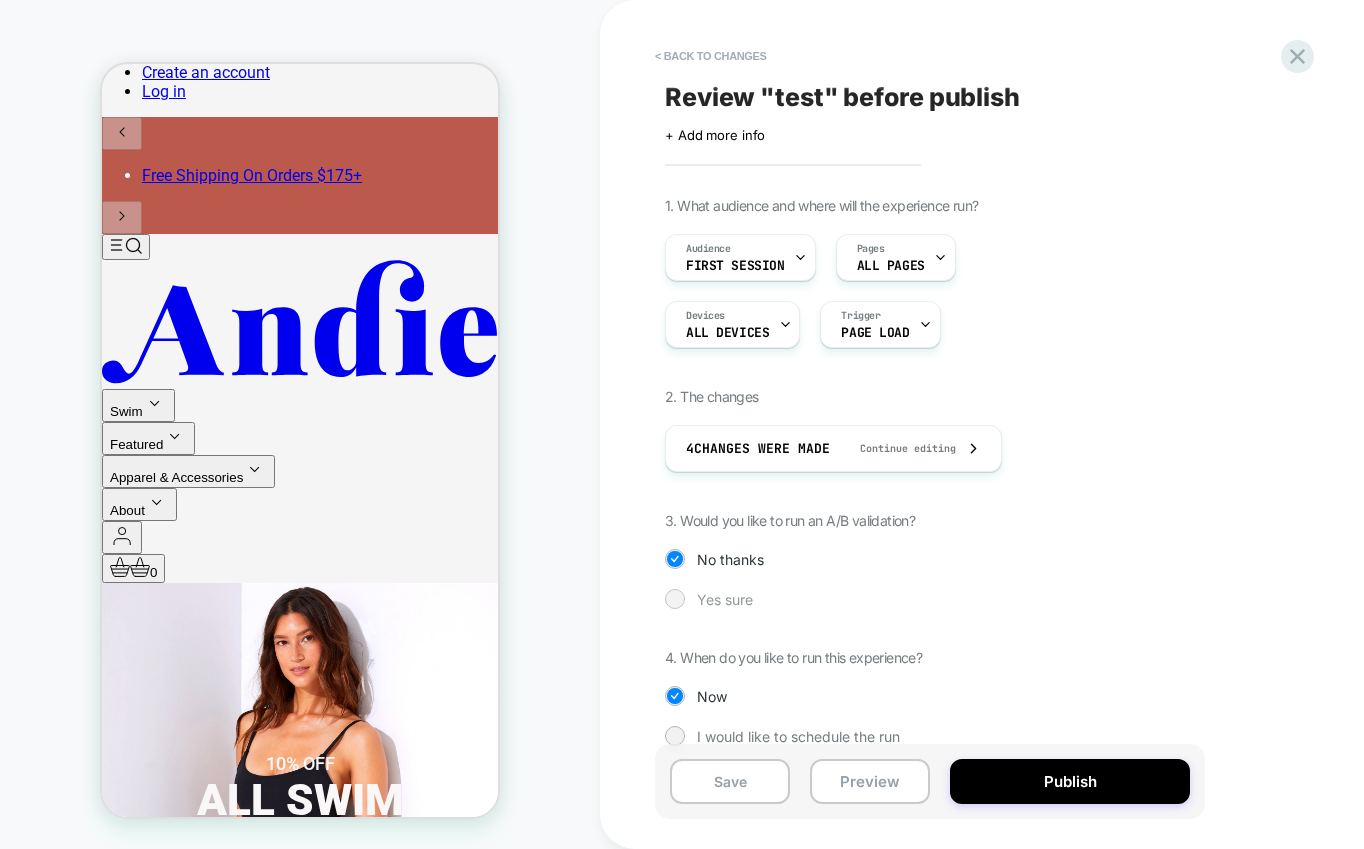 click at bounding box center [674, 598] 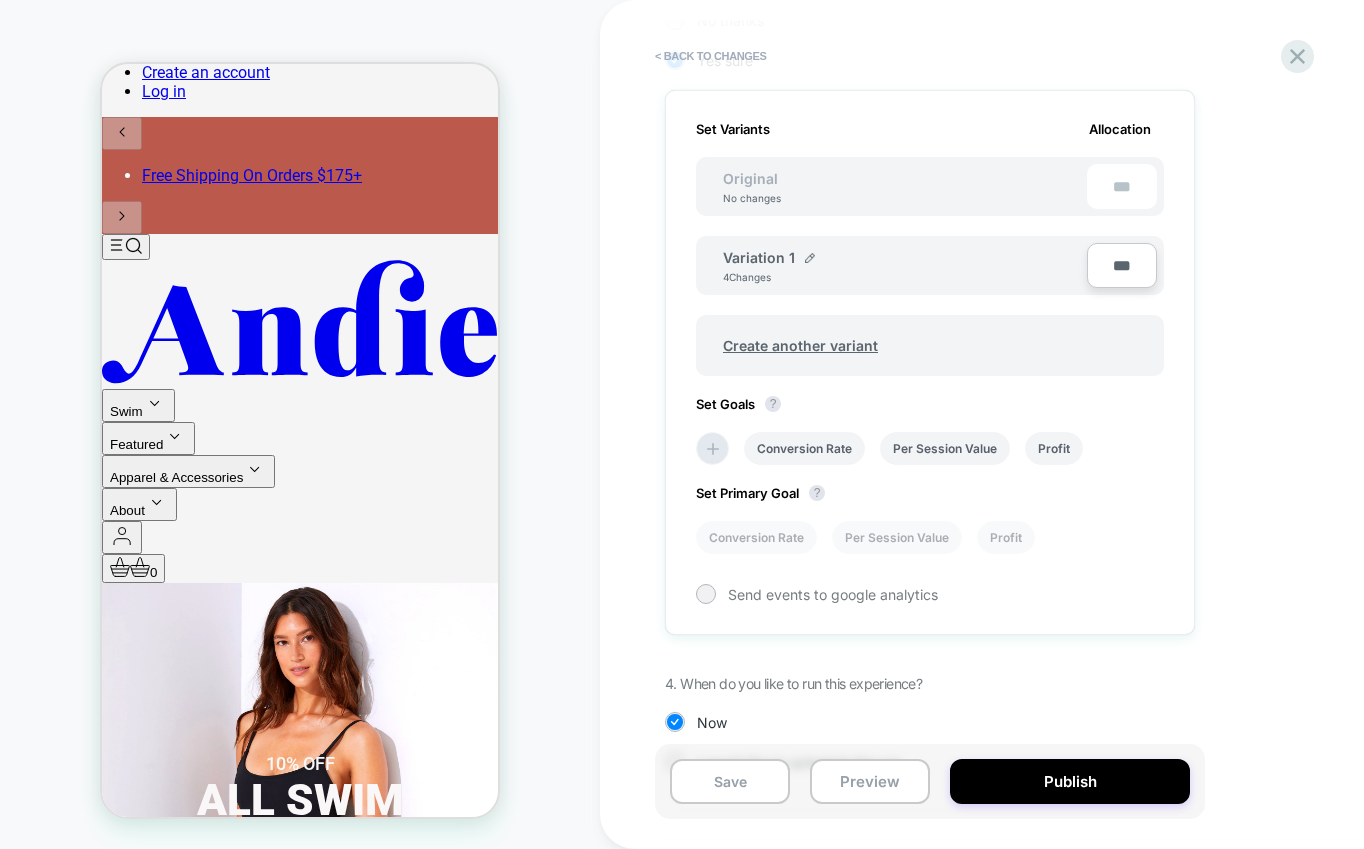 scroll, scrollTop: 592, scrollLeft: 0, axis: vertical 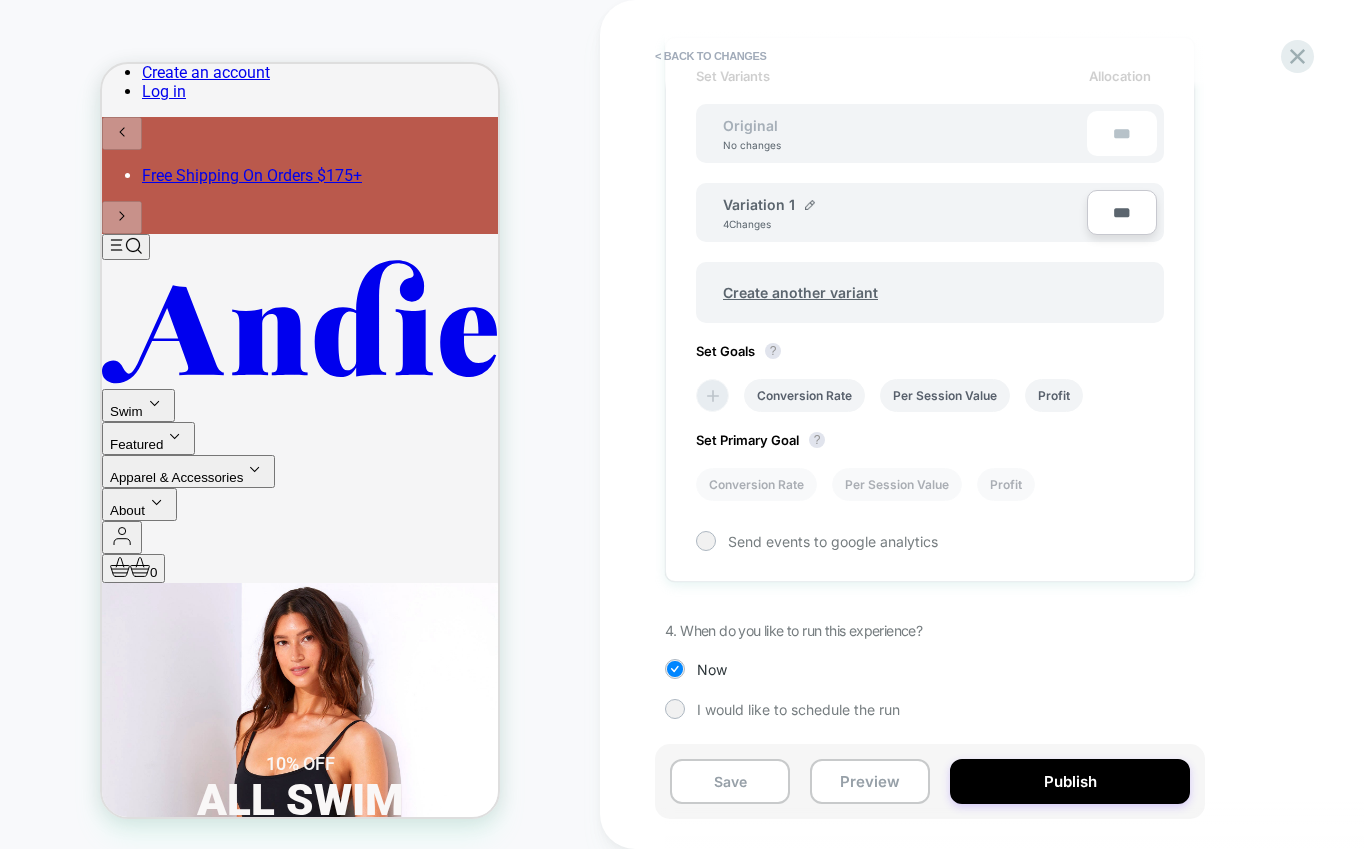 click 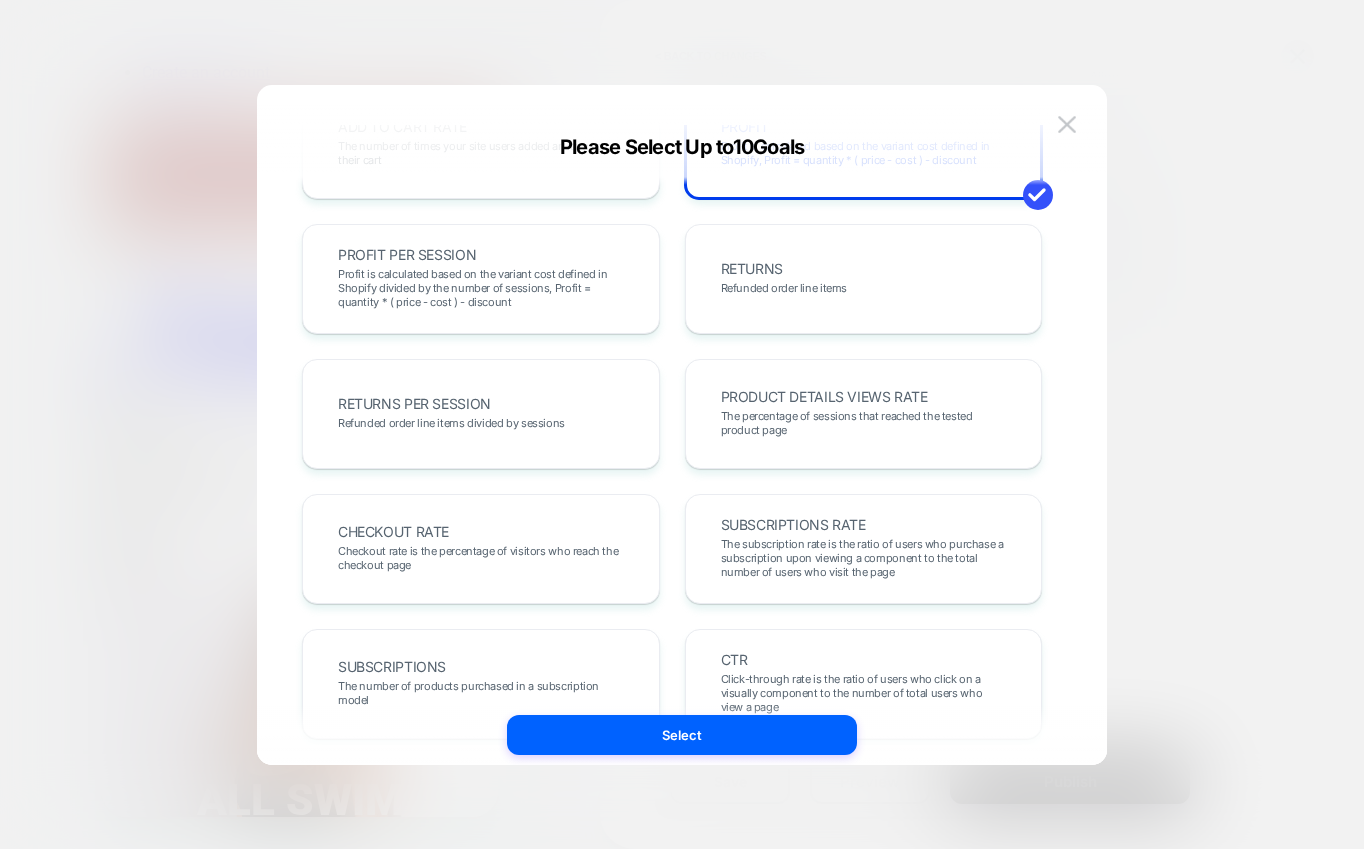 scroll, scrollTop: 513, scrollLeft: 0, axis: vertical 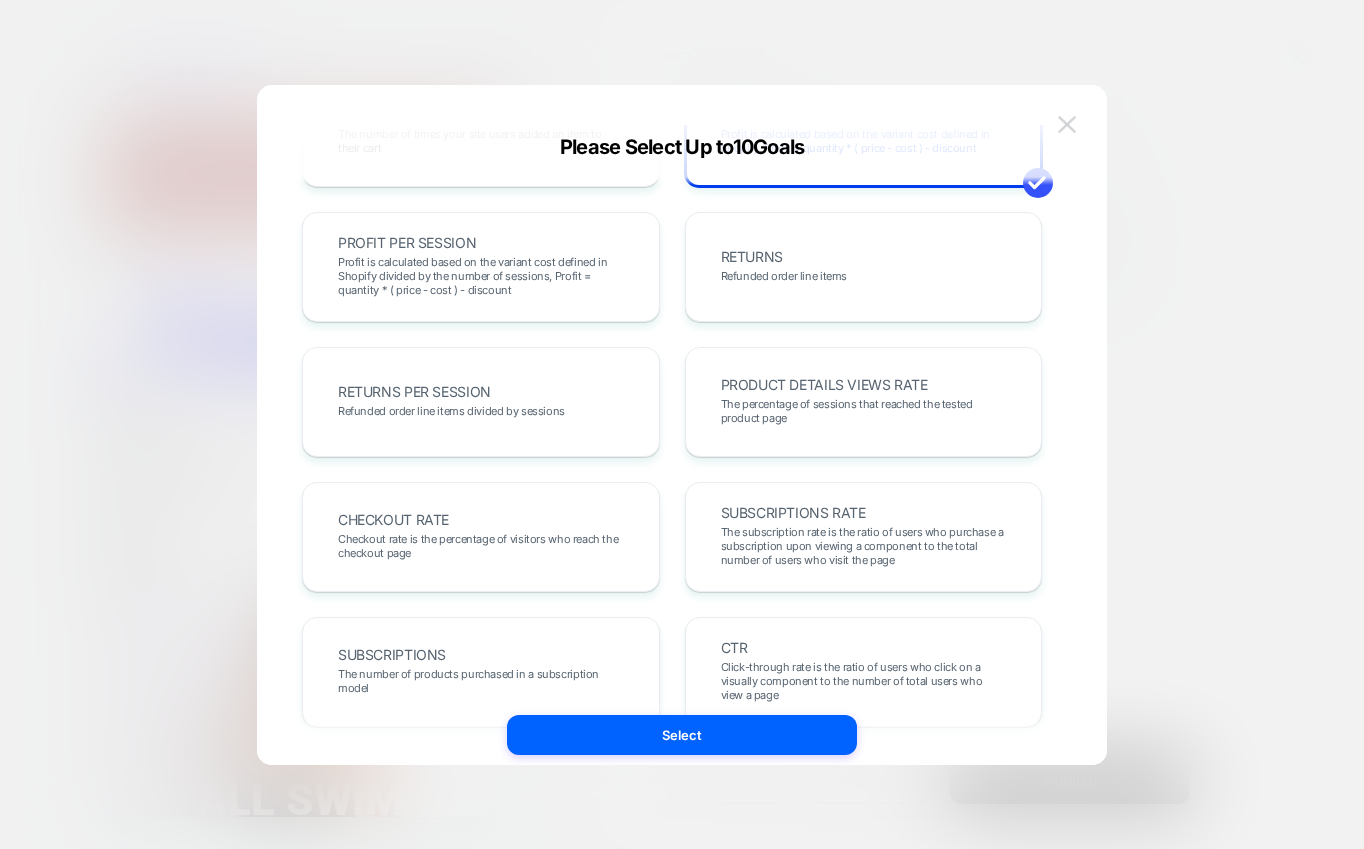 click at bounding box center [1067, 124] 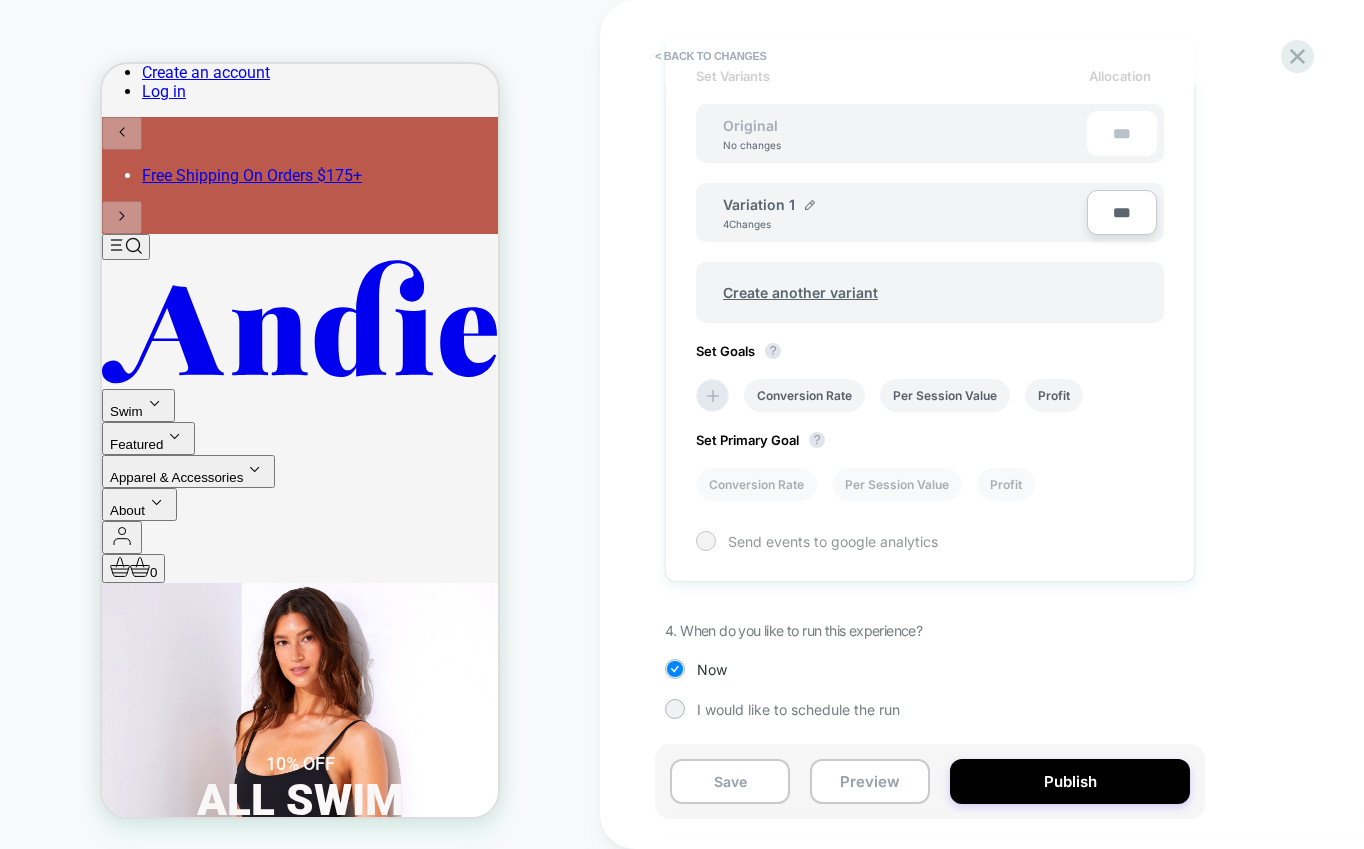 click at bounding box center (705, 540) 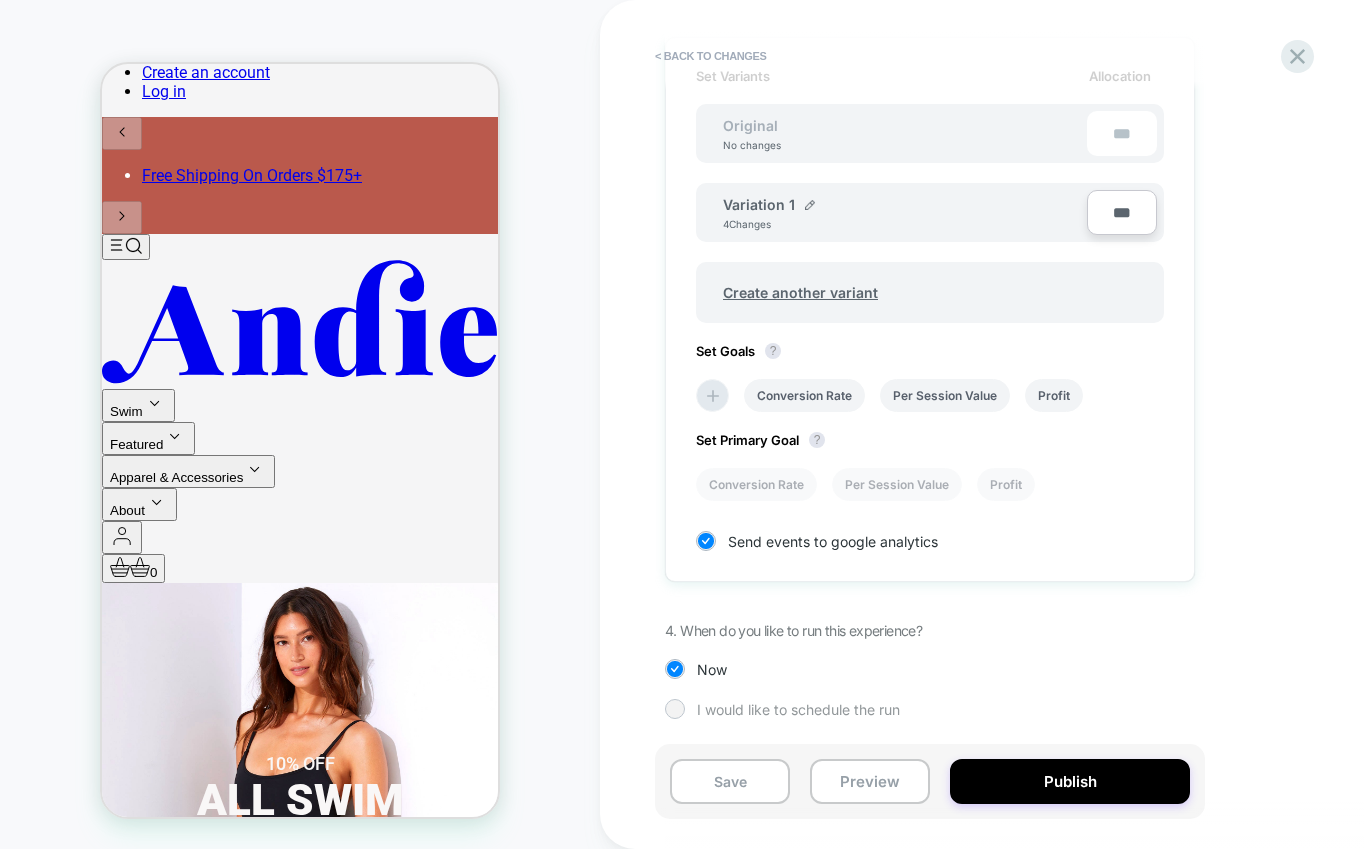click at bounding box center (674, 708) 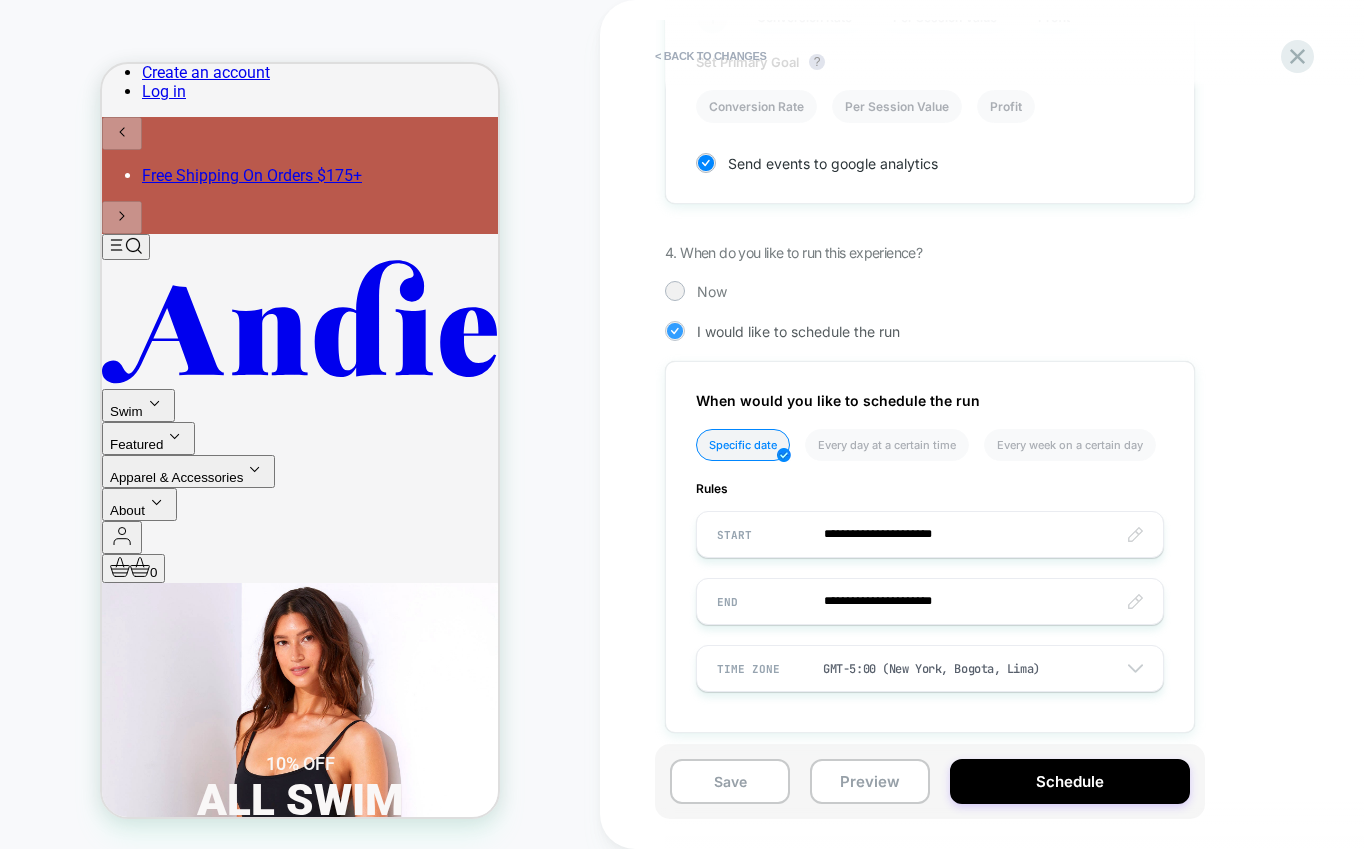 scroll, scrollTop: 984, scrollLeft: 0, axis: vertical 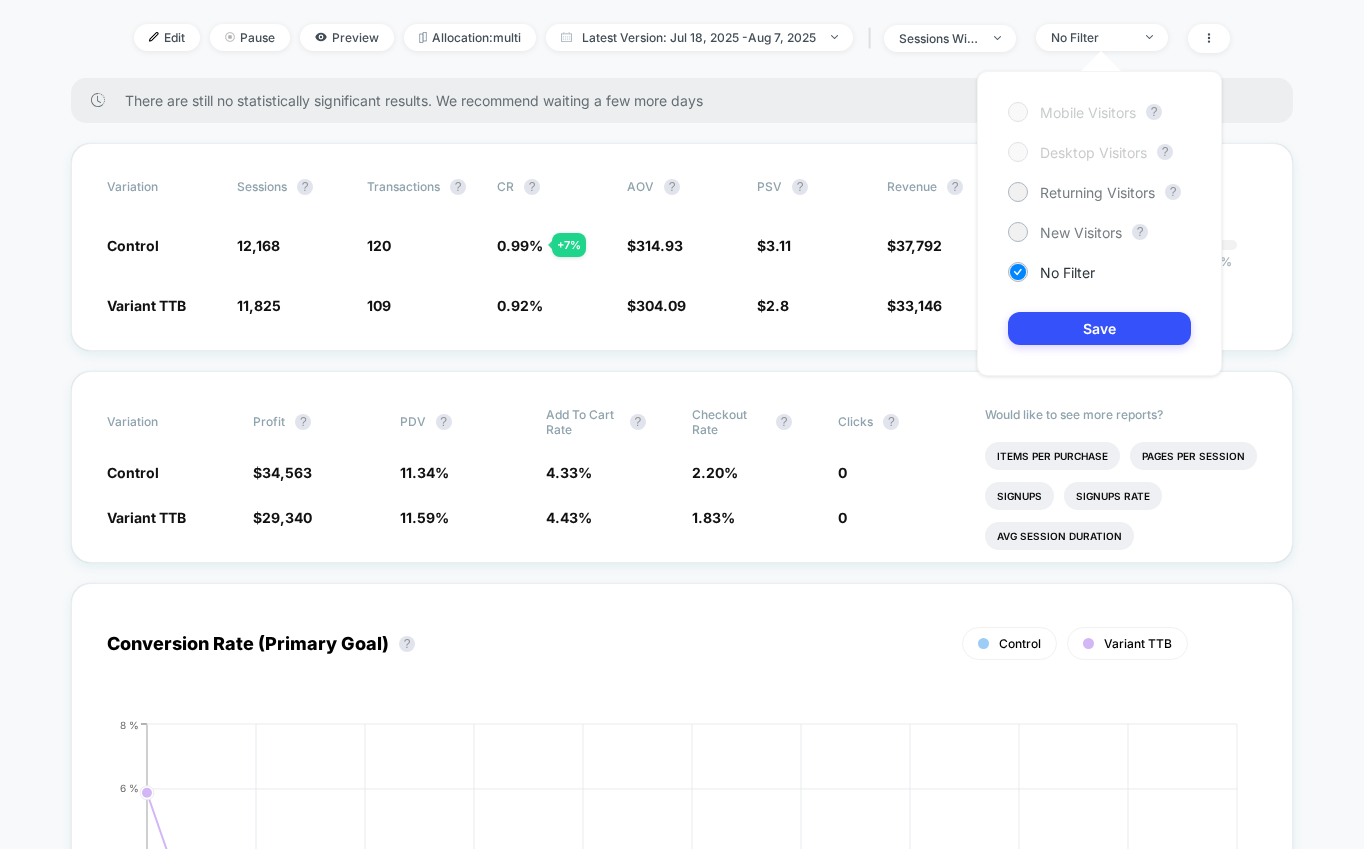 click on "< Back to all live experiences  D - HP - Bundles Carousel vs. TTB Module Test LIVE Click to edit experience details + Add Description + Add Images Start date: [DATE] (Last edit [DATE] by [EMAIL]) Pages: homepage Audience: All Visitors Device: desktop Trigger: Page Load Edit Pause  Preview Allocation:  multi Latest Version:     [DATE]    -    [DATE] |   sessions with impression   No Filter There are still no statistically significant results. We recommend waiting a few more days Variation Sessions ? Transactions ? CR ? AOV ? PSV ? Revenue ? OTW ? CI ? Control 12,168 + 2.9 % 120 + 7 % 0.99 % + 7 % $ 314.93 + 3.6 % $ 3.11 + 10.8 % $ 37,792 + 10.8 % 70% 0% | -17.45 % + 38.60 % Variant TTB 11,825 109 0.92 % $ 304.09 $ 2.8 $ 33,146 30% --- Variation Profit ? PDV ? Add To Cart Rate ? Checkout Rate ? Clicks ? Control $ 34,563 + 14.5 % 11.34 % - 2.2 % 4.33 % - 2.3 % 2.20 % + 20.6 % 0 Variant TTB $ 29,340 11.59 % 4.43 % 1.83 % 0 Would like to see more reports? Items Per Purchase Signups Returns" at bounding box center [682, 2977] 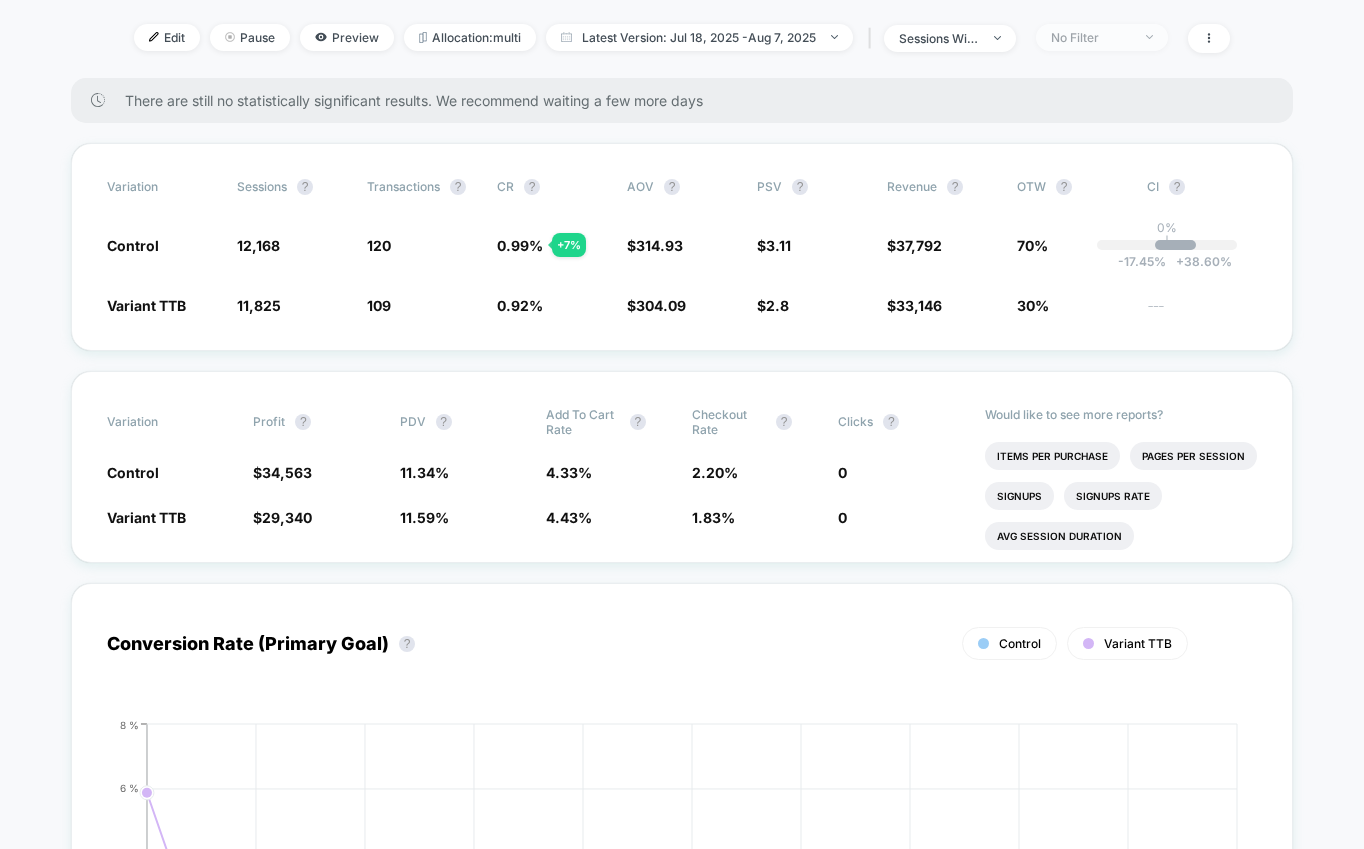 click on "No Filter" at bounding box center (1102, 37) 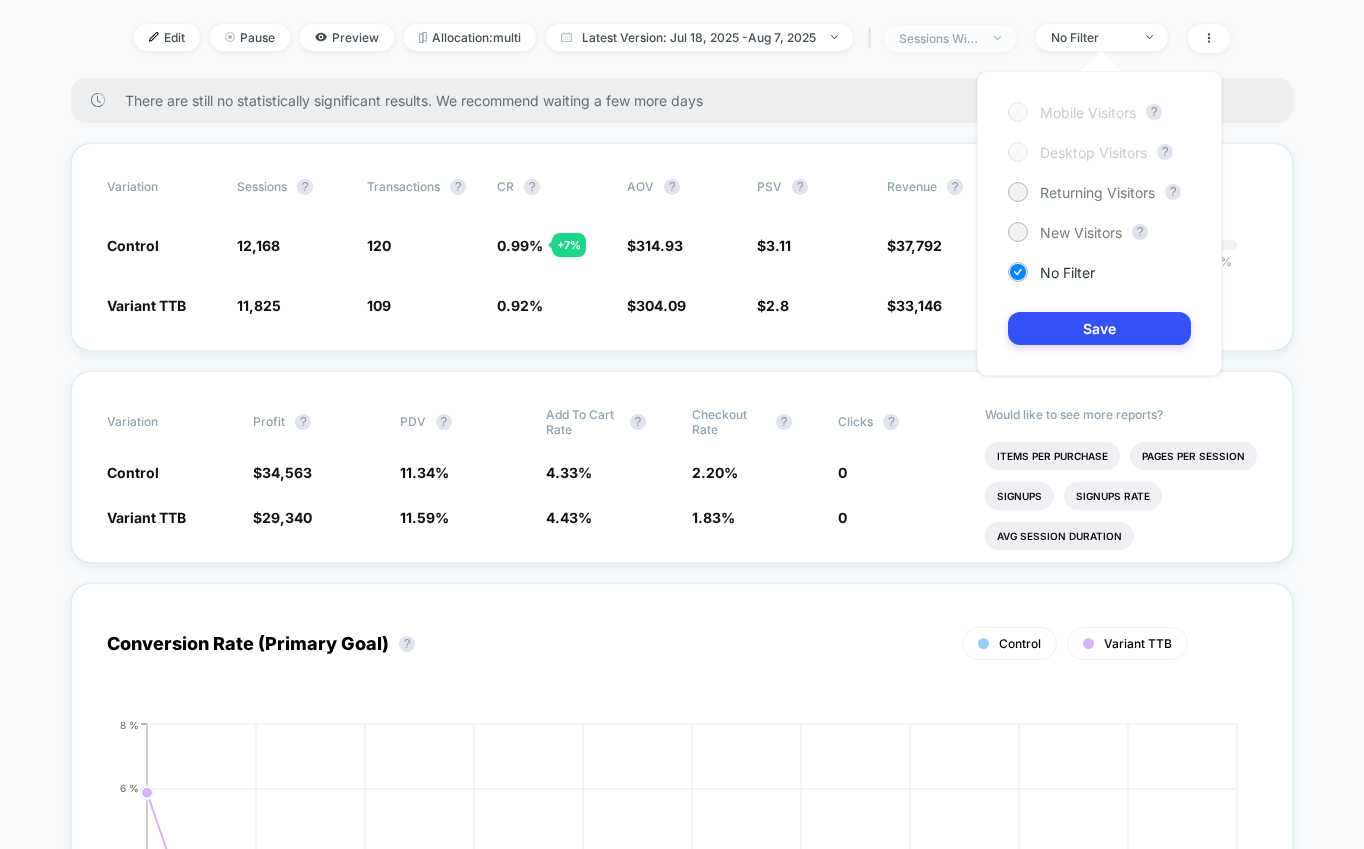 click at bounding box center (997, 38) 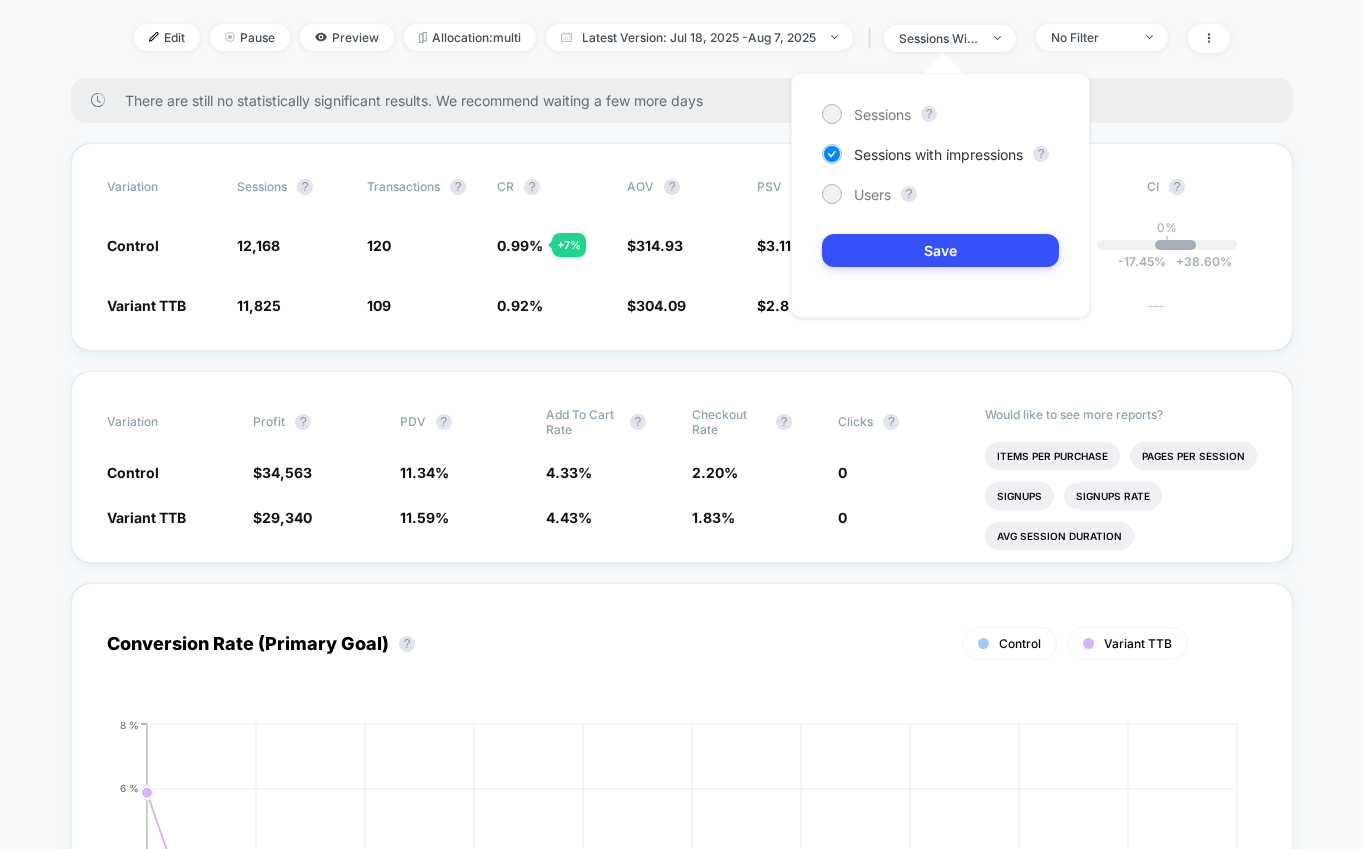 click on "< Back to all live experiences  D - HP - Bundles Carousel vs. TTB Module Test LIVE Click to edit experience details + Add Description + Add Images Start date: [DATE] (Last edit [DATE] by [EMAIL]) Pages: homepage Audience: All Visitors Device: desktop Trigger: Page Load Edit Pause  Preview Allocation:  multi Latest Version:     [DATE]    -    [DATE] |   sessions with impression   No Filter There are still no statistically significant results. We recommend waiting a few more days Variation Sessions ? Transactions ? CR ? AOV ? PSV ? Revenue ? OTW ? CI ? Control 12,168 + 2.9 % 120 + 7 % 0.99 % + 7 % $ 314.93 + 3.6 % $ 3.11 + 10.8 % $ 37,792 + 10.8 % 70% 0% | -17.45 % + 38.60 % Variant TTB 11,825 109 0.92 % $ 304.09 $ 2.8 $ 33,146 30% --- Variation Profit ? PDV ? Add To Cart Rate ? Checkout Rate ? Clicks ? Control $ 34,563 + 14.5 % 11.34 % - 2.2 % 4.33 % - 2.3 % 2.20 % + 20.6 % 0 Variant TTB $ 29,340 11.59 % 4.43 % 1.83 % 0 Would like to see more reports? Items Per Purchase Signups Returns" at bounding box center (682, 2997) 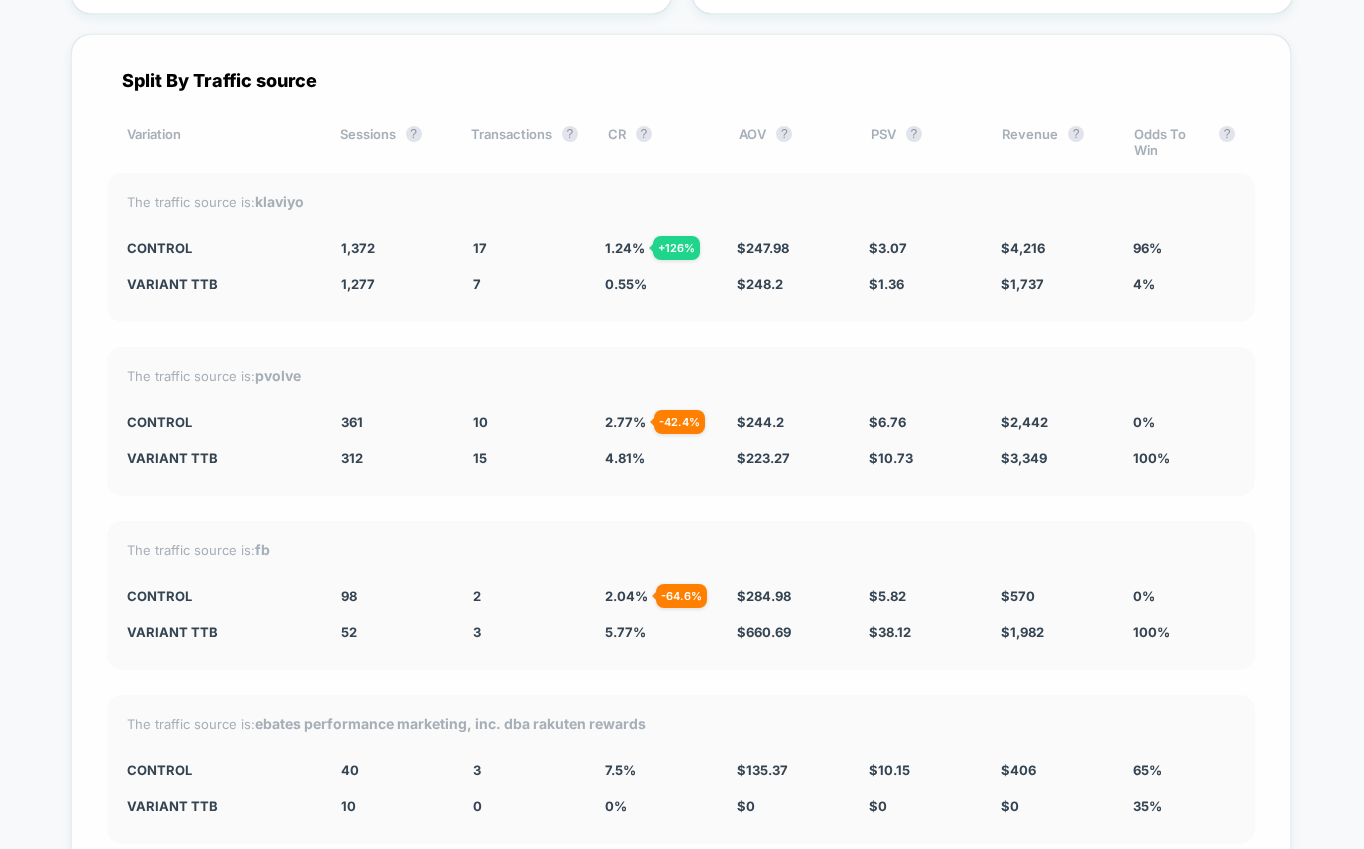 scroll, scrollTop: 5029, scrollLeft: 0, axis: vertical 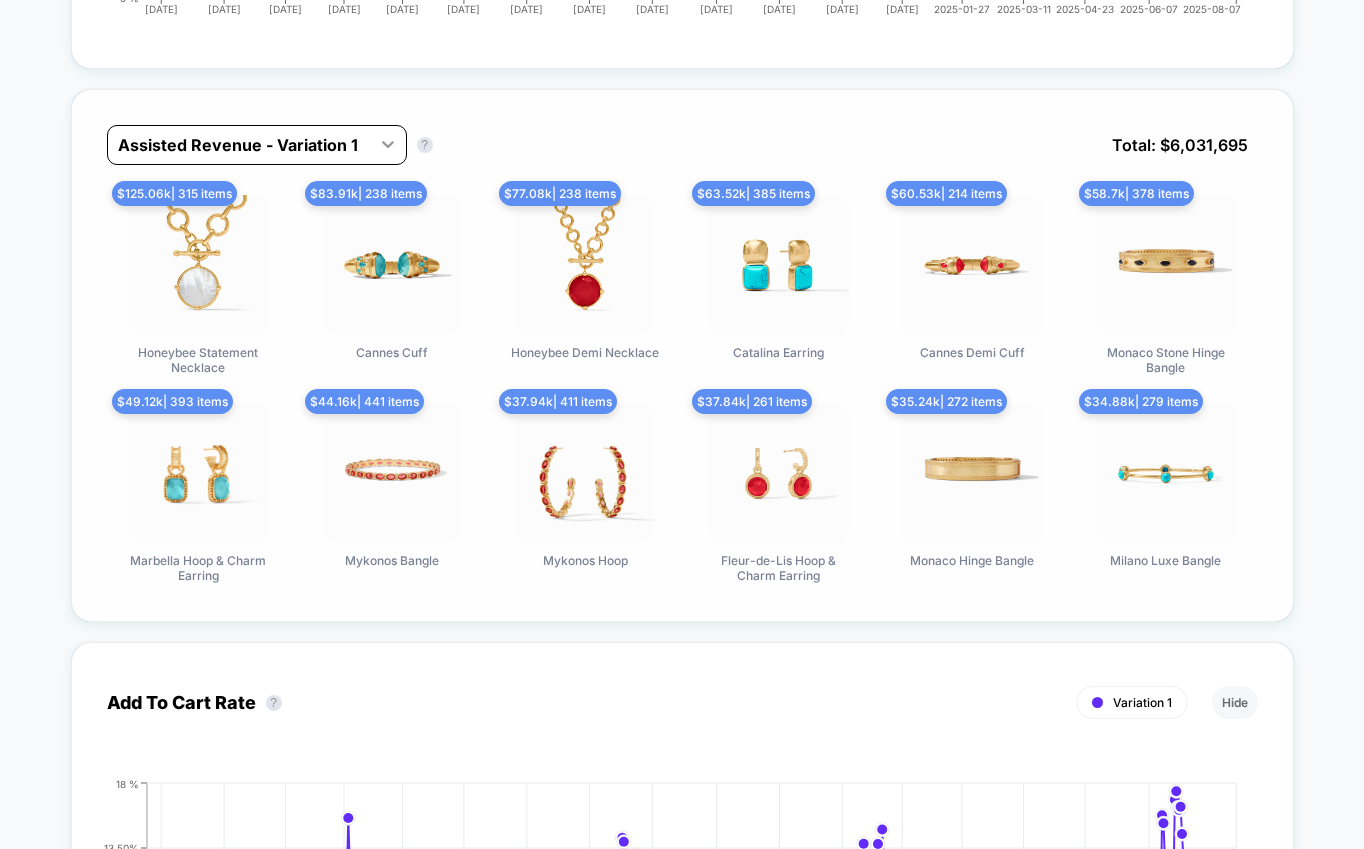 click 